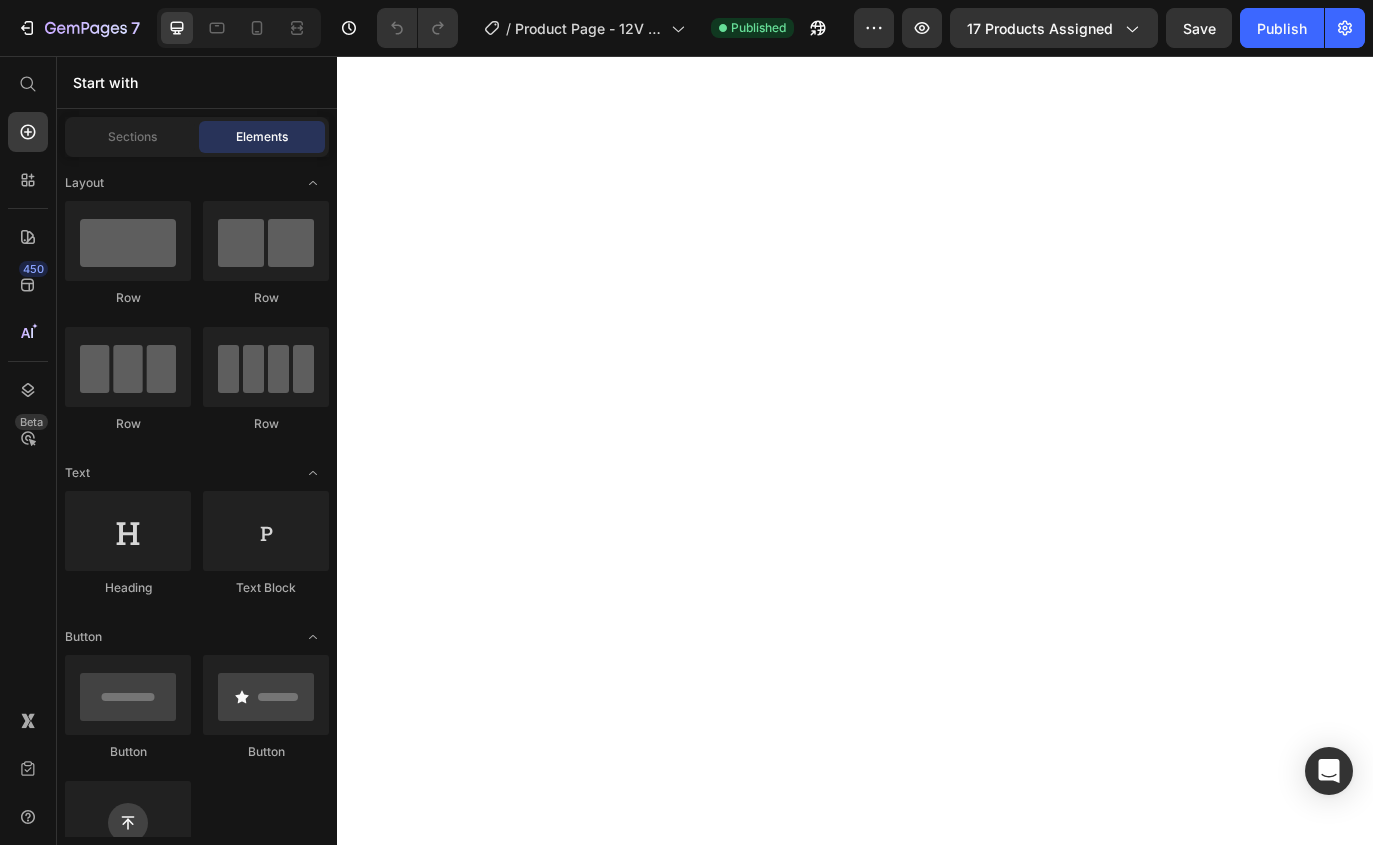 scroll, scrollTop: 0, scrollLeft: 0, axis: both 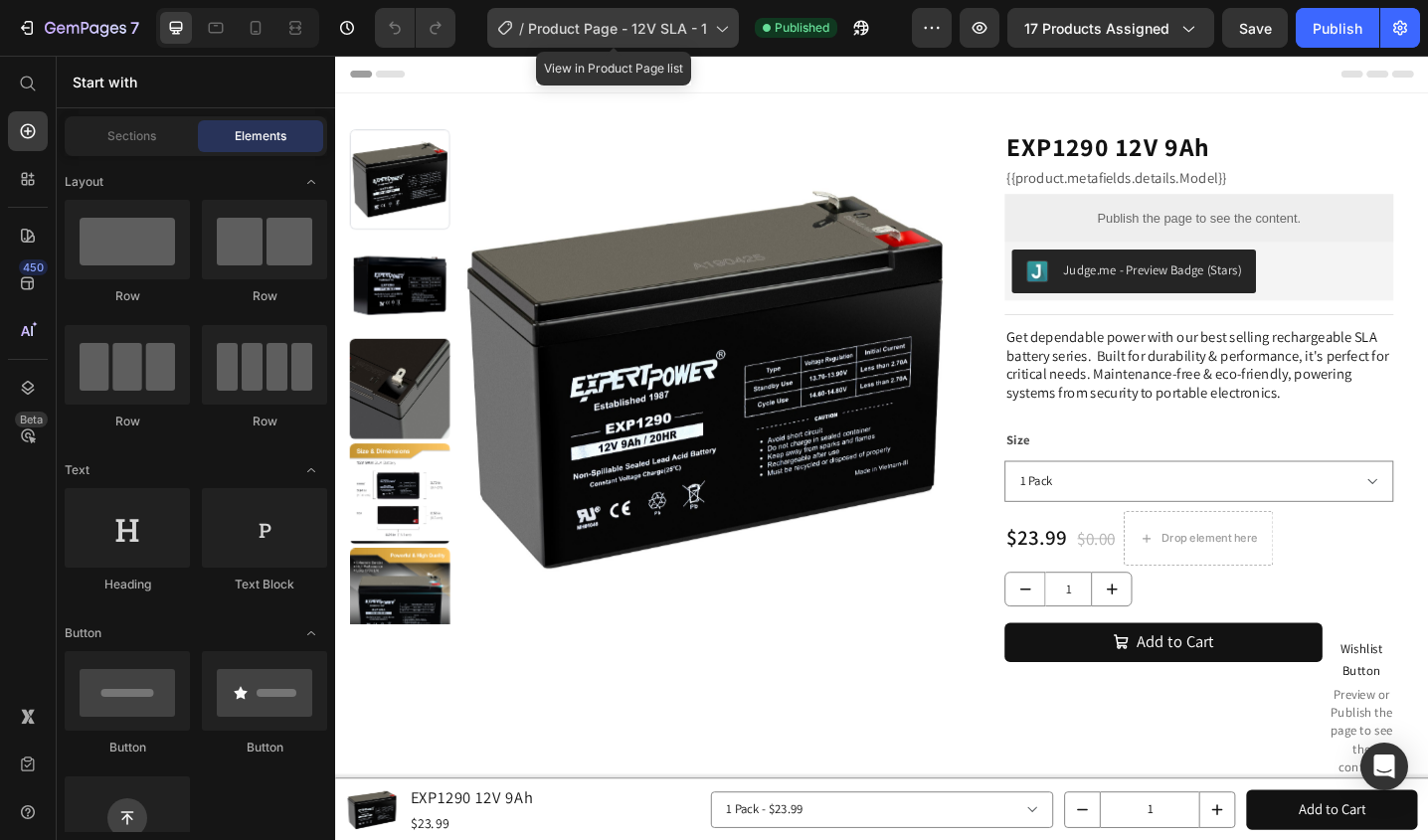 click on "Product Page - 12V SLA - 1" at bounding box center [618, 28] 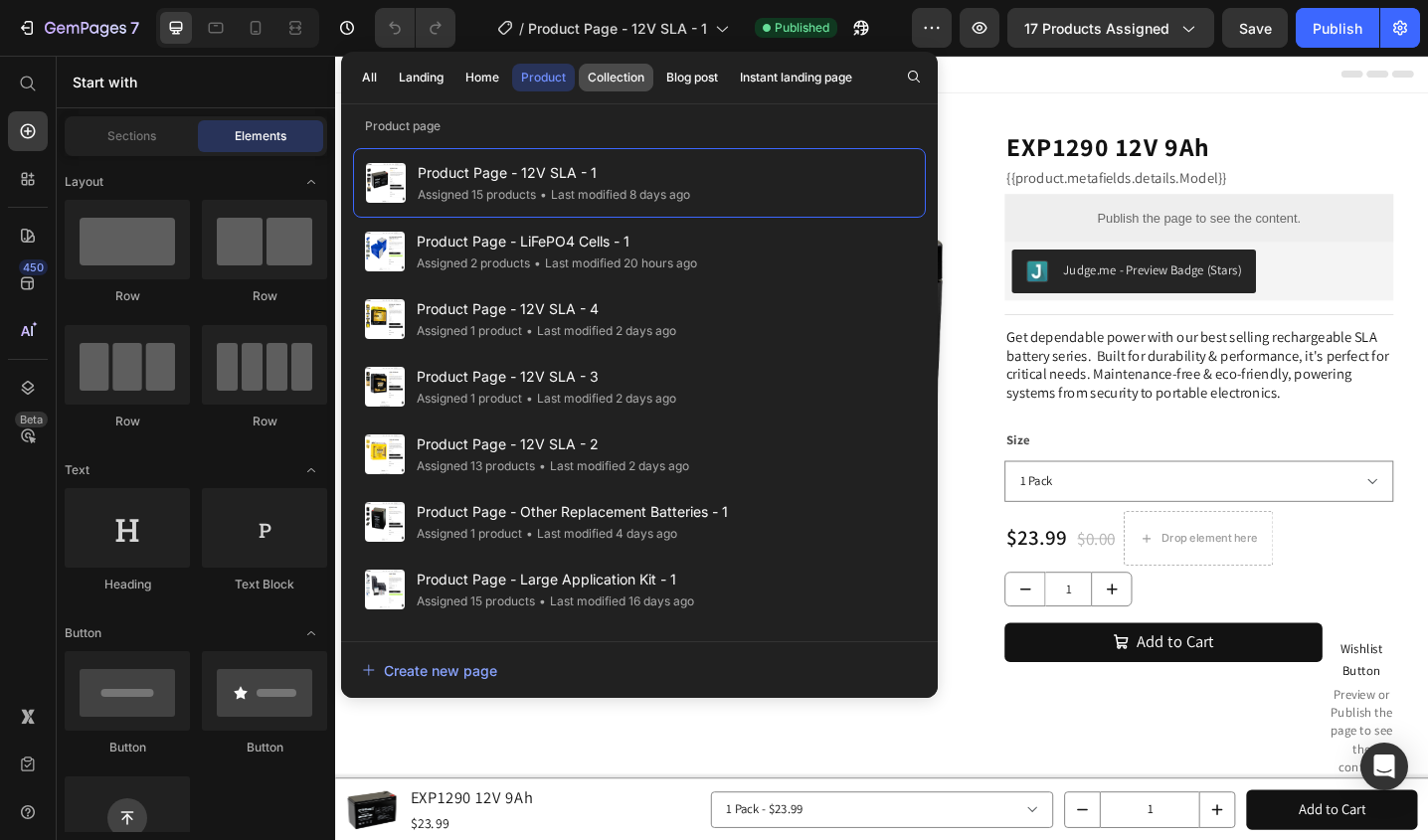 click on "Collection" at bounding box center (616, 78) 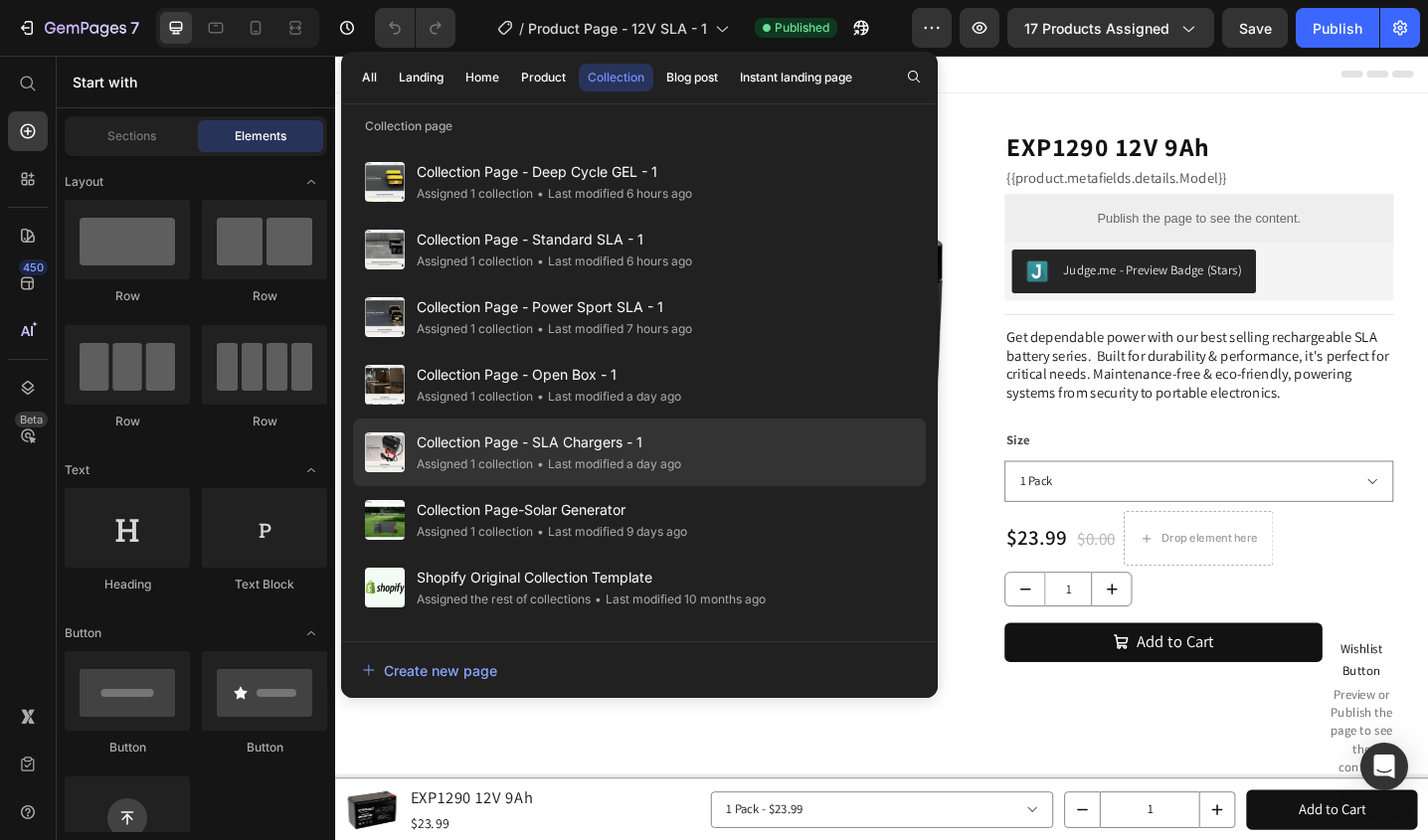 click on "Collection Page - SLA Chargers - 1" at bounding box center (549, 442) 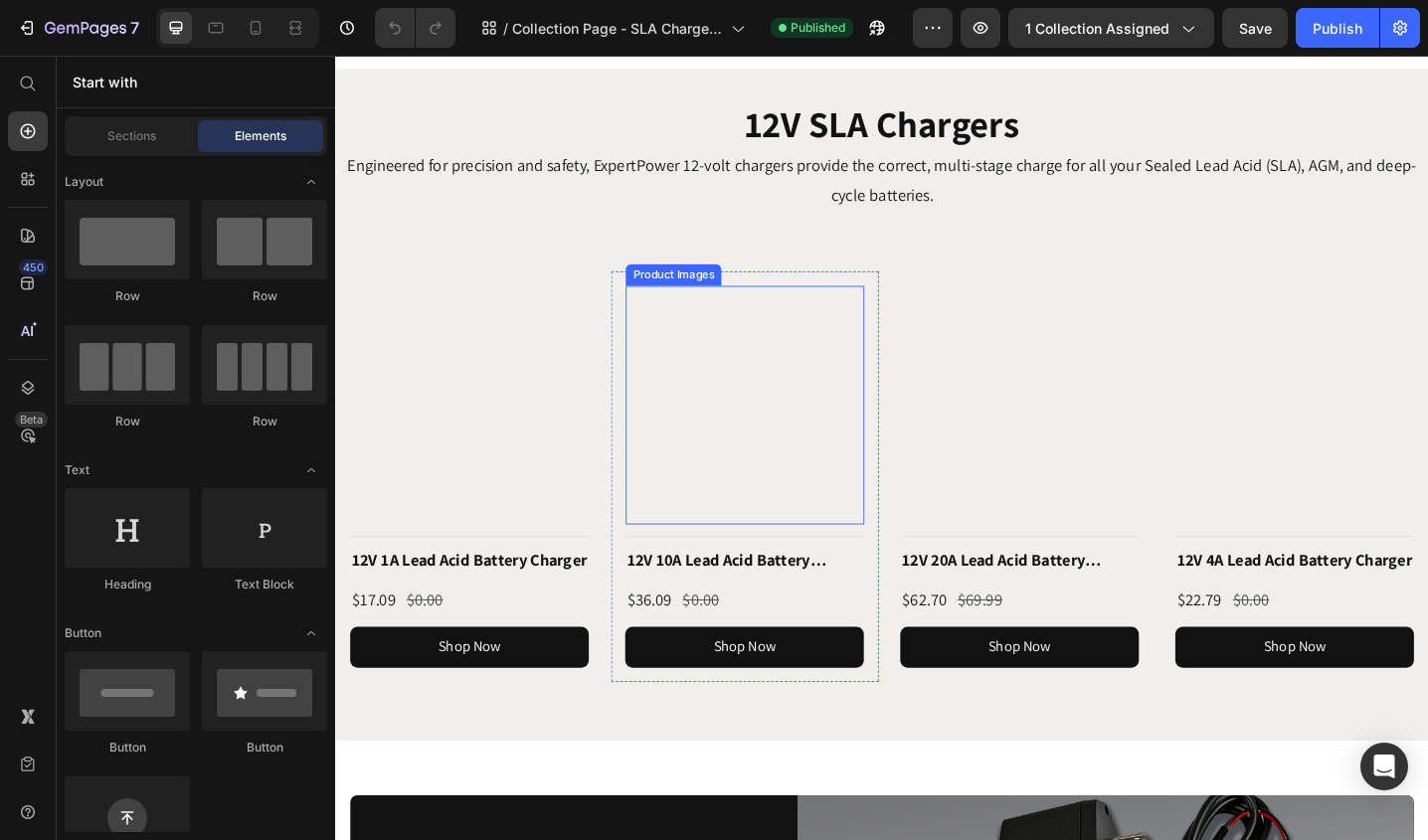 scroll, scrollTop: 795, scrollLeft: 0, axis: vertical 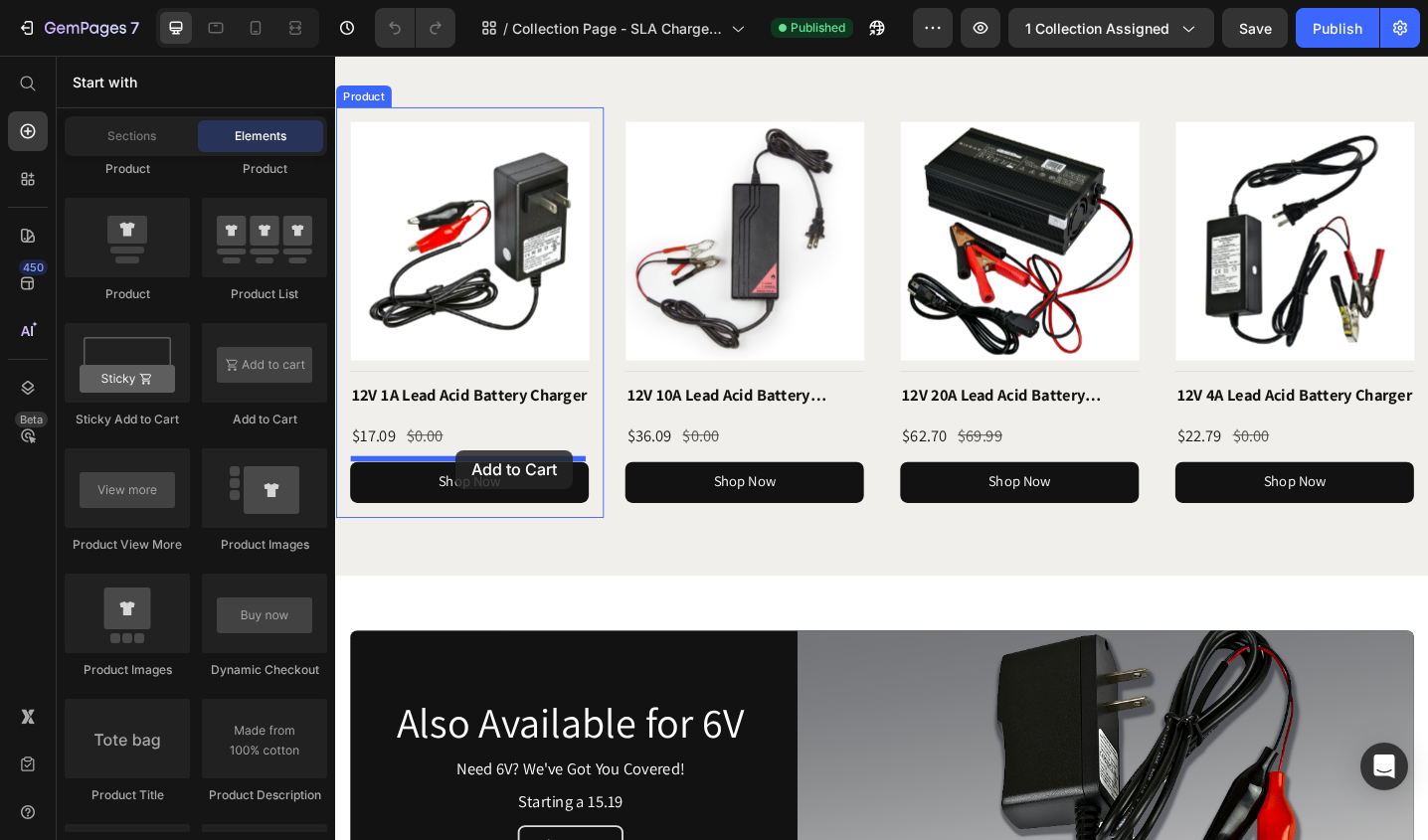 drag, startPoint x: 597, startPoint y: 428, endPoint x: 466, endPoint y: 486, distance: 143.26549 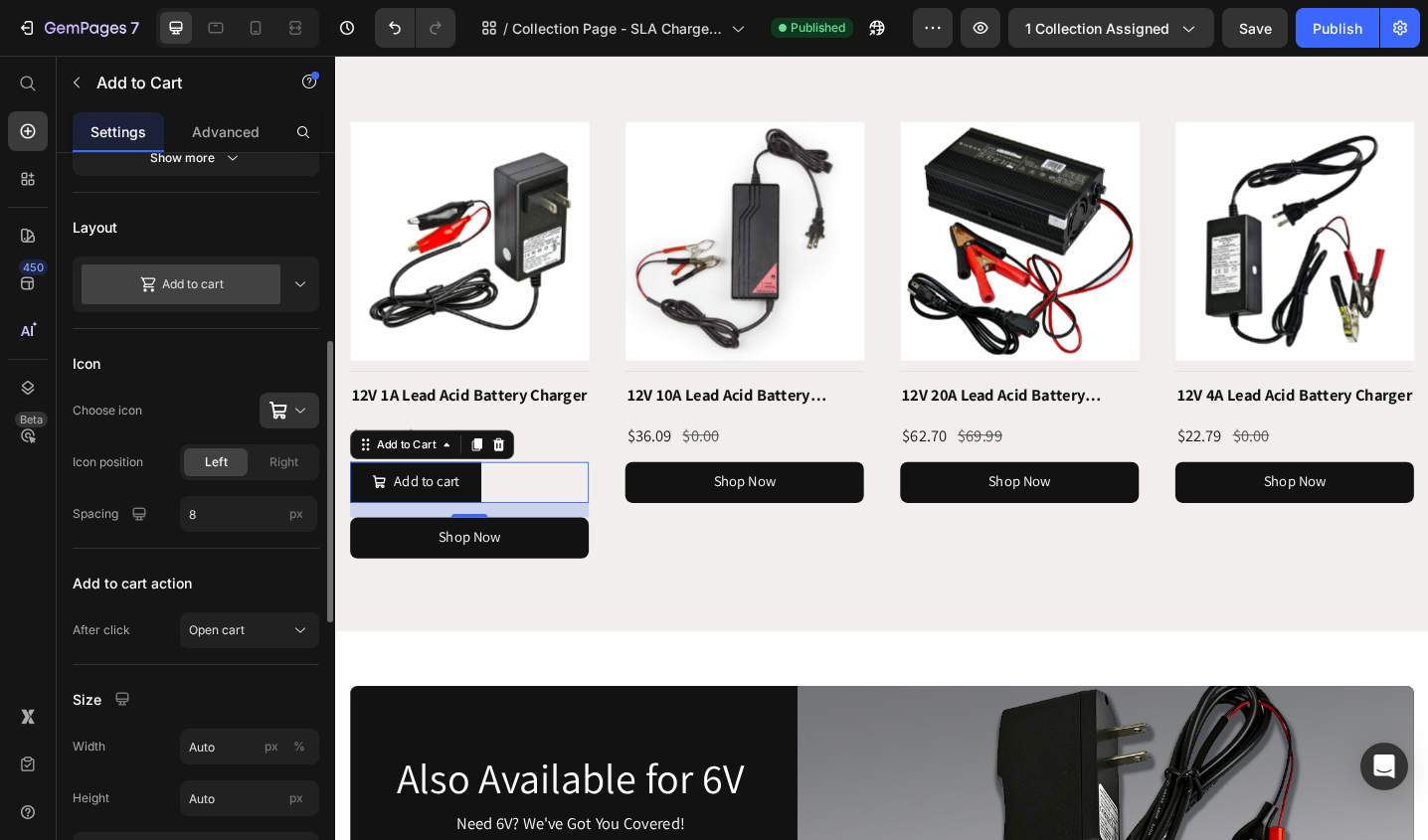 scroll, scrollTop: 696, scrollLeft: 0, axis: vertical 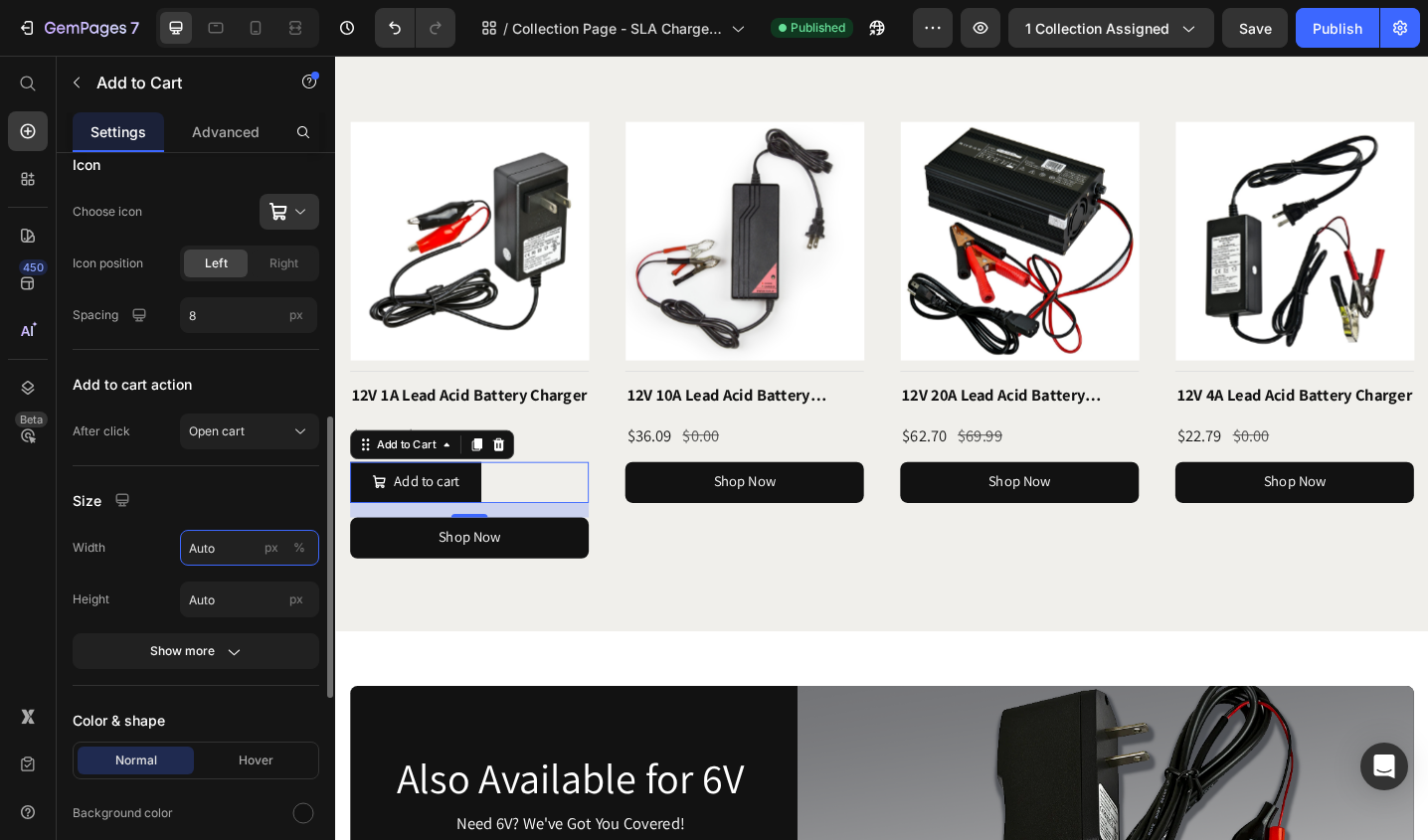 click on "Auto" at bounding box center (250, 548) 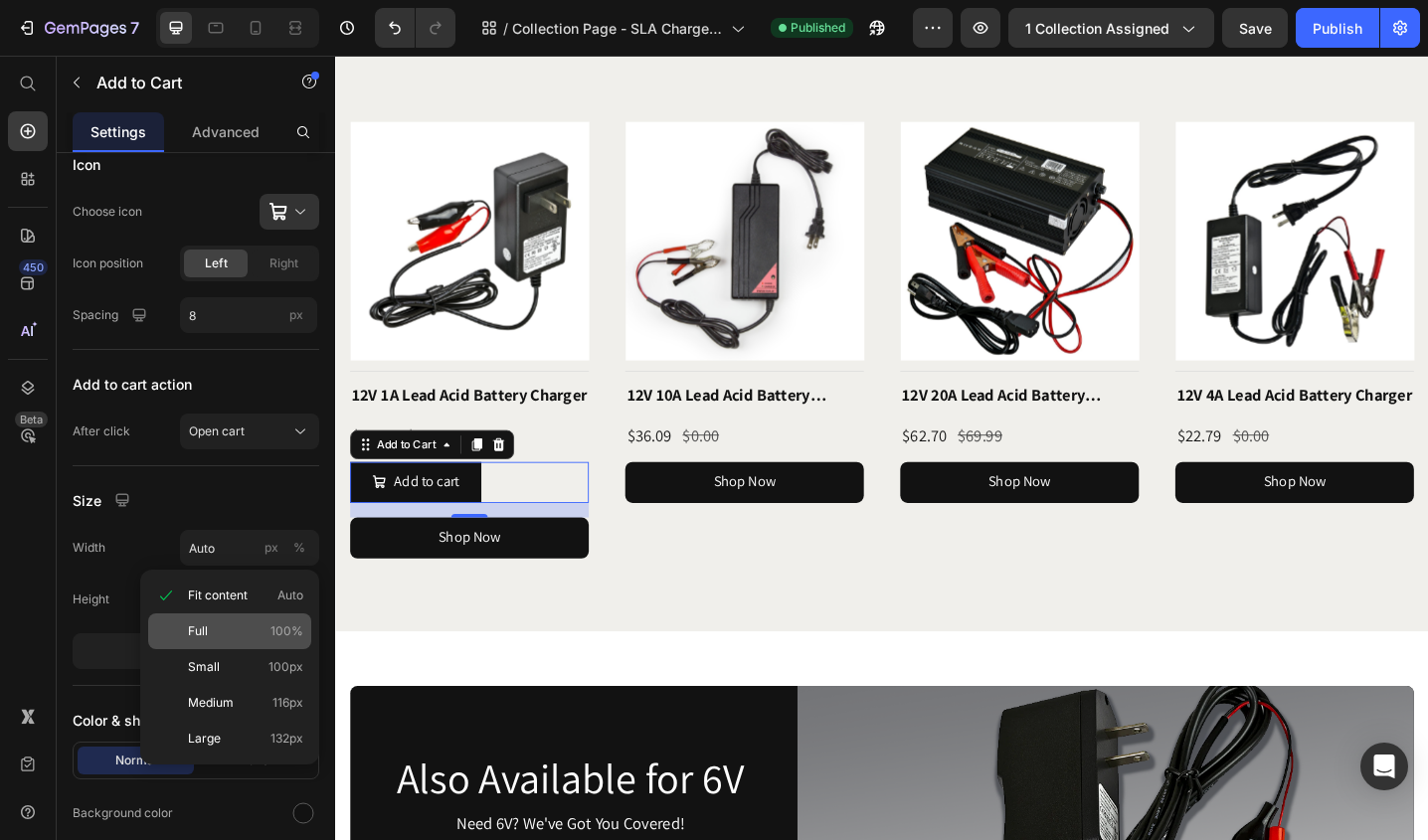 click on "Full 100%" 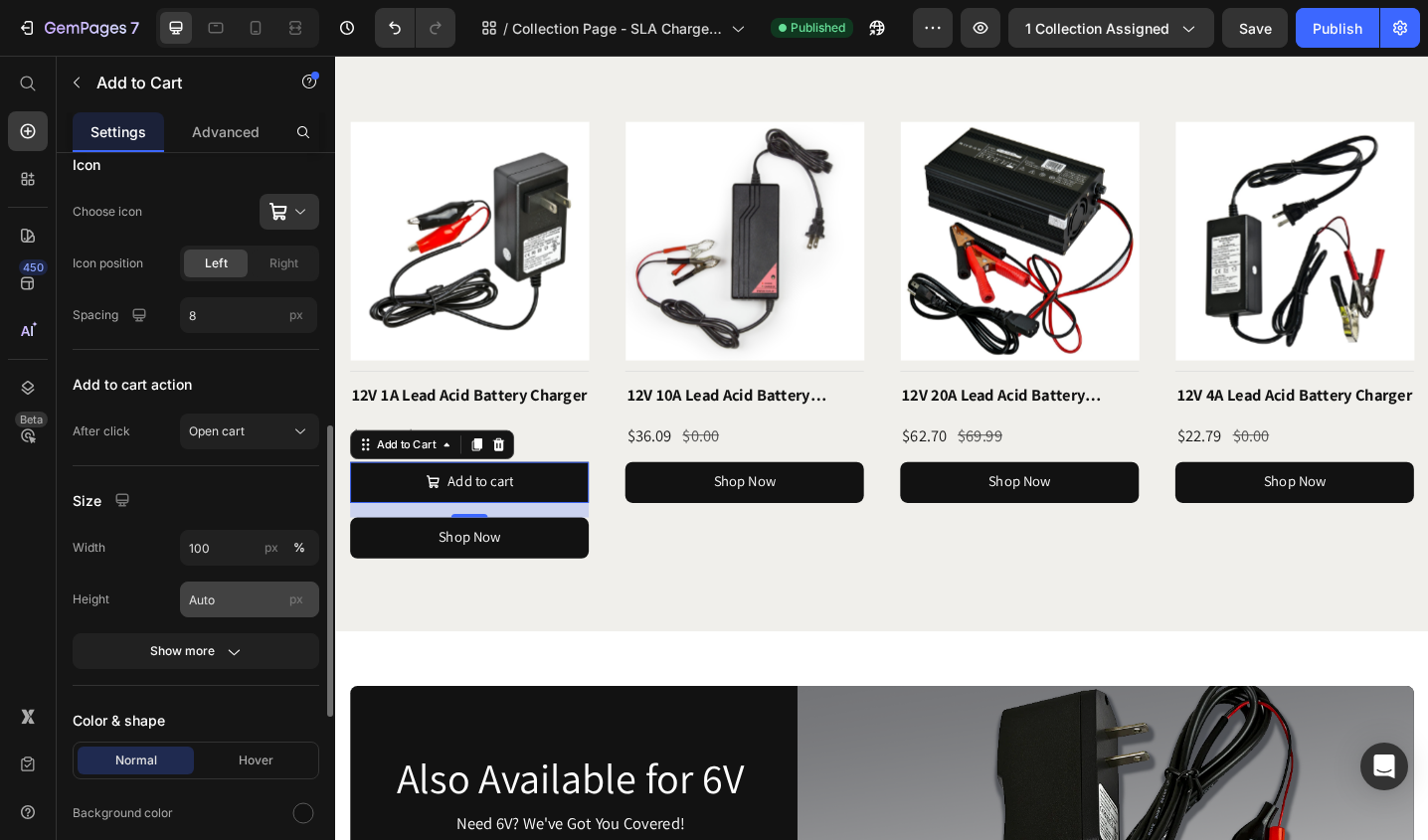 scroll, scrollTop: 895, scrollLeft: 0, axis: vertical 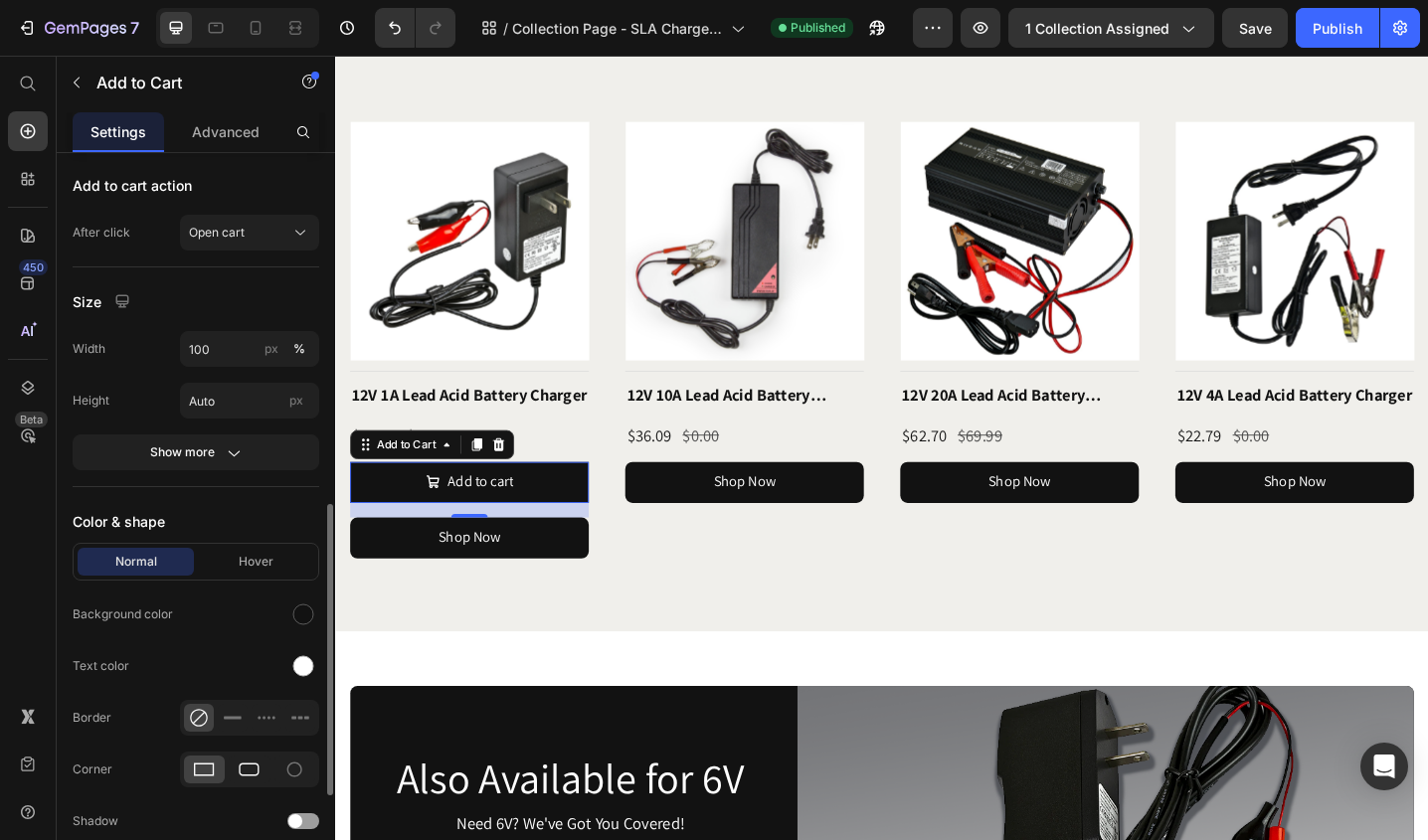 click 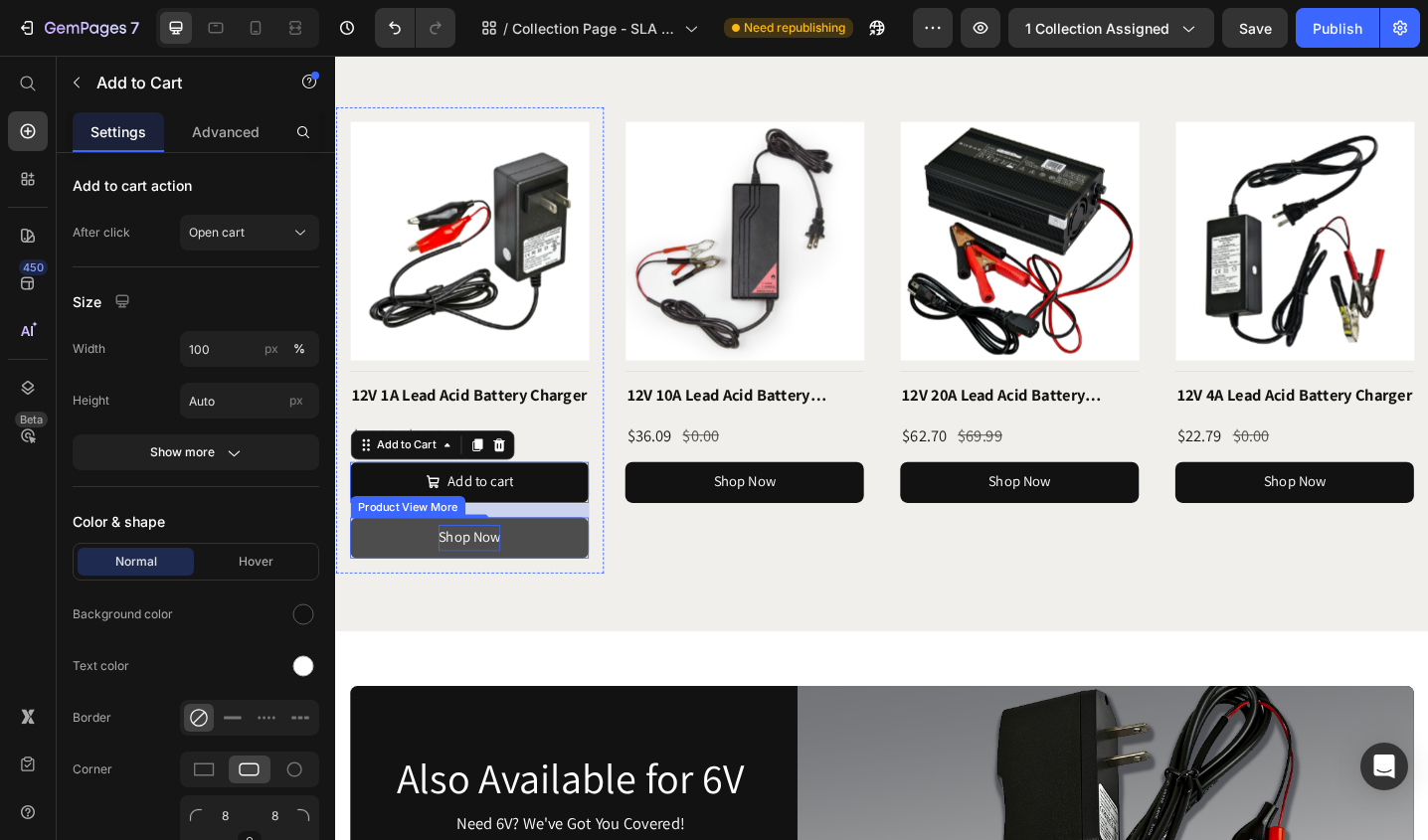 click on "Shop Now" at bounding box center (481, 582) 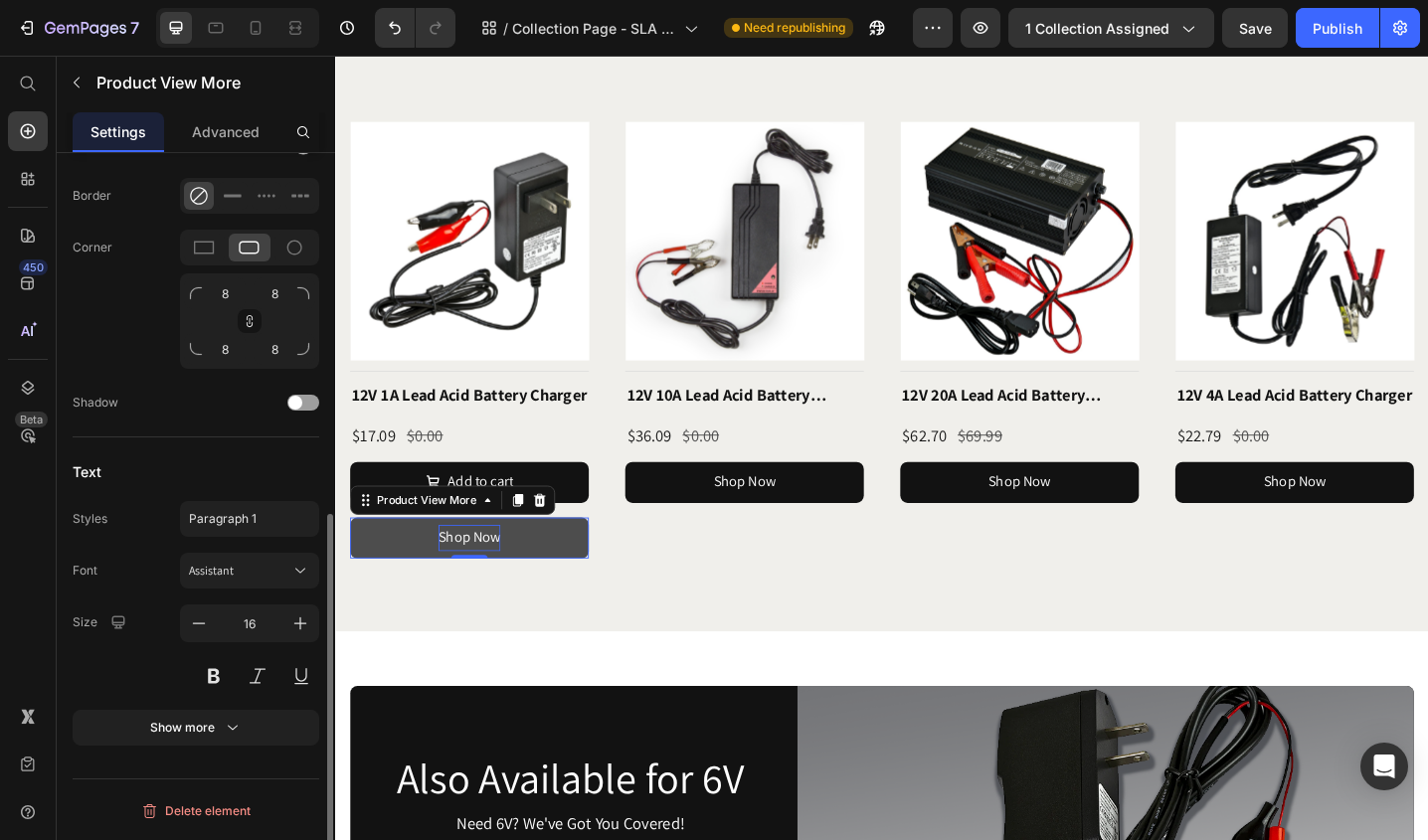 scroll, scrollTop: 0, scrollLeft: 0, axis: both 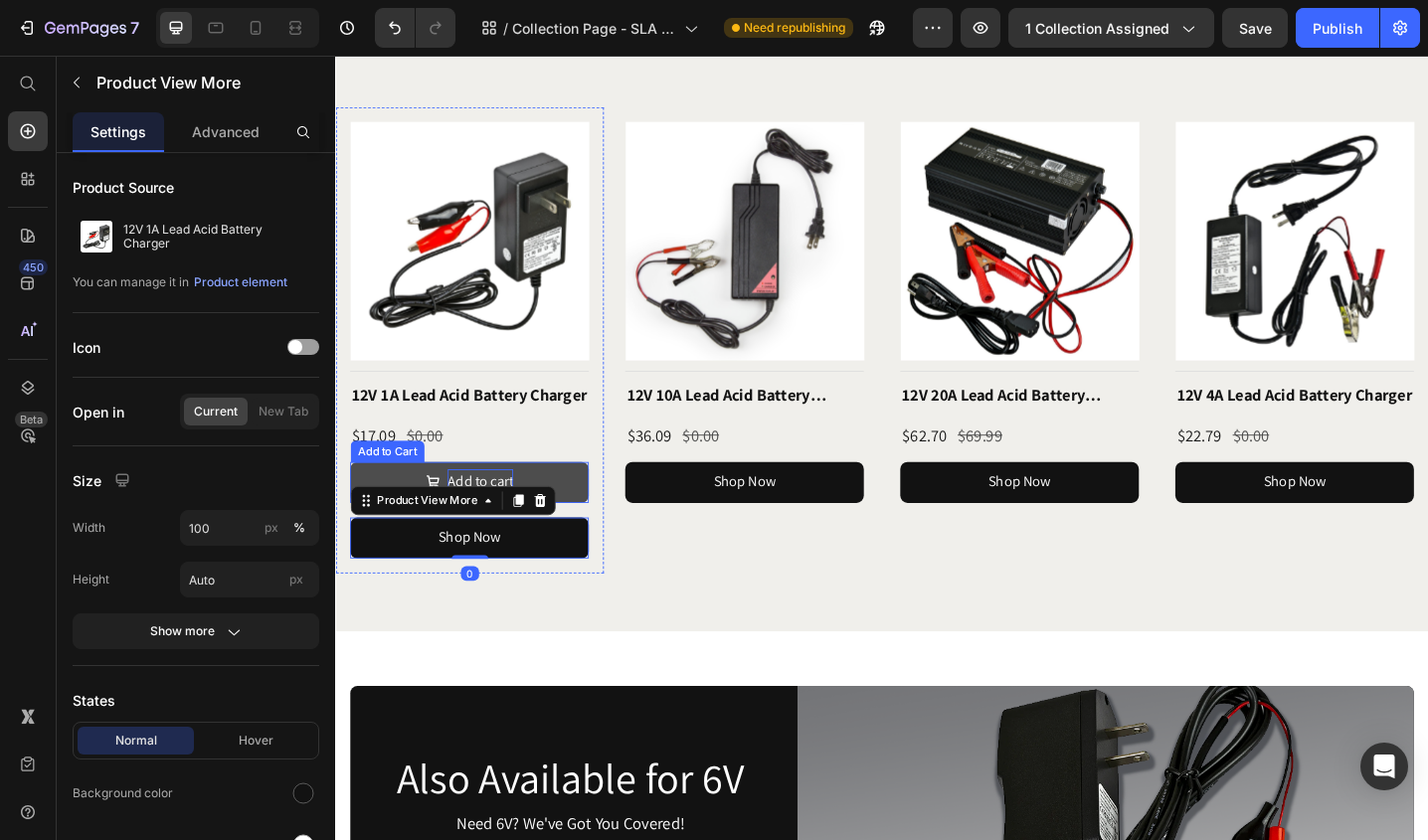 click on "Add to cart" at bounding box center (493, 521) 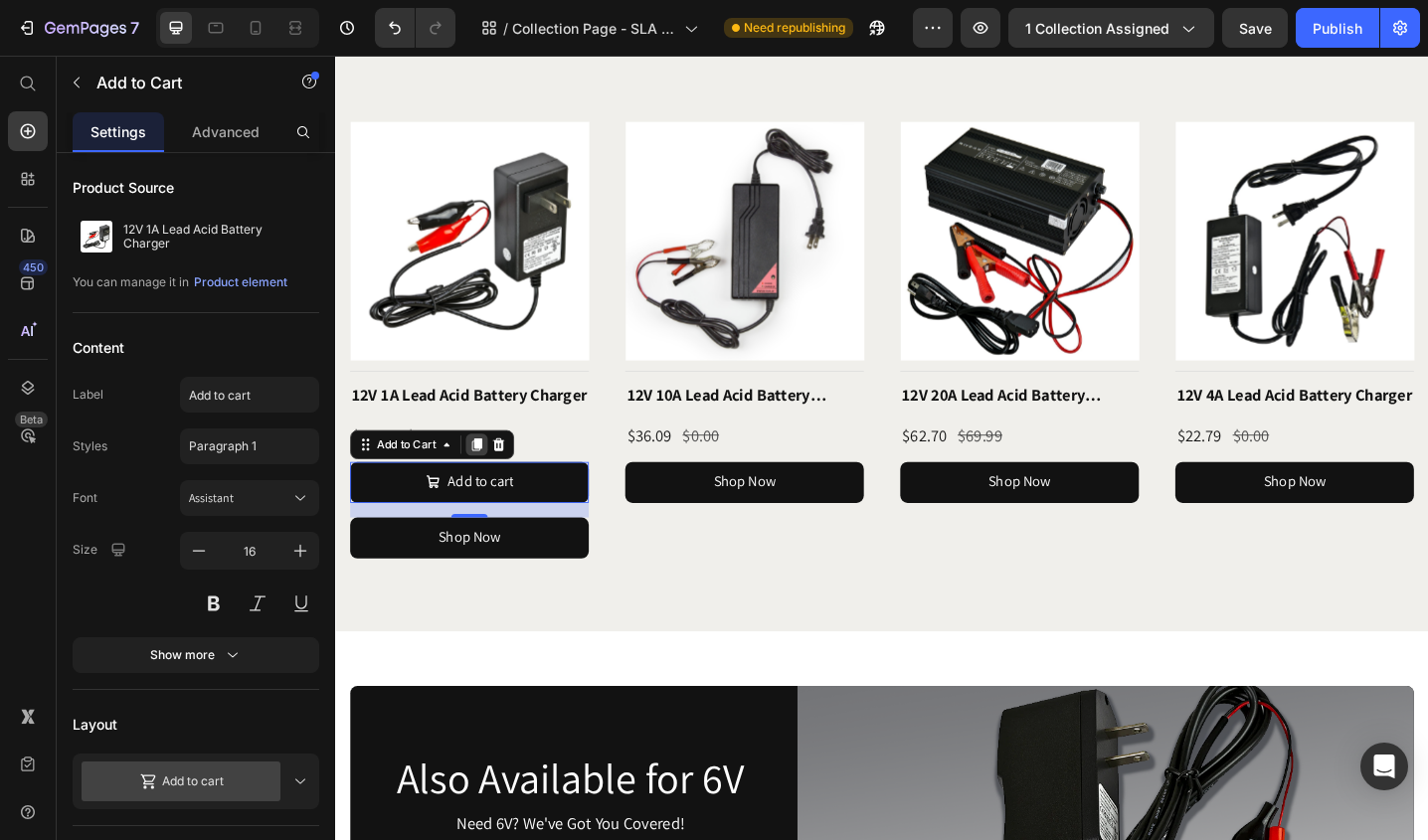 click 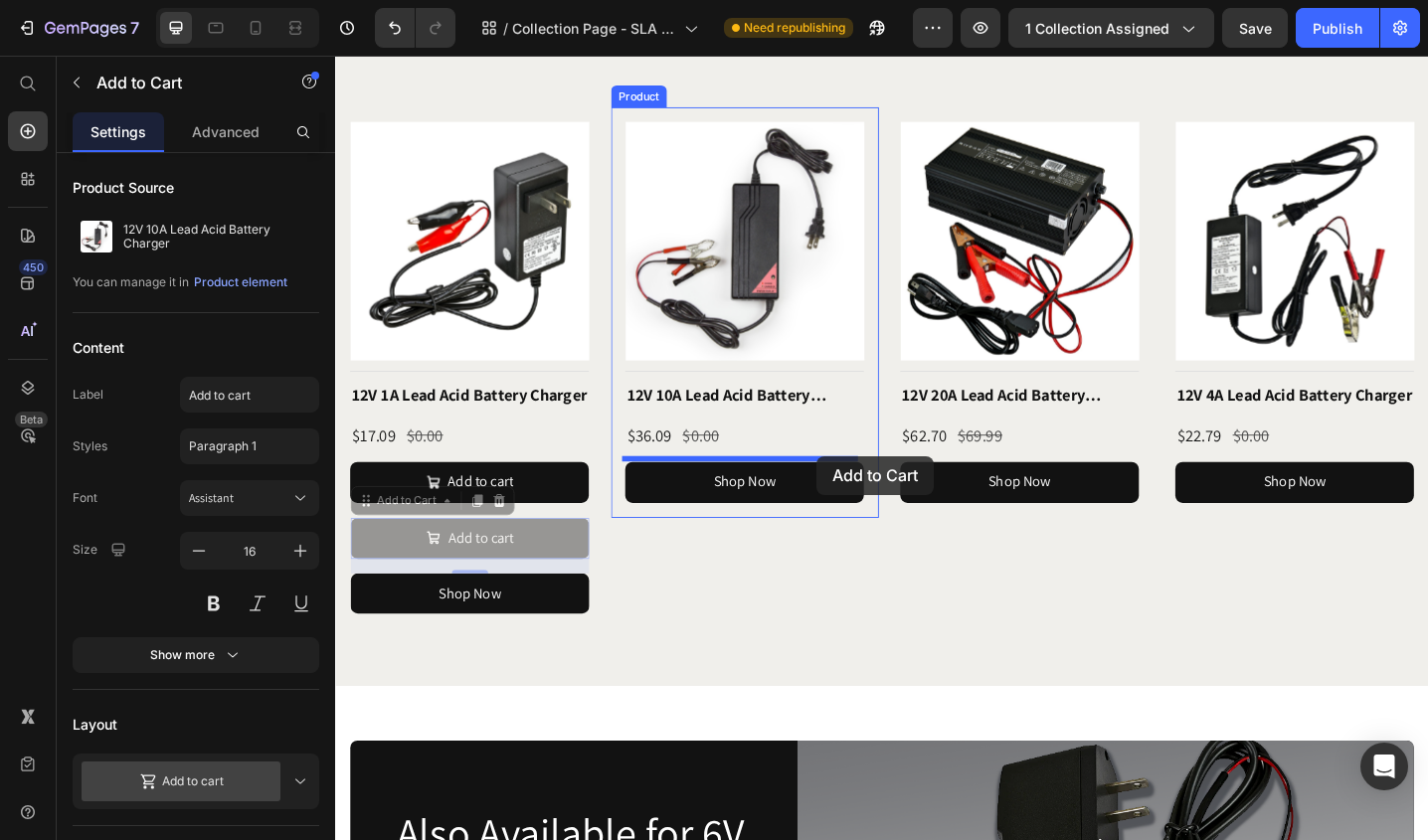 drag, startPoint x: 371, startPoint y: 542, endPoint x: 860, endPoint y: 493, distance: 491.44888 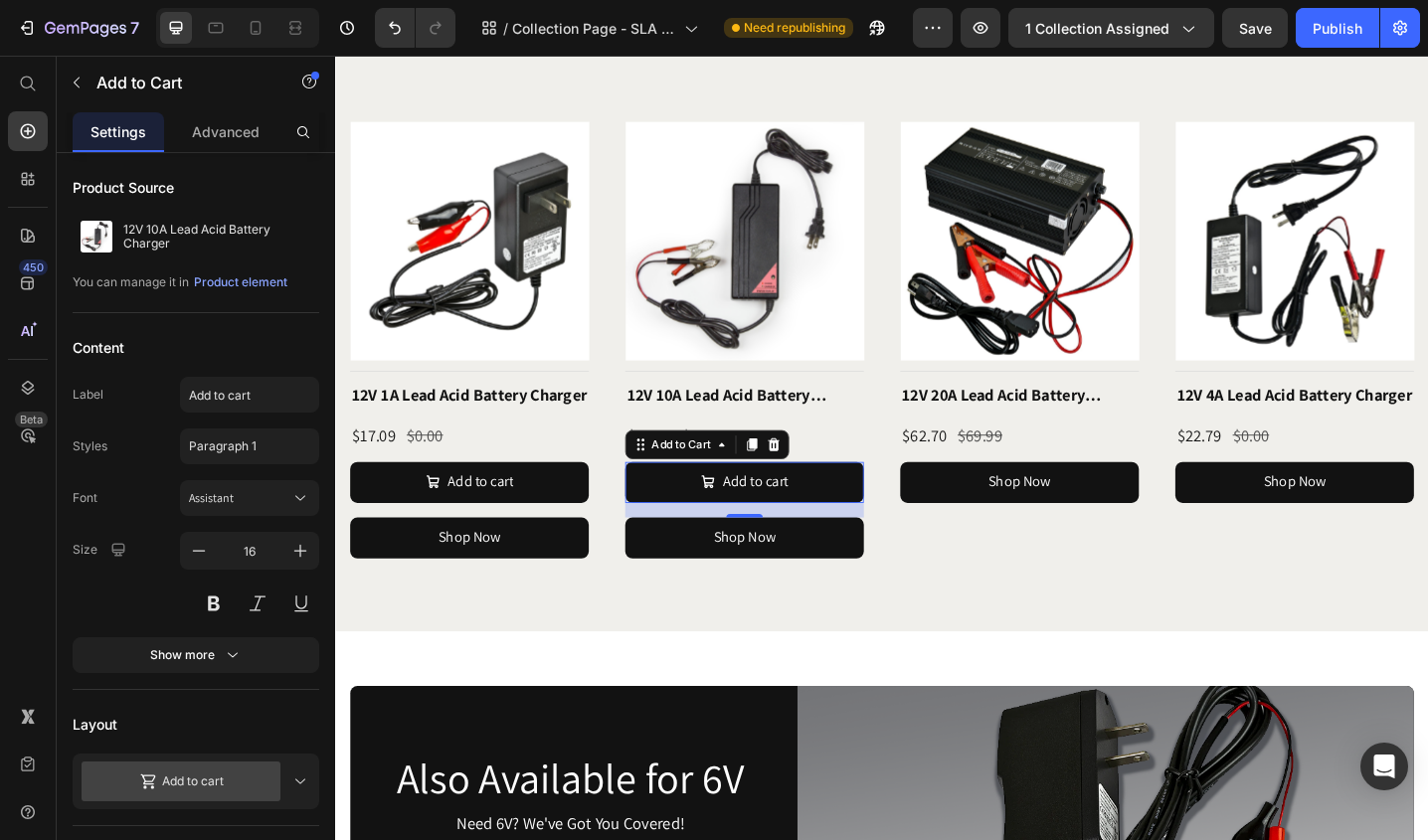 click on "Add to Cart" at bounding box center [741, 480] 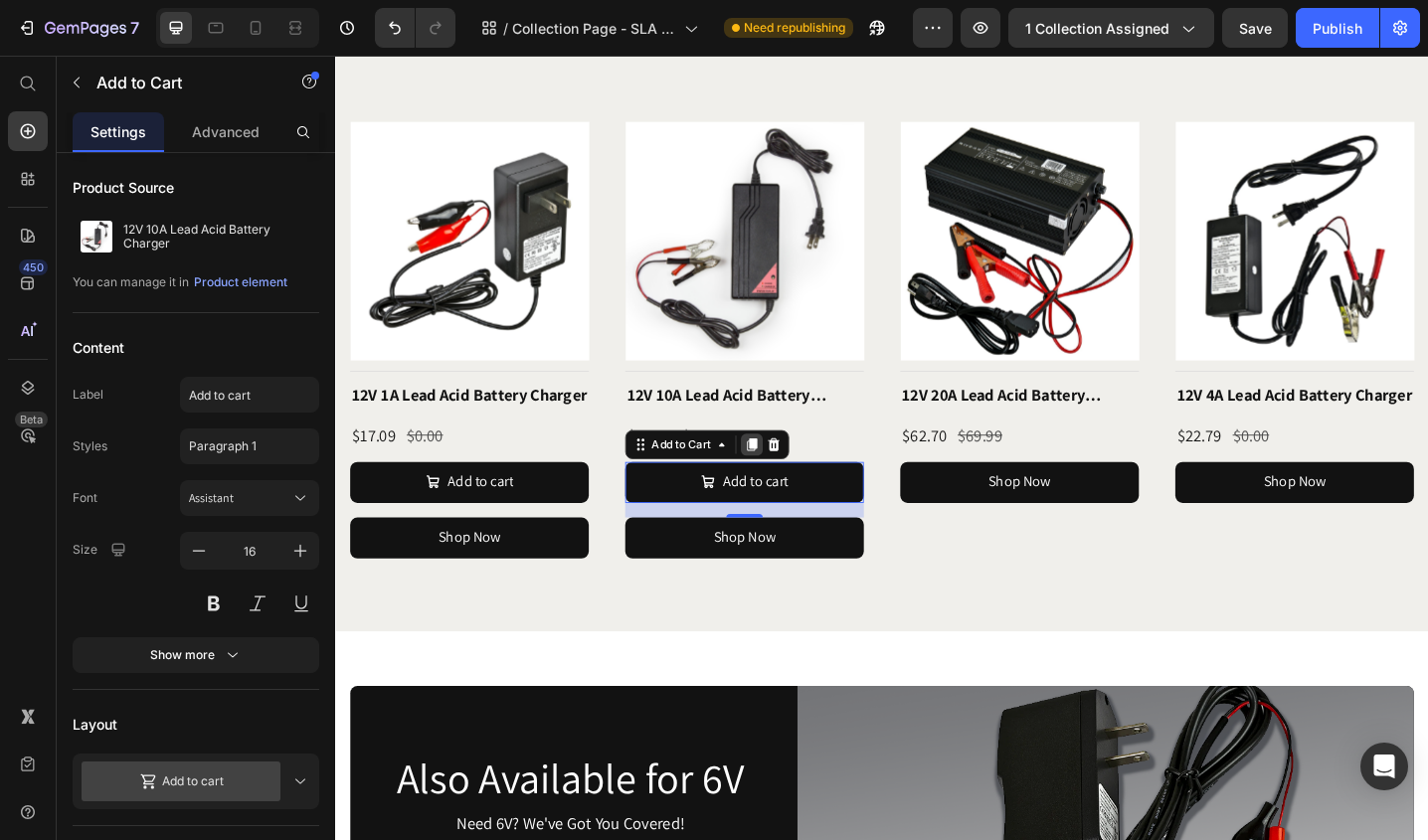click 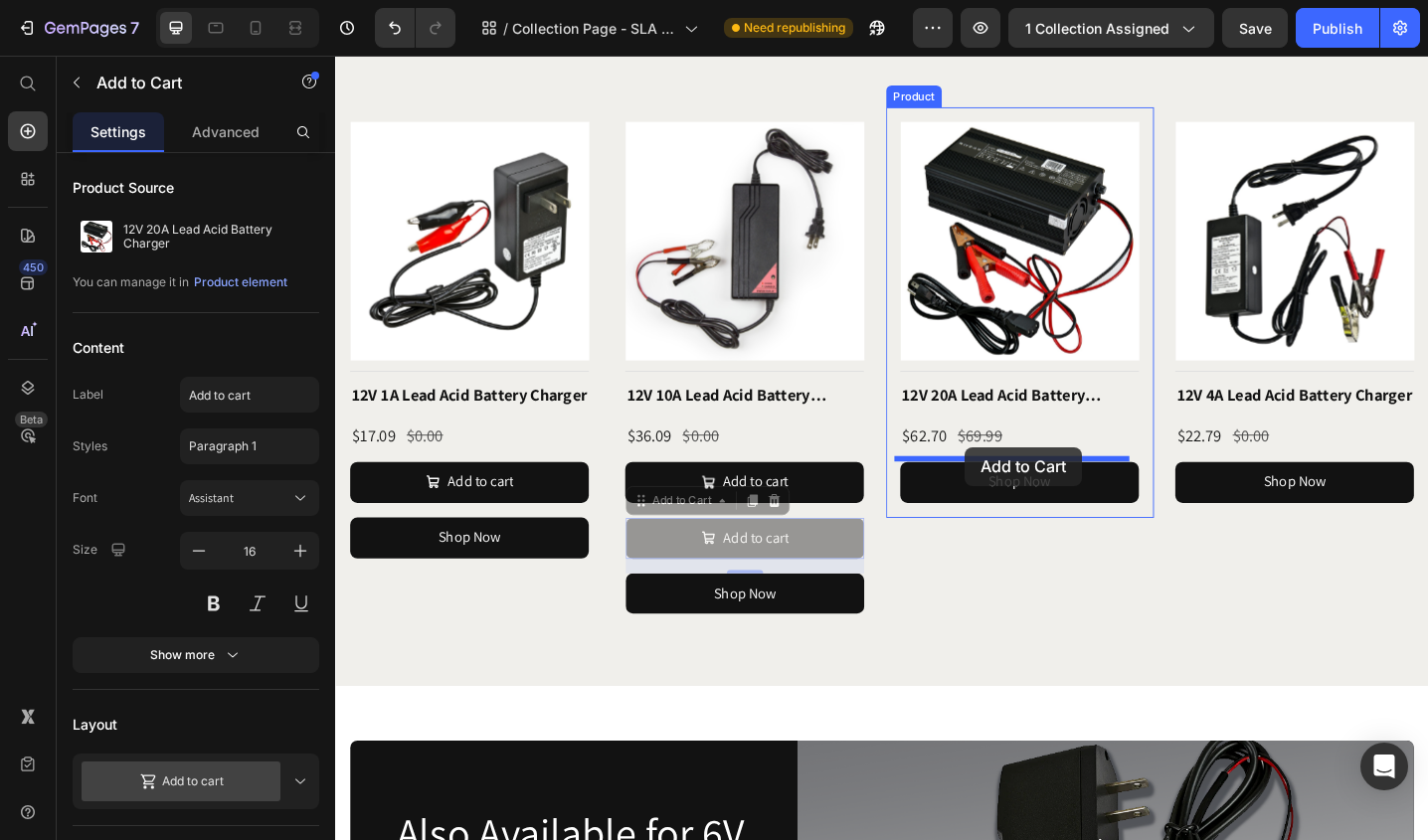 drag, startPoint x: 669, startPoint y: 535, endPoint x: 1022, endPoint y: 483, distance: 356.80947 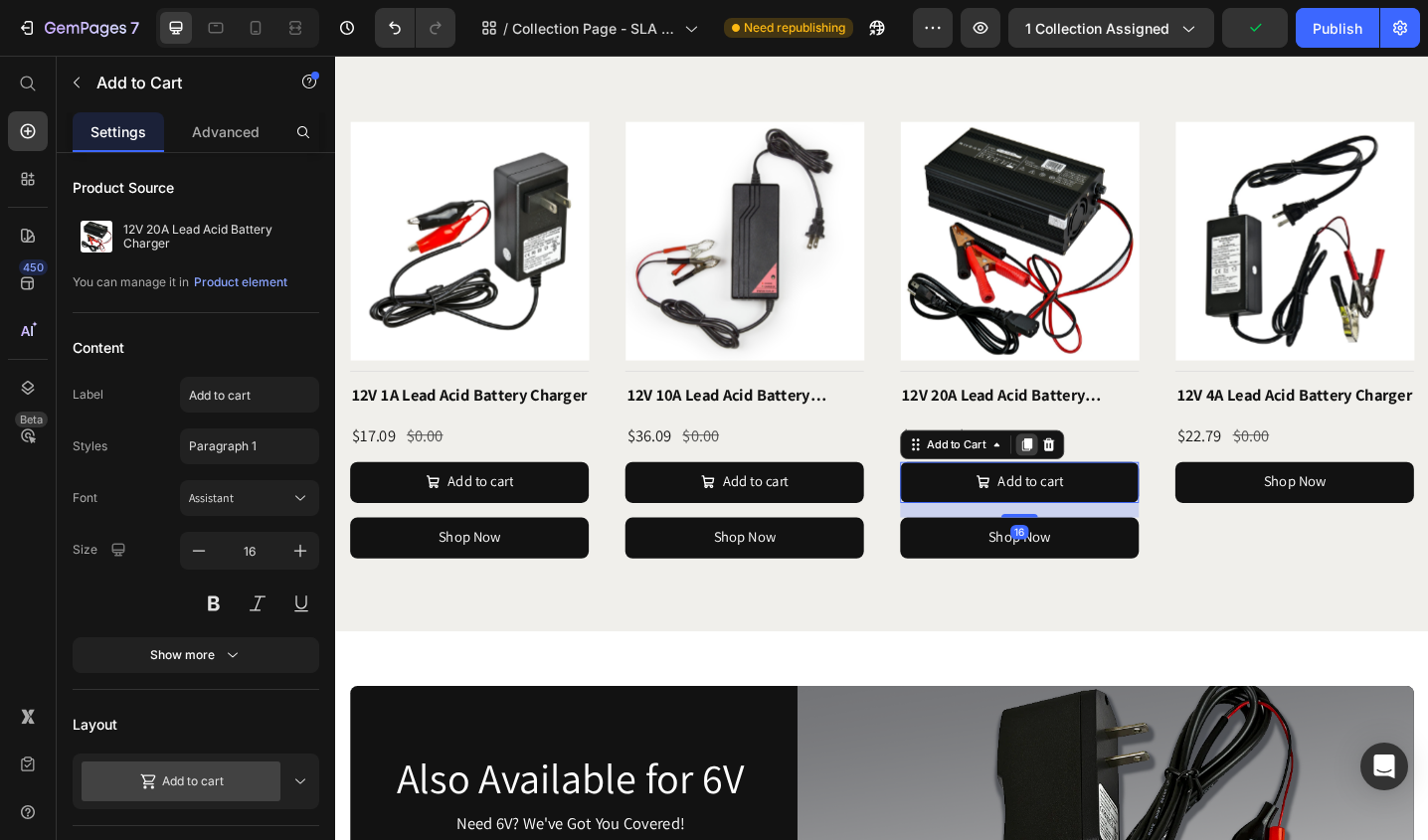 click 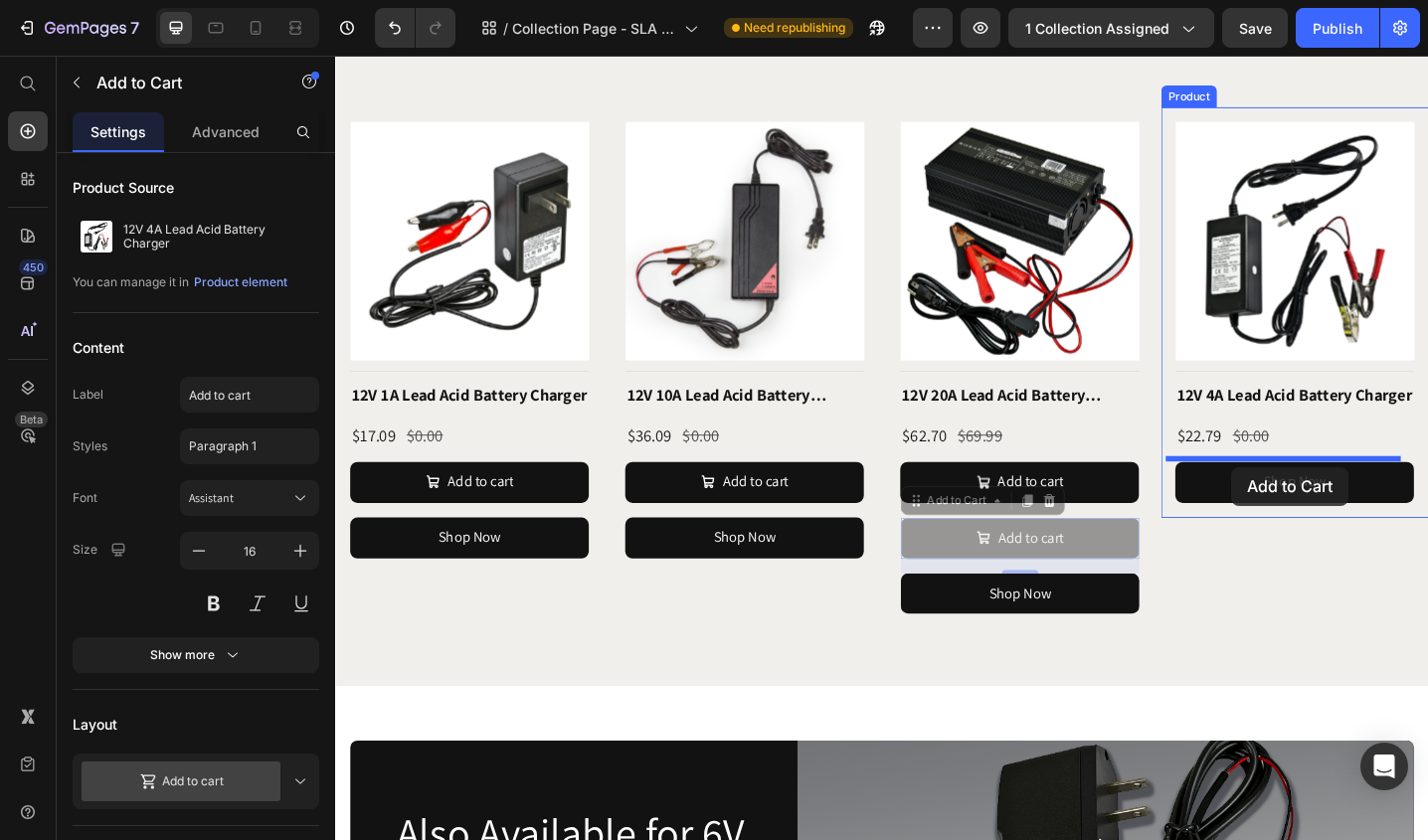 drag, startPoint x: 966, startPoint y: 541, endPoint x: 1314, endPoint y: 505, distance: 349.85711 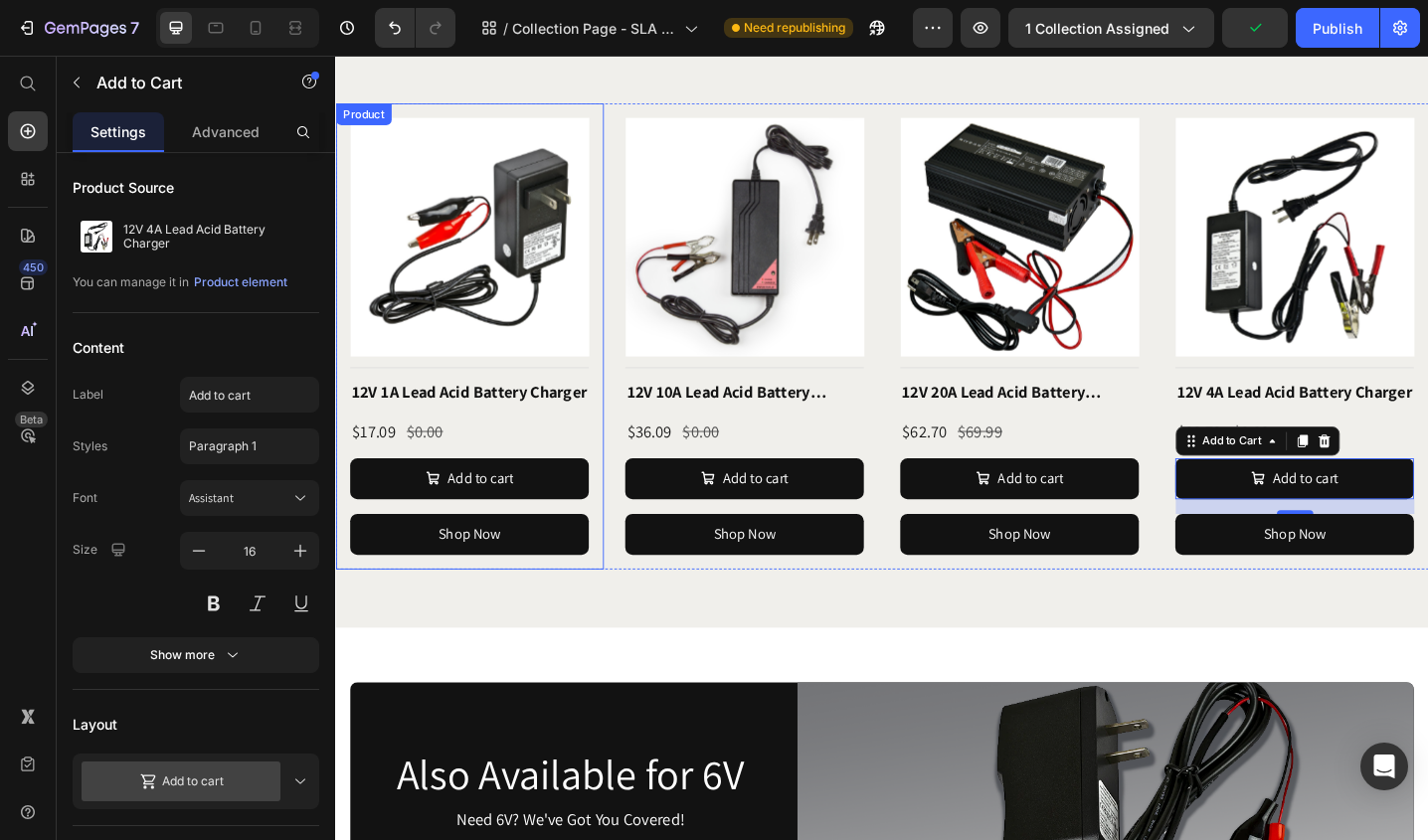 scroll, scrollTop: 795, scrollLeft: 0, axis: vertical 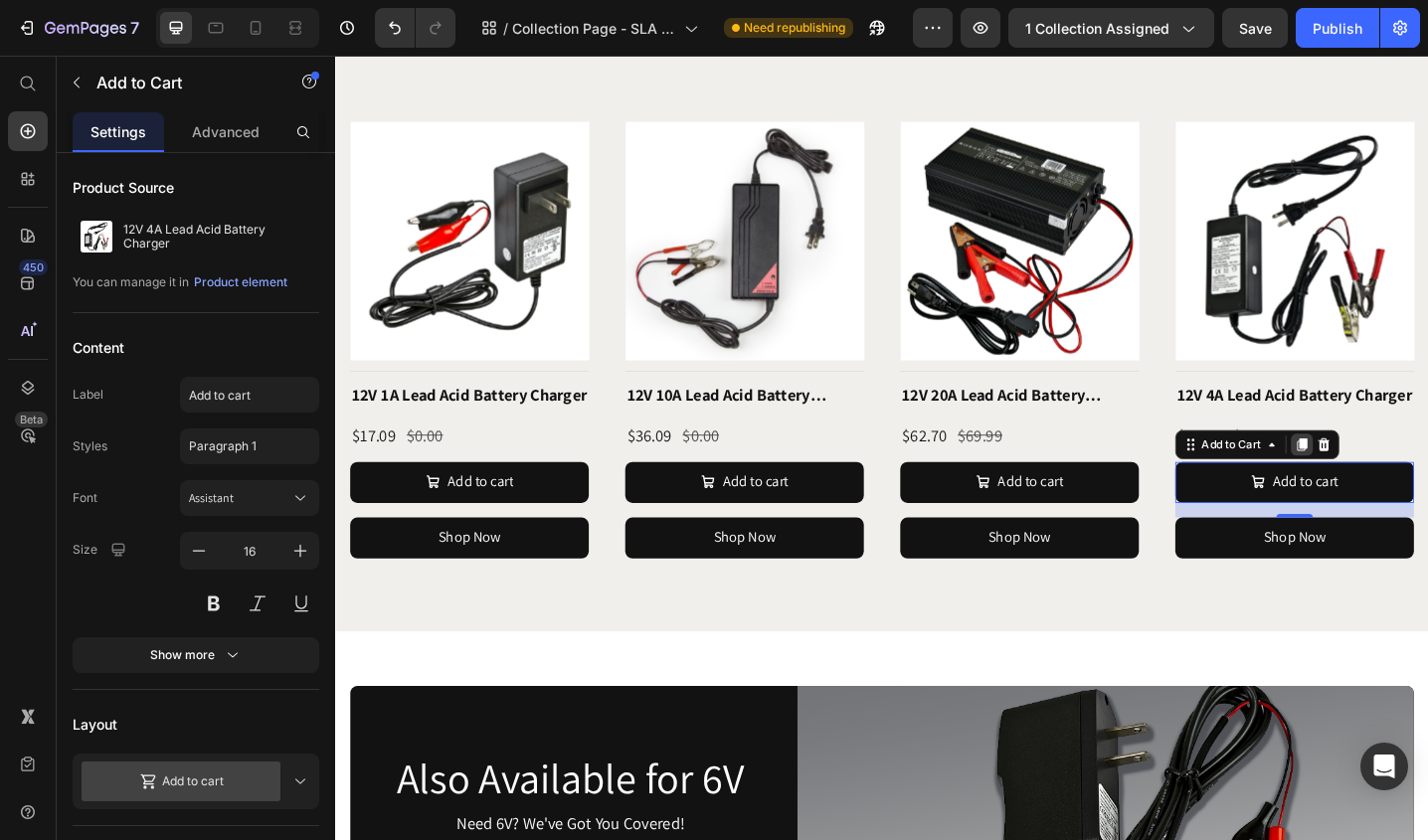click 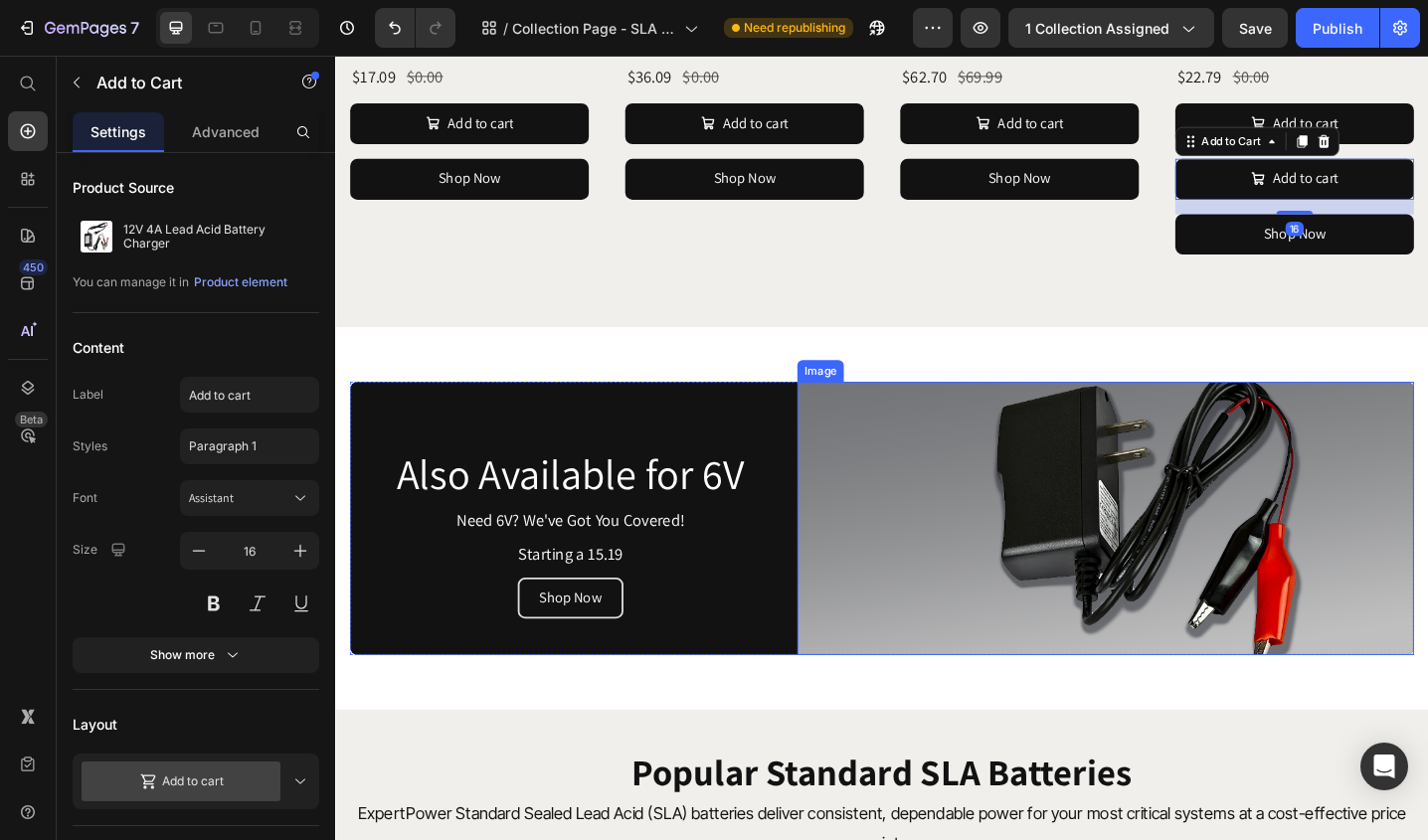 scroll, scrollTop: 1193, scrollLeft: 0, axis: vertical 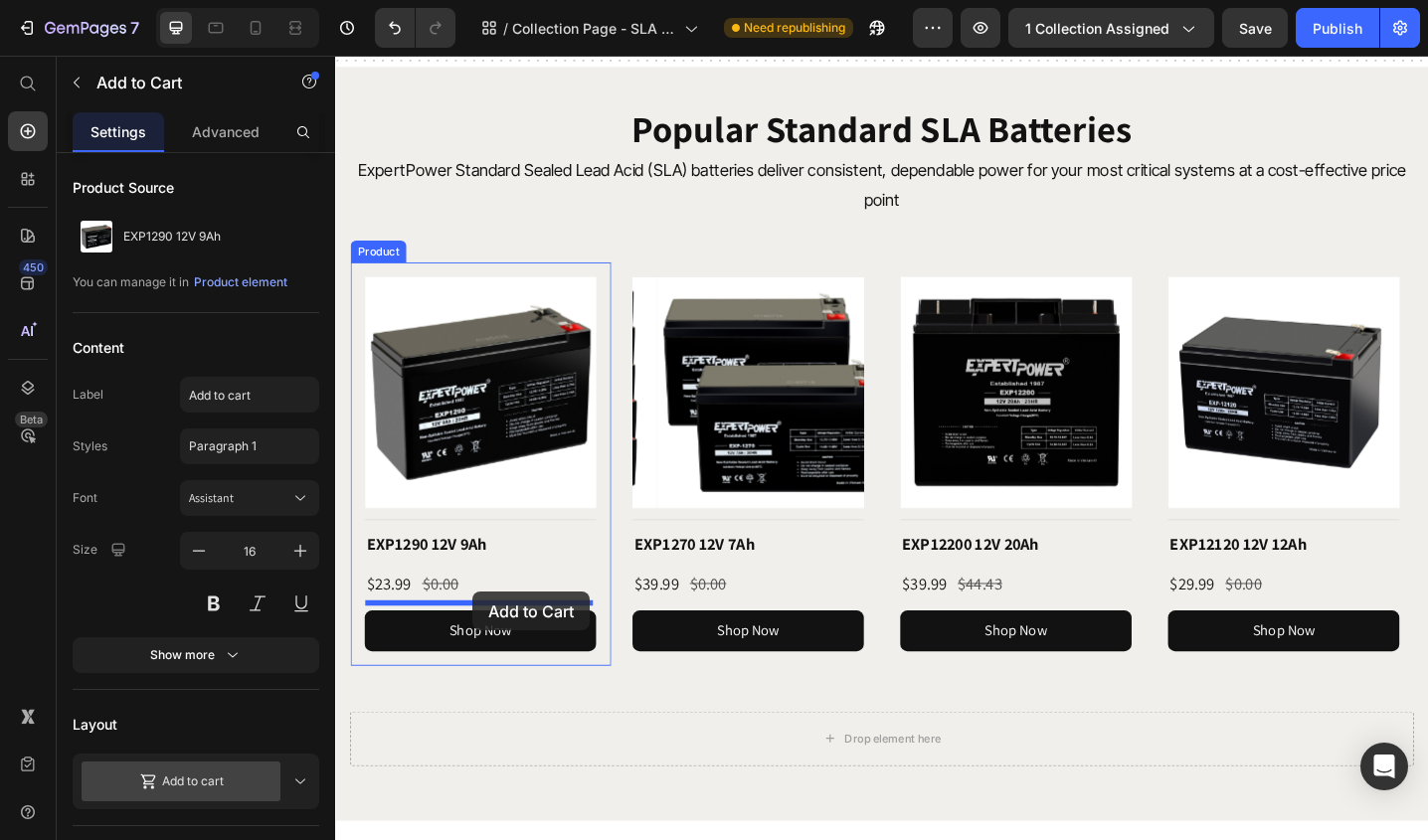 drag, startPoint x: 1257, startPoint y: 145, endPoint x: 485, endPoint y: 641, distance: 917.6056 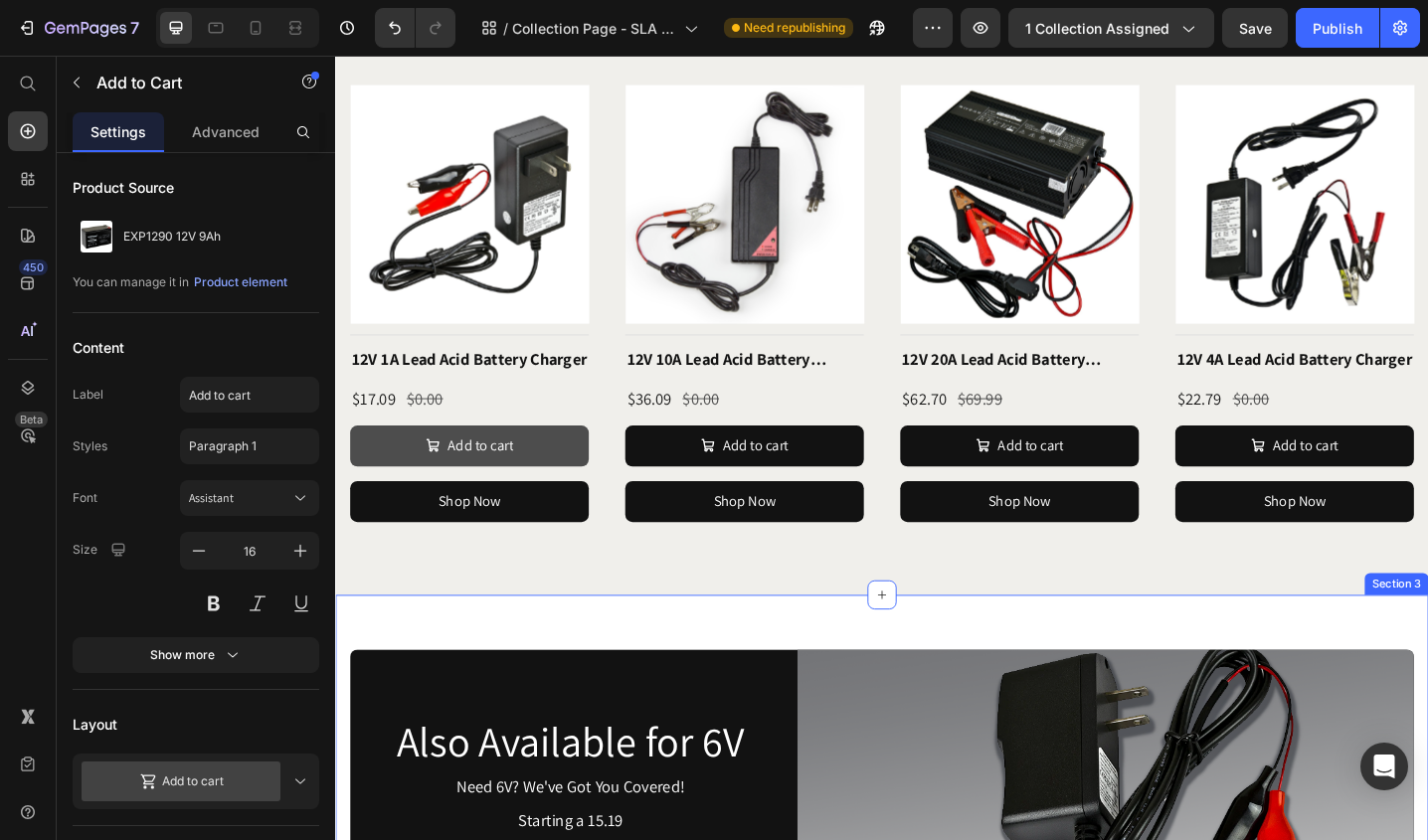 scroll, scrollTop: 834, scrollLeft: 0, axis: vertical 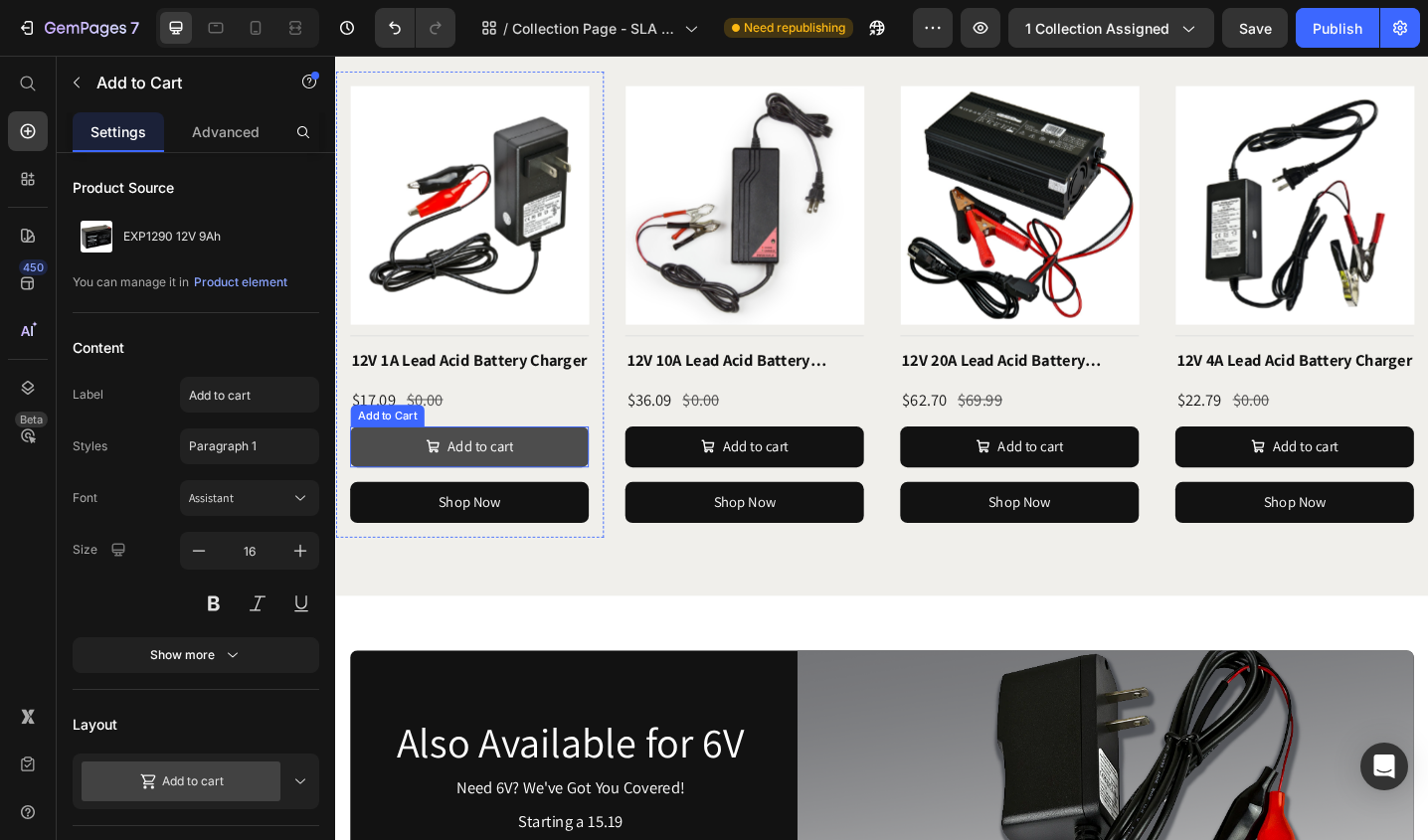 click on "Add to cart" at bounding box center (481, 482) 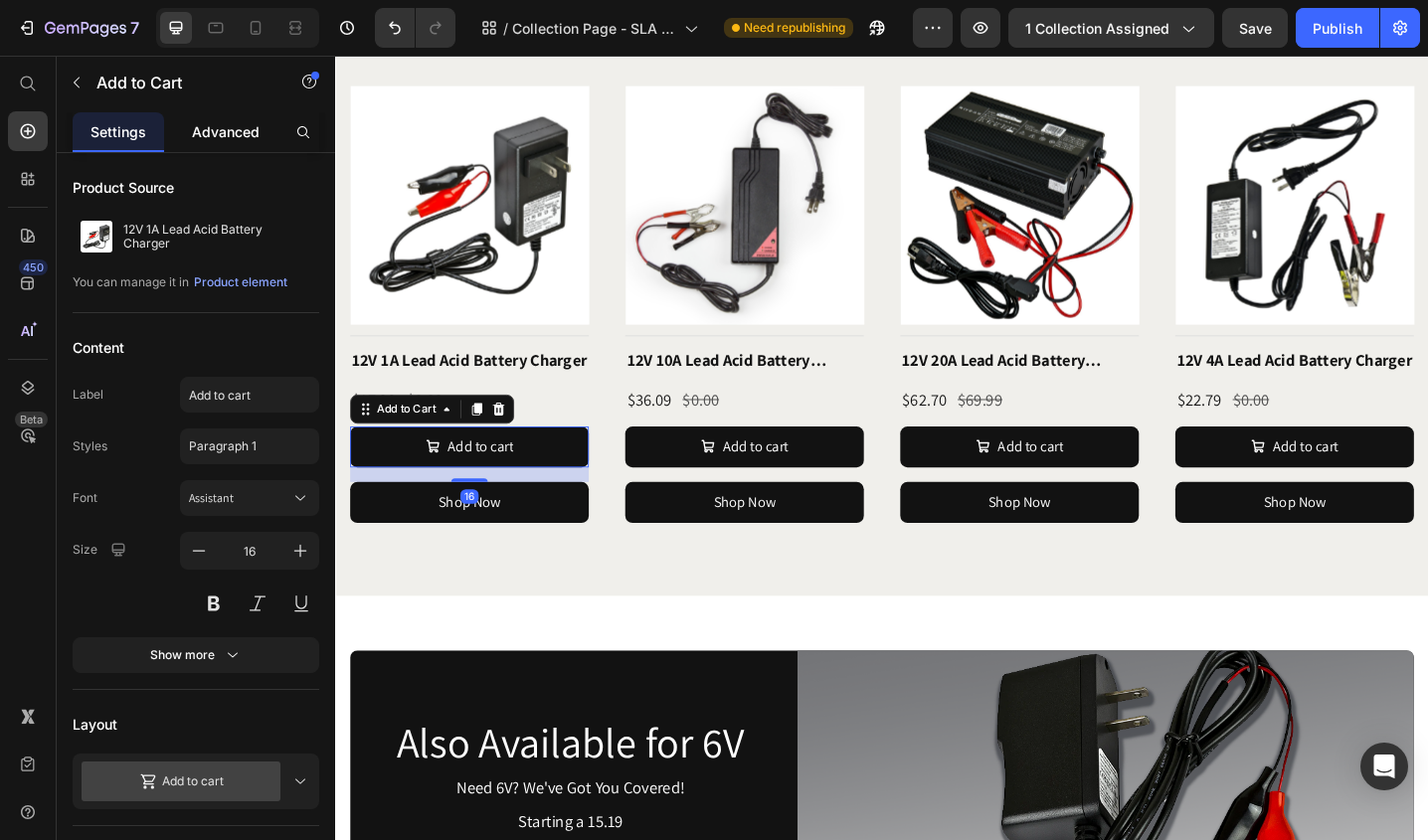 click on "Advanced" at bounding box center [226, 131] 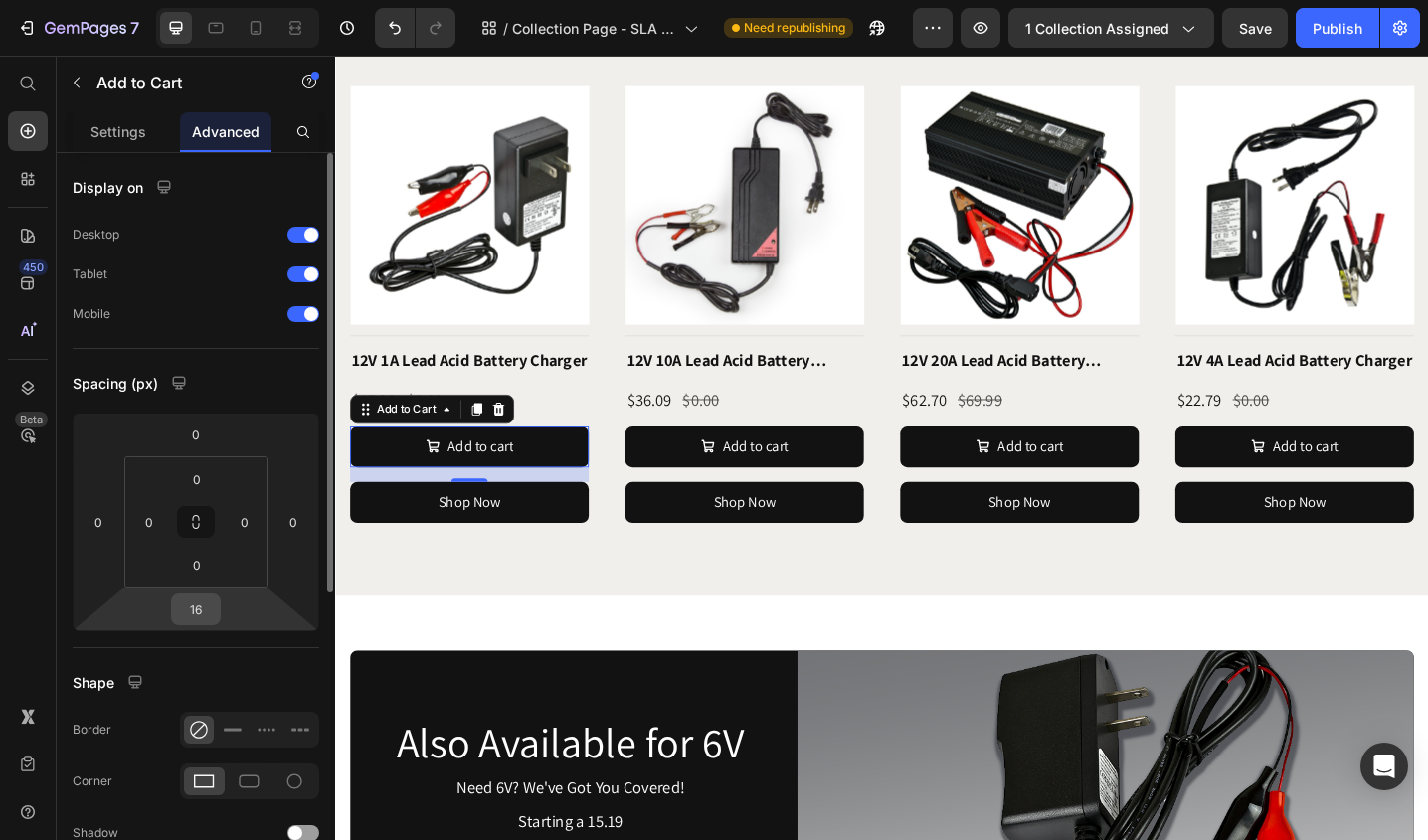 click on "16" at bounding box center [196, 609] 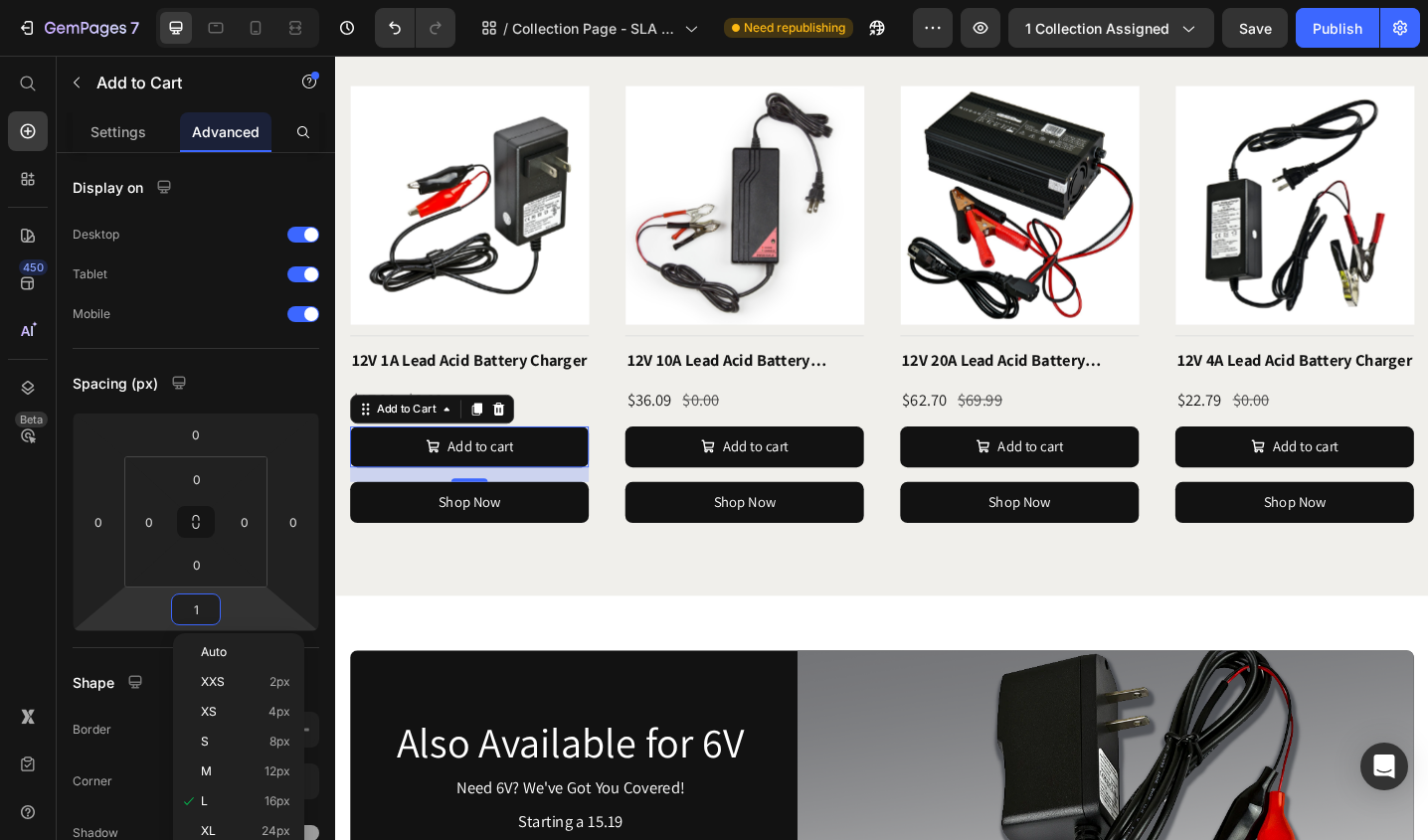type on "10" 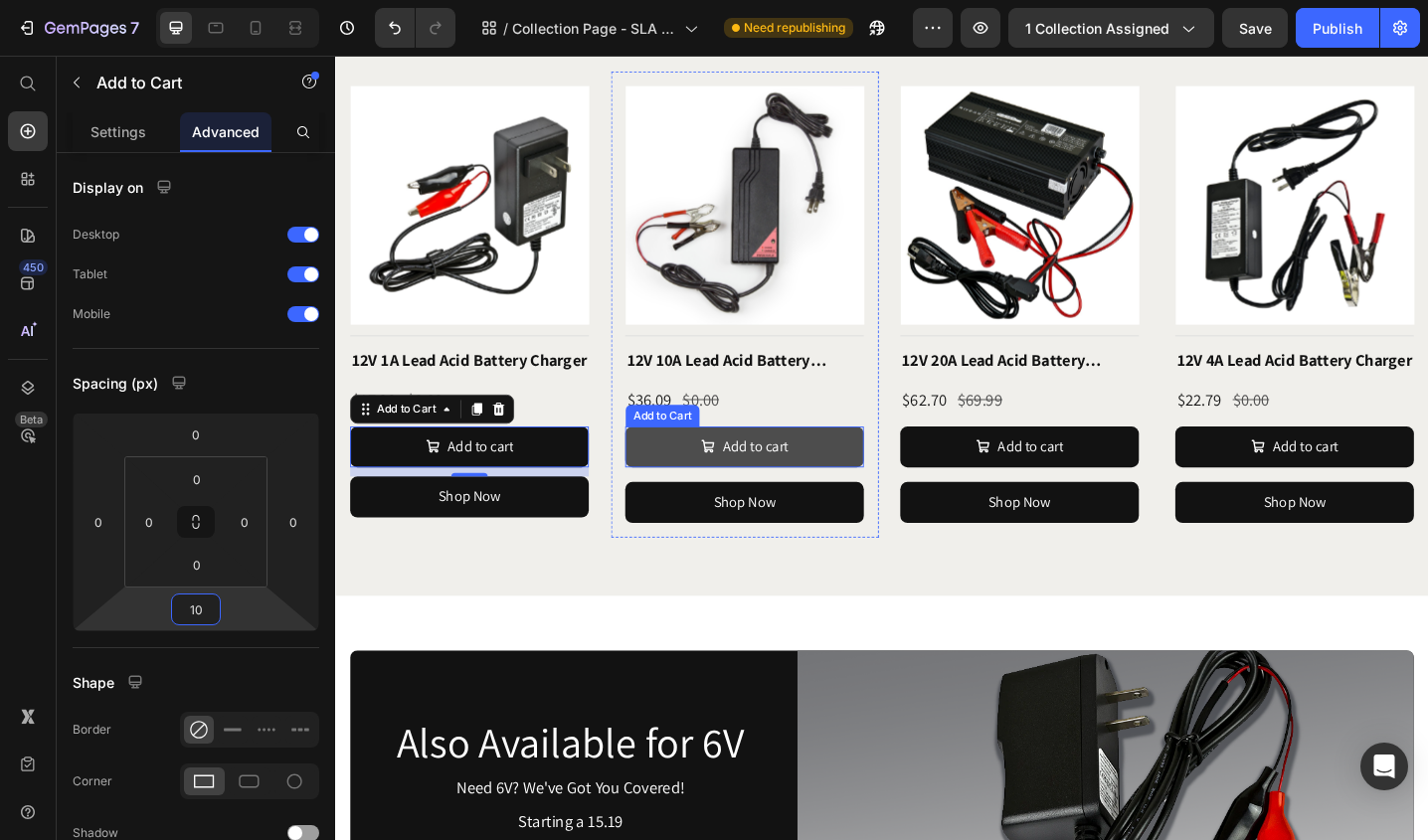 click on "Add to cart" at bounding box center [782, 482] 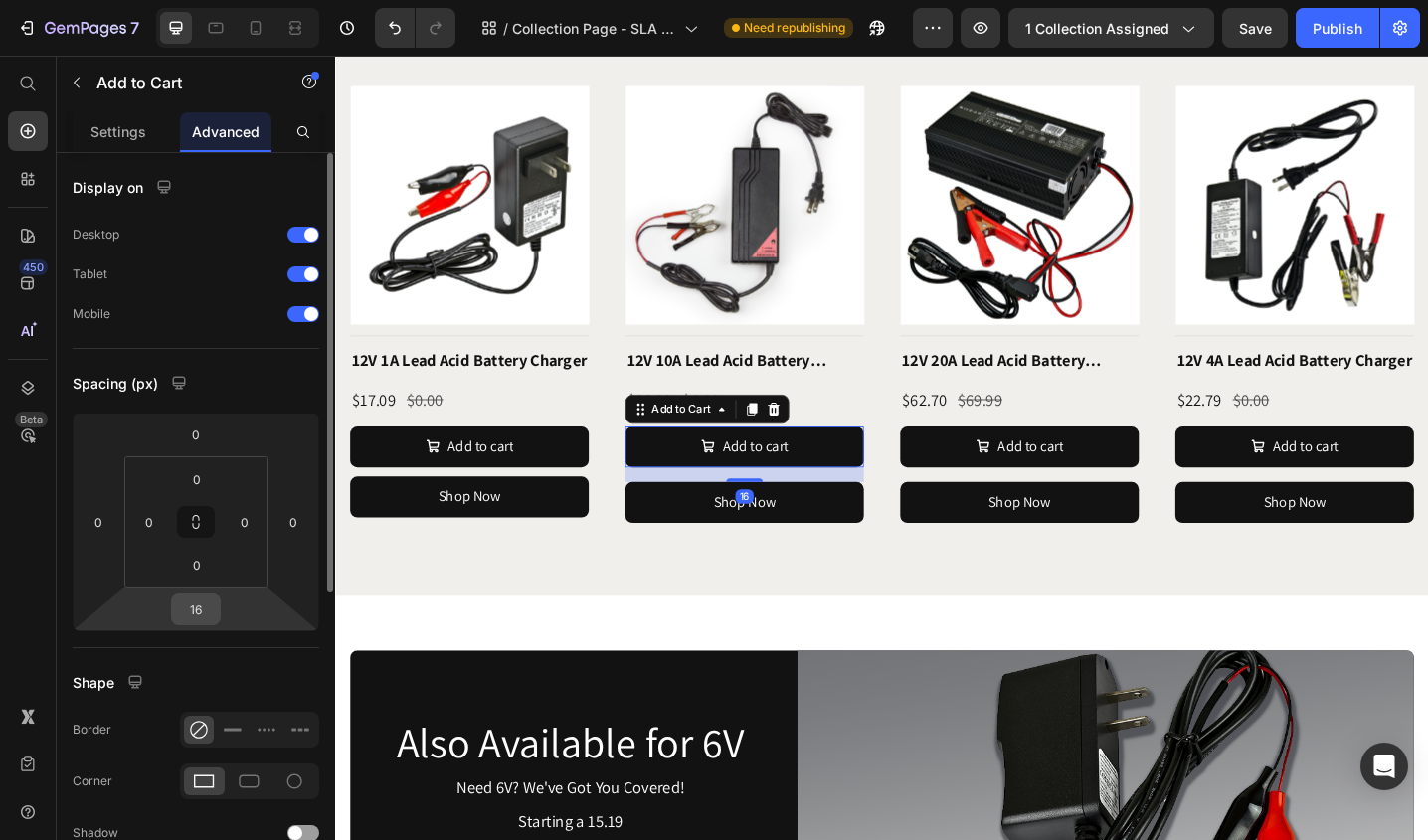 click on "16" at bounding box center (196, 609) 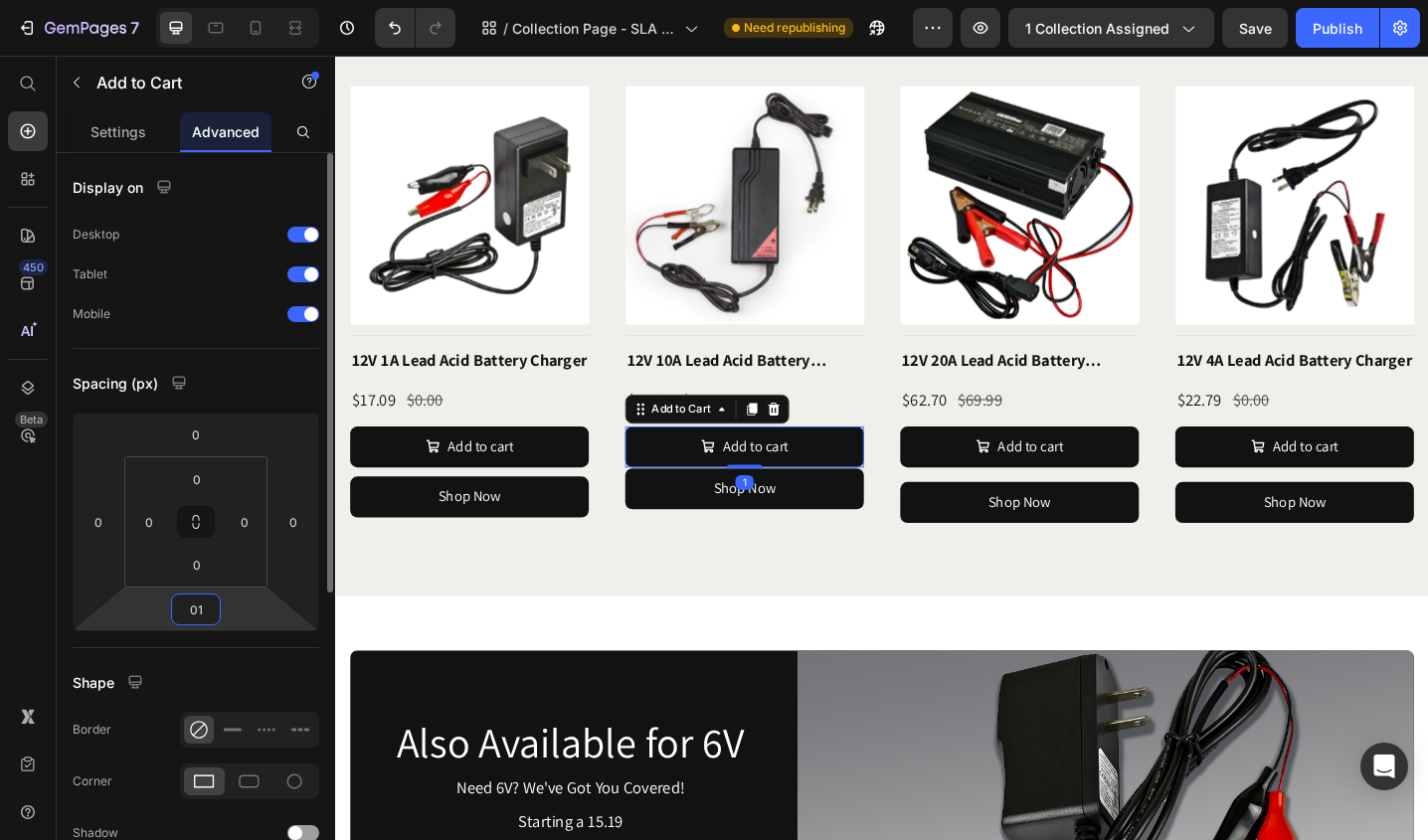 type on "0" 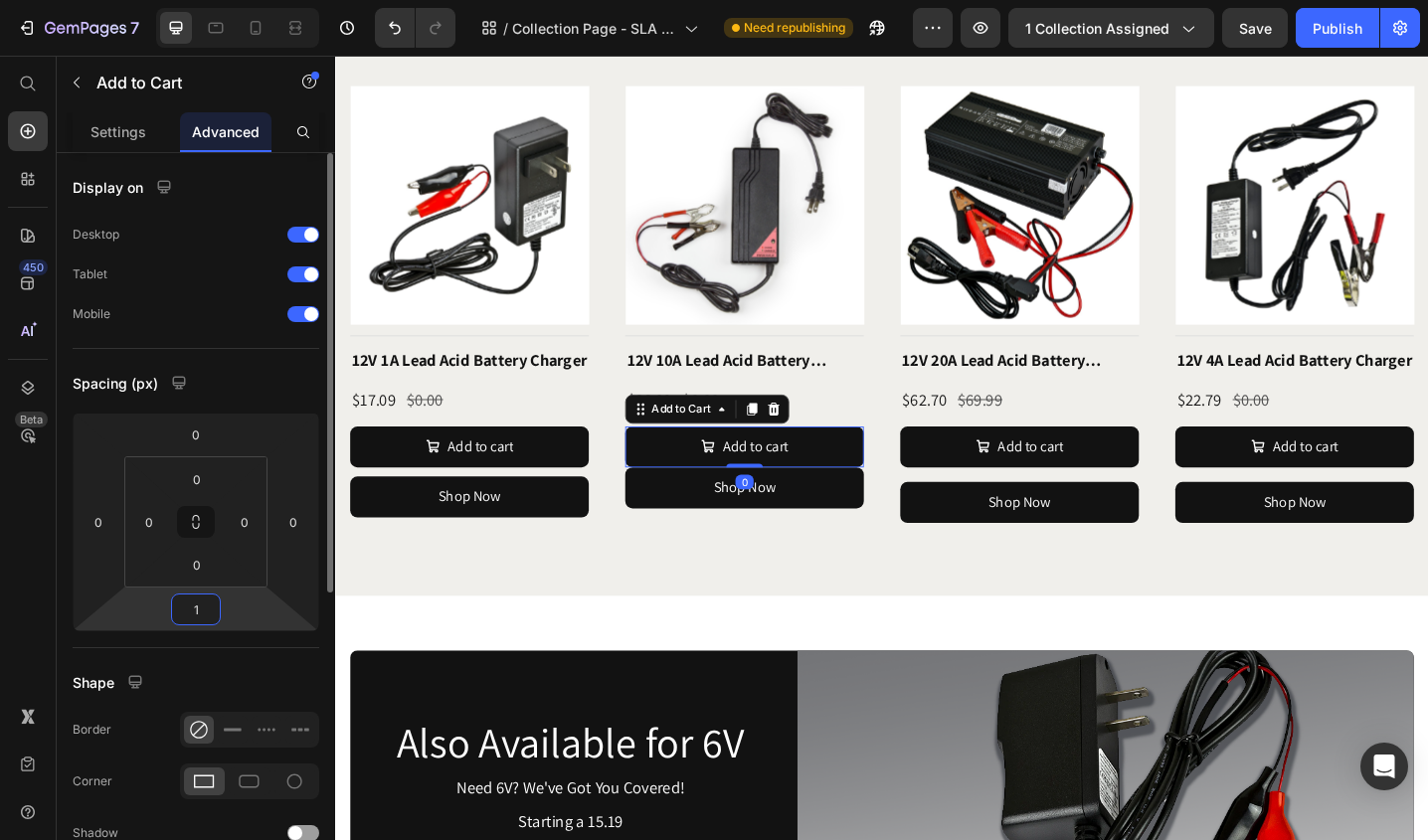 type on "10" 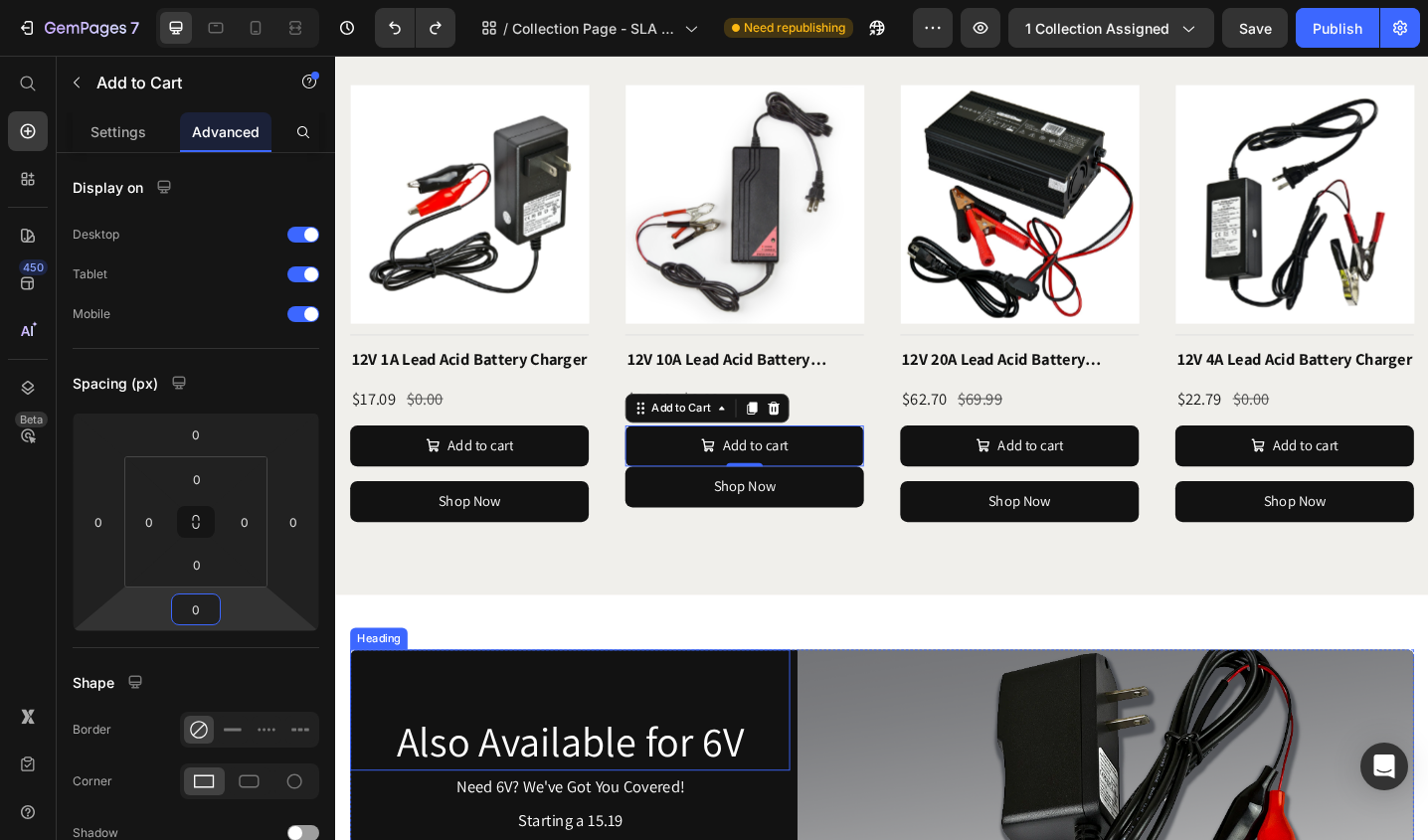 scroll, scrollTop: 834, scrollLeft: 0, axis: vertical 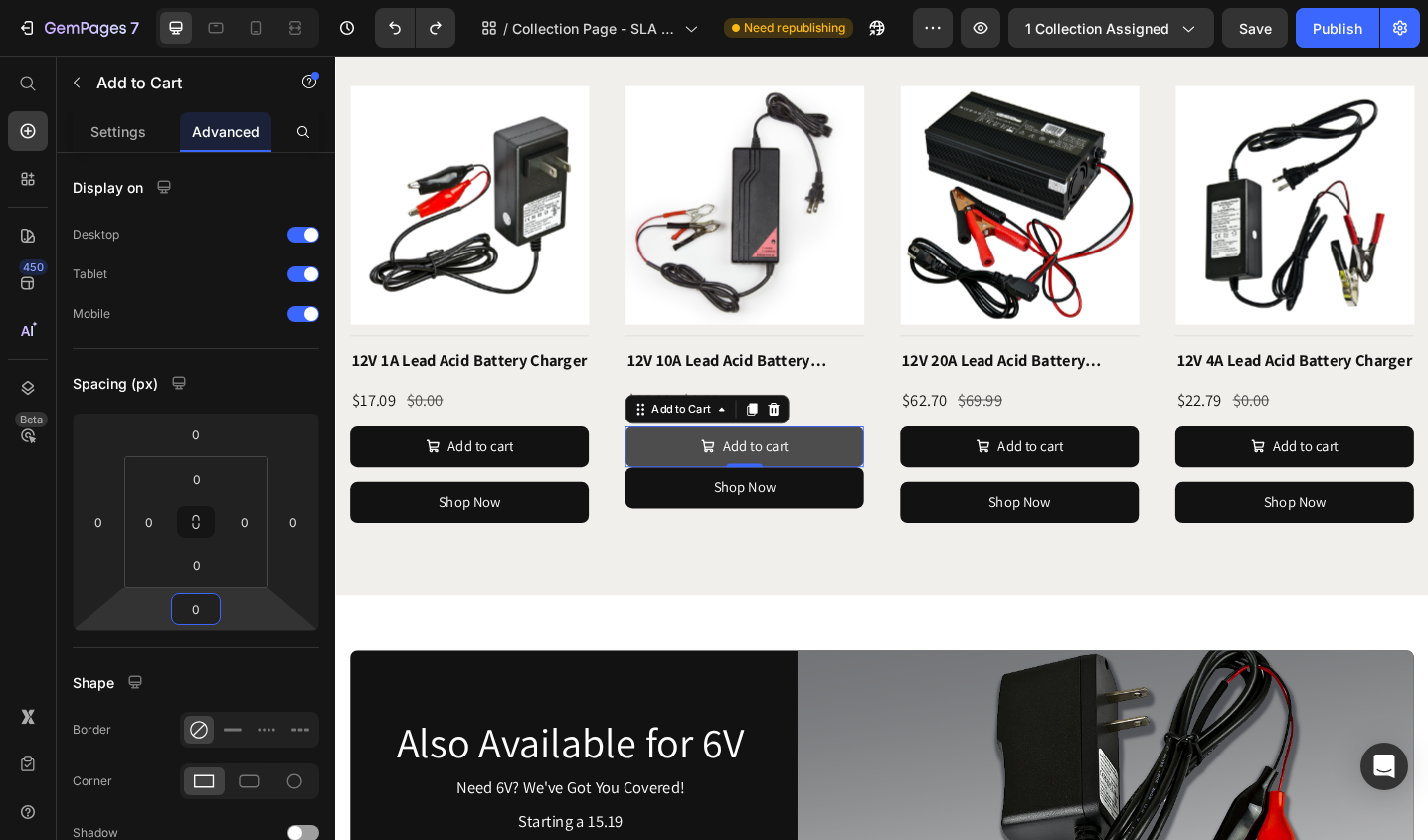 type on "0" 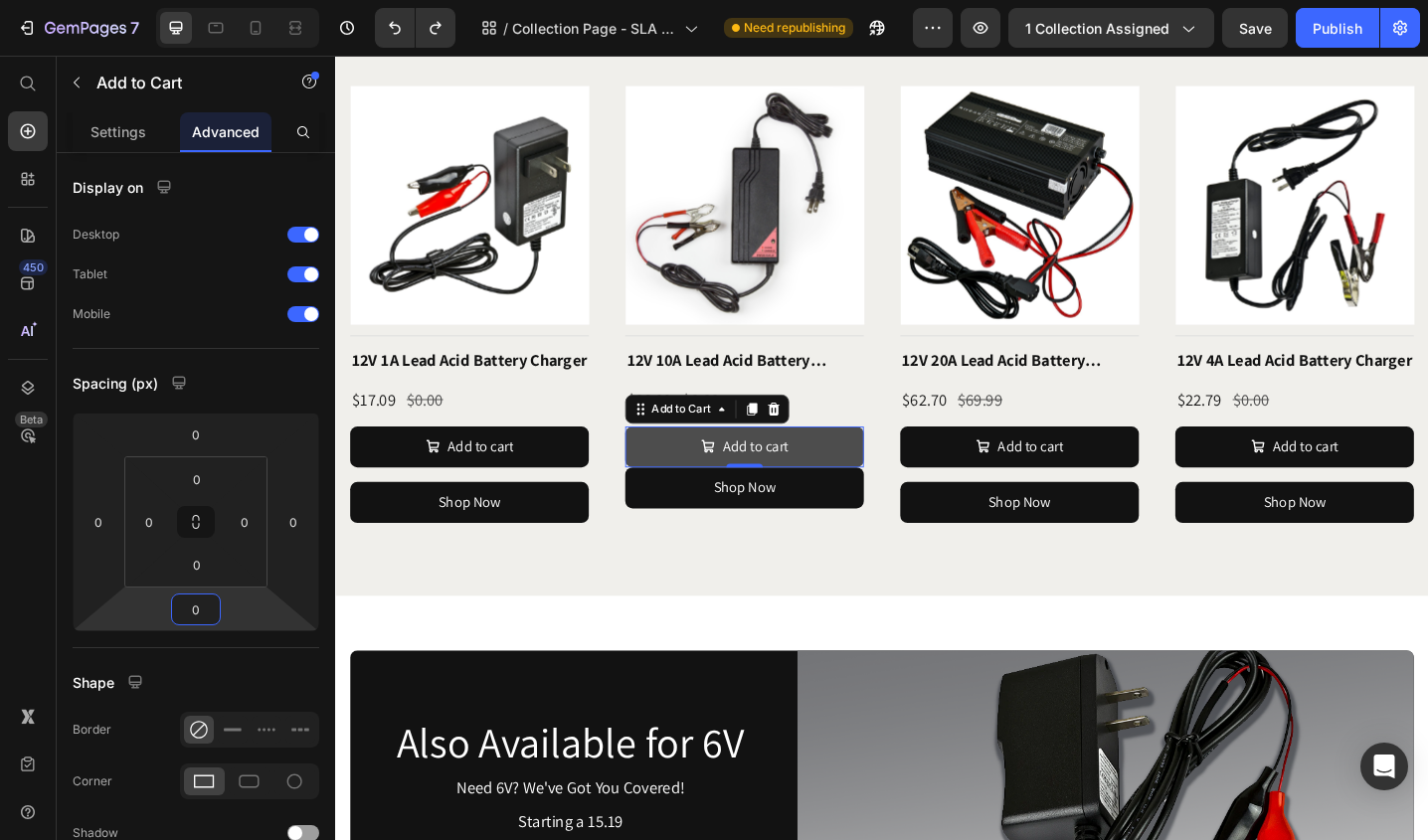 click on "Add to cart" at bounding box center (782, 482) 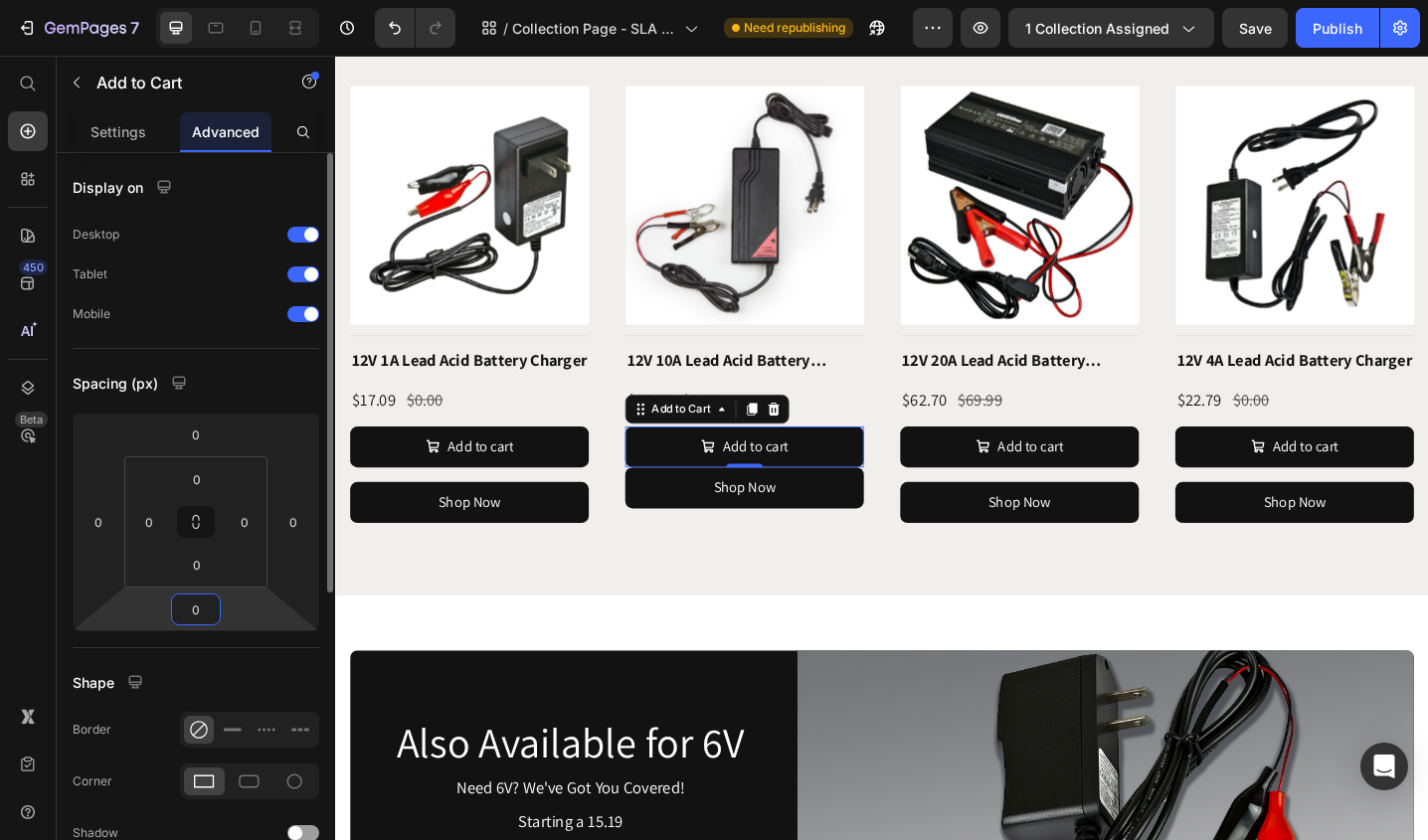 click on "0" at bounding box center (196, 609) 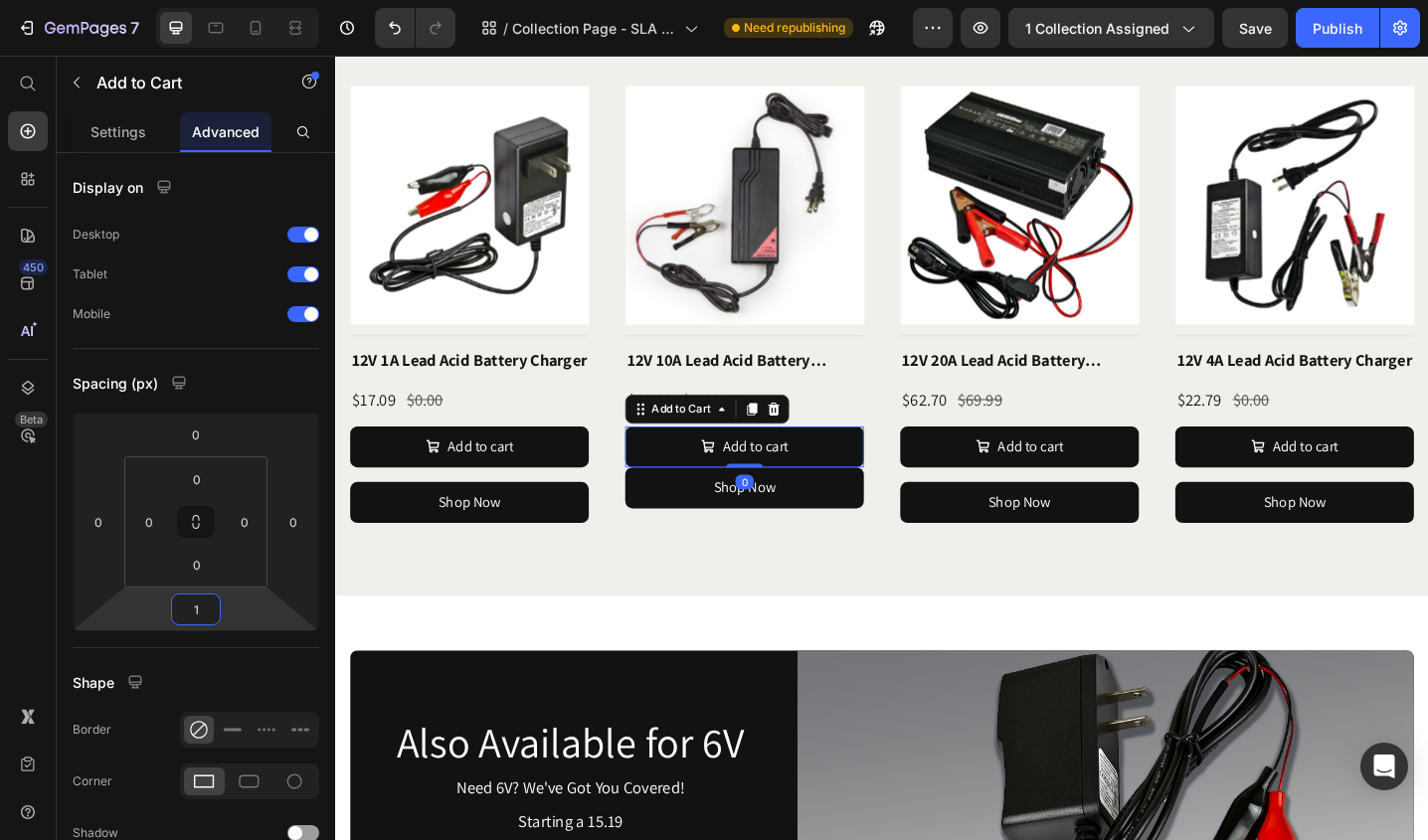 type on "16" 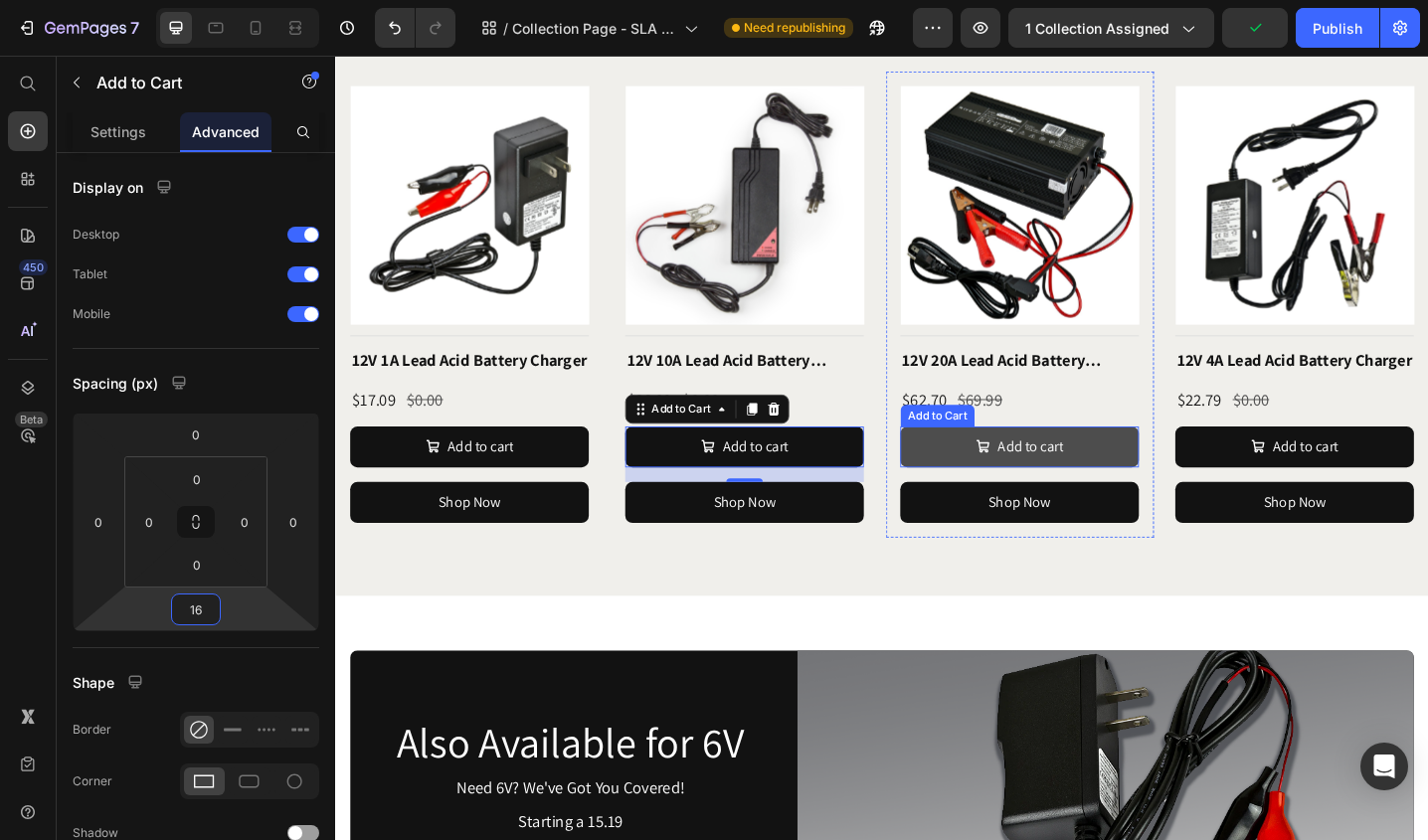 click on "Add to cart" at bounding box center [1082, 482] 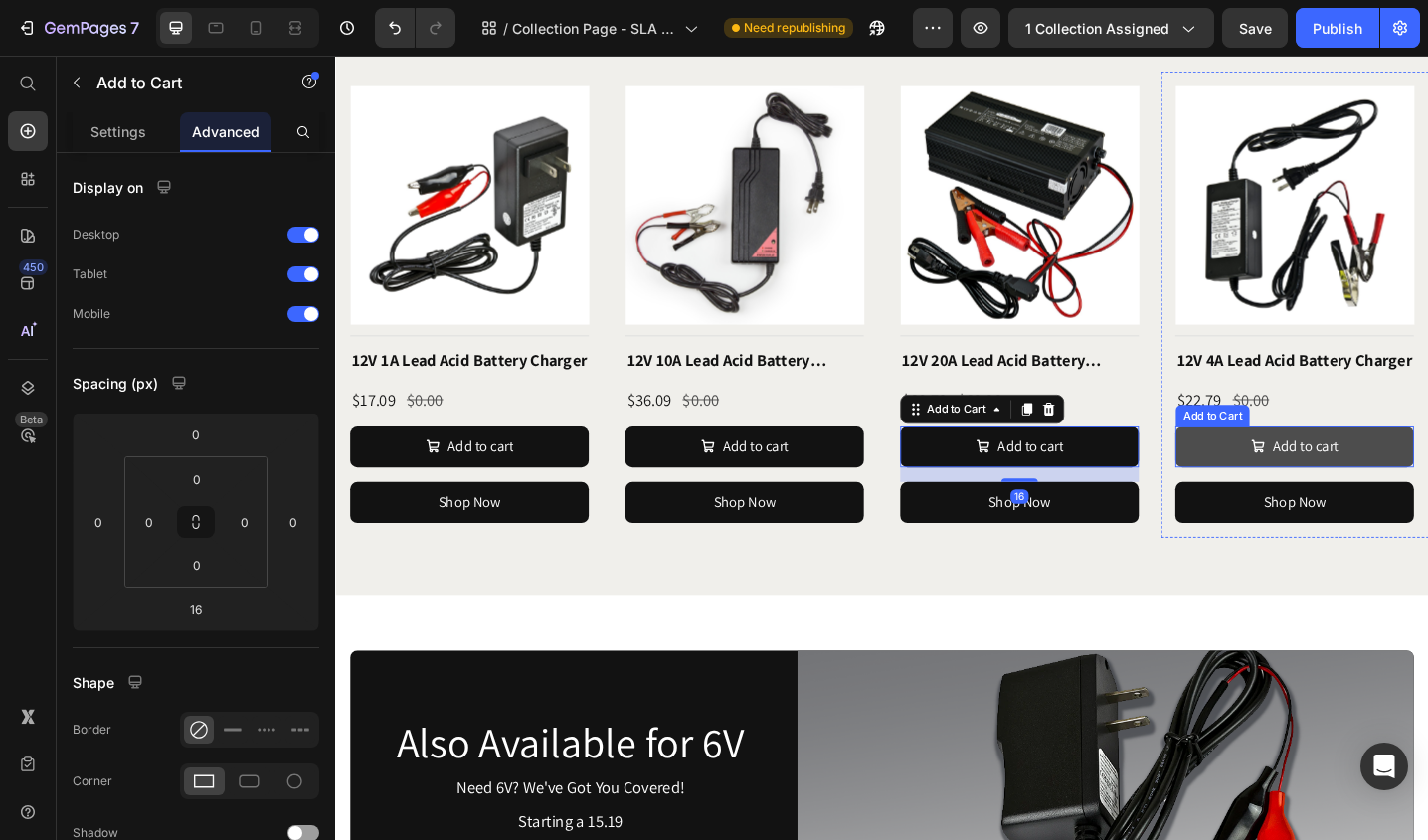 click on "Add to cart" at bounding box center (1382, 482) 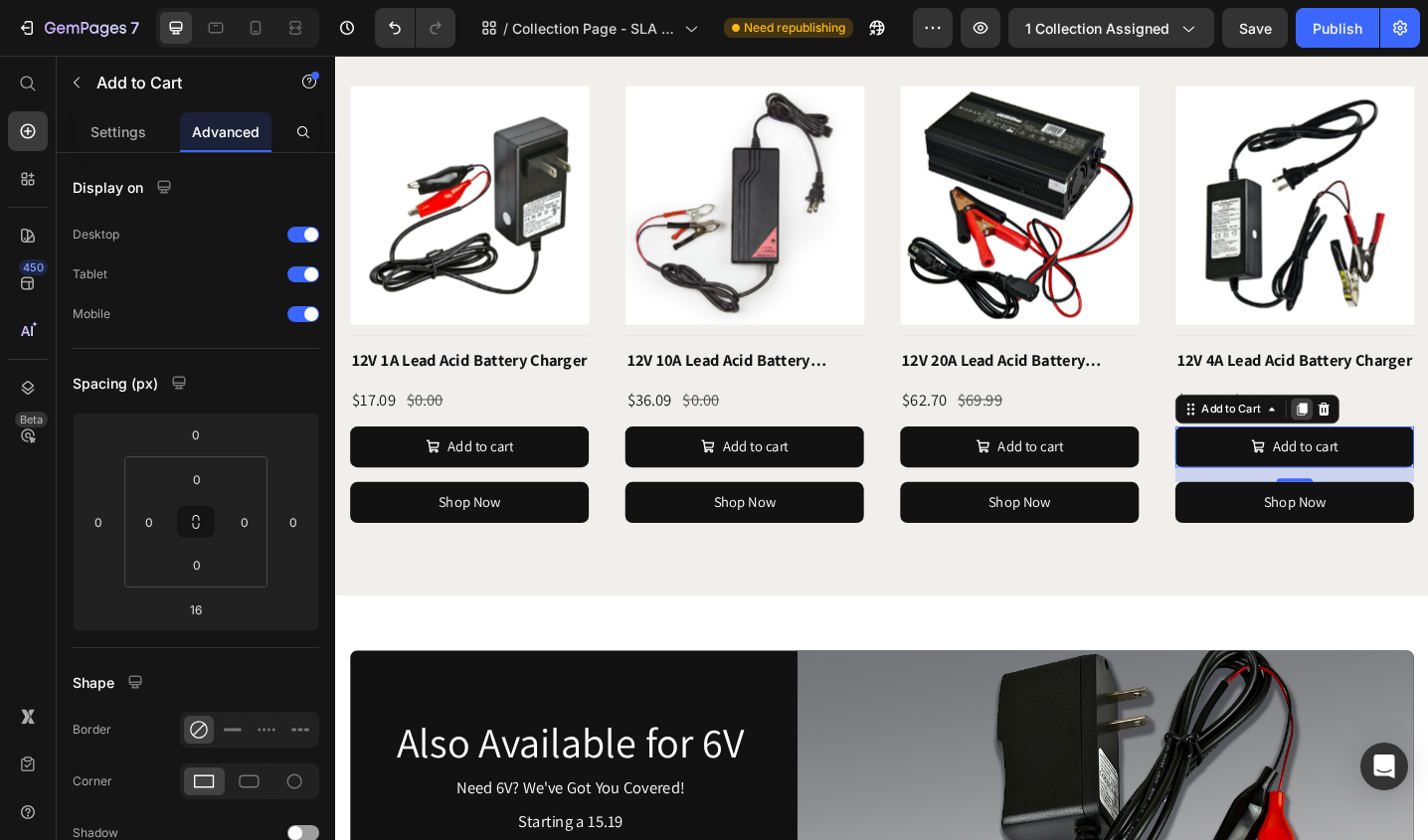 click at bounding box center (1390, 441) 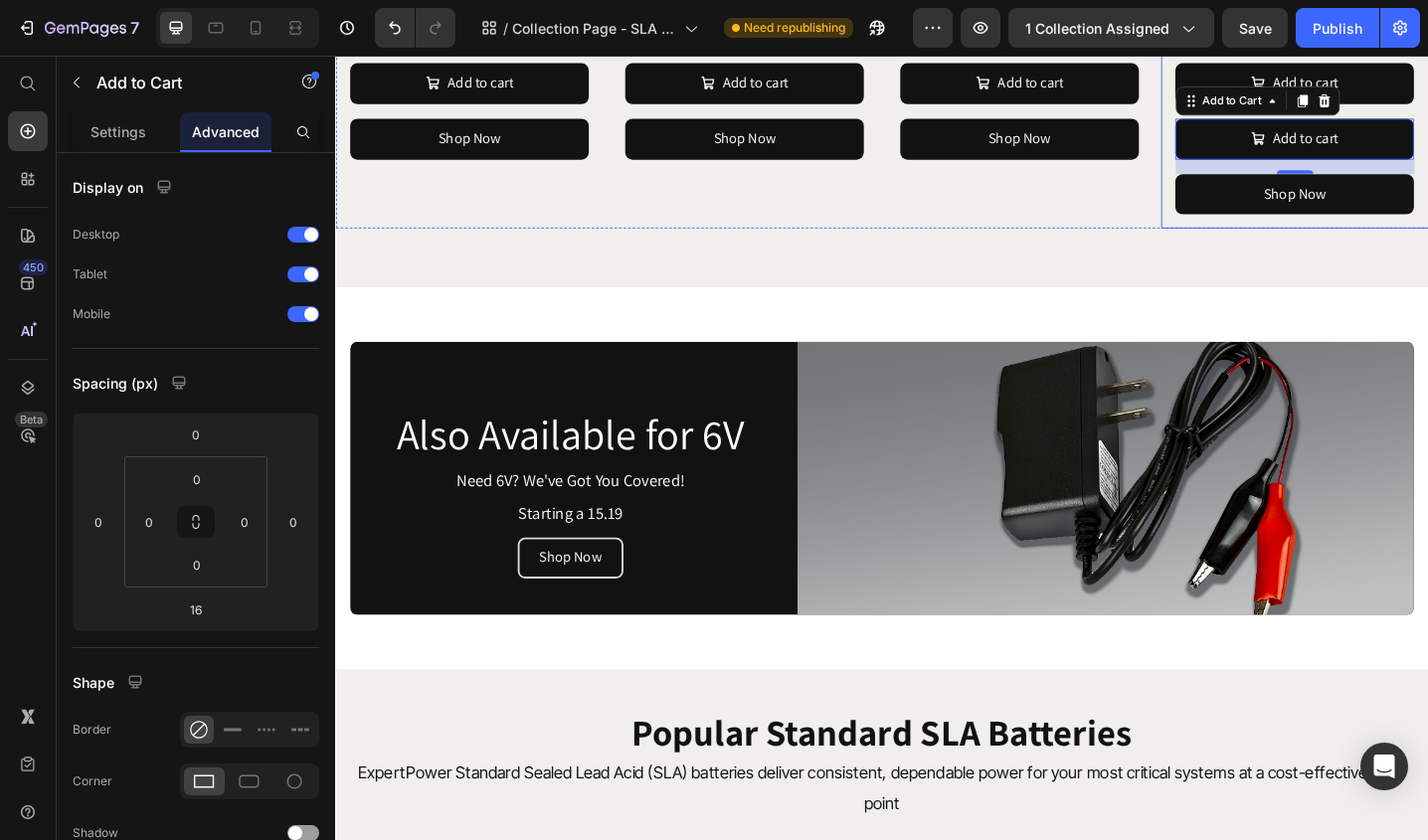 scroll, scrollTop: 1232, scrollLeft: 0, axis: vertical 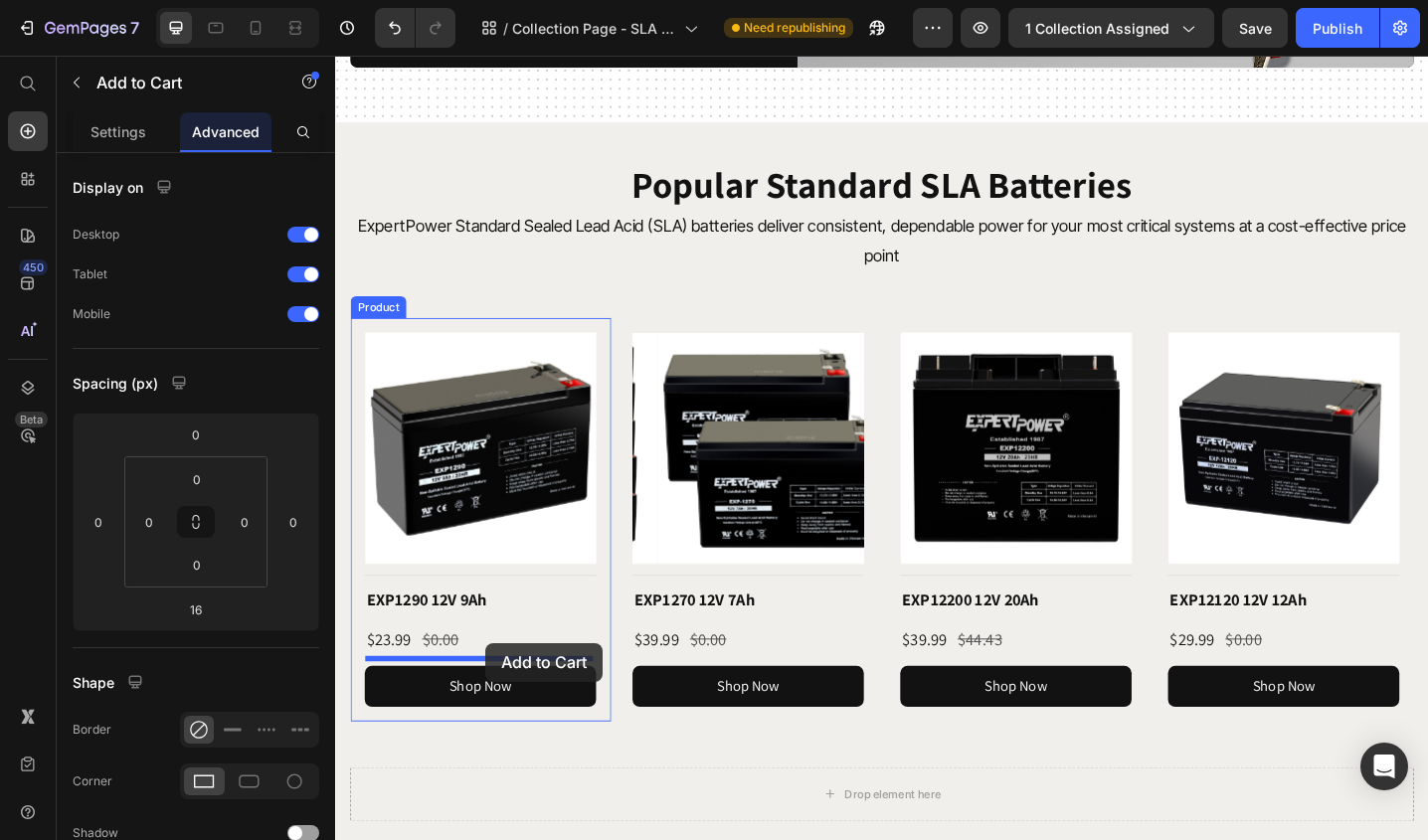 drag, startPoint x: 1254, startPoint y: 109, endPoint x: 499, endPoint y: 697, distance: 956.9582 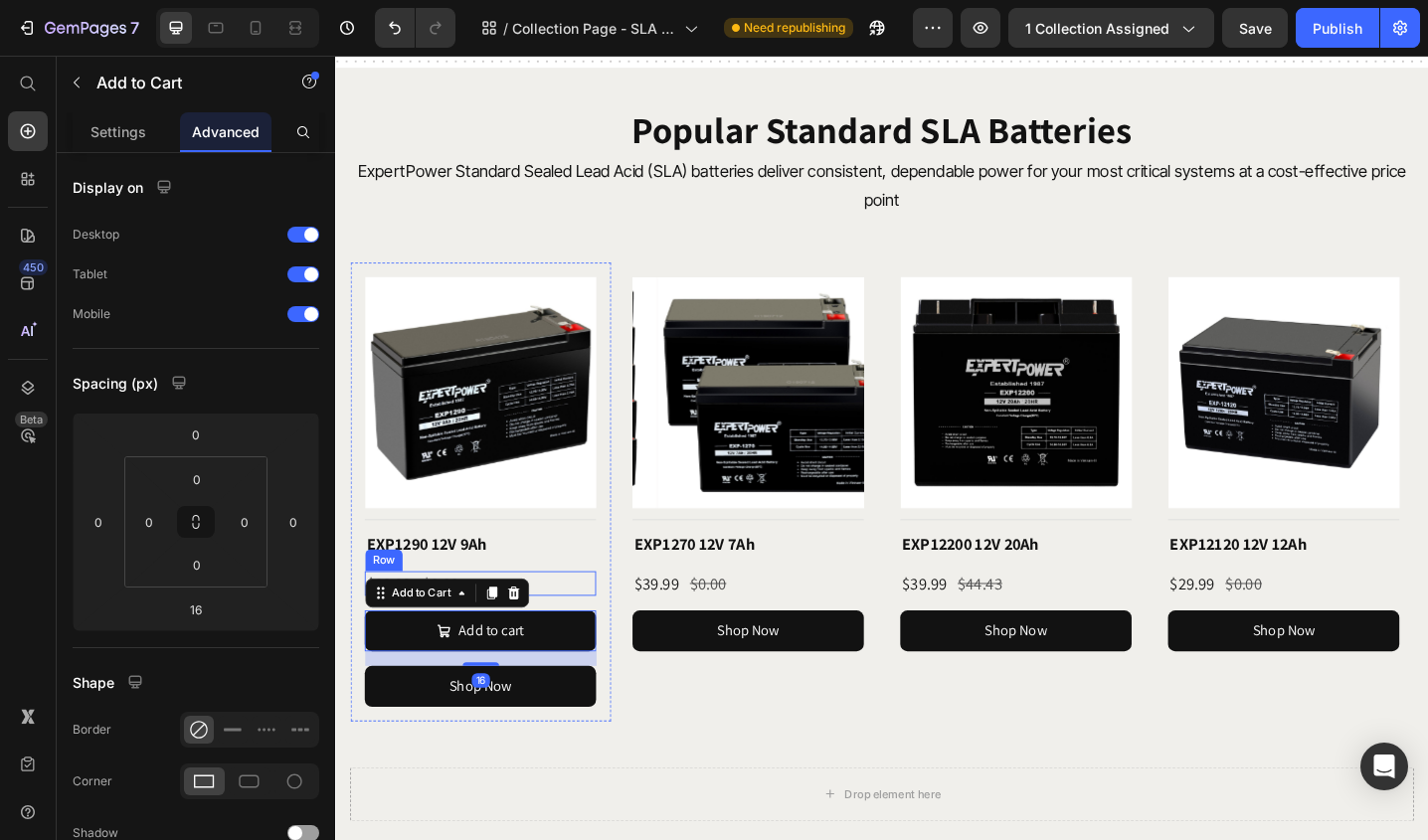 scroll, scrollTop: 1767, scrollLeft: 0, axis: vertical 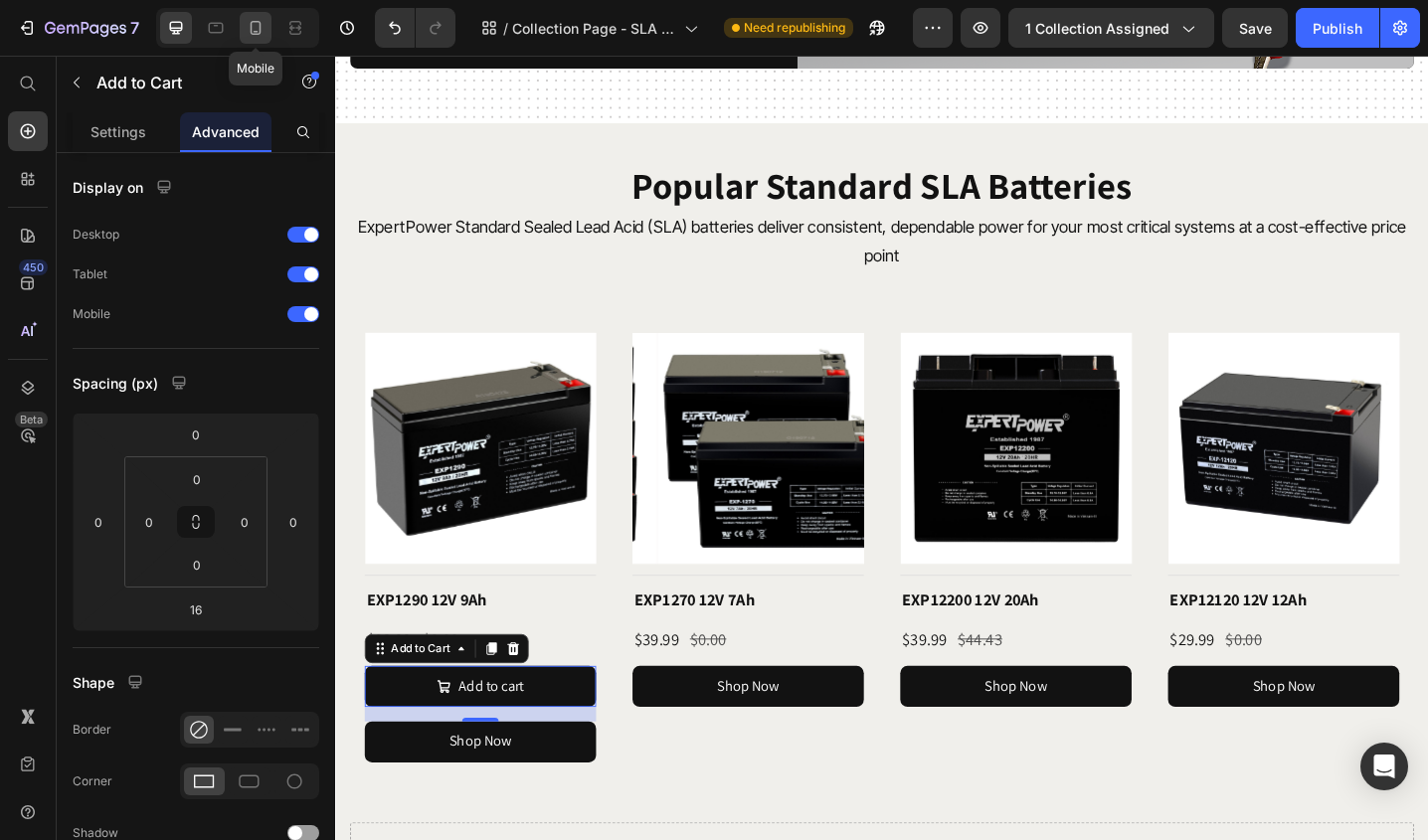 click 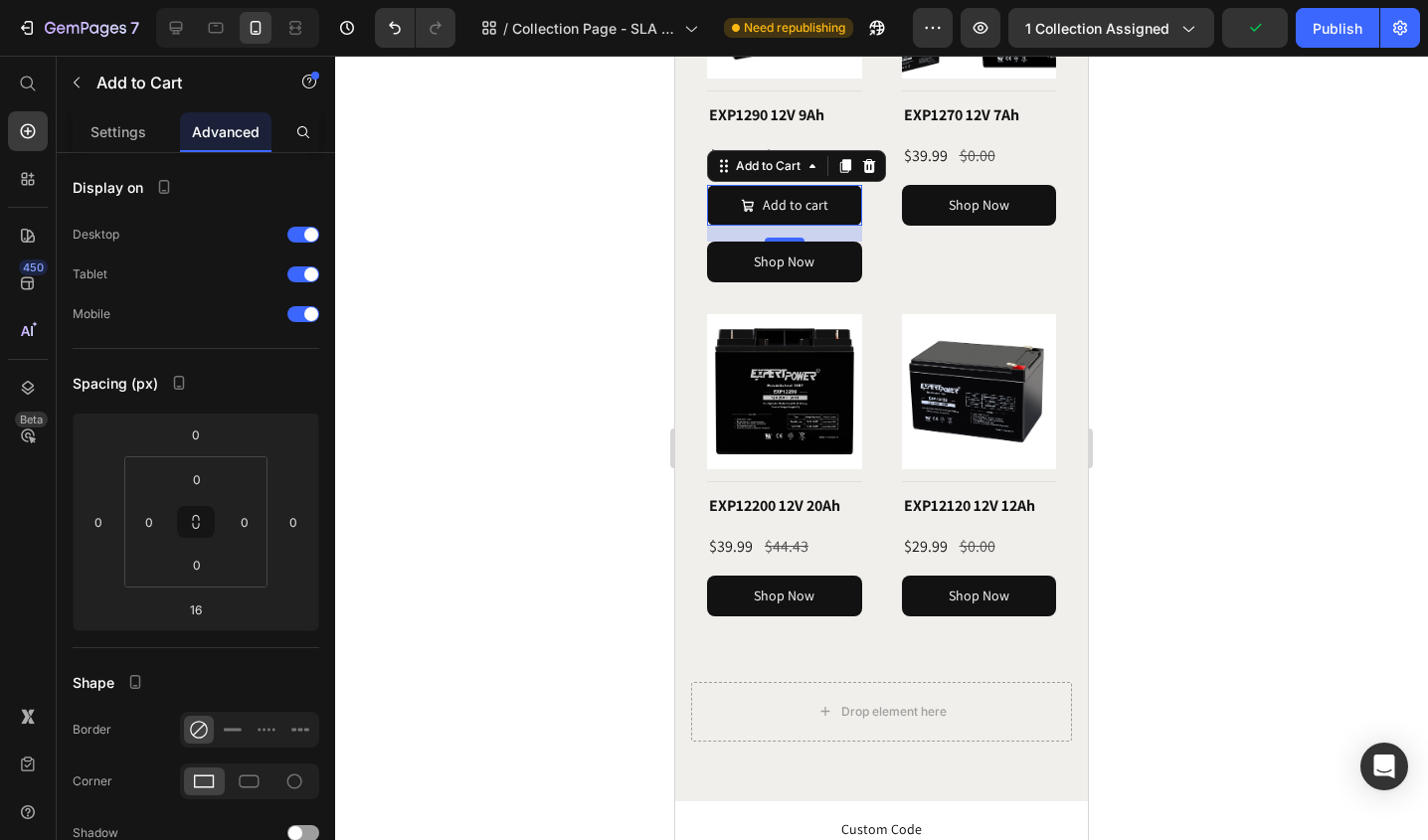 scroll, scrollTop: 2848, scrollLeft: 0, axis: vertical 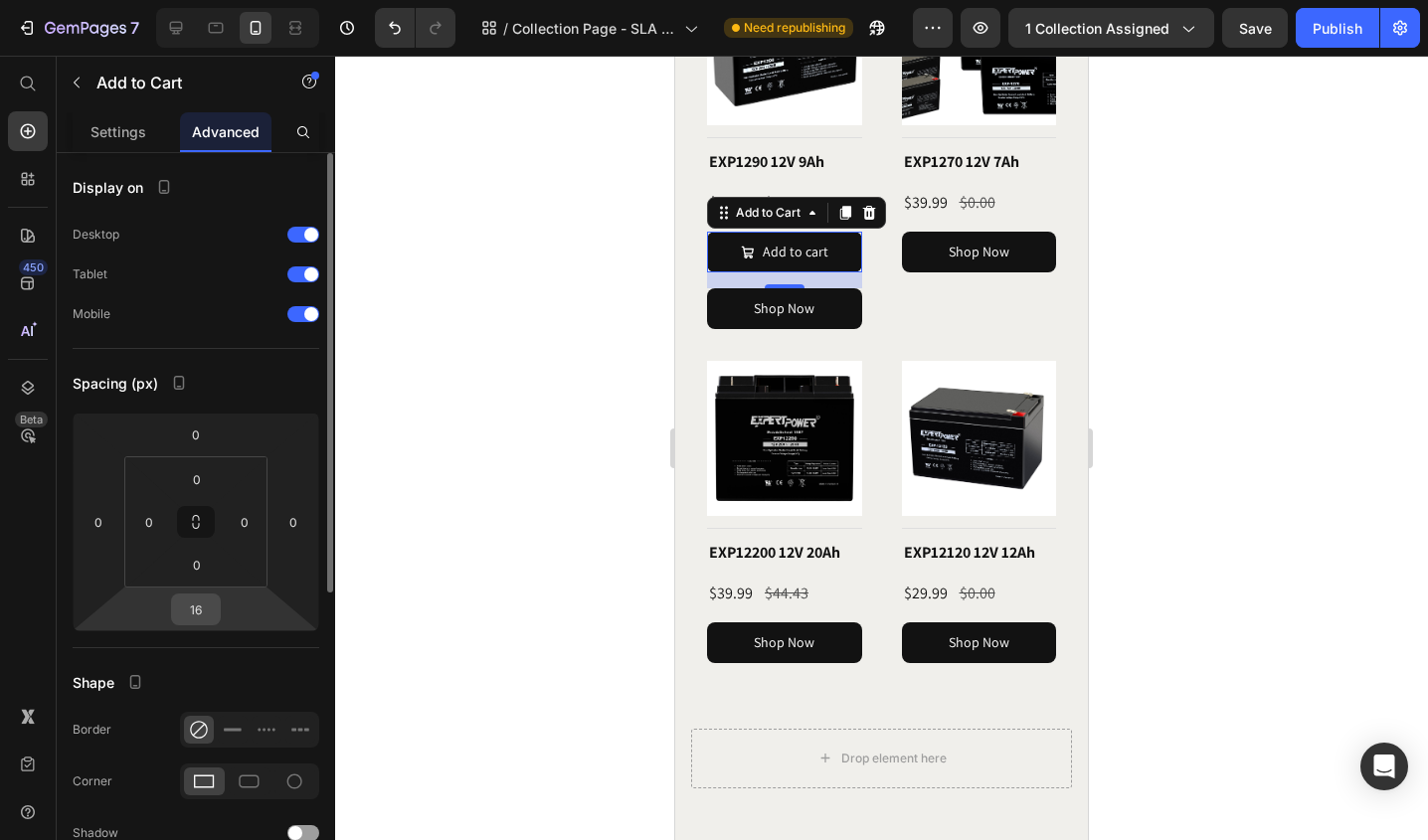 click on "16" at bounding box center [196, 609] 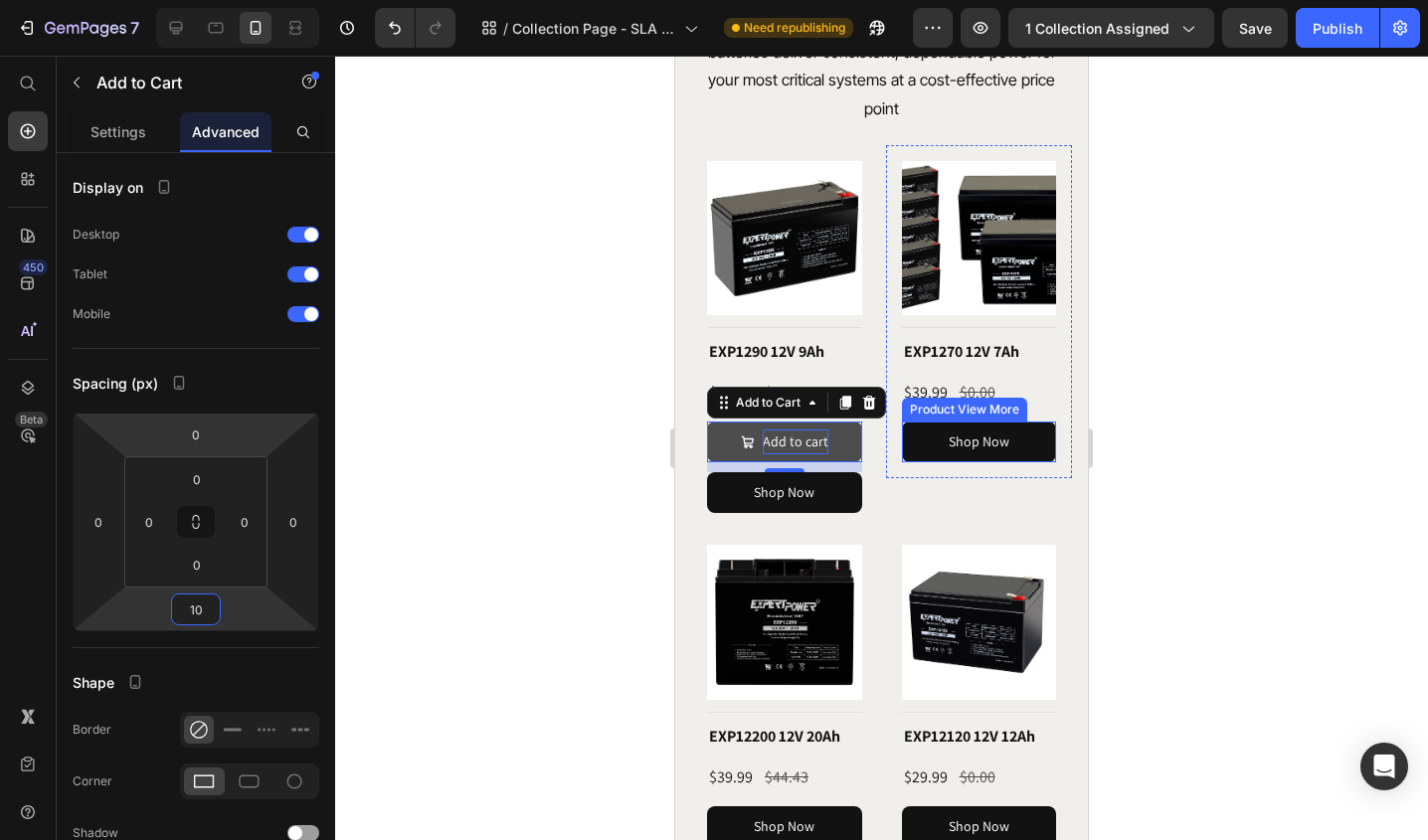 scroll, scrollTop: 2649, scrollLeft: 0, axis: vertical 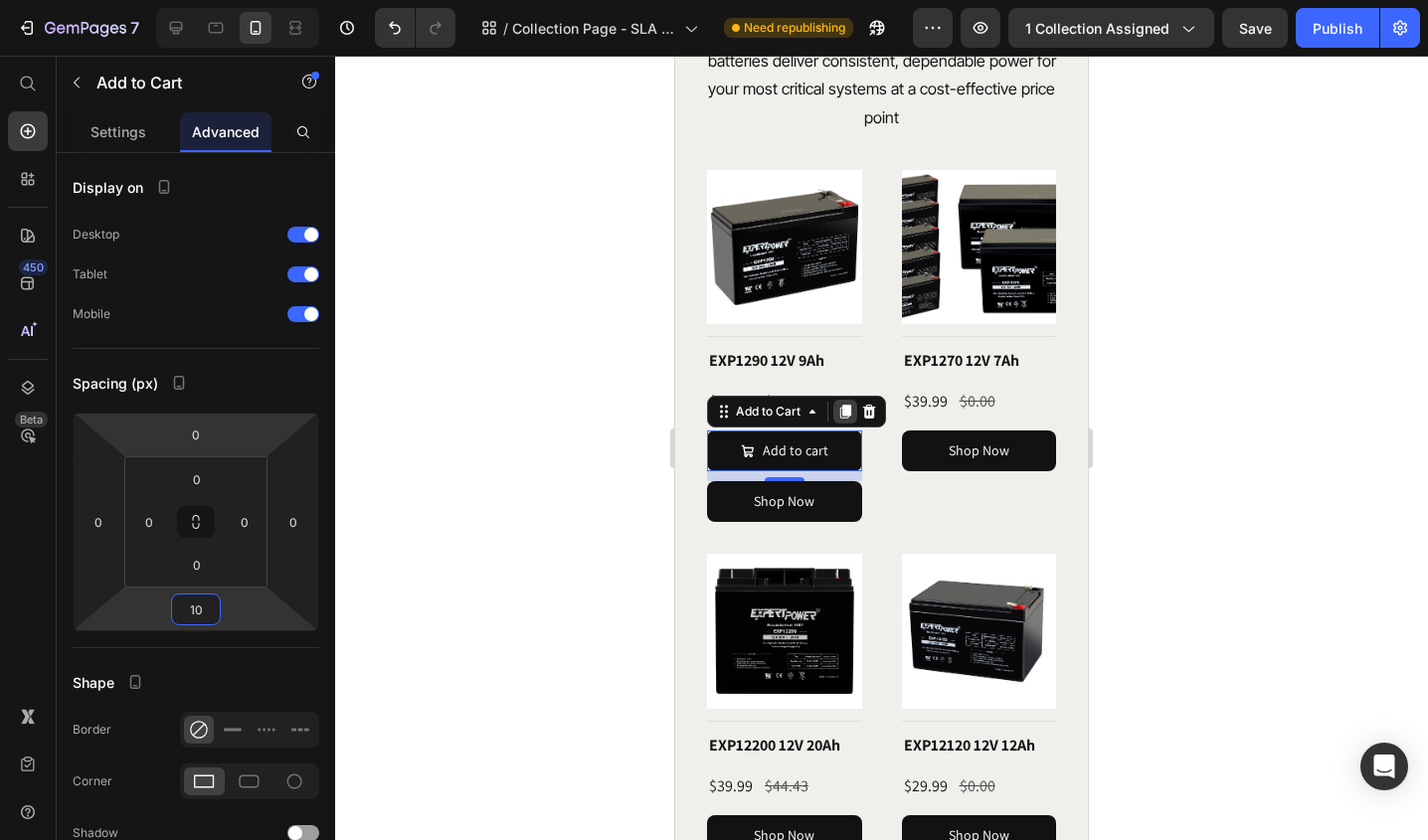 type on "10" 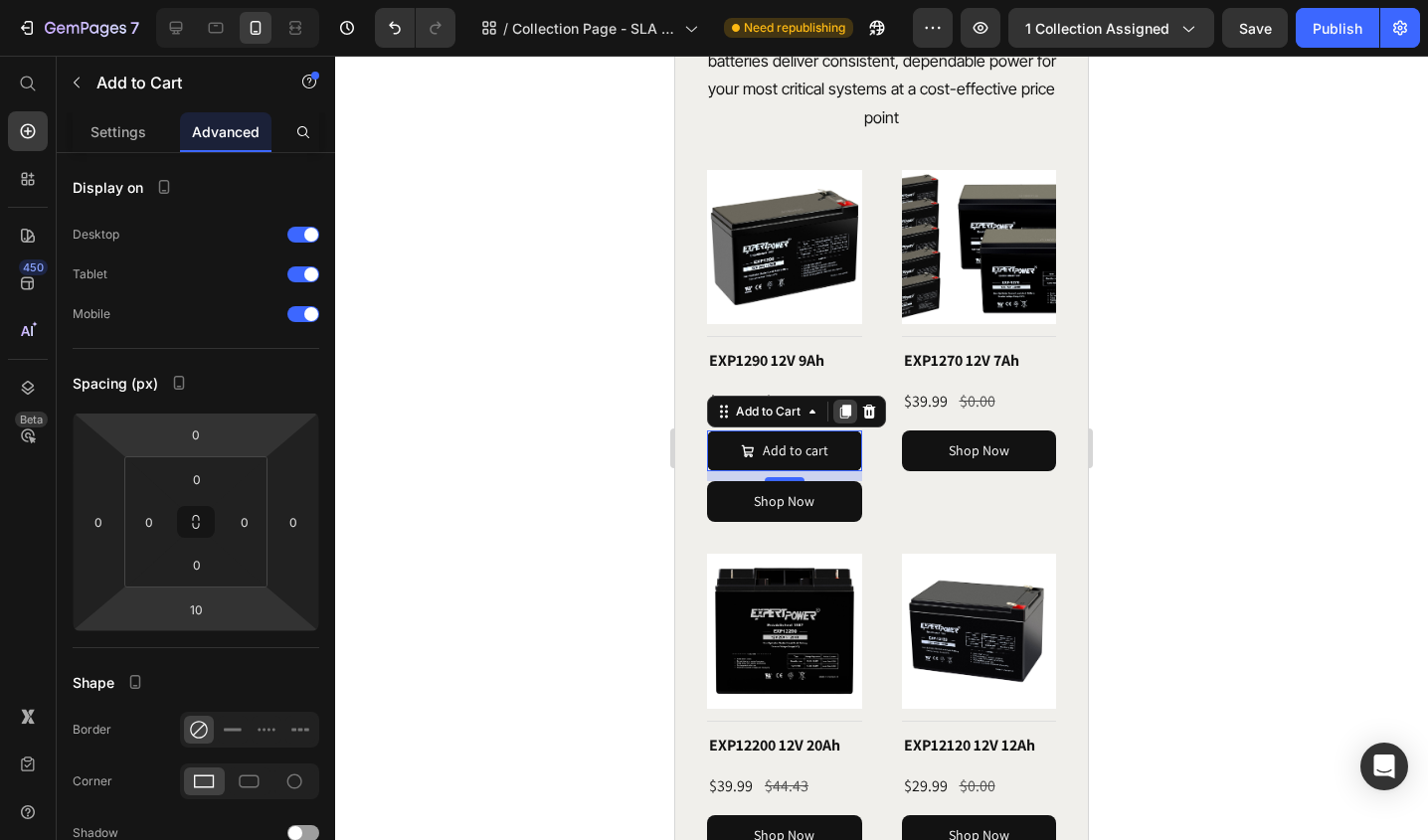 click 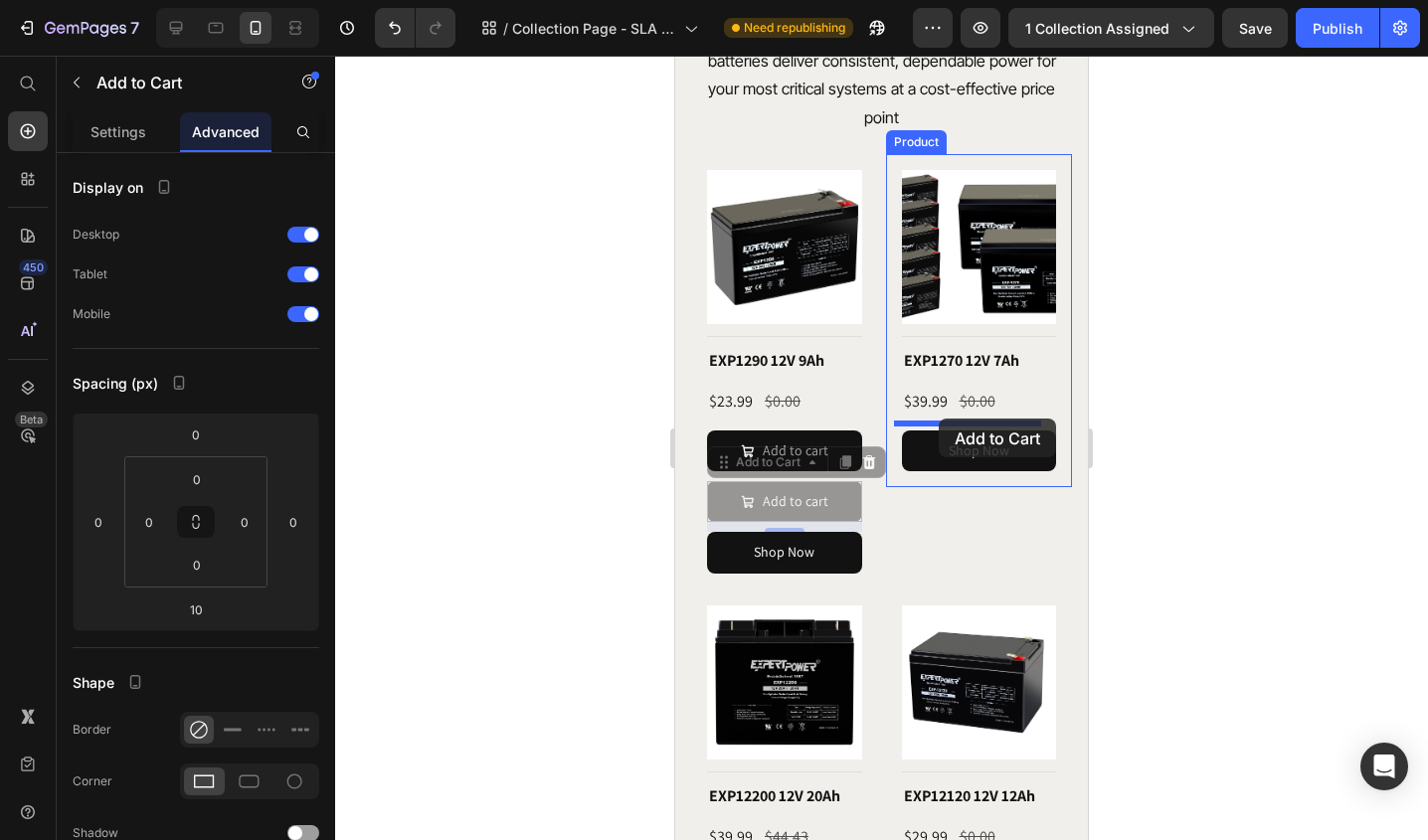 drag, startPoint x: 721, startPoint y: 461, endPoint x: 939, endPoint y: 419, distance: 222.00901 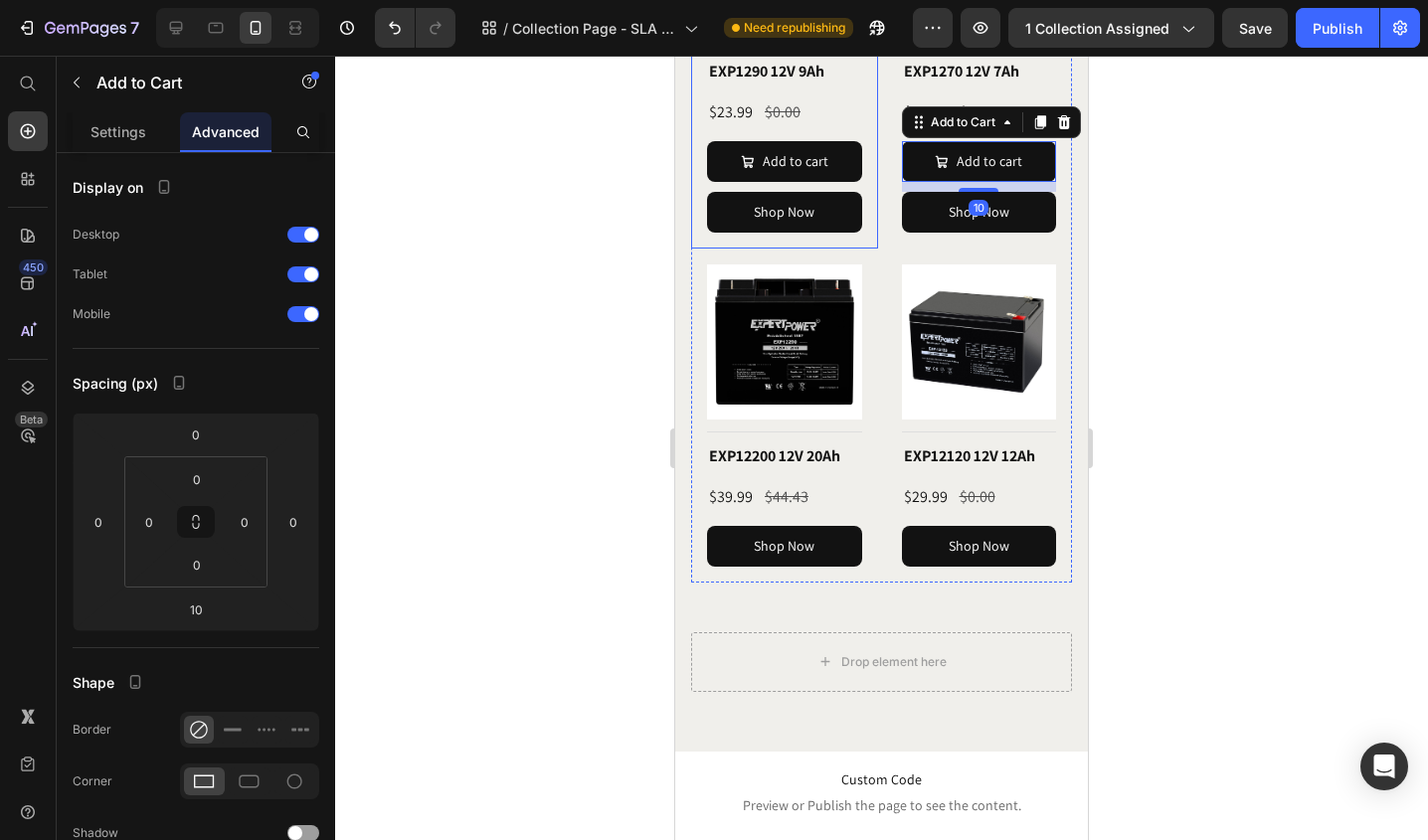 scroll, scrollTop: 2947, scrollLeft: 0, axis: vertical 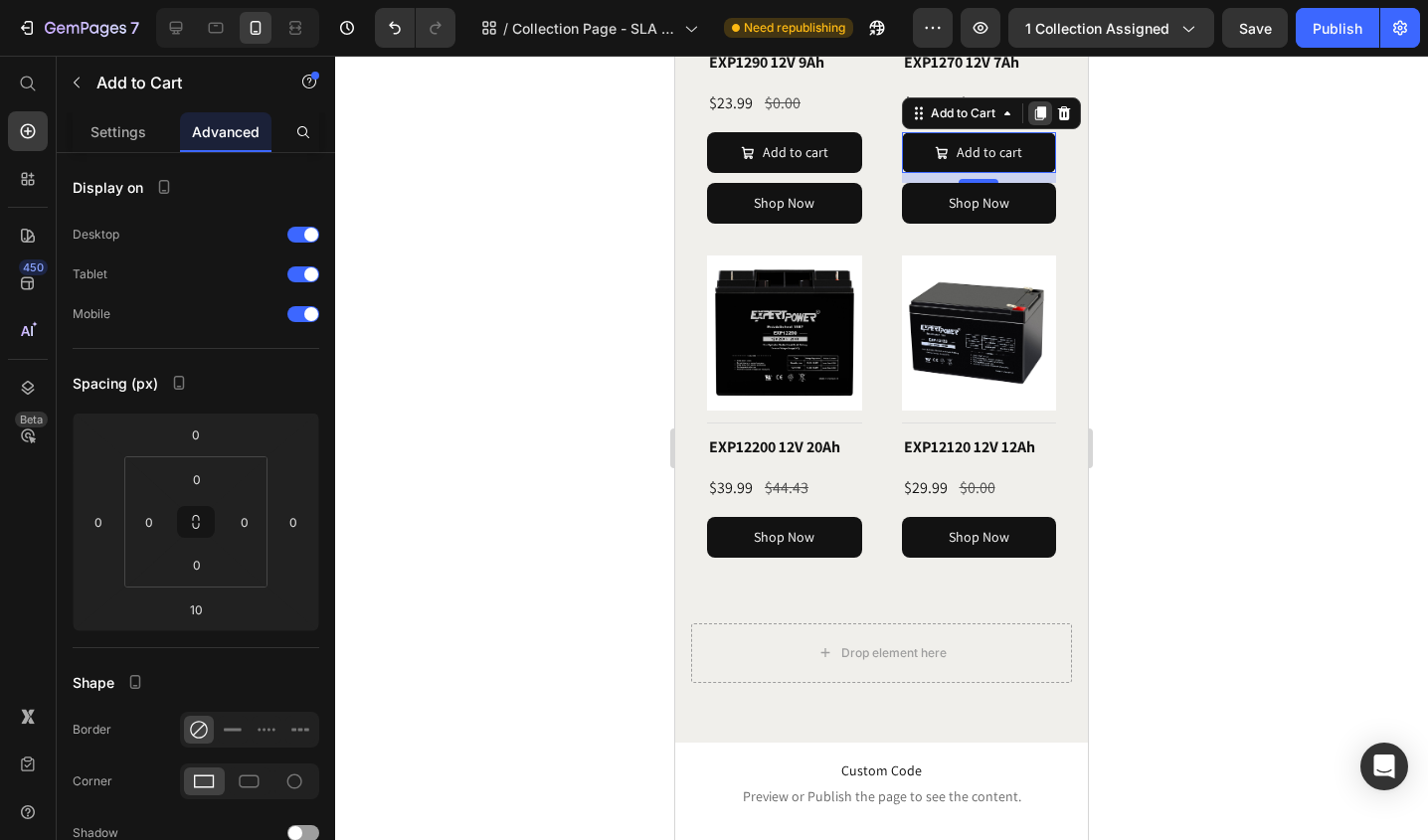 click at bounding box center (1040, 113) 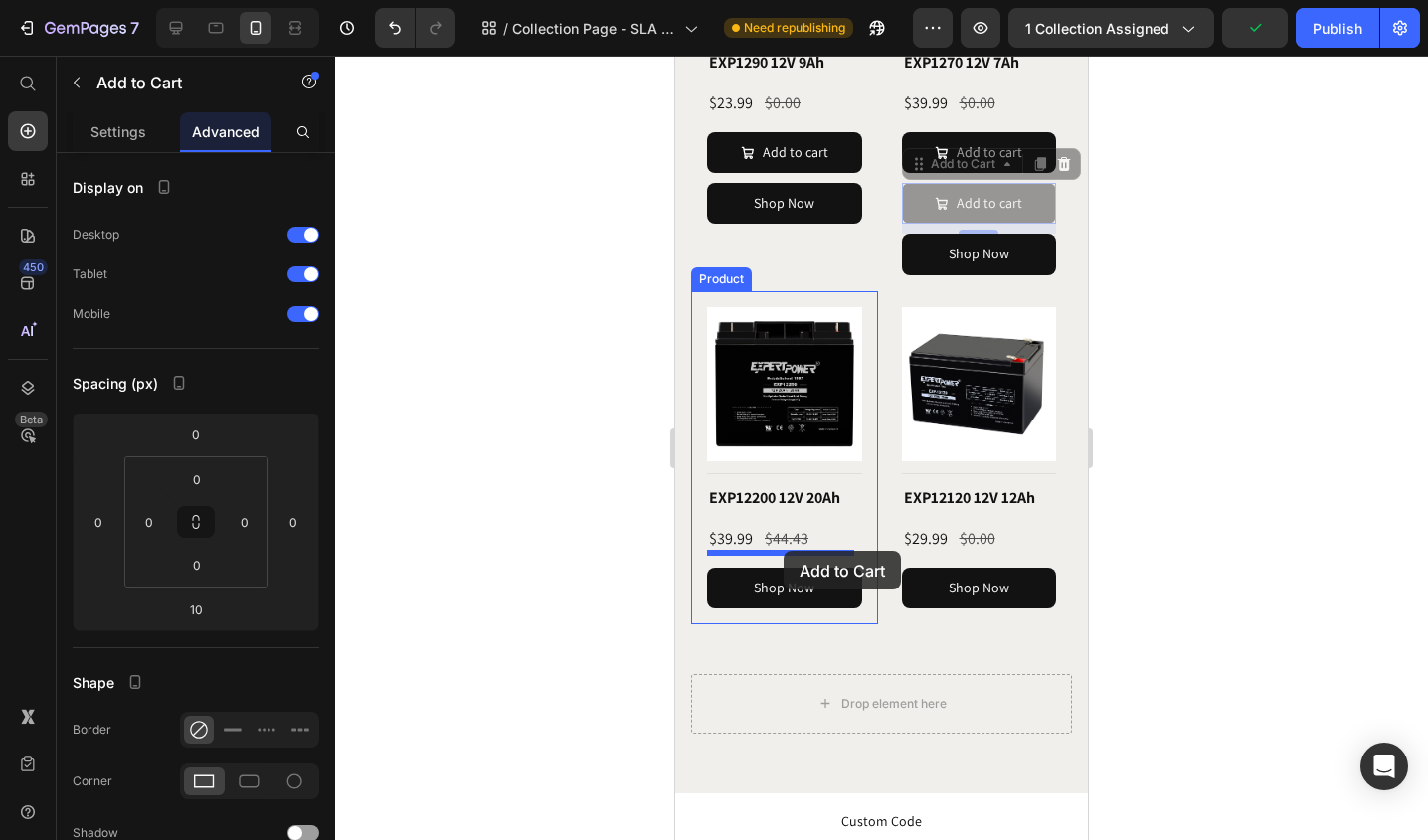 drag, startPoint x: 910, startPoint y: 160, endPoint x: 784, endPoint y: 551, distance: 410.8004 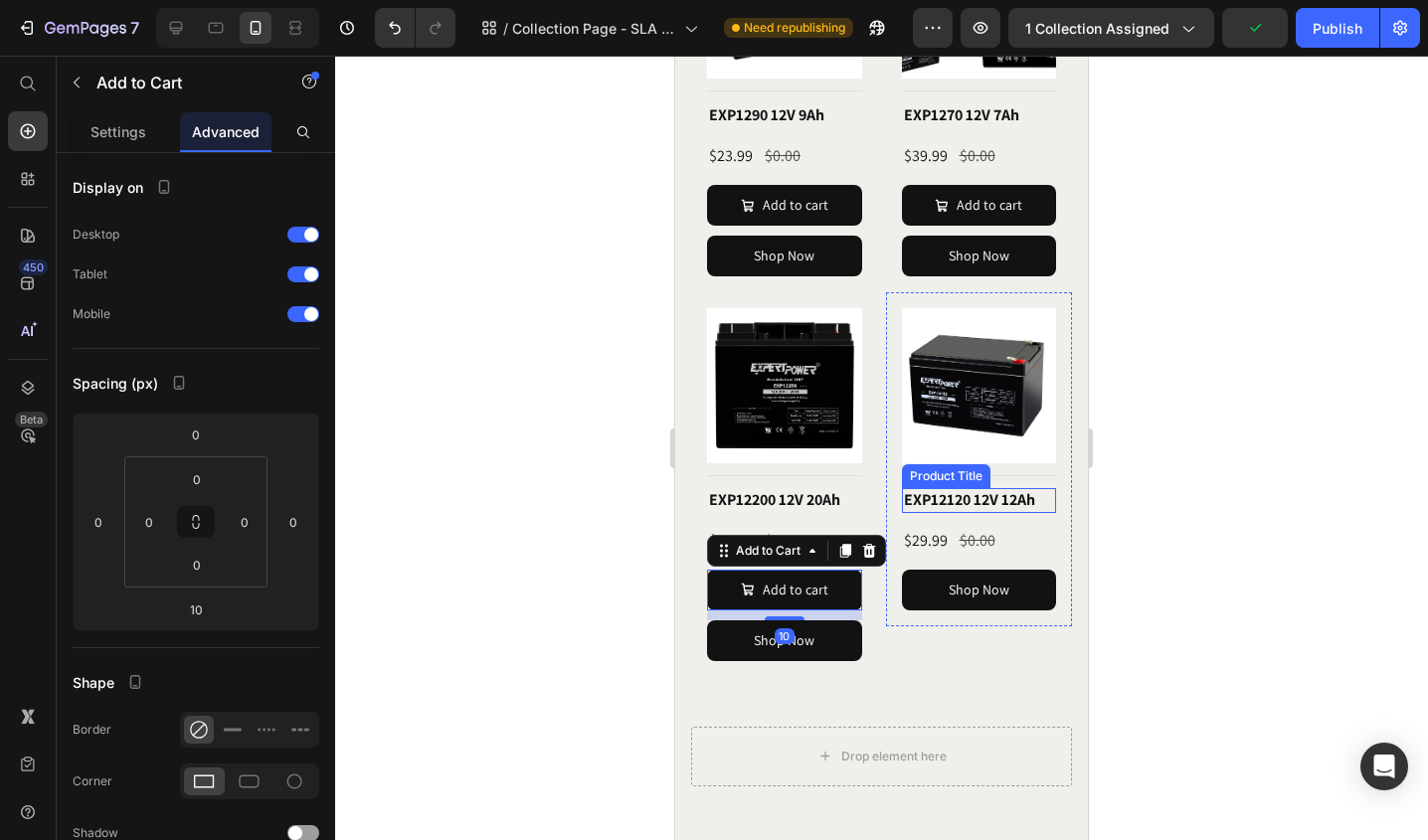 scroll, scrollTop: 2848, scrollLeft: 0, axis: vertical 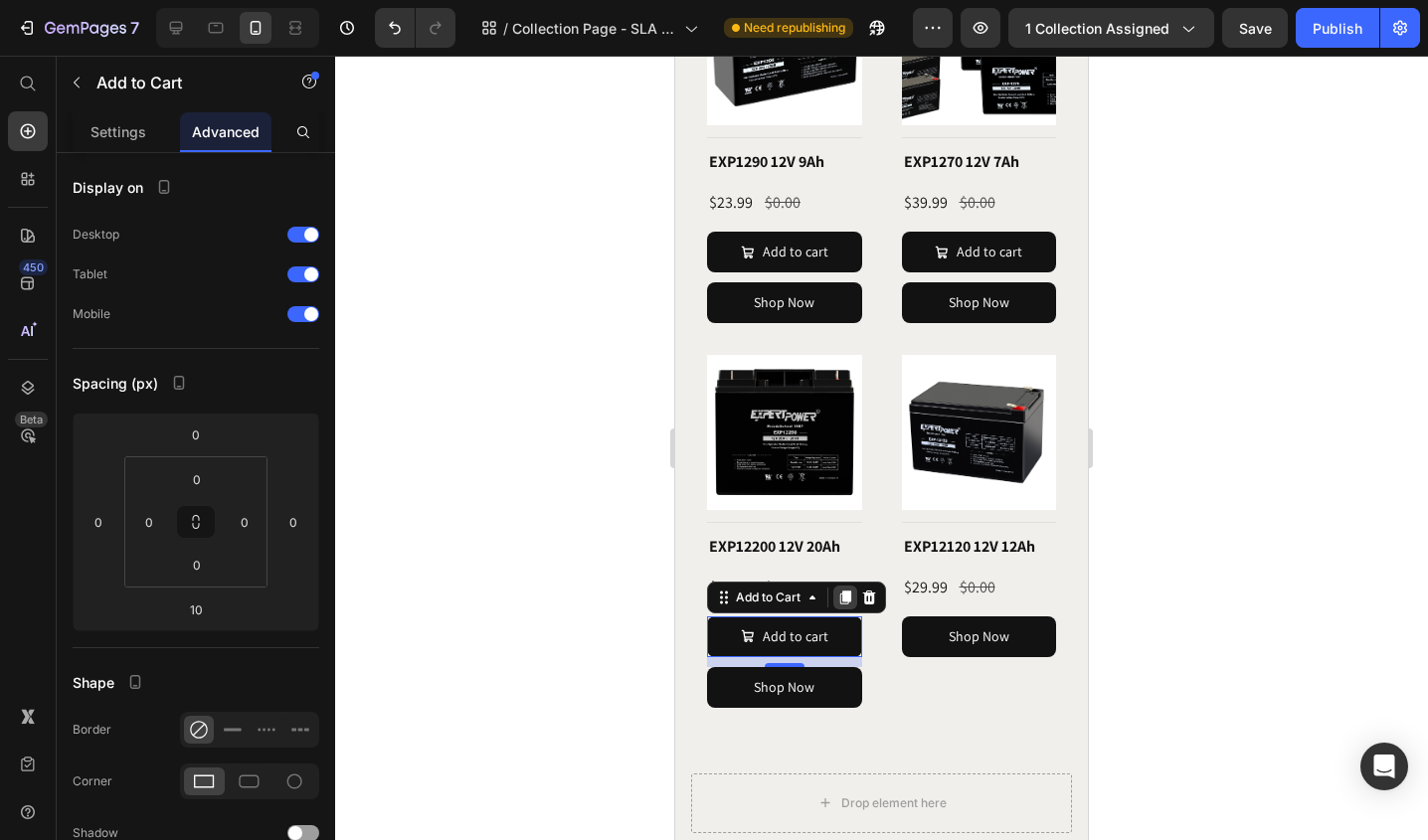 click 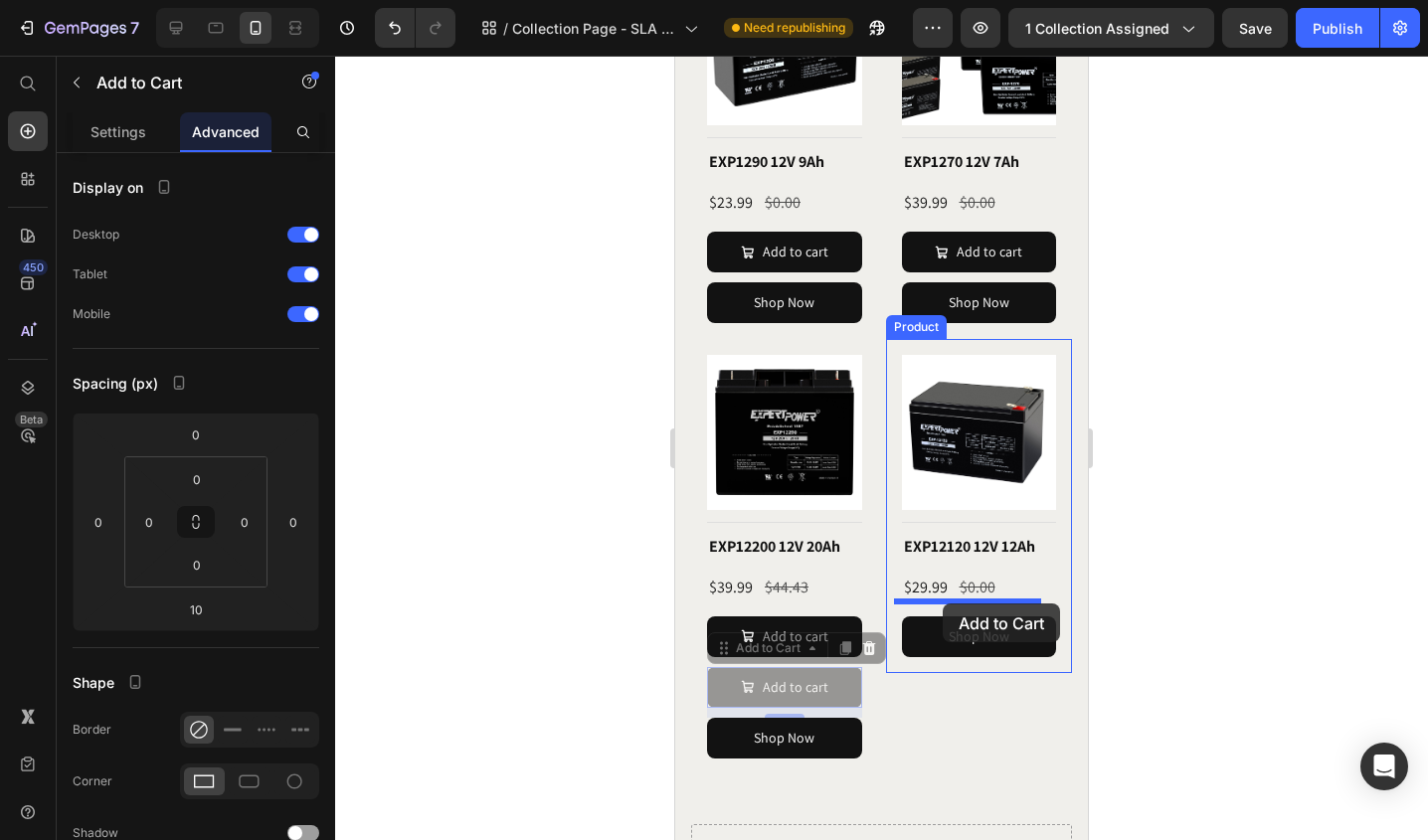 drag, startPoint x: 717, startPoint y: 640, endPoint x: 943, endPoint y: 603, distance: 229.00873 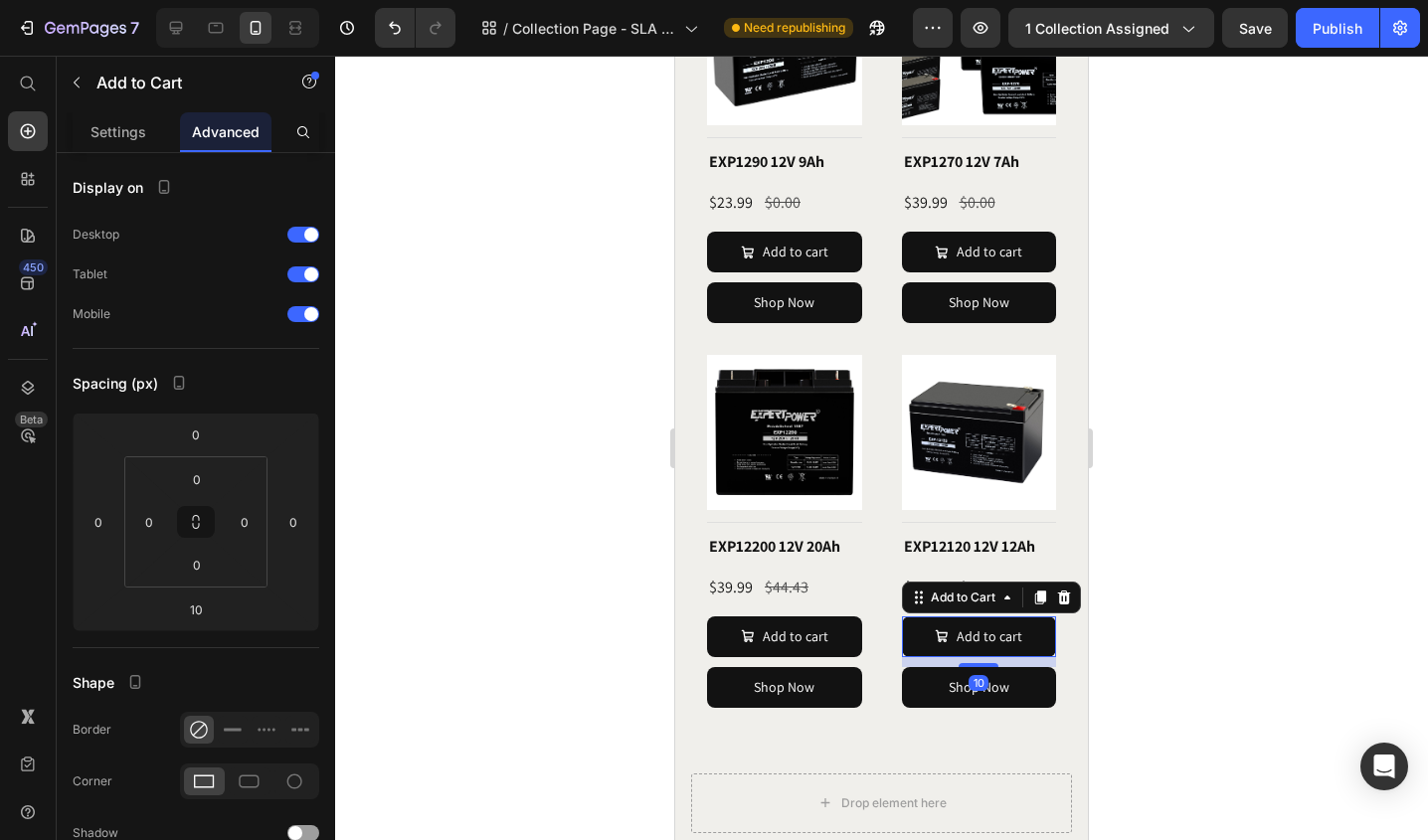 click 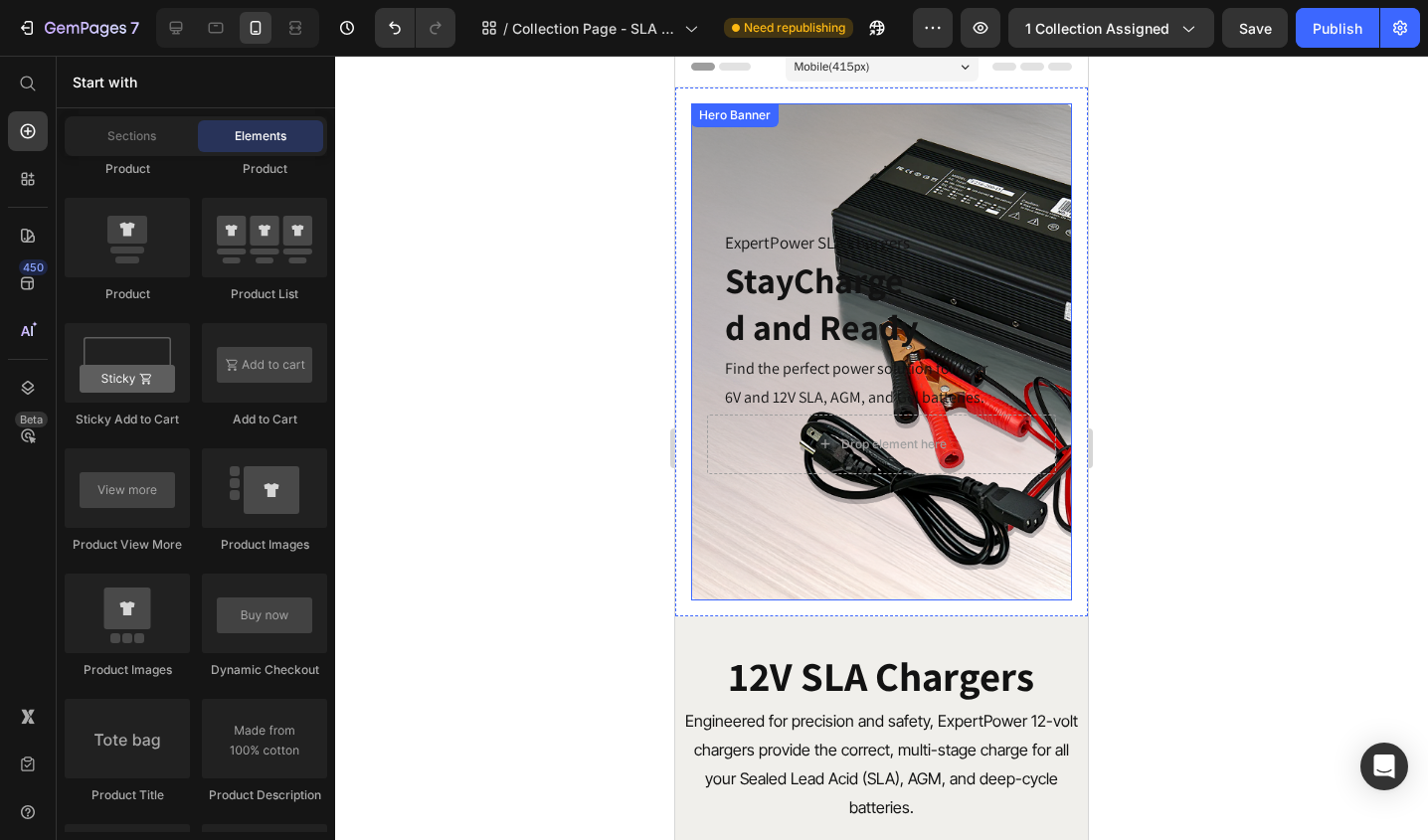 scroll, scrollTop: 0, scrollLeft: 0, axis: both 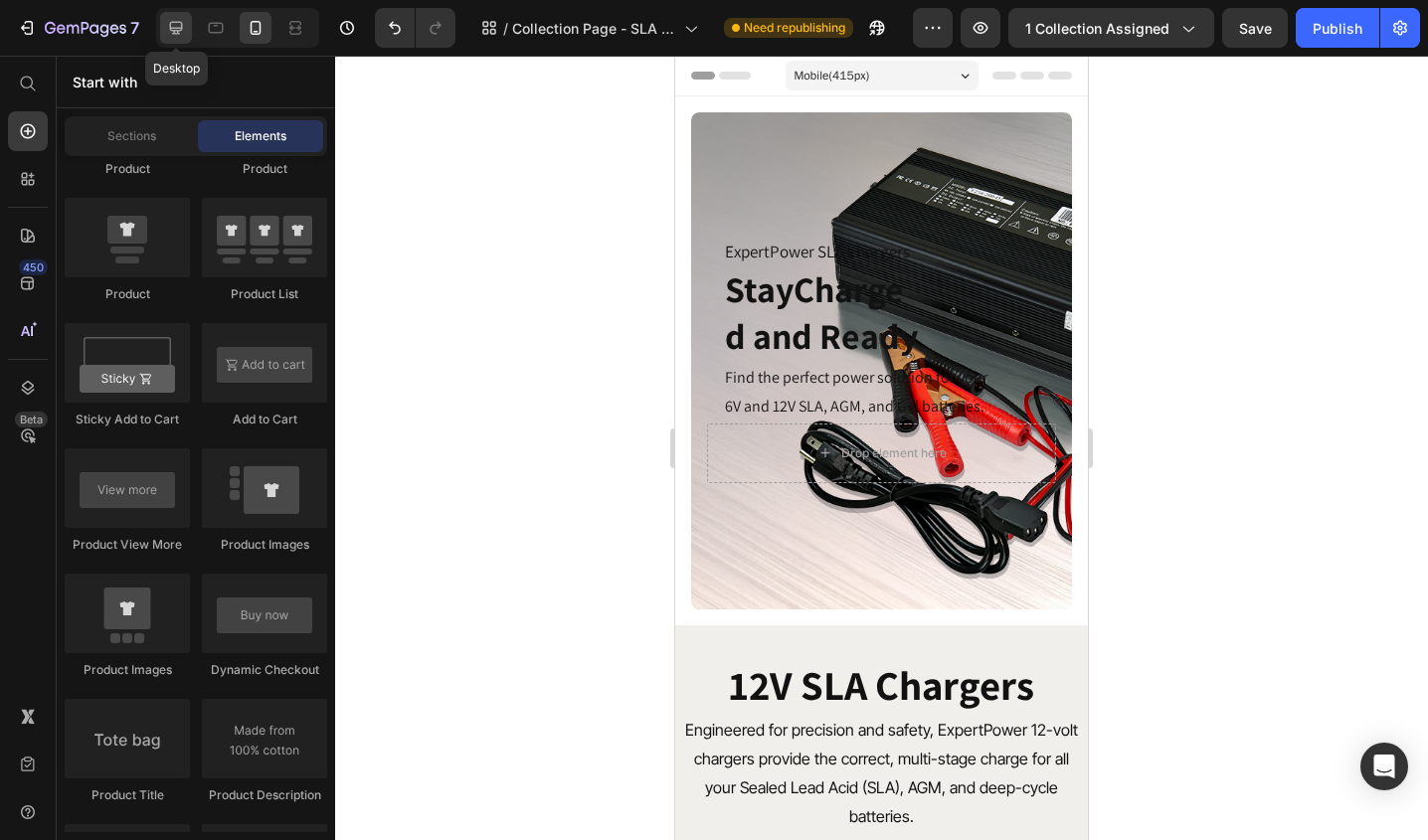 click 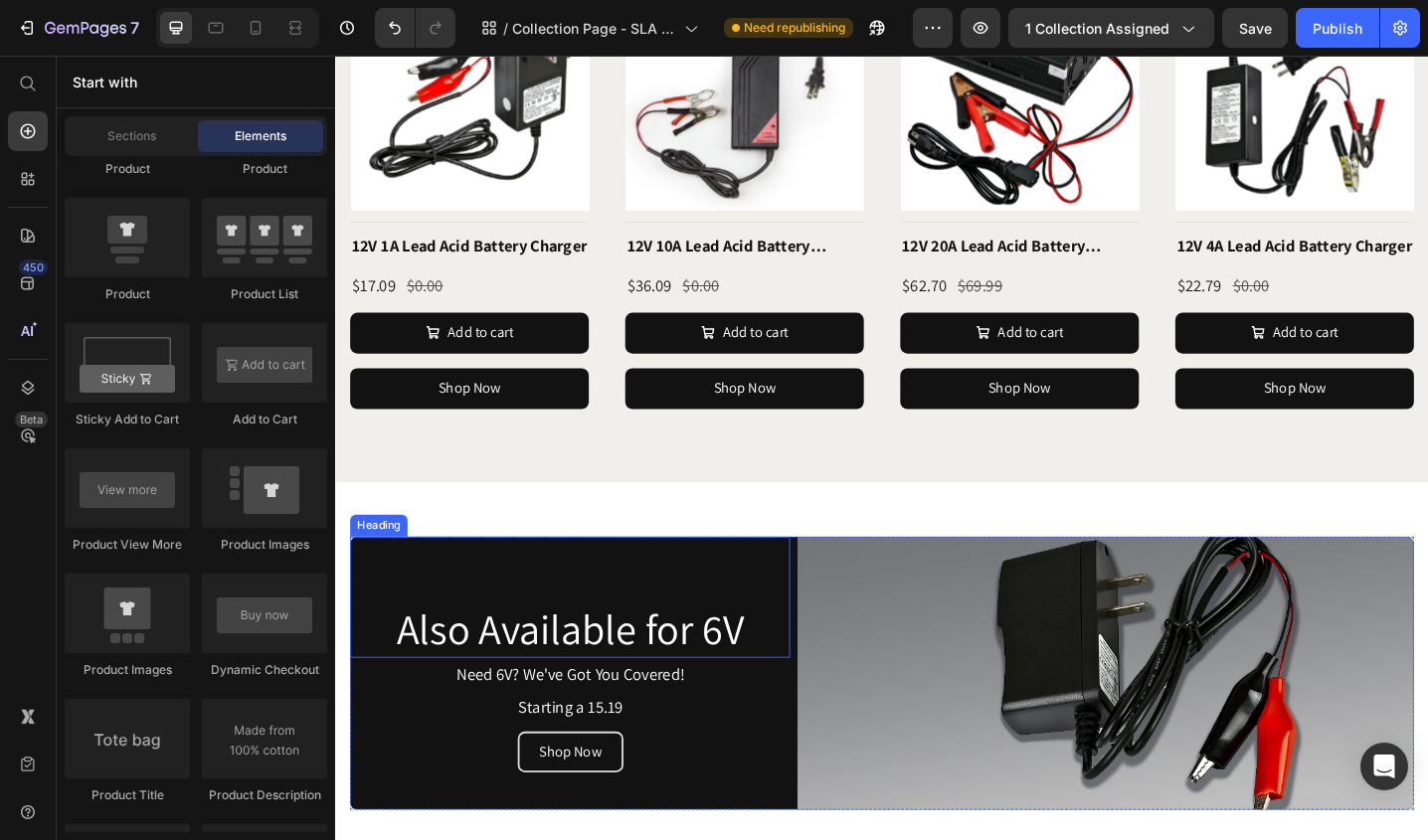scroll, scrollTop: 1093, scrollLeft: 0, axis: vertical 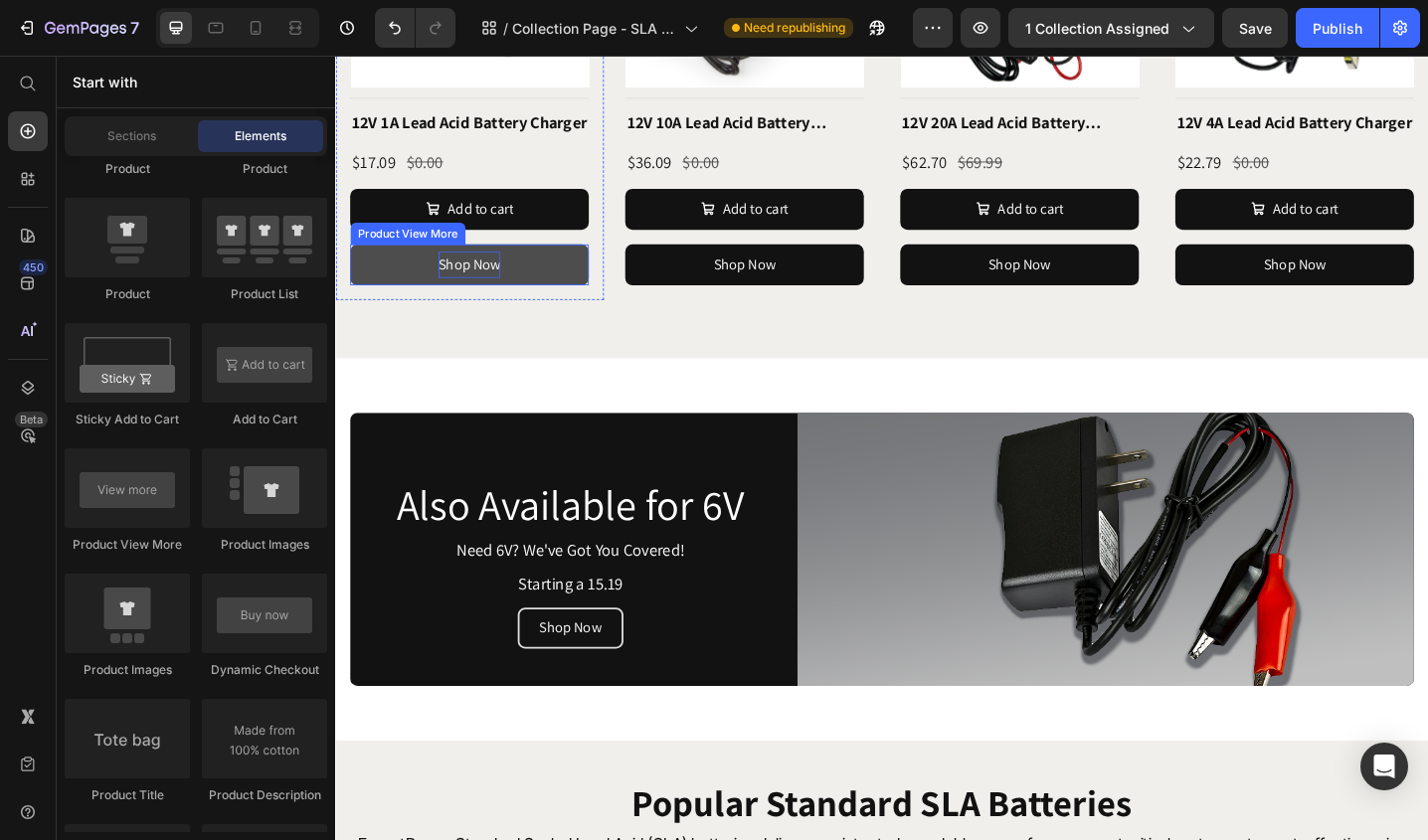 click on "Shop Now" at bounding box center (481, 283) 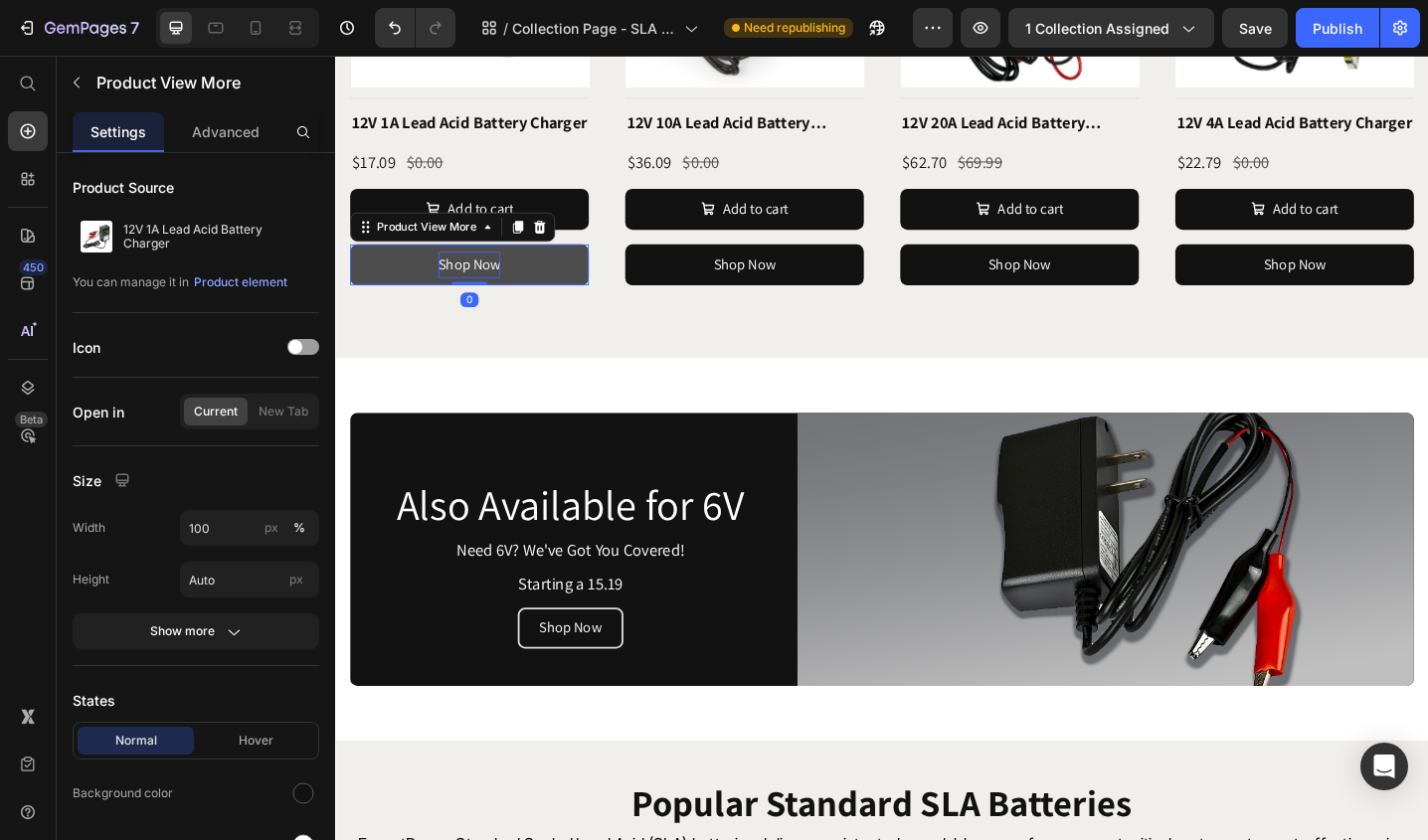click on "Shop Now" at bounding box center (481, 283) 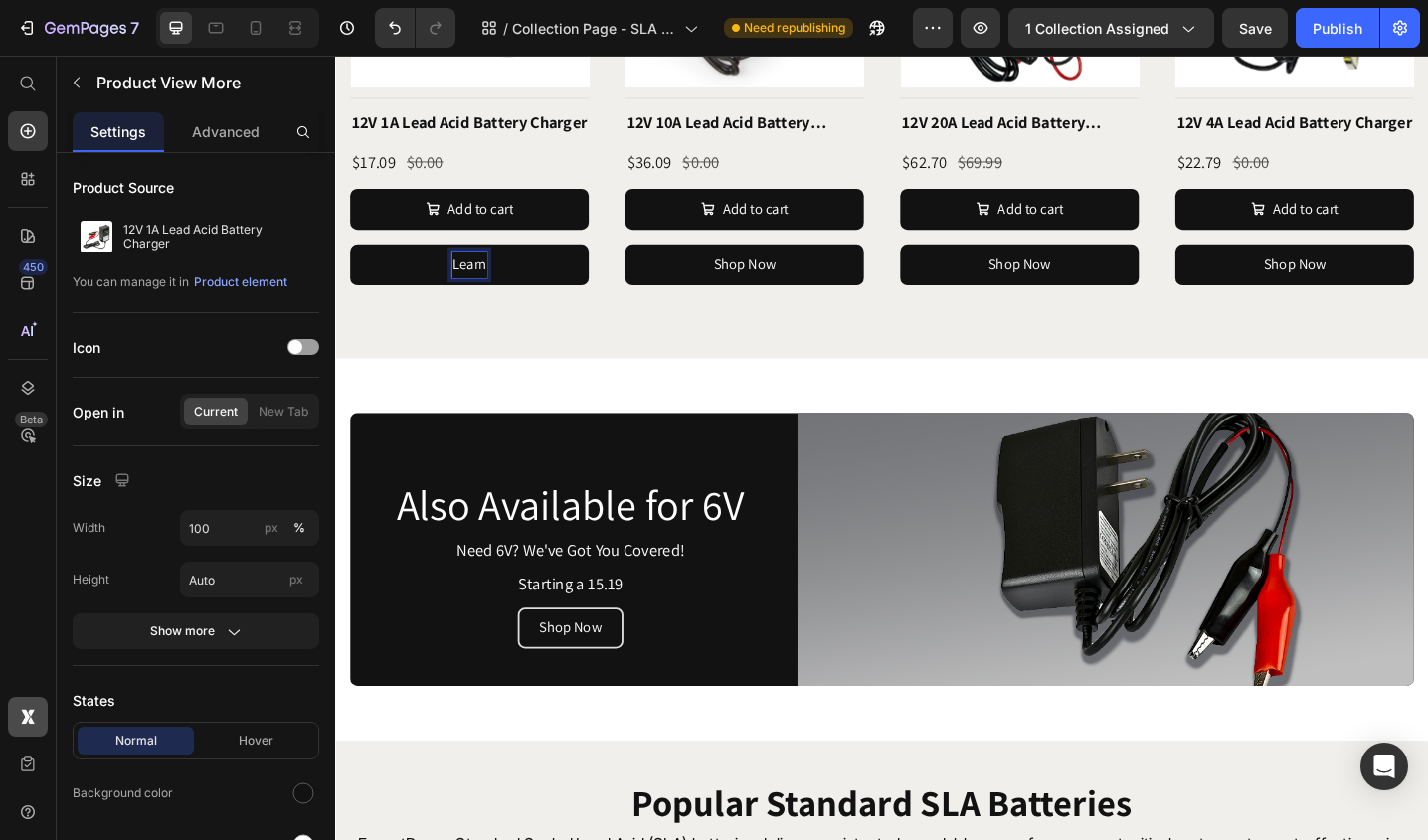 click on "Learn" at bounding box center [481, 283] 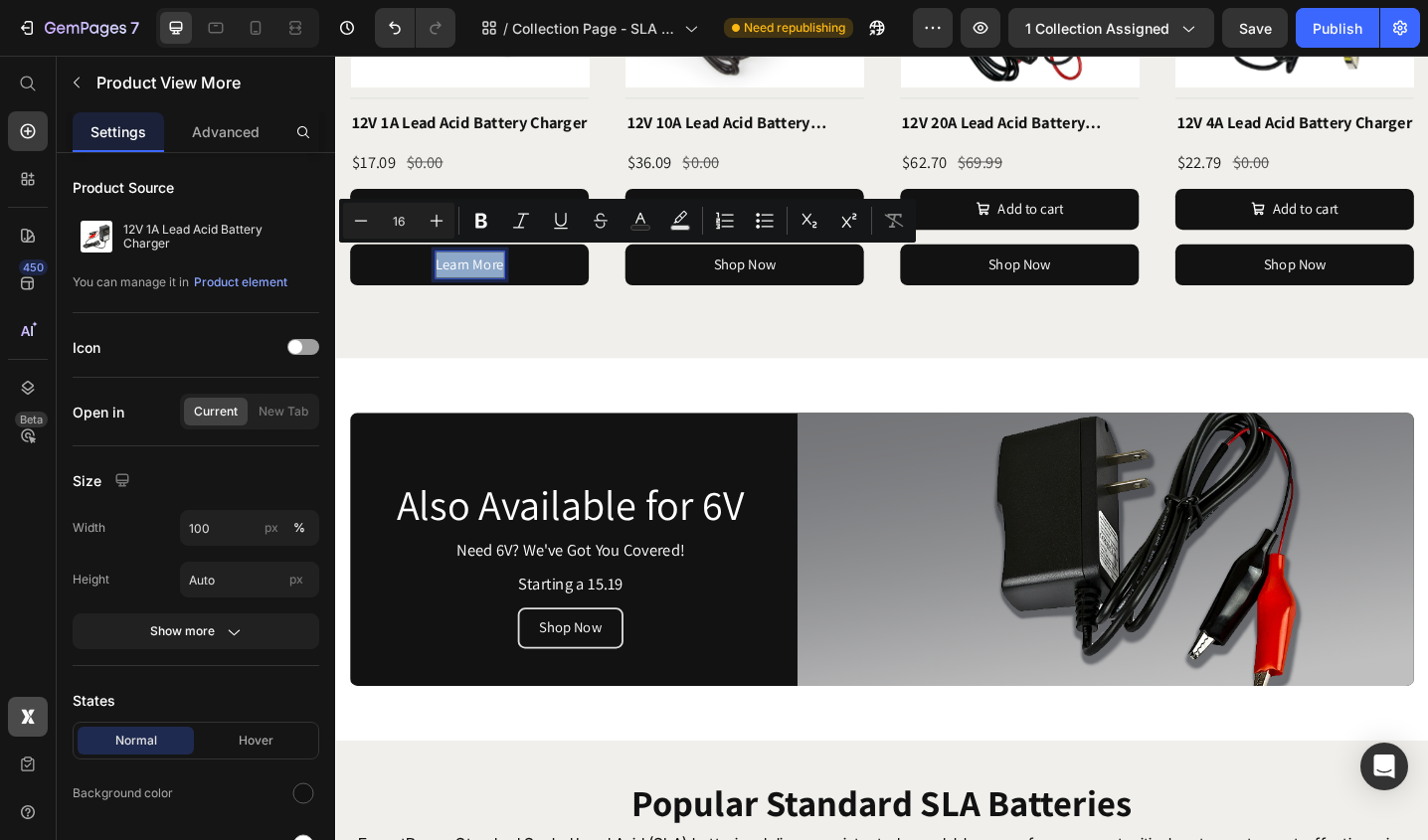 copy on "Learn More" 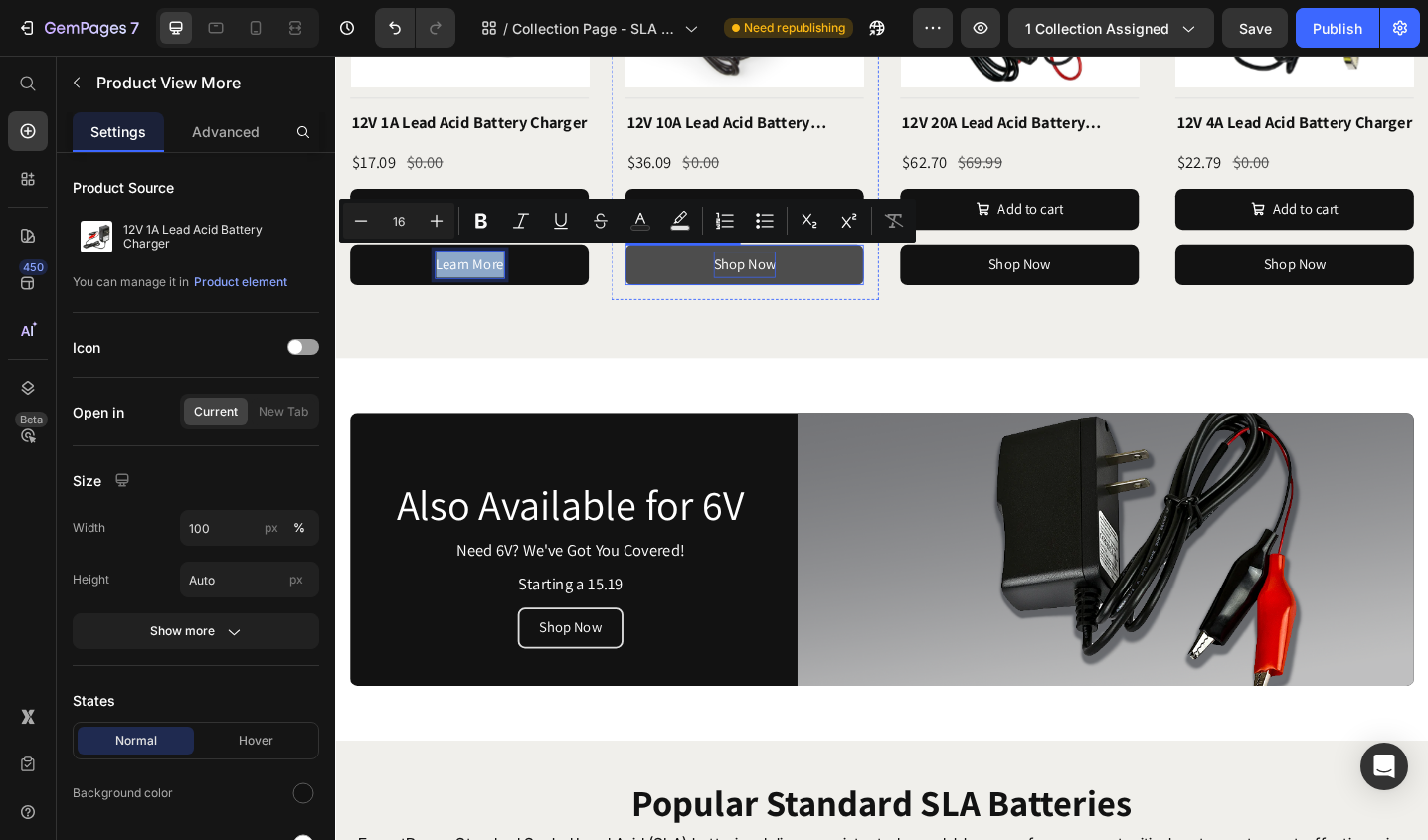 click on "Shop Now" at bounding box center [782, 283] 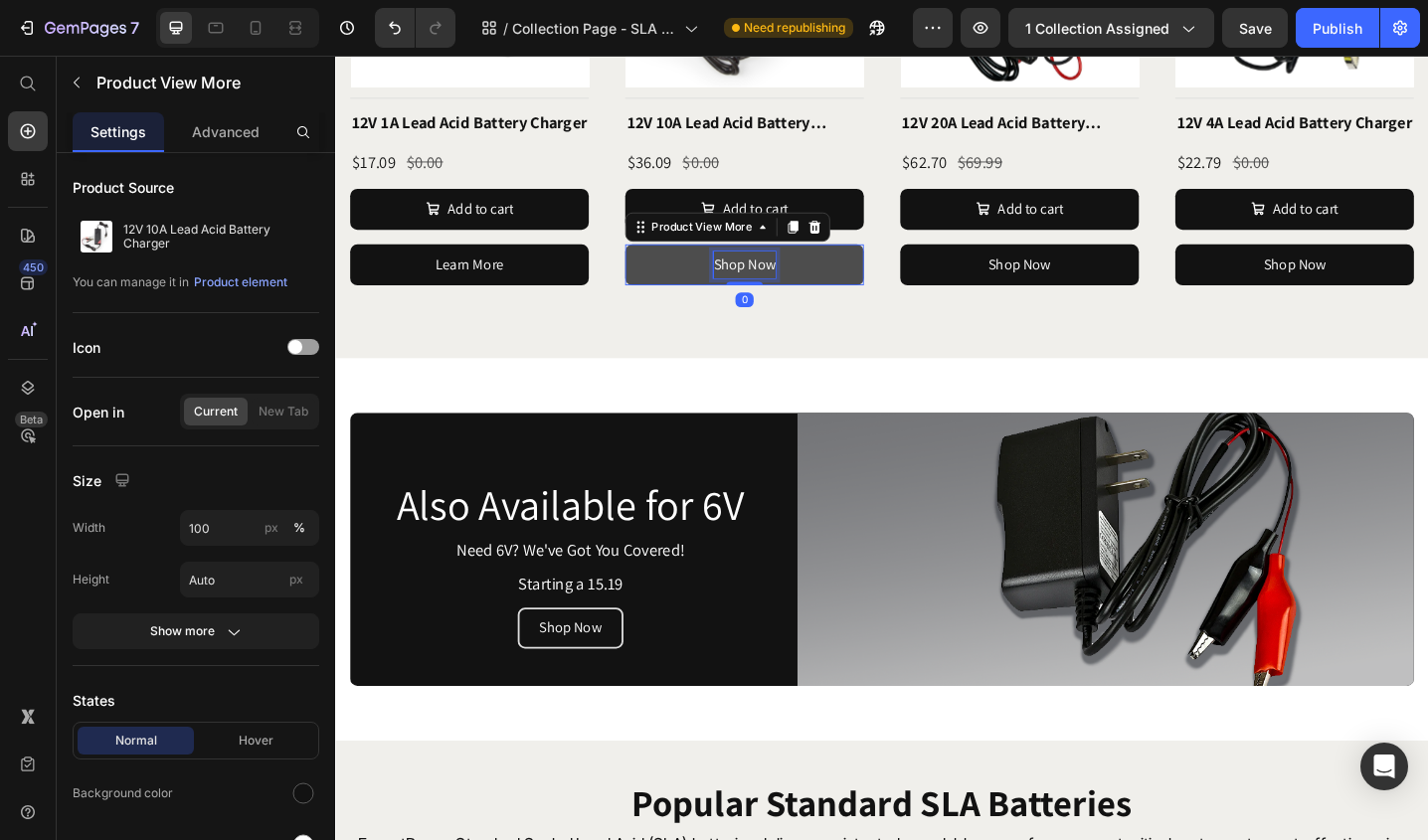 click on "Shop Now" at bounding box center [782, 283] 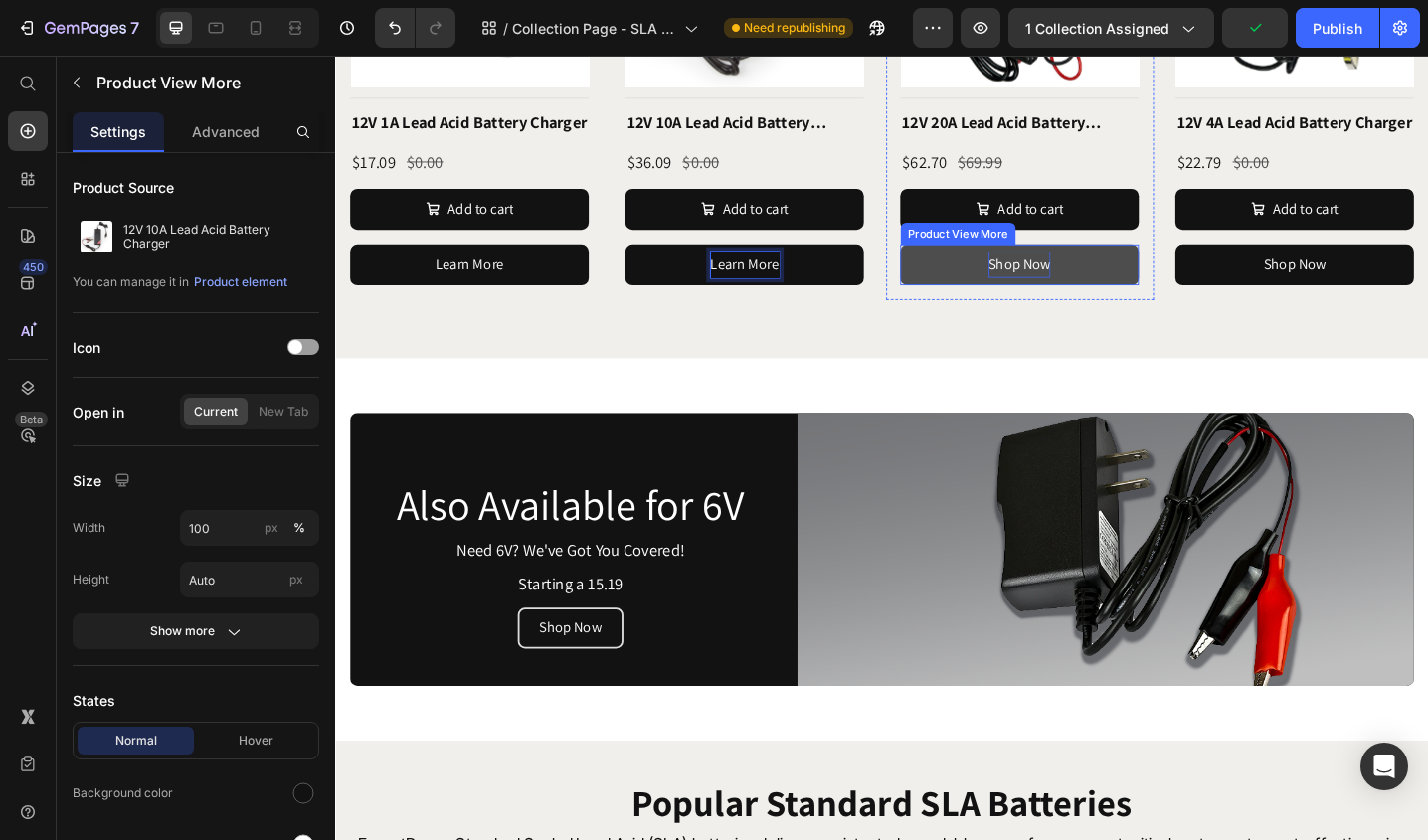 click on "Shop Now" at bounding box center (1082, 283) 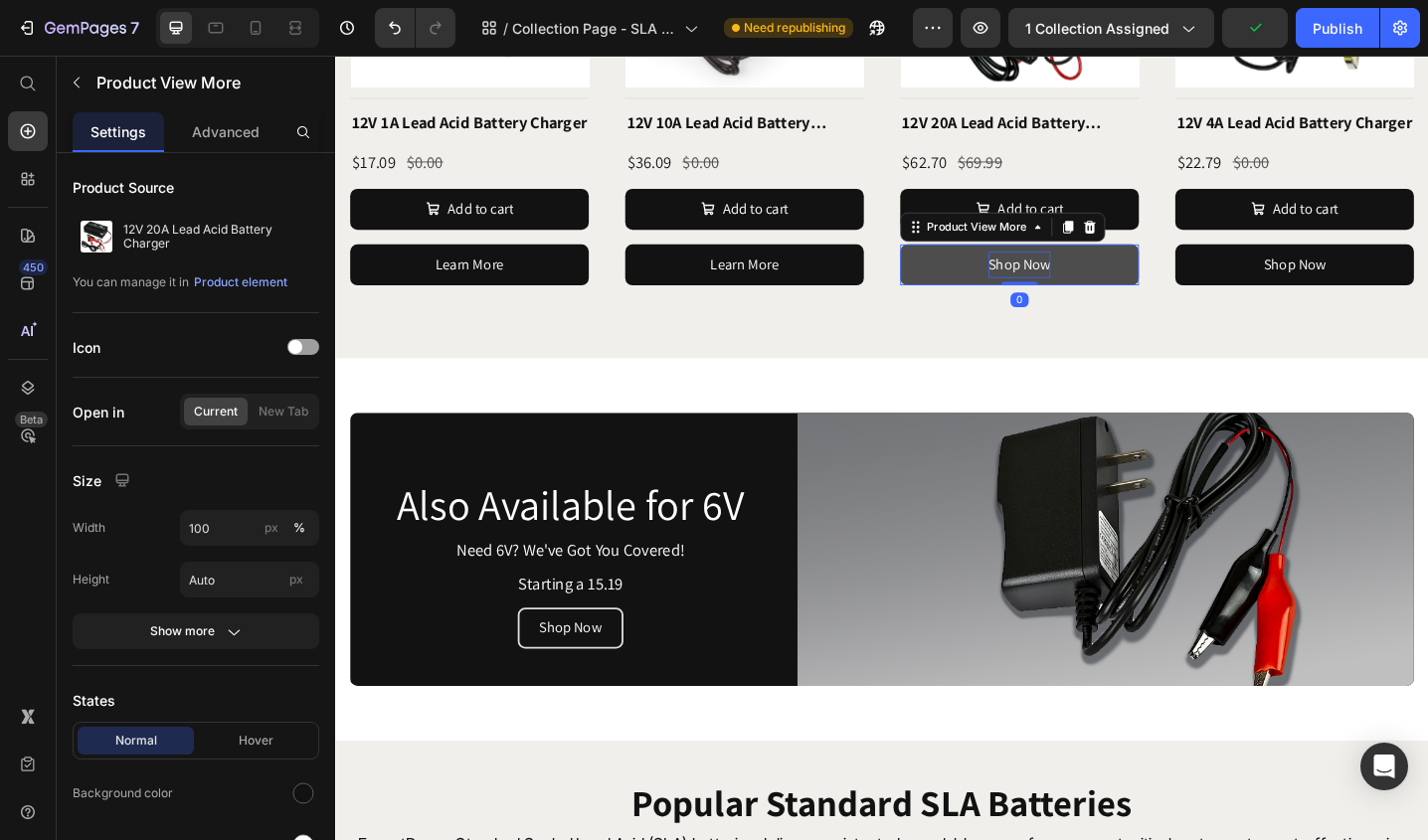 click on "Shop Now" at bounding box center [1082, 283] 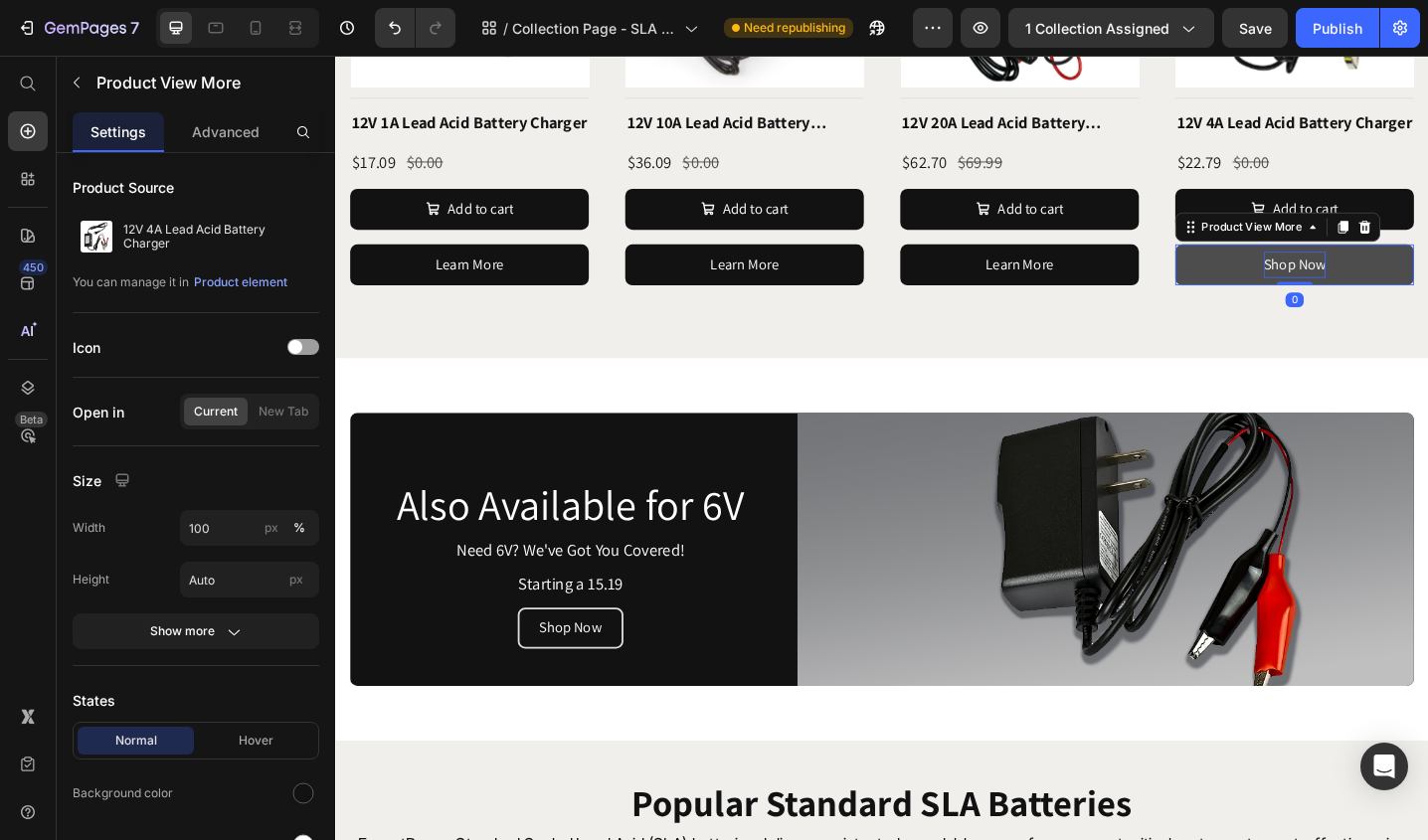 click on "Shop Now" at bounding box center [1382, 283] 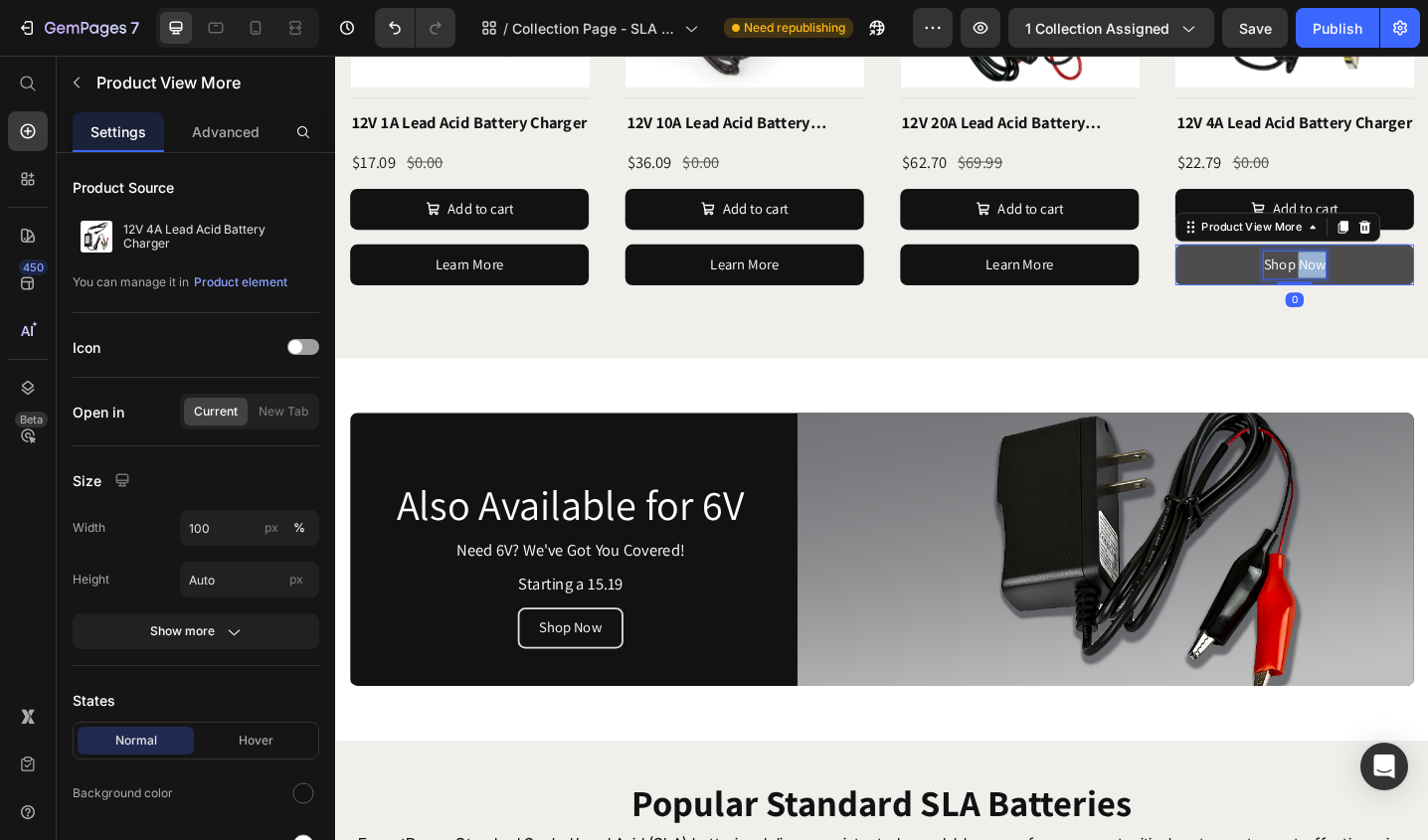 click on "Shop Now" at bounding box center [1382, 283] 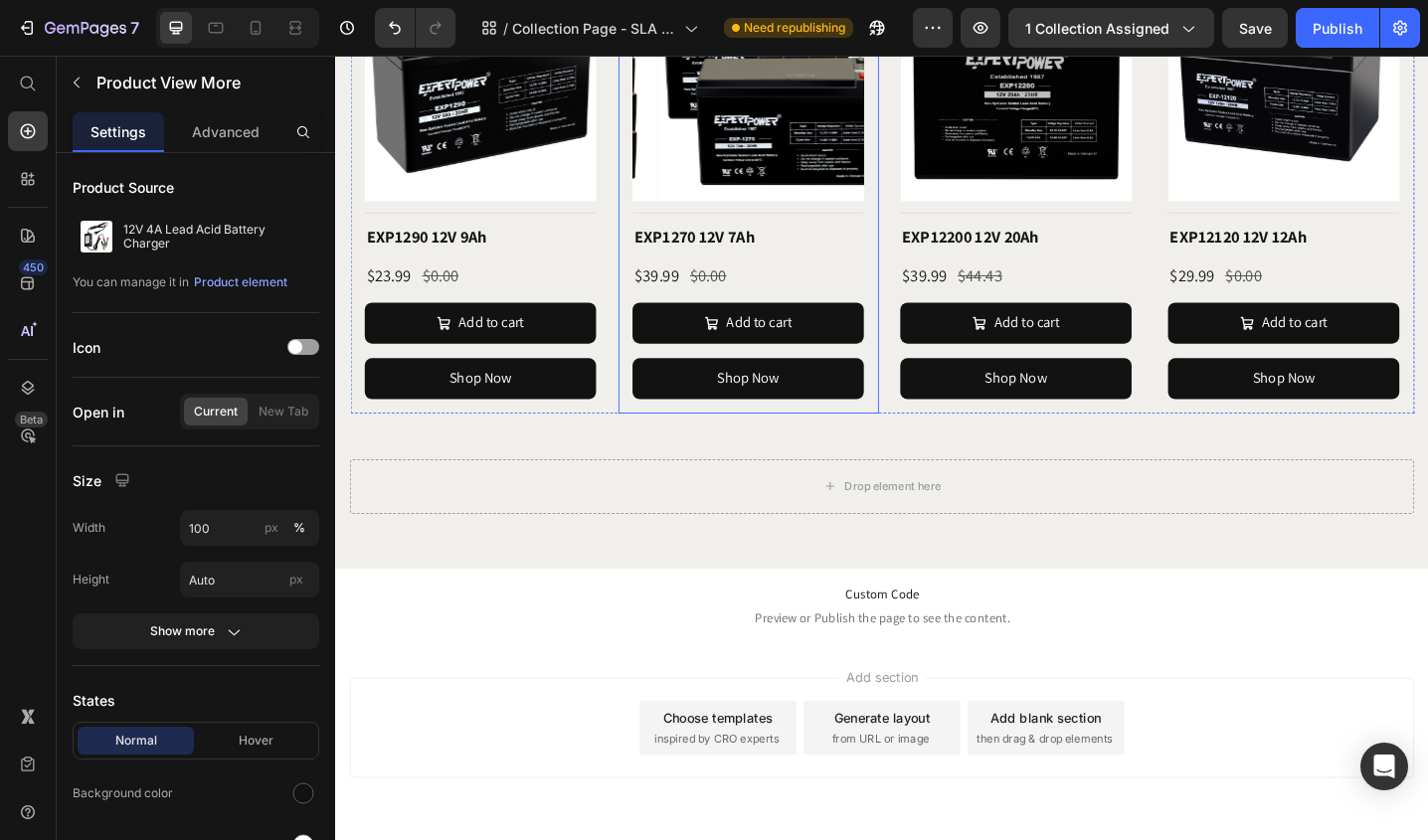 scroll, scrollTop: 2225, scrollLeft: 0, axis: vertical 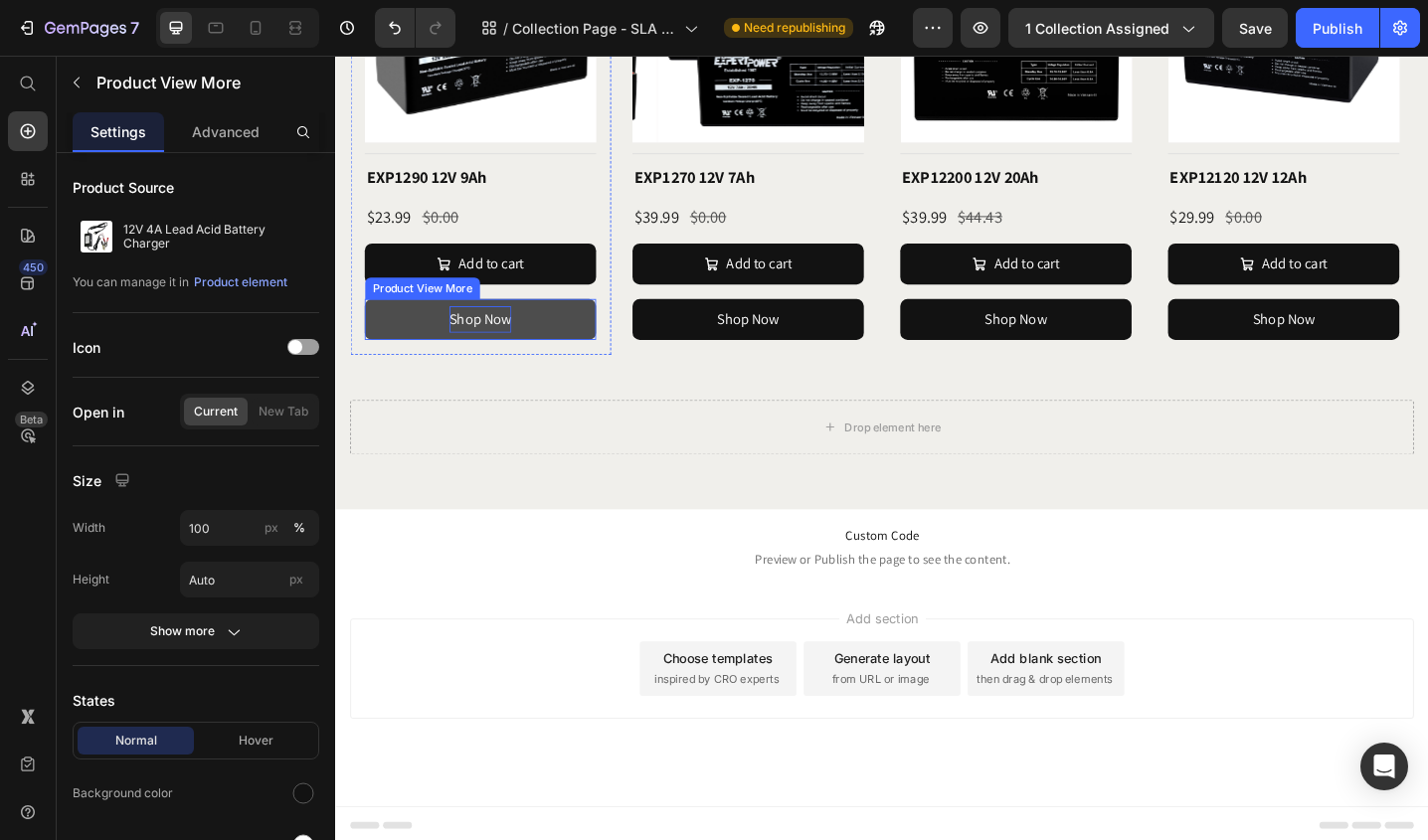 click on "Shop Now" at bounding box center [493, 343] 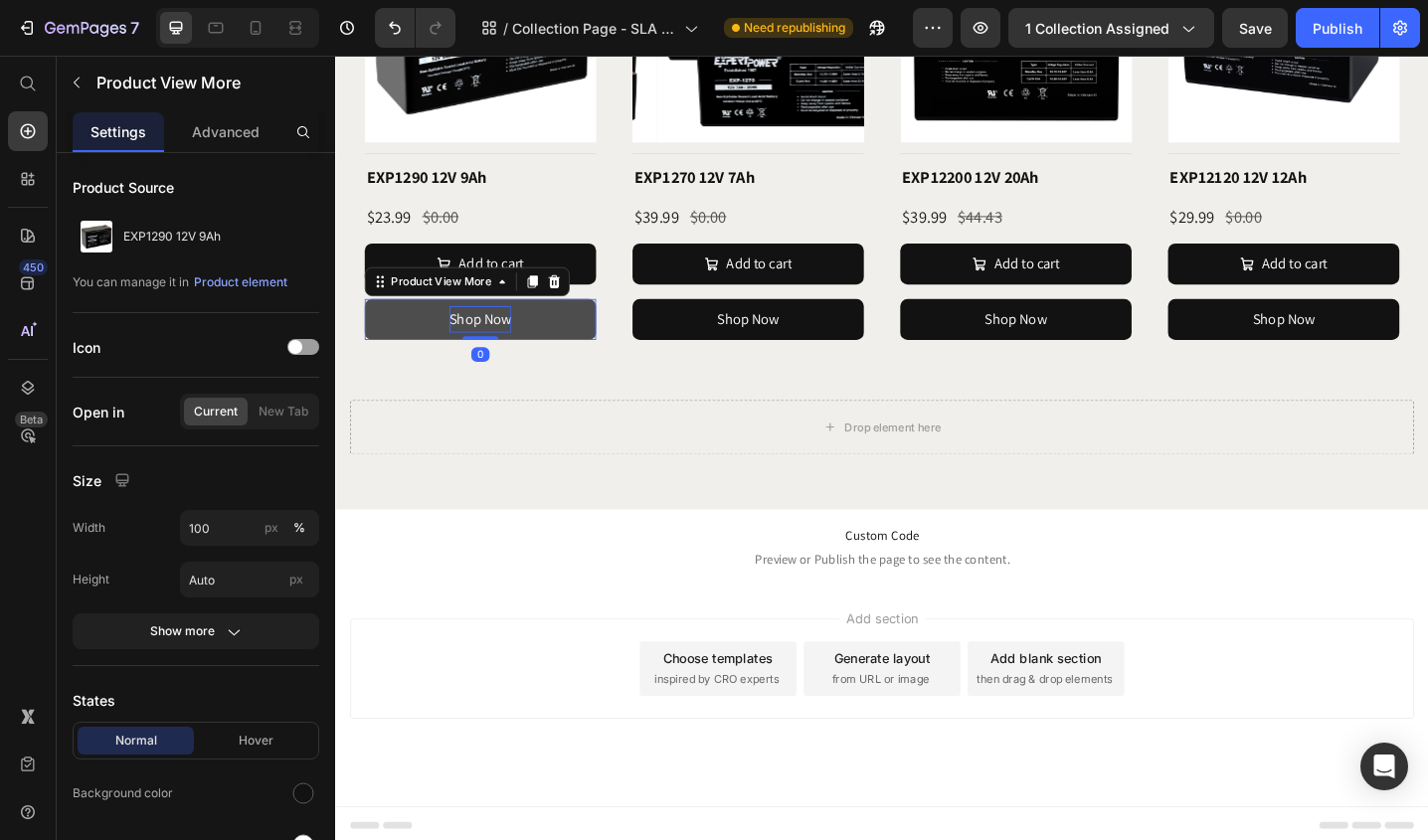 click on "Shop Now" at bounding box center (493, 343) 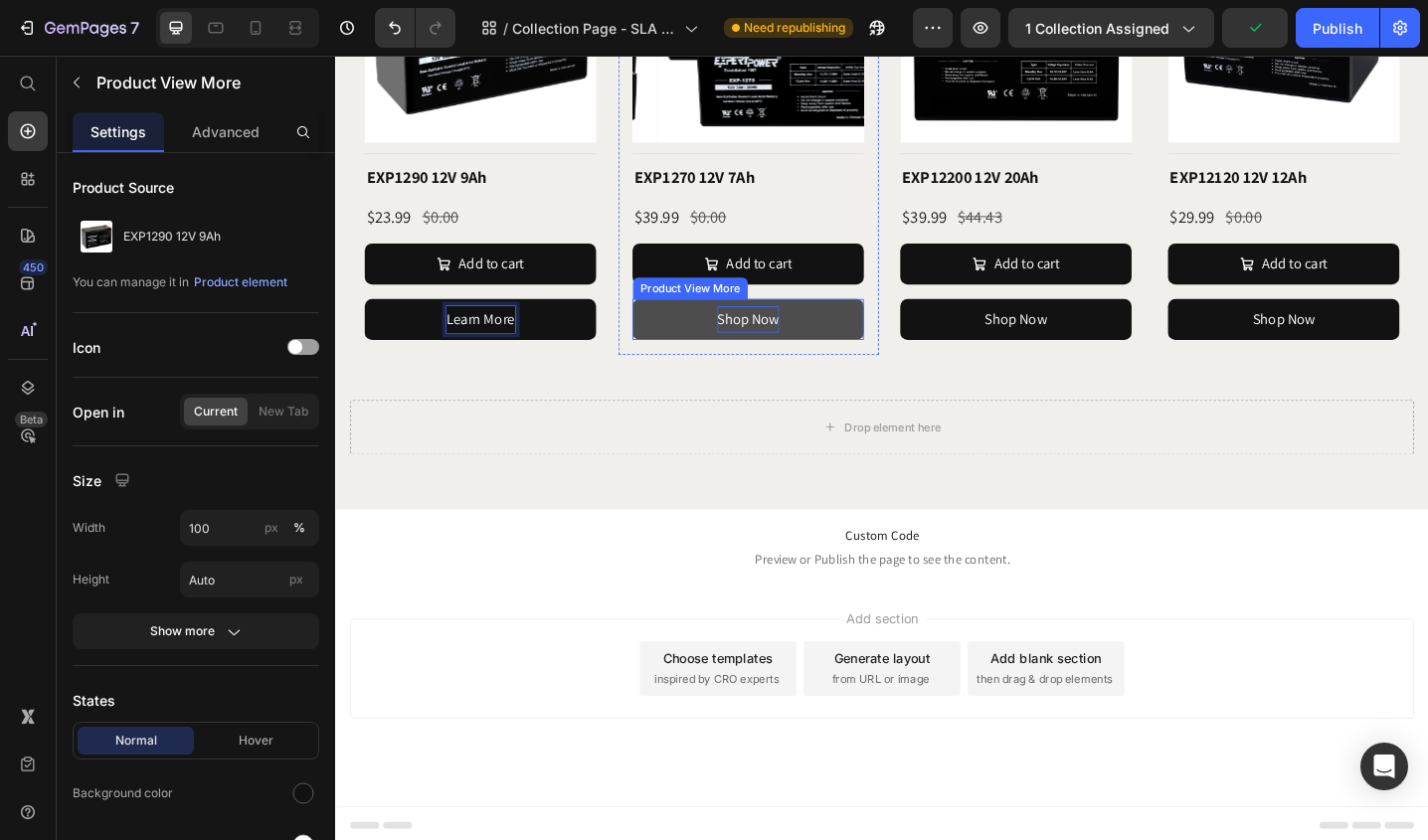 click on "Shop Now" at bounding box center [786, 343] 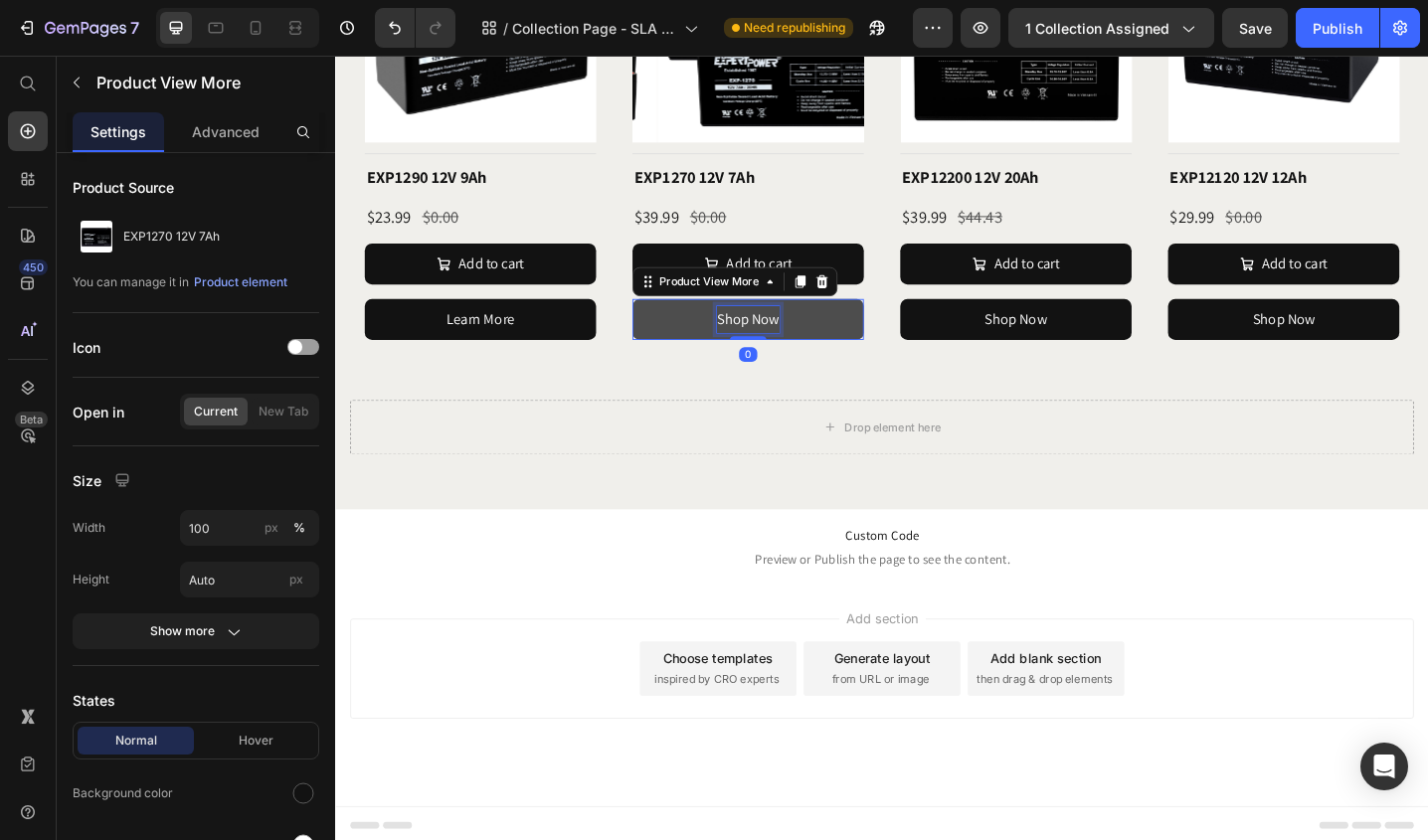 click on "Shop Now" at bounding box center [786, 343] 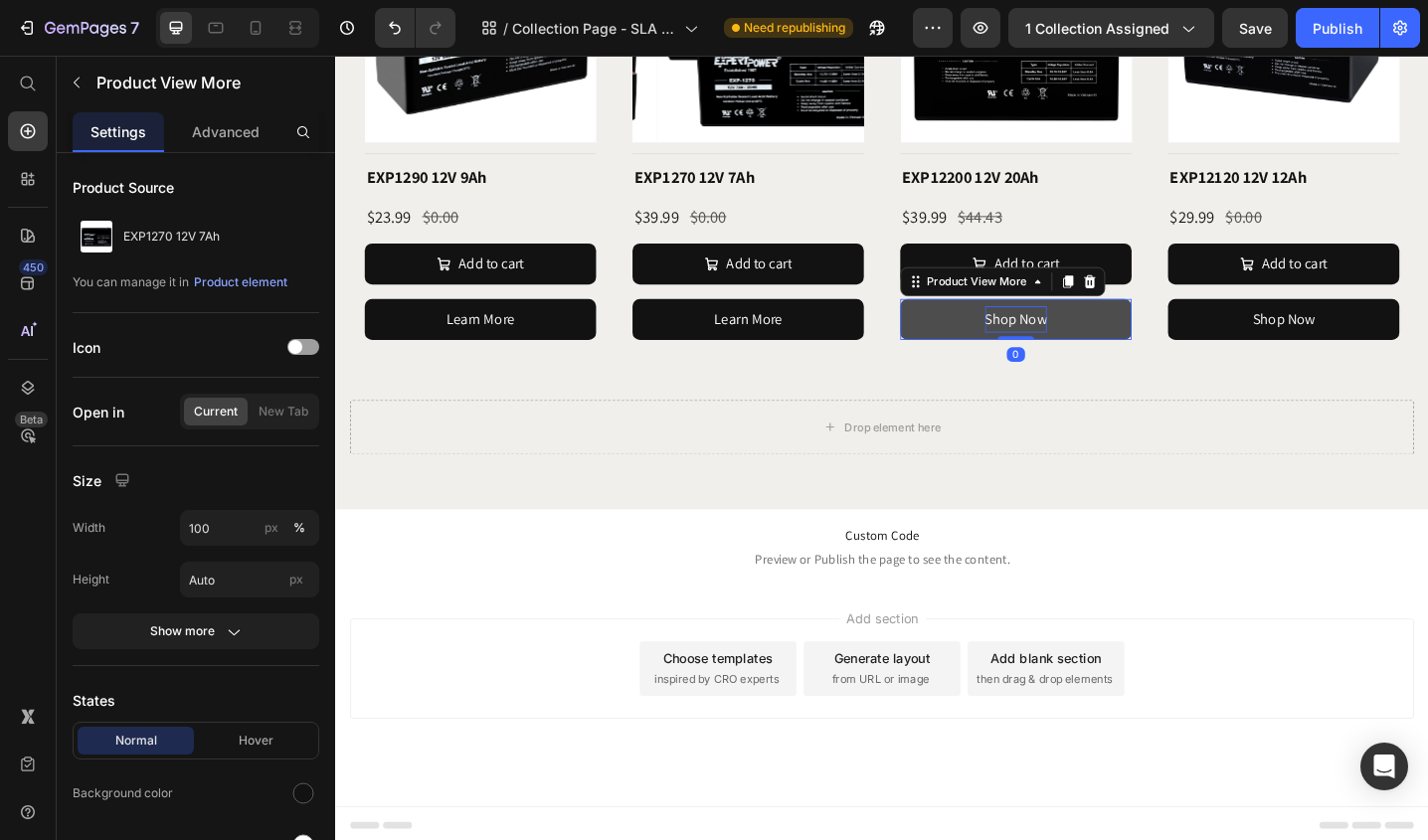 click on "Shop Now" at bounding box center [1078, 343] 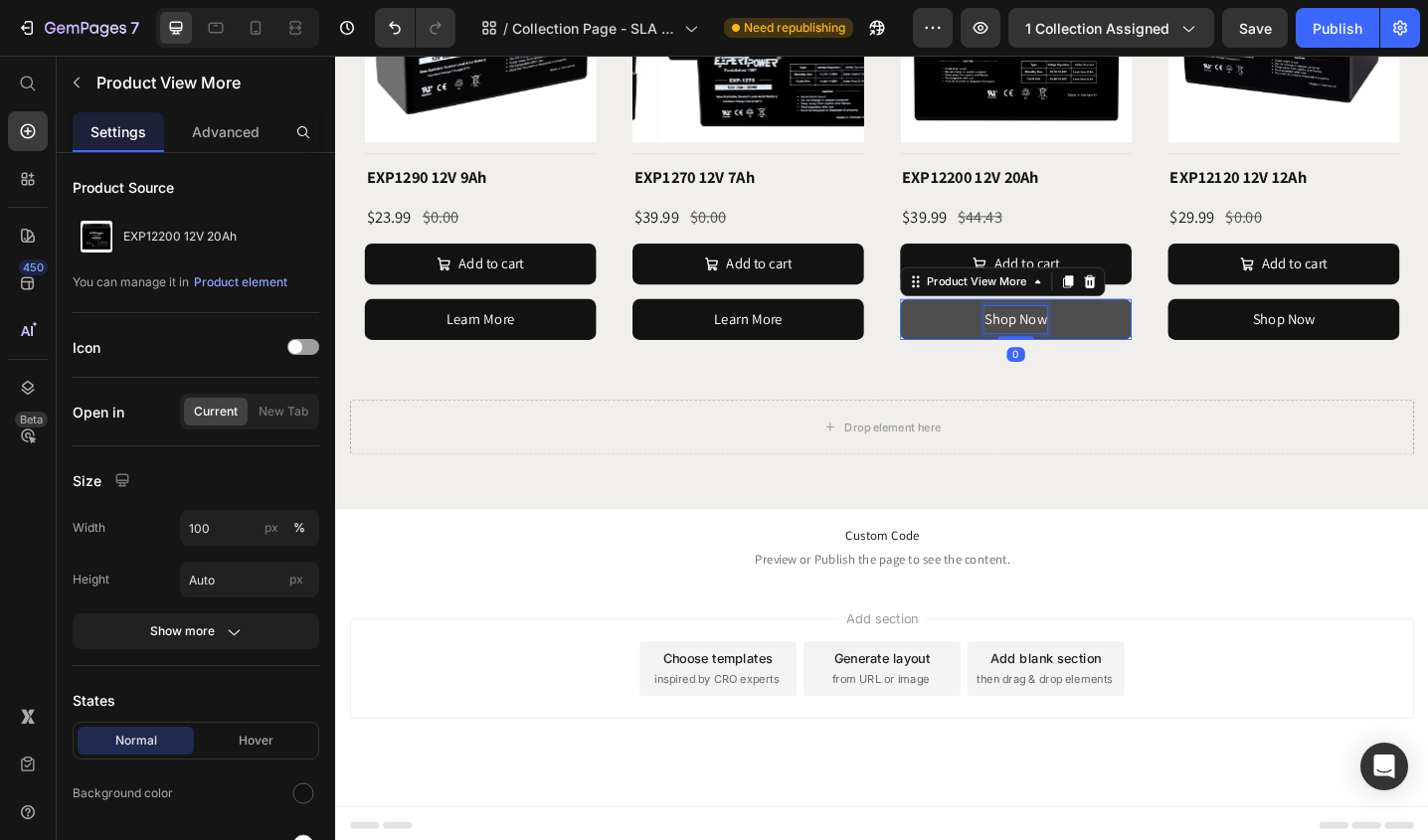 click on "Shop Now" at bounding box center (1078, 343) 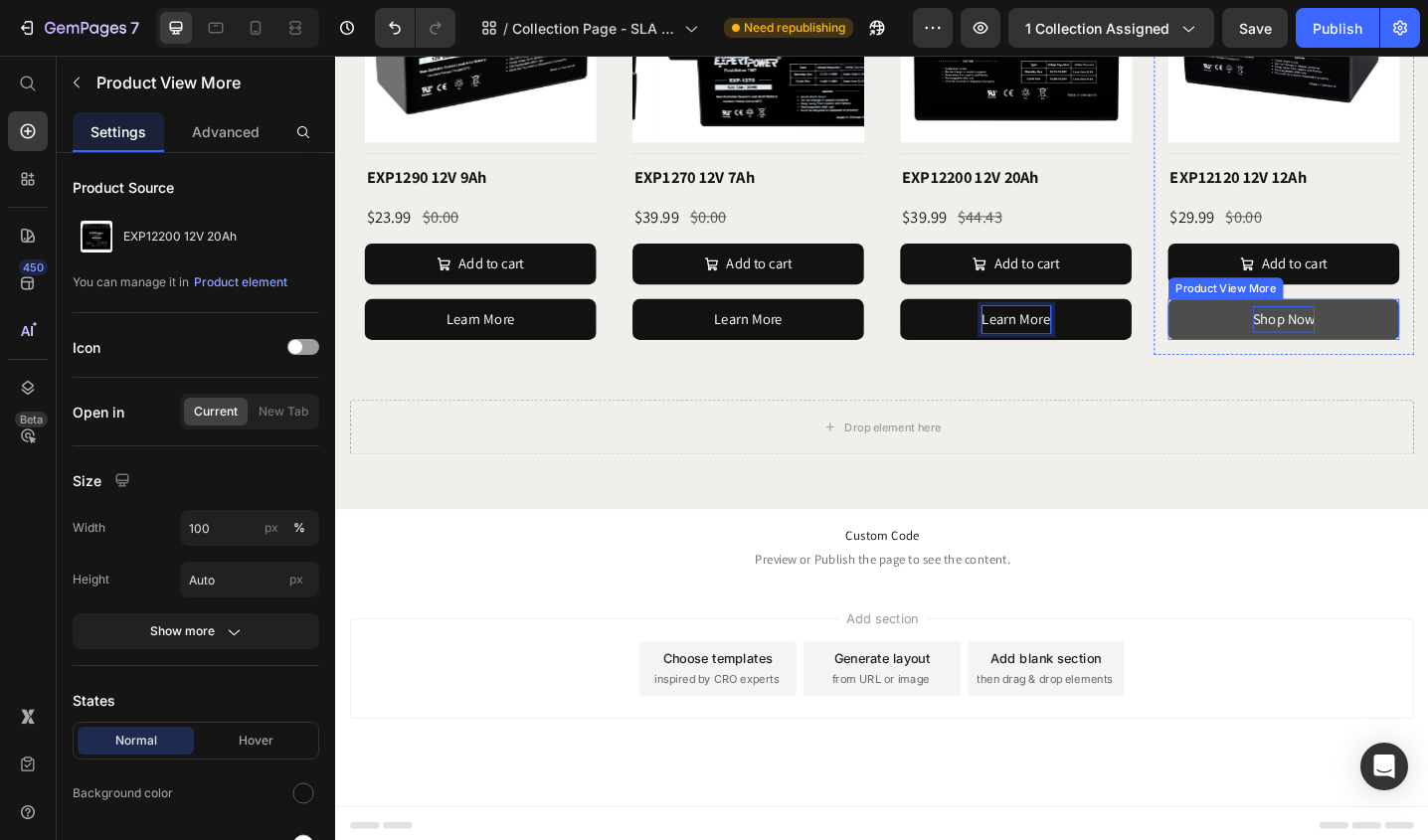click on "Shop Now" at bounding box center (1370, 343) 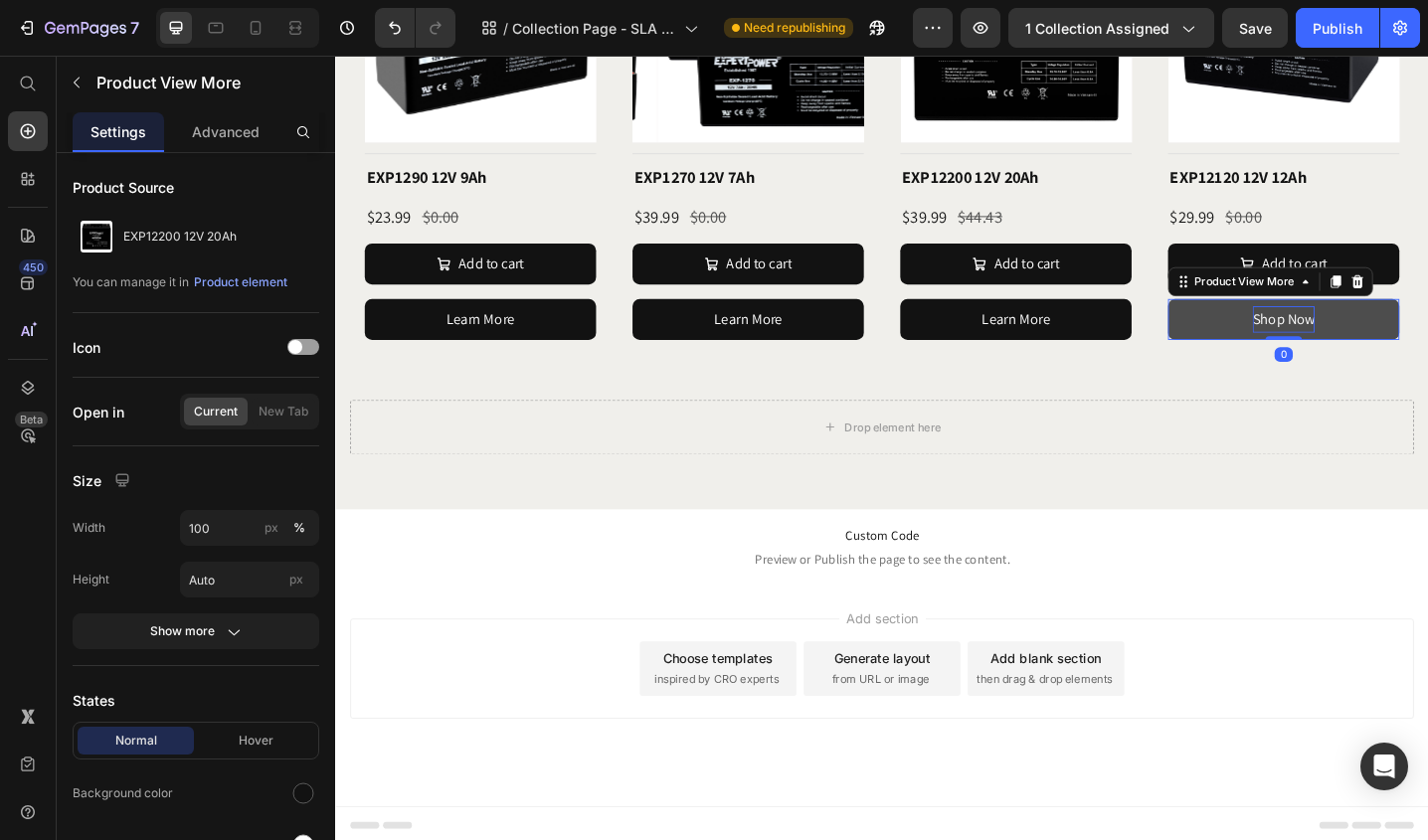 click on "Shop Now" at bounding box center (1370, 343) 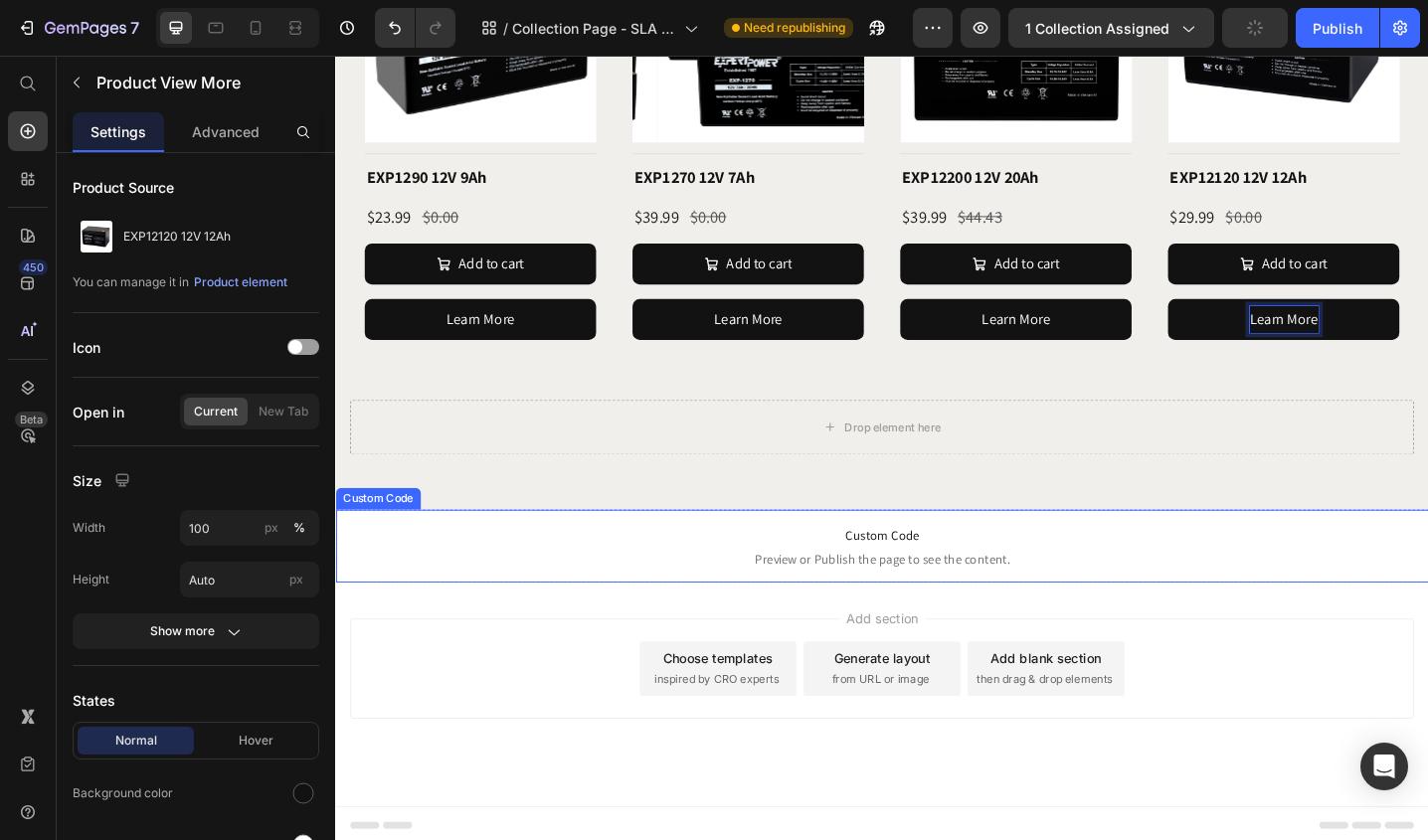 click on "Custom Code
Preview or Publish the page to see the content." at bounding box center [932, 590] 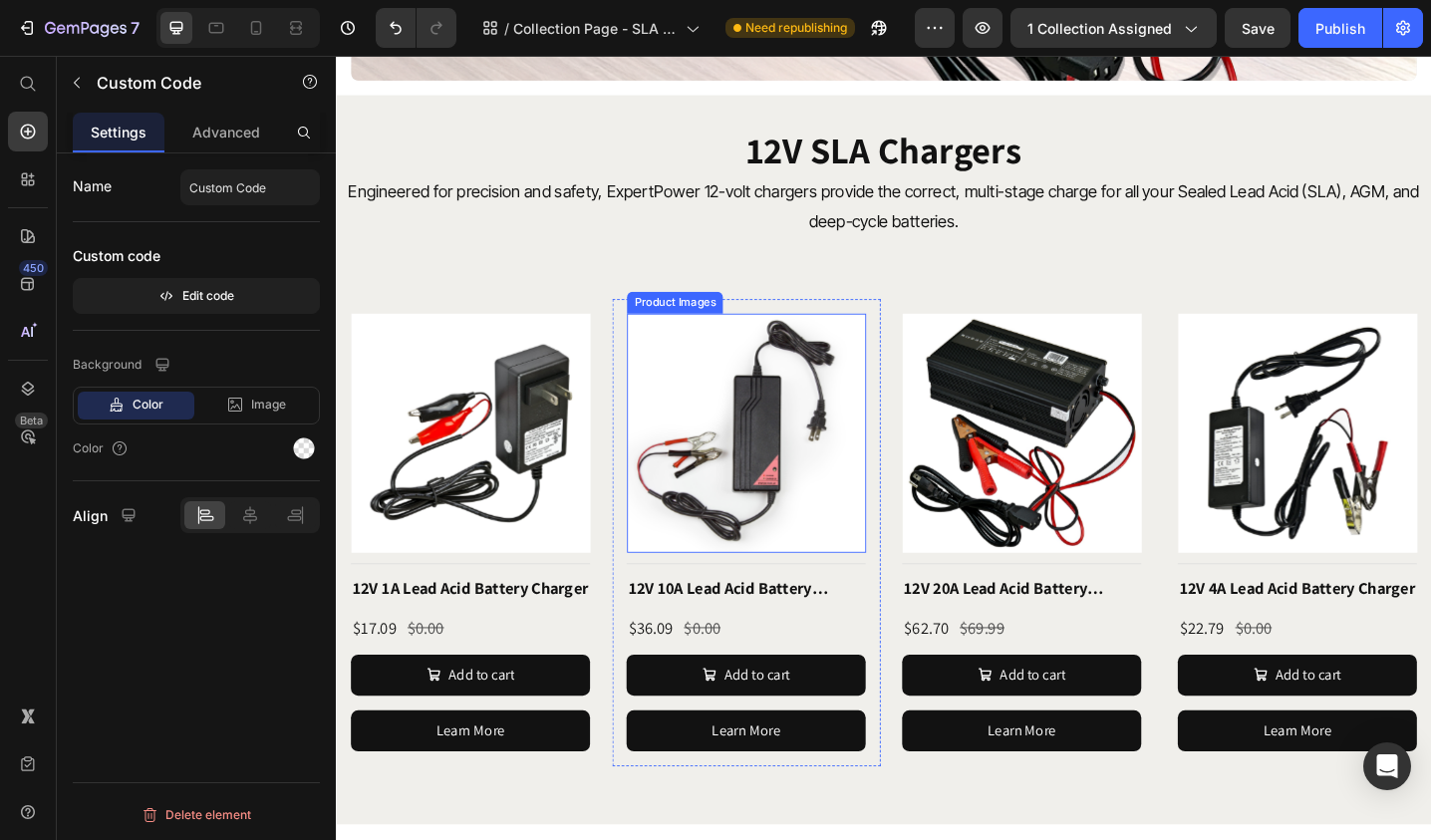 scroll, scrollTop: 797, scrollLeft: 0, axis: vertical 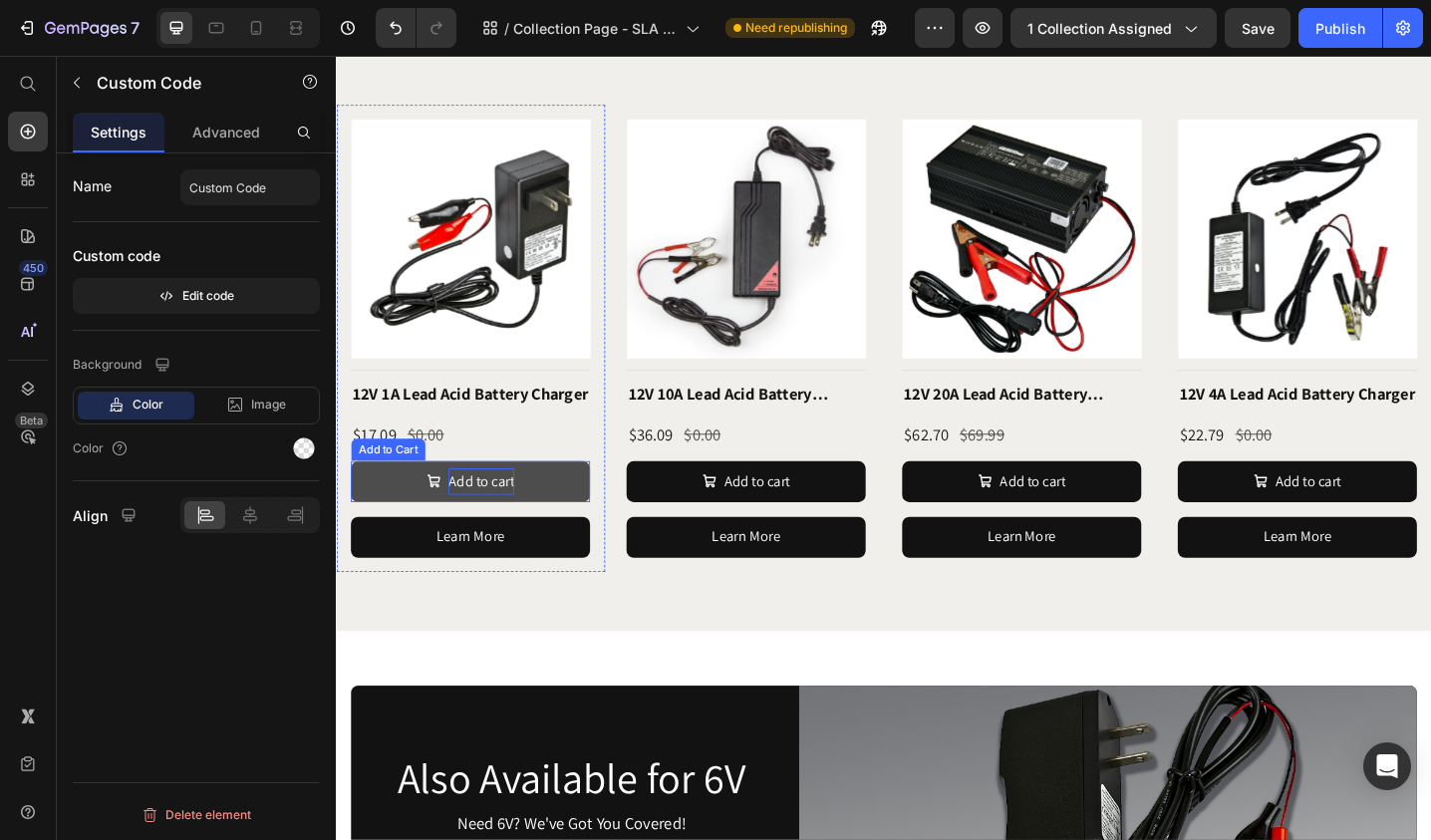 click on "Add to cart" at bounding box center [494, 520] 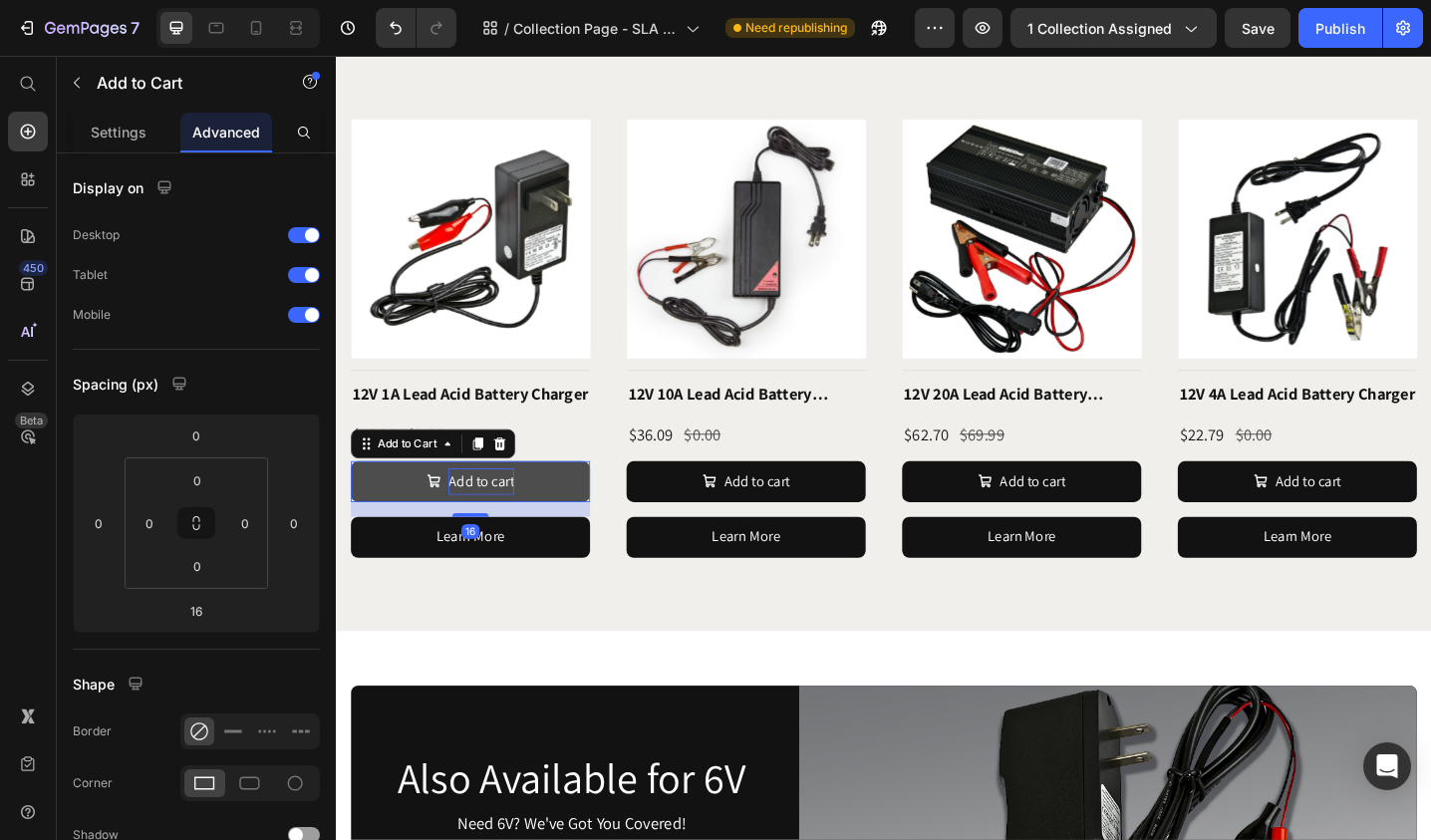 click on "Add to cart" at bounding box center (494, 520) 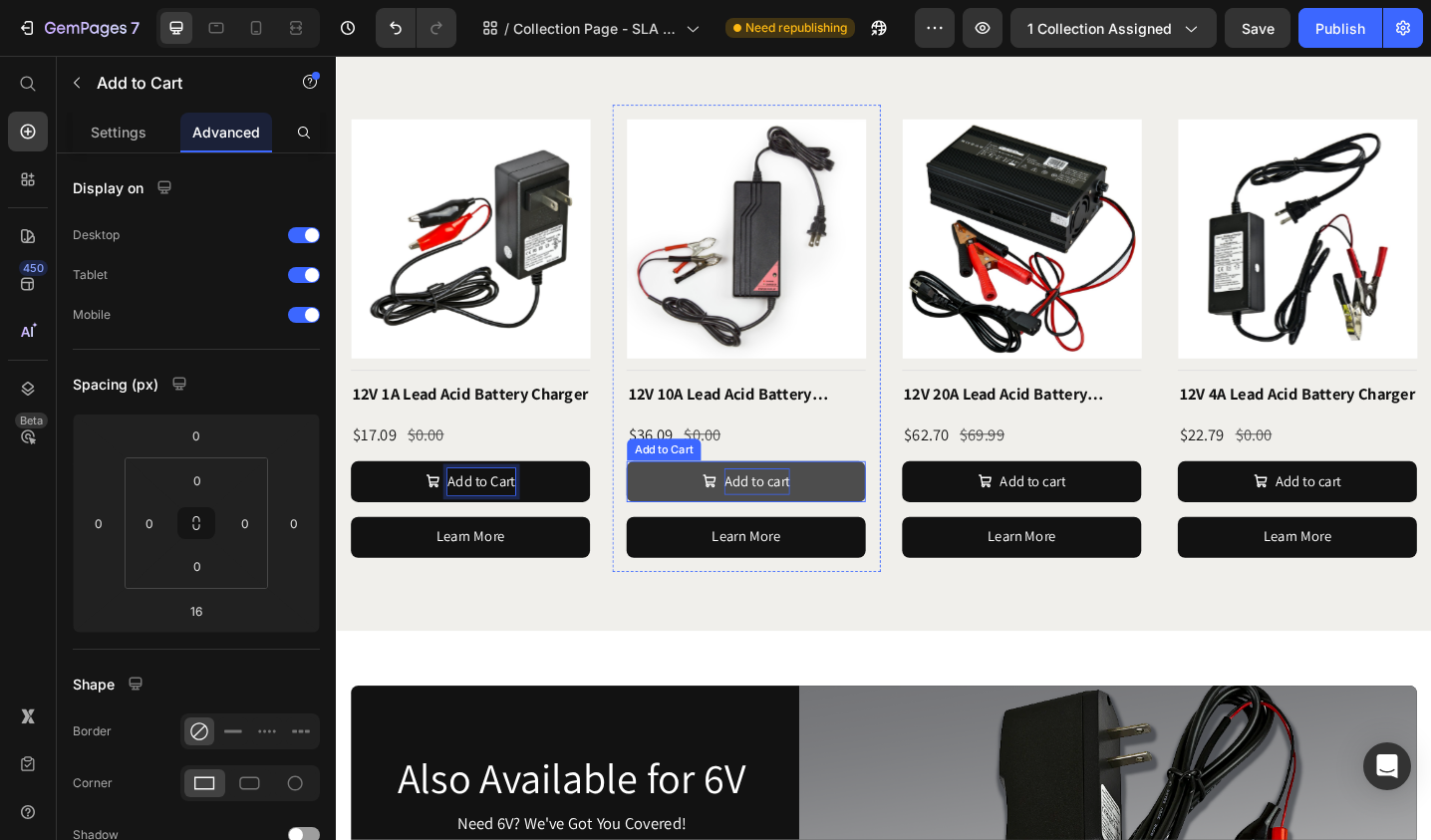 click on "Add to cart" at bounding box center (795, 520) 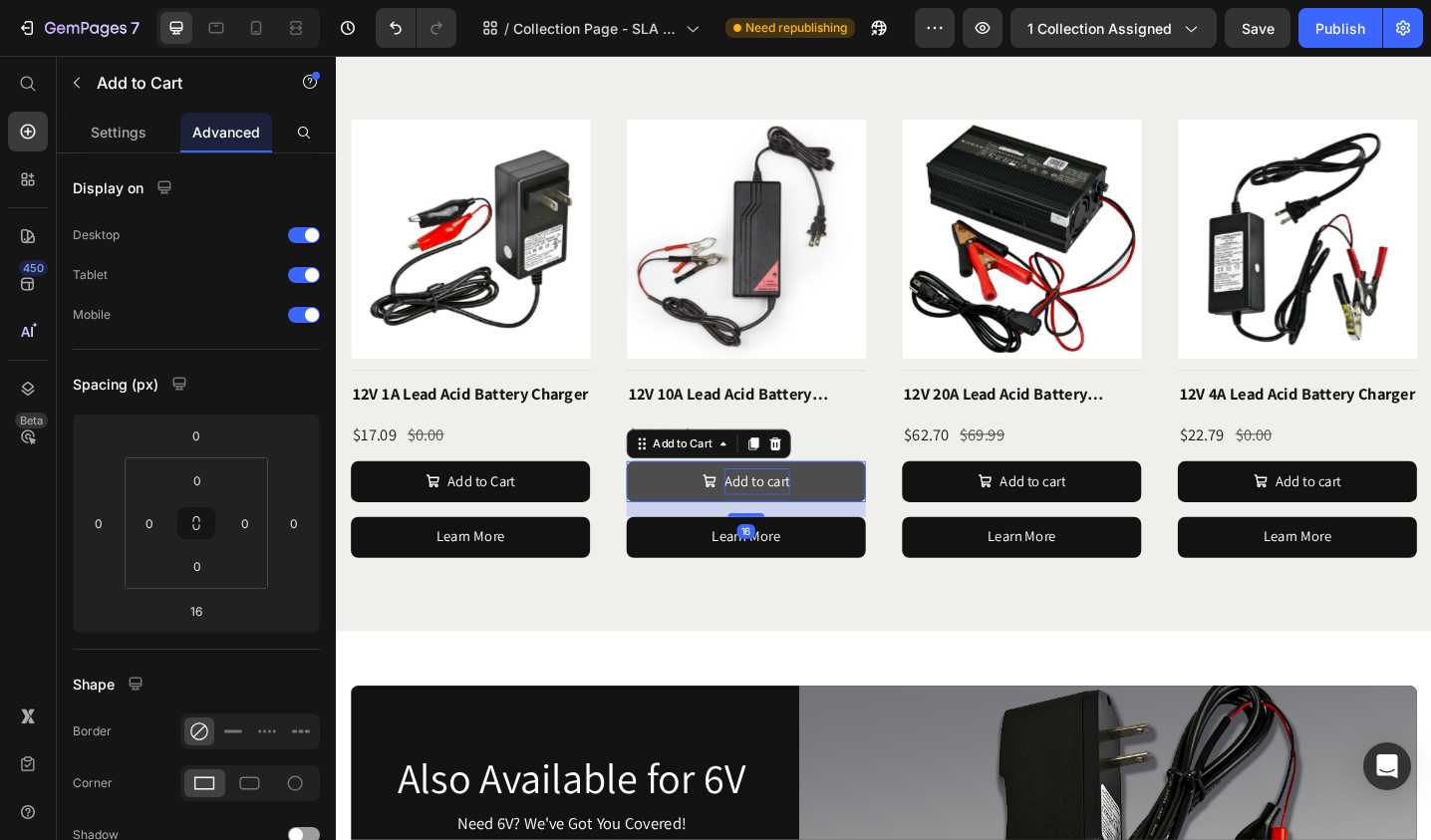 click on "Add to cart" at bounding box center (795, 520) 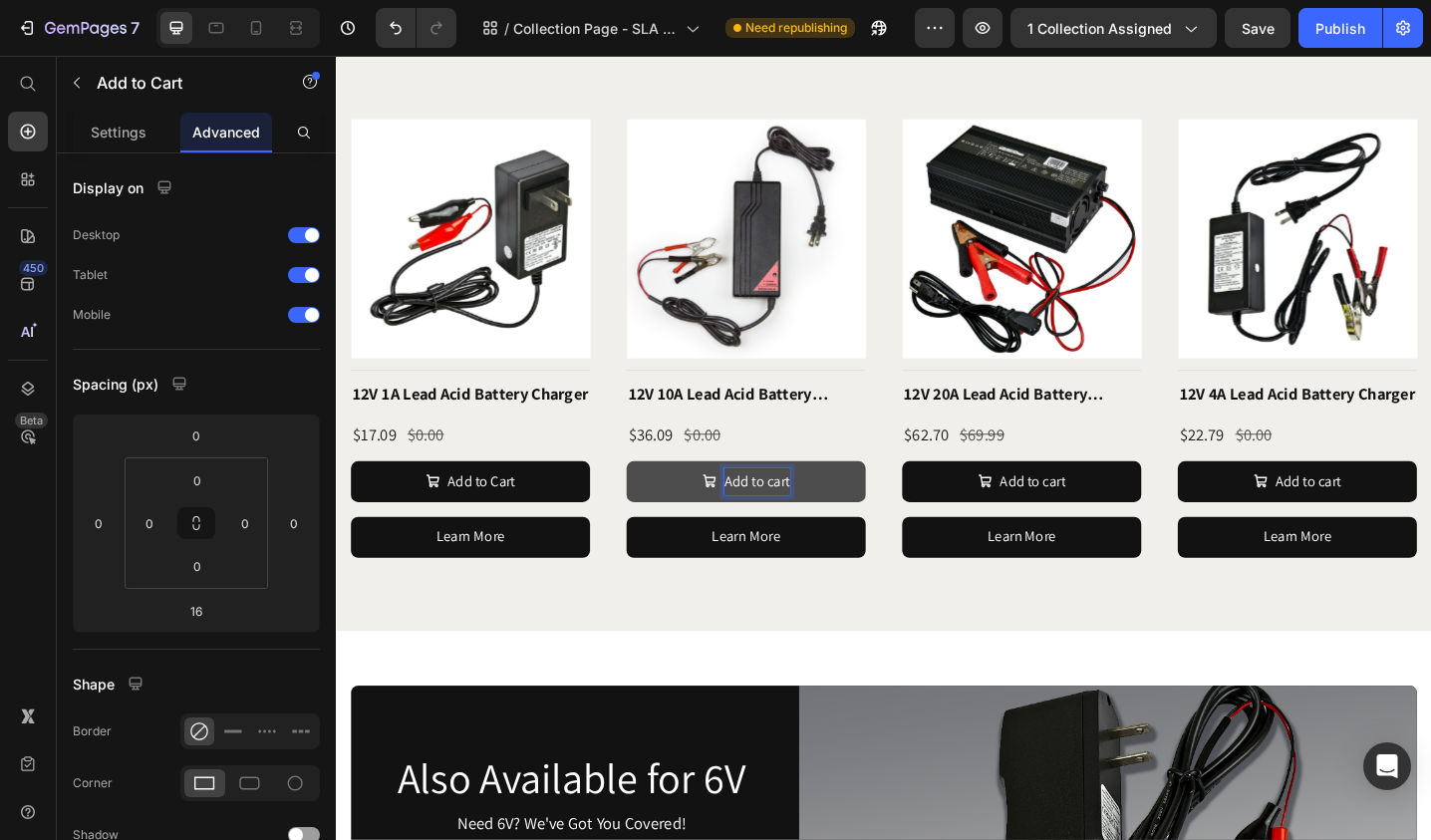 click on "Add to cart" at bounding box center [795, 520] 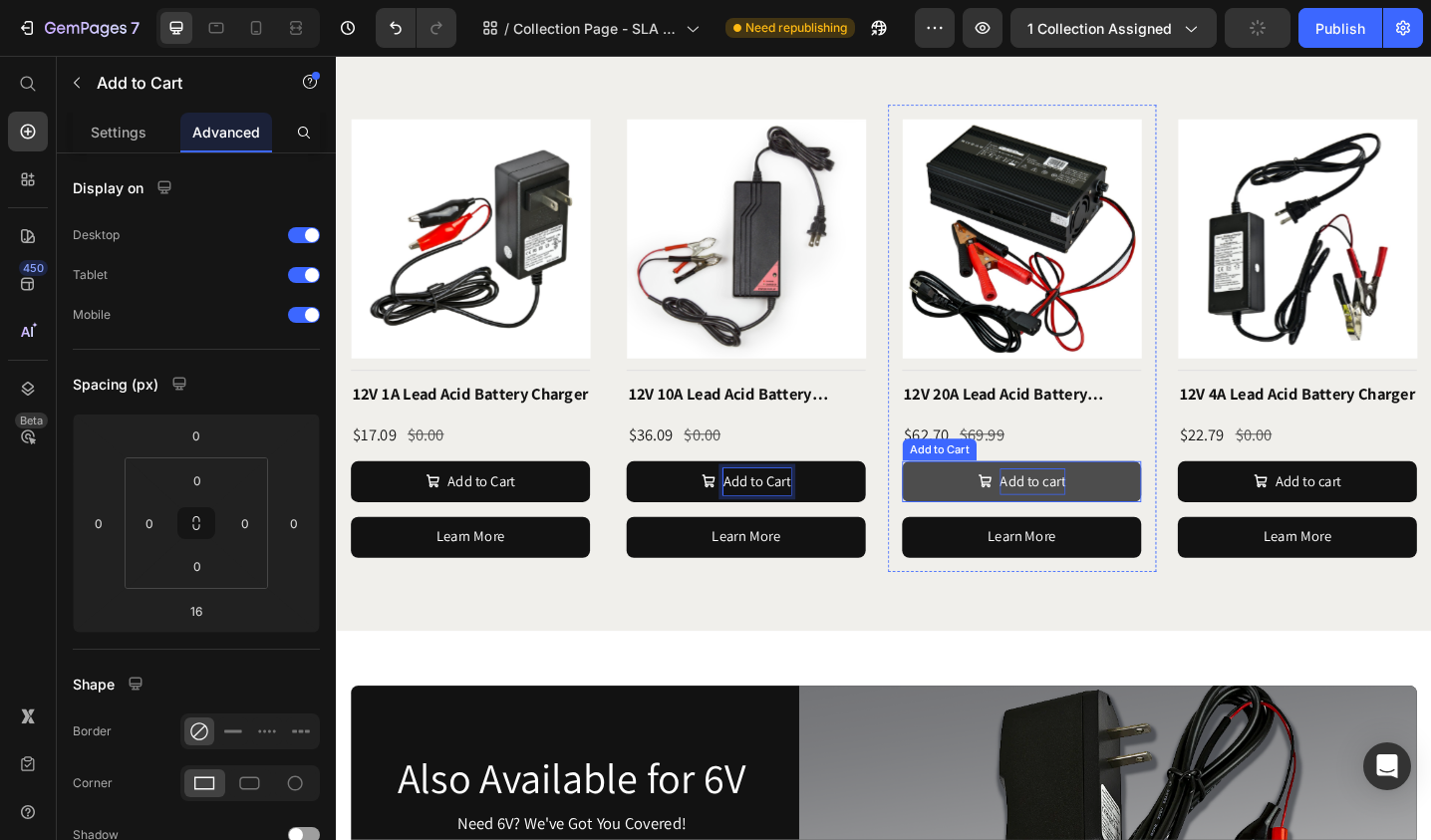 click on "Add to cart" at bounding box center [1096, 520] 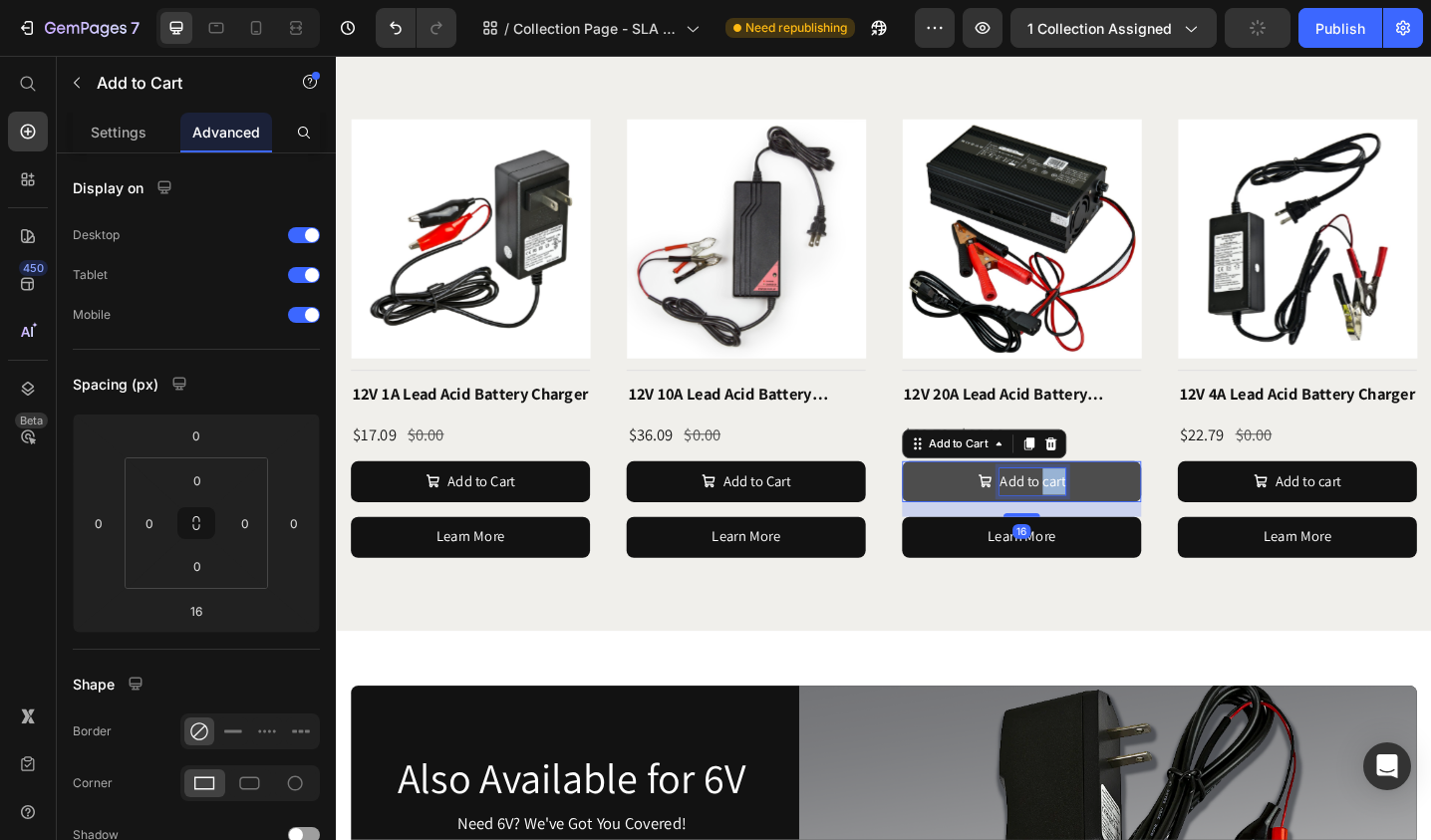 click on "Add to cart" at bounding box center (1096, 520) 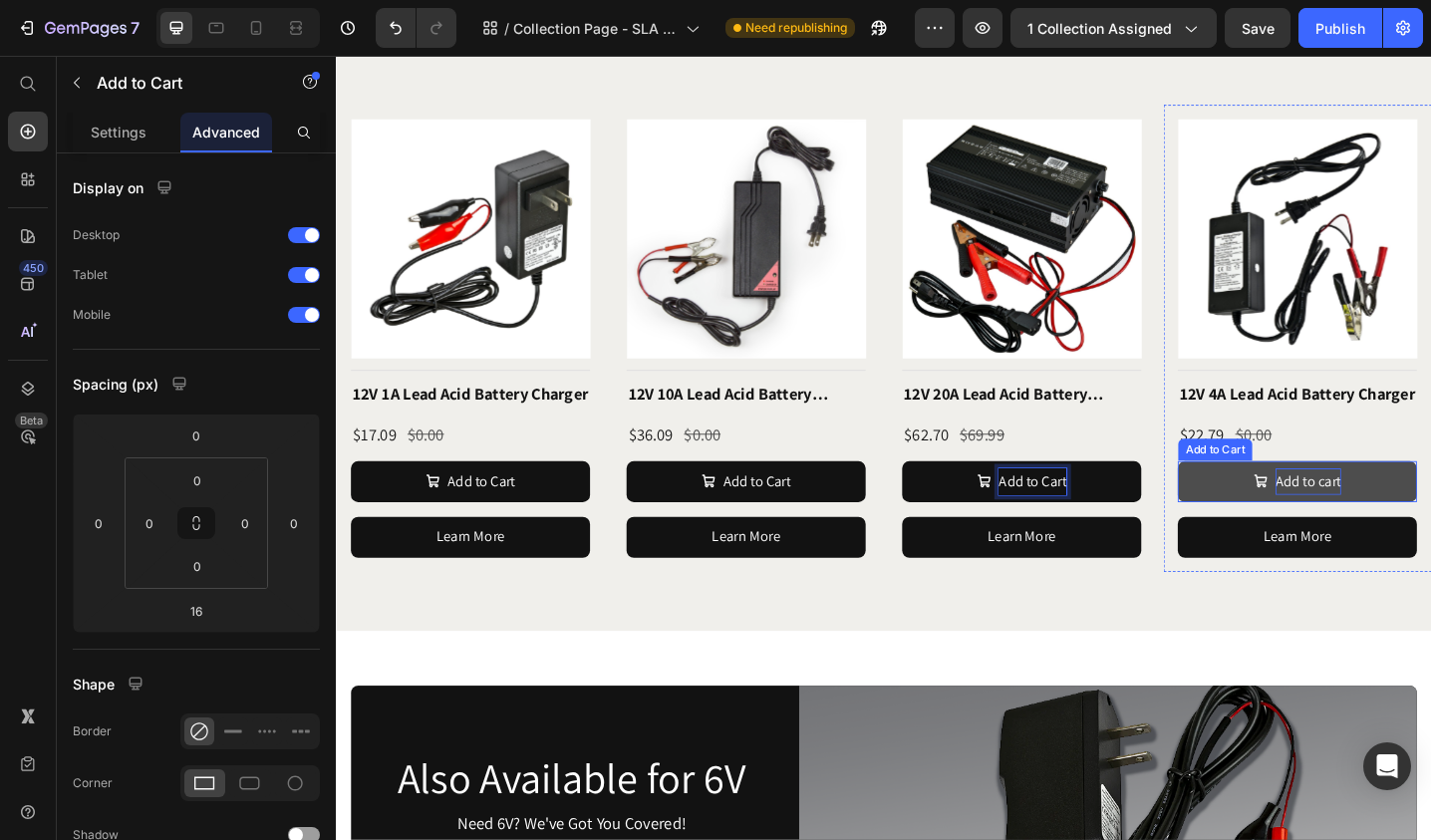click on "Add to cart" at bounding box center [1397, 520] 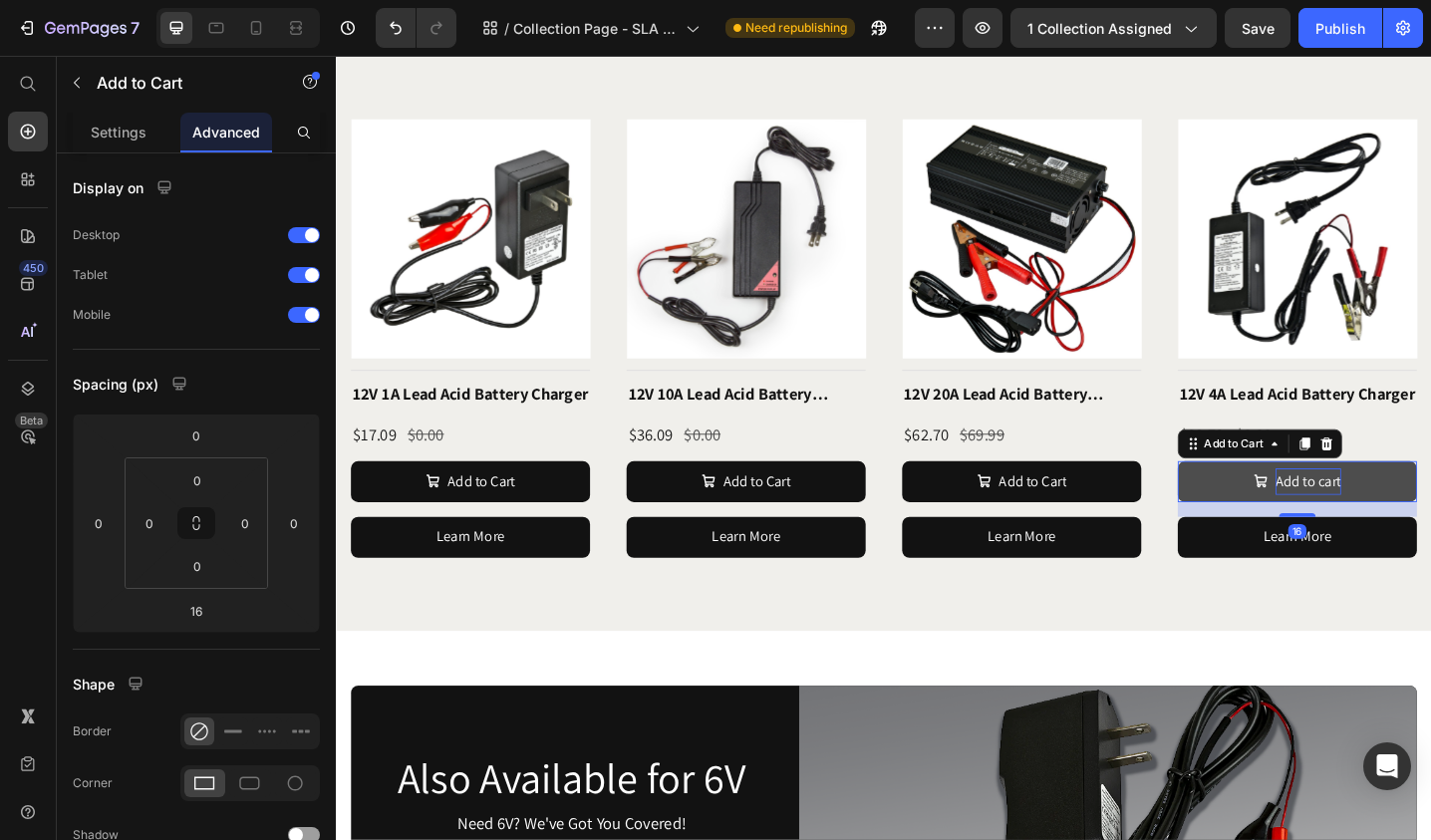 click on "Add to cart" at bounding box center [1397, 520] 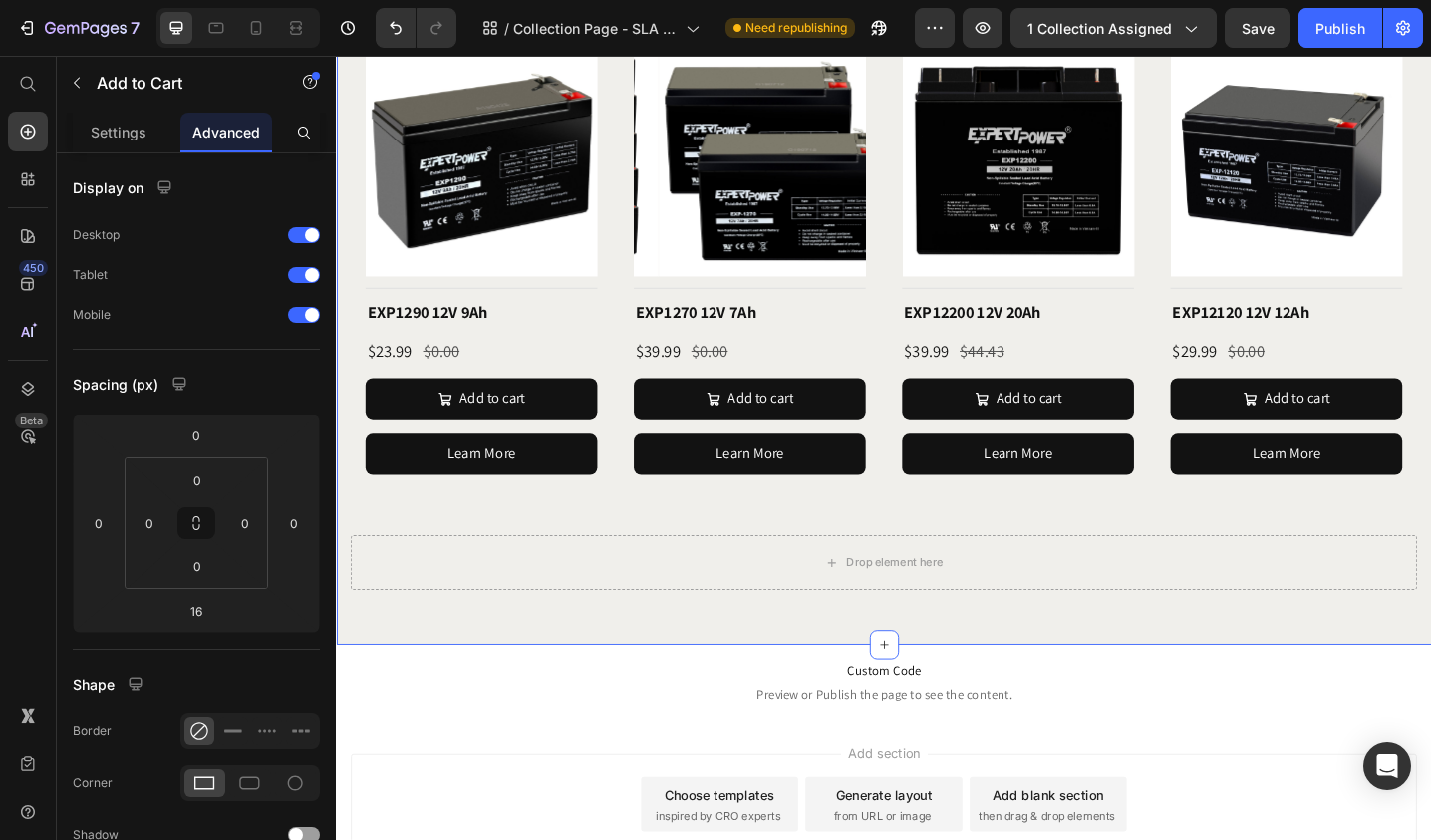 scroll, scrollTop: 2093, scrollLeft: 0, axis: vertical 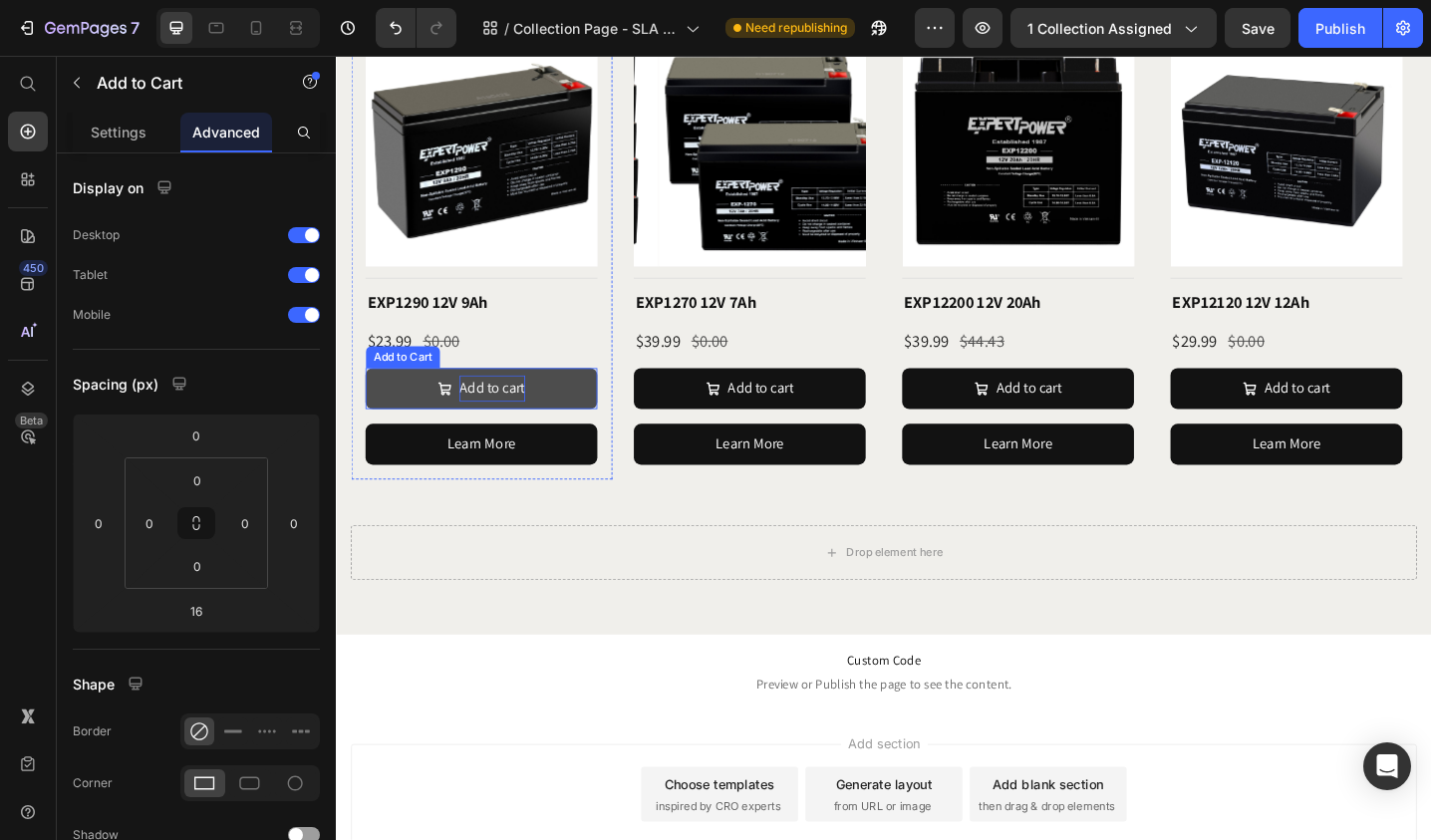 click on "Add to cart" at bounding box center (506, 419) 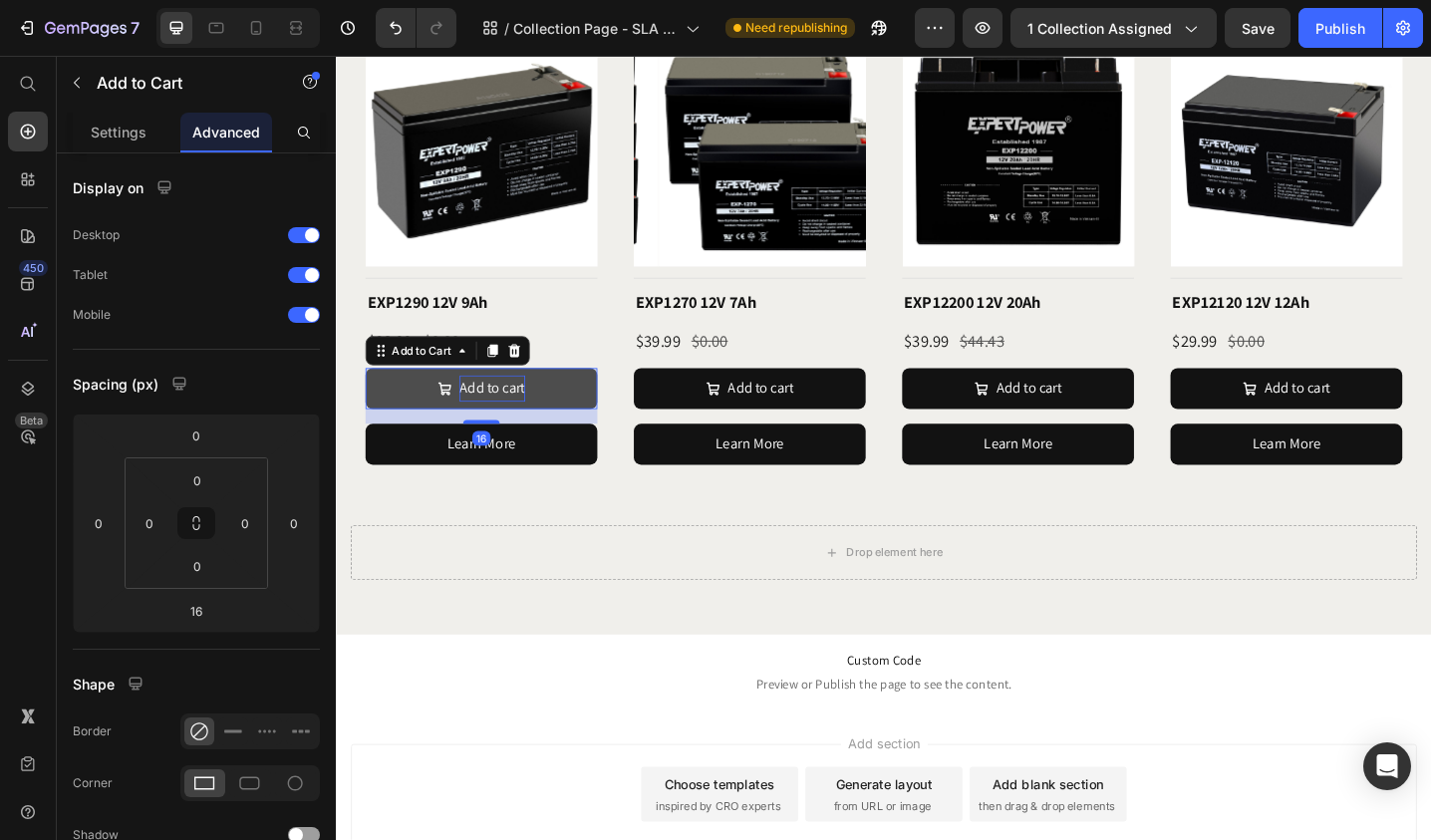 click on "Add to cart" at bounding box center (506, 419) 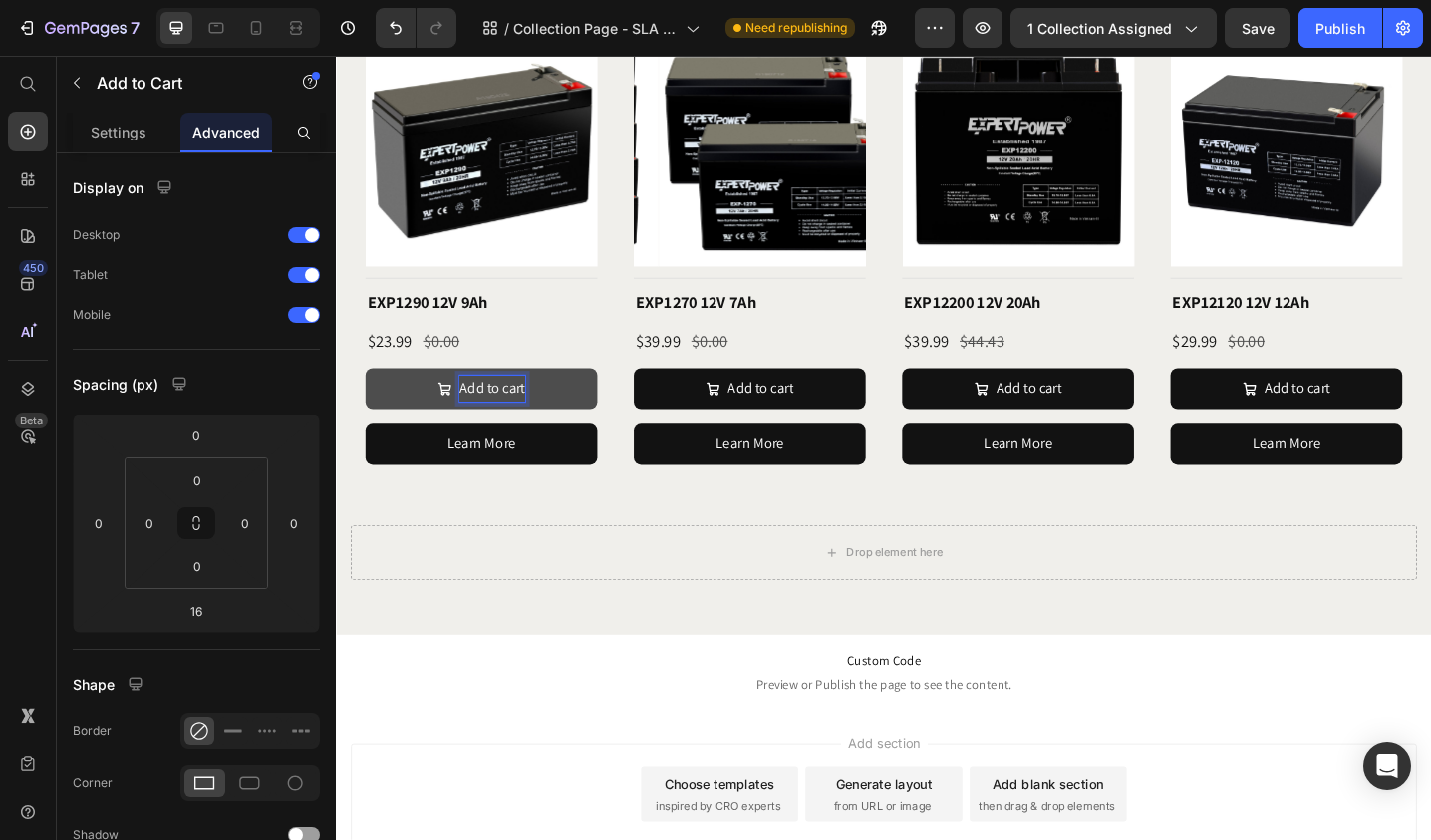 click on "Add to cart" at bounding box center [506, 419] 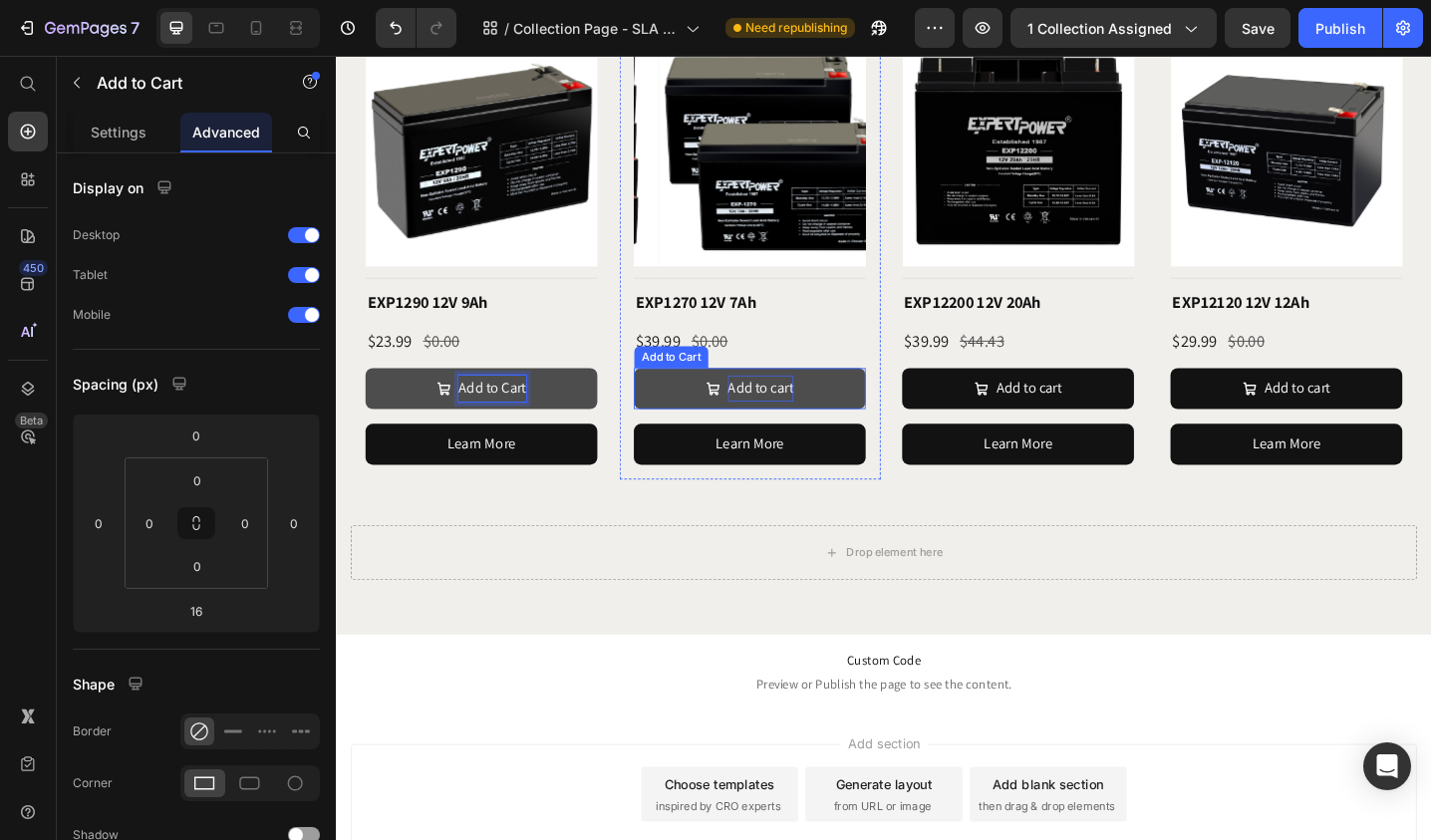 click on "Add to cart" at bounding box center (799, 419) 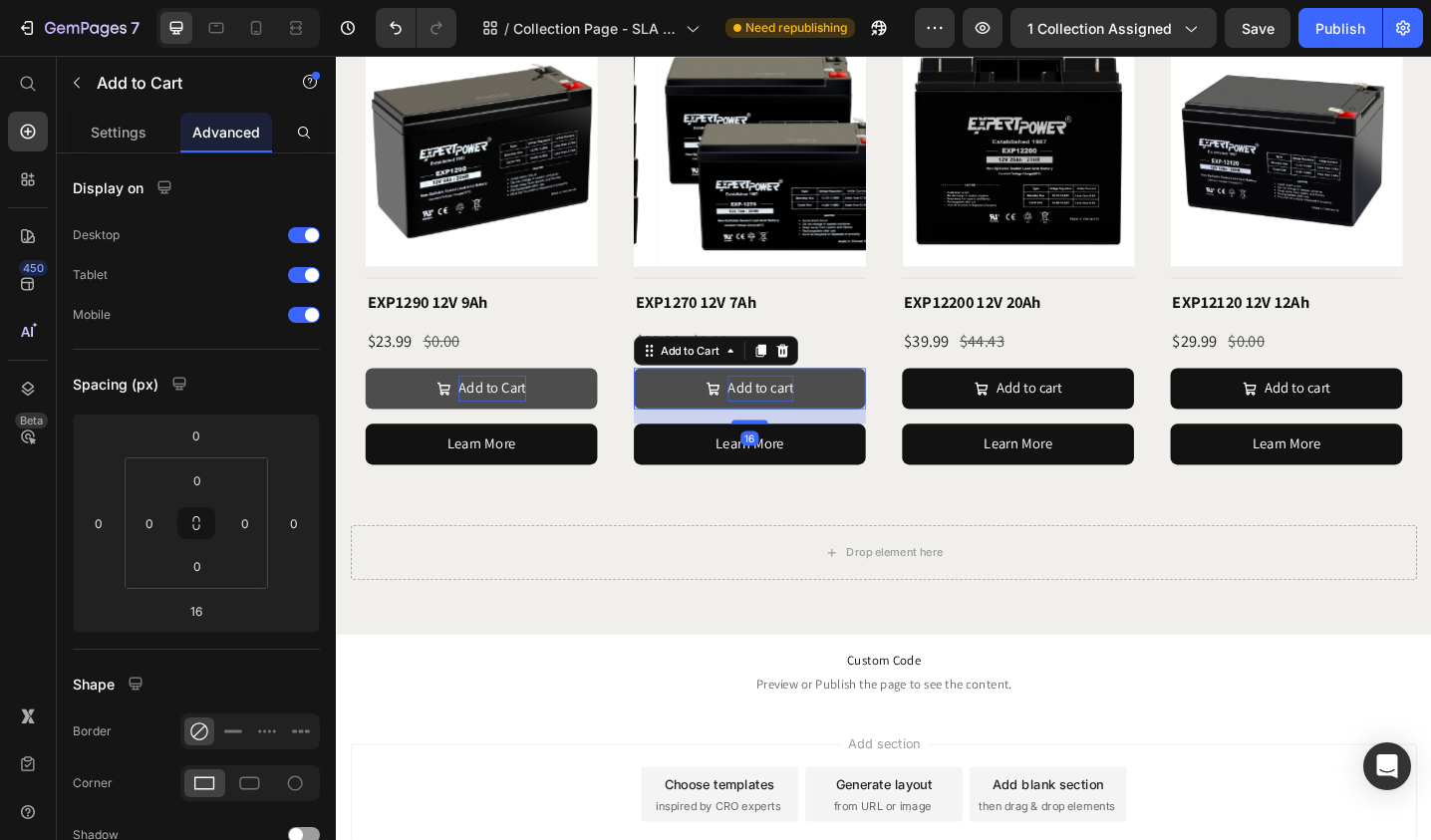 click on "Add to cart" at bounding box center [799, 419] 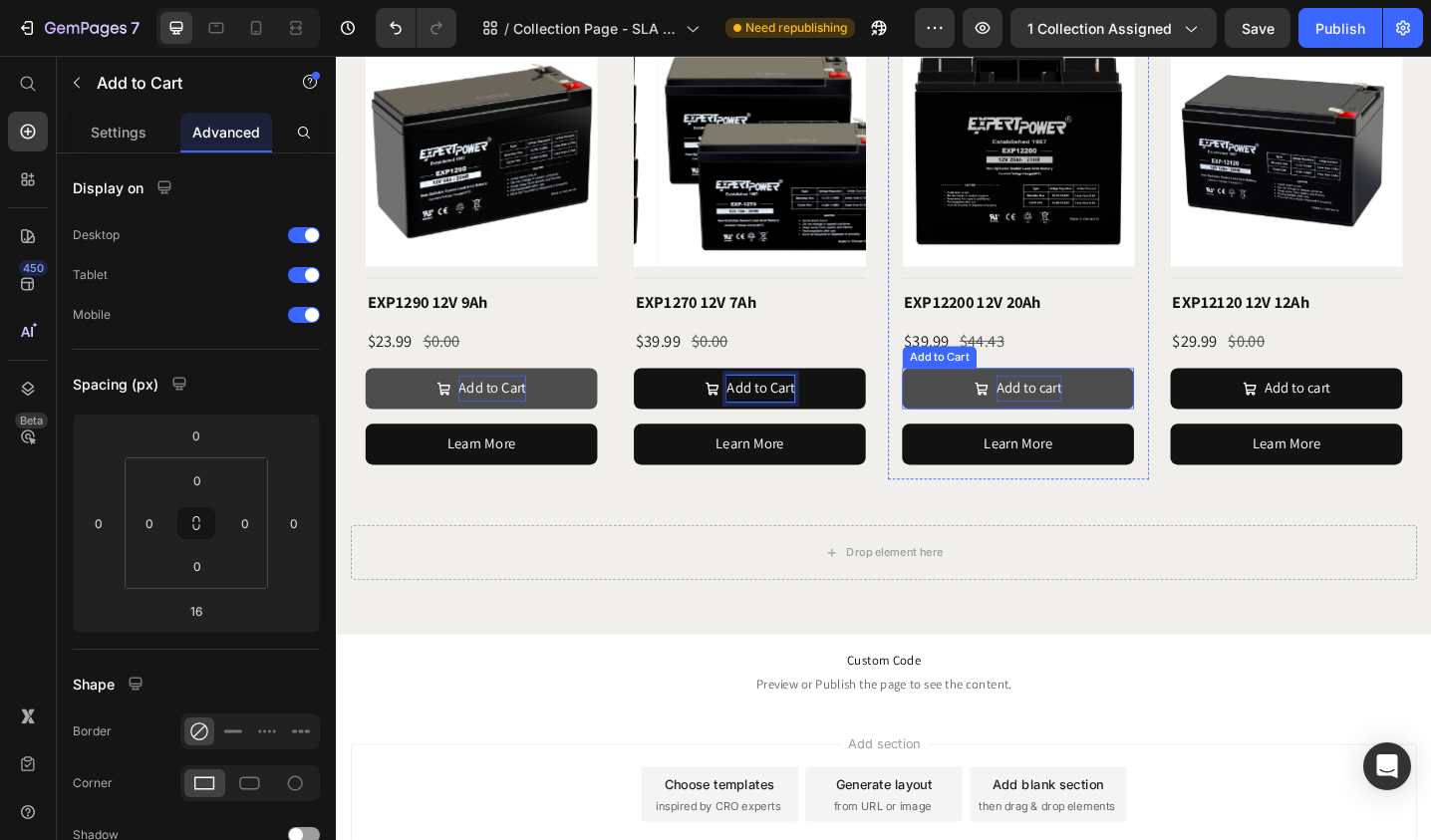 click on "Add to cart" at bounding box center (1092, 419) 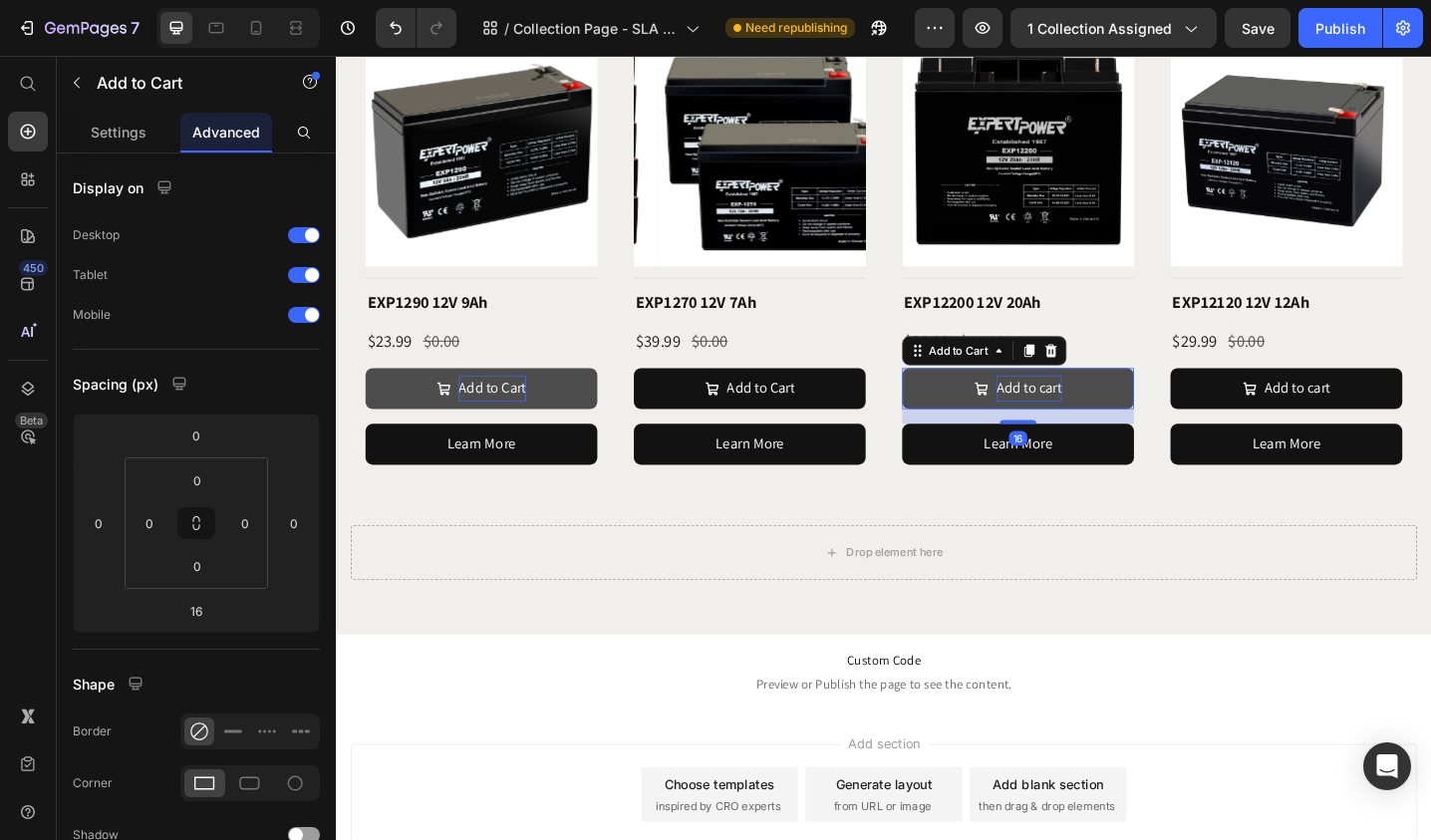 click on "Add to cart" at bounding box center [1092, 419] 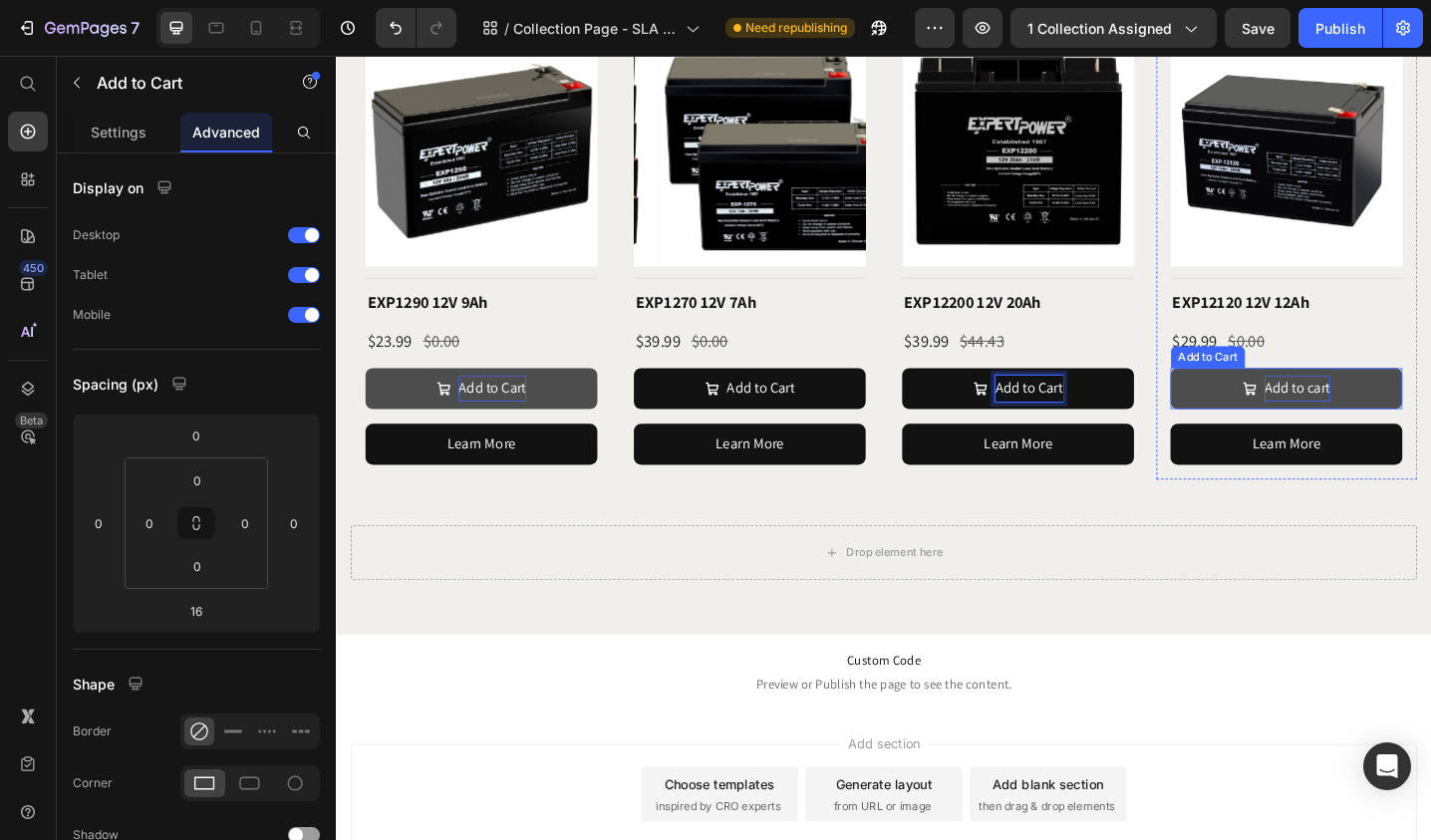 click on "Add to cart" at bounding box center [1385, 419] 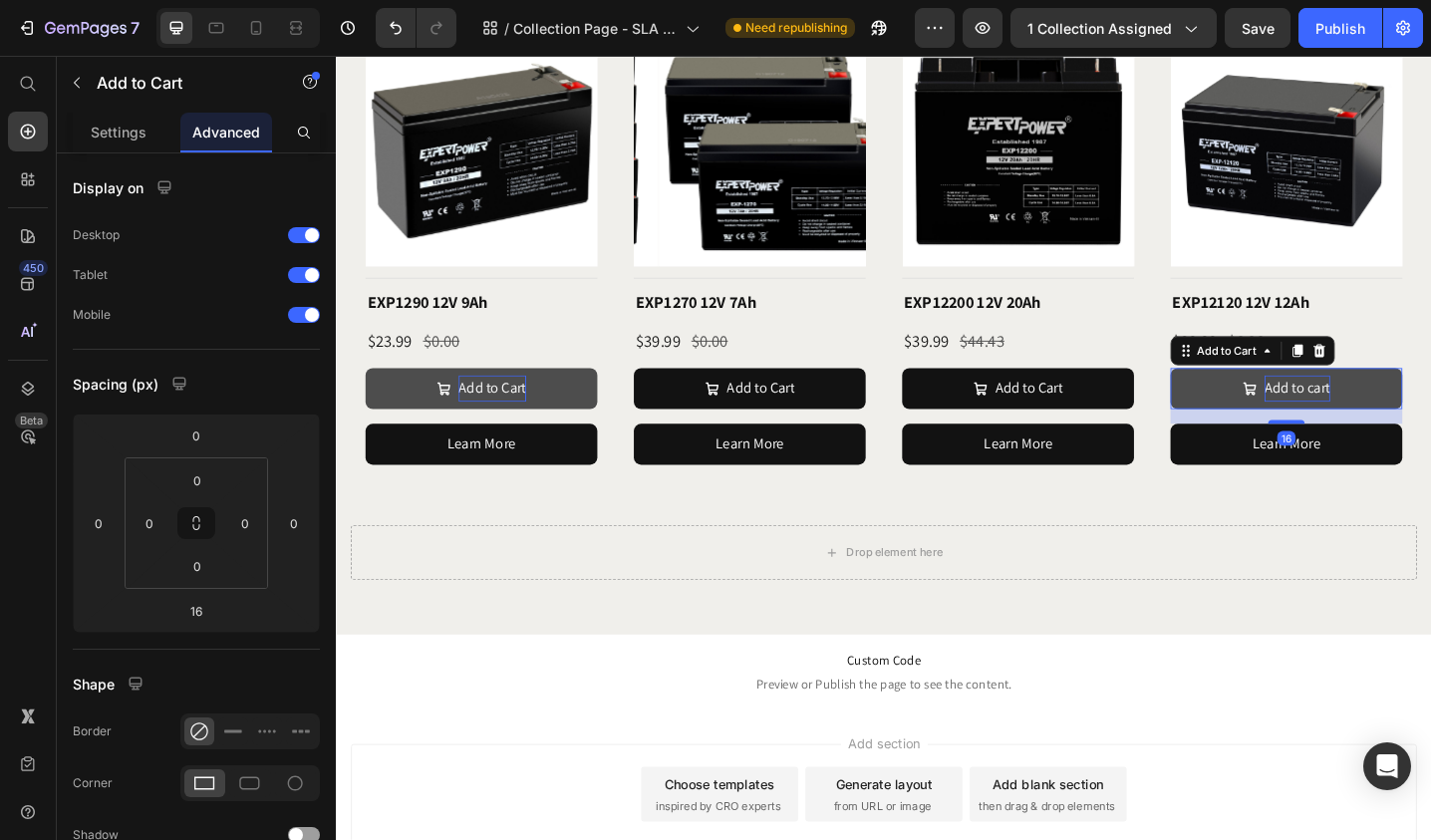click on "Add to cart" at bounding box center [1385, 419] 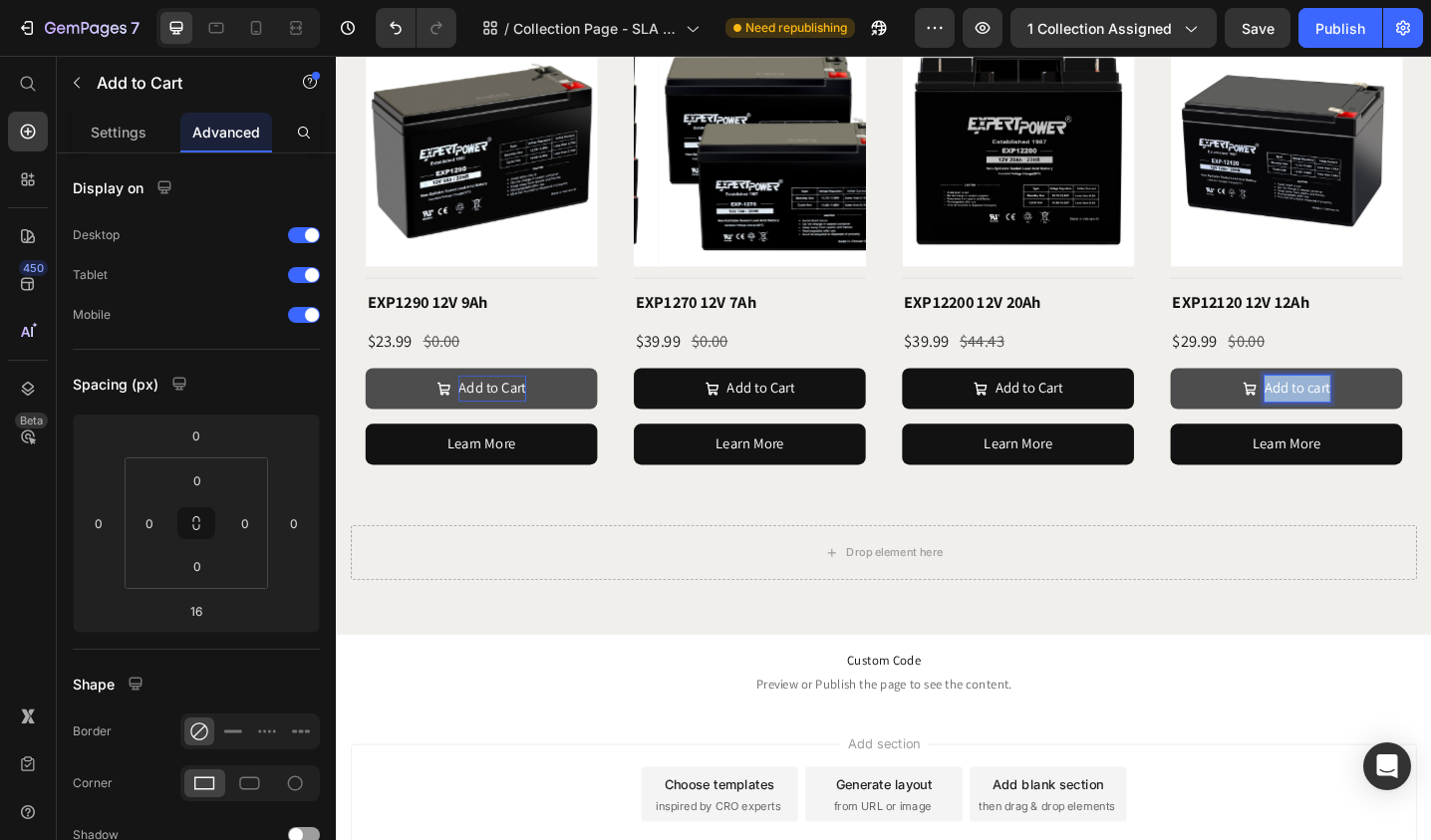 click on "Add to cart" at bounding box center (1385, 419) 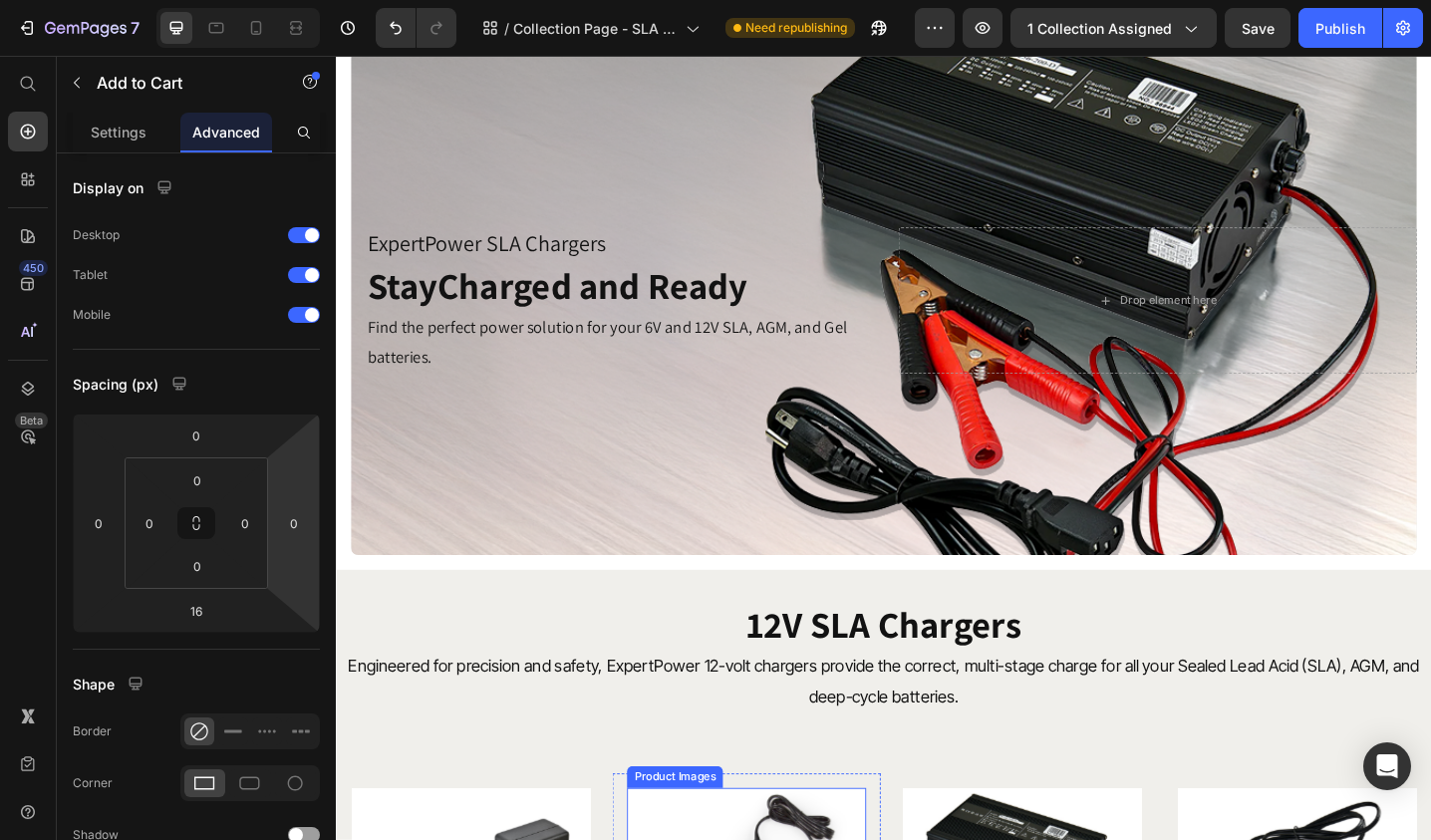 scroll, scrollTop: 0, scrollLeft: 0, axis: both 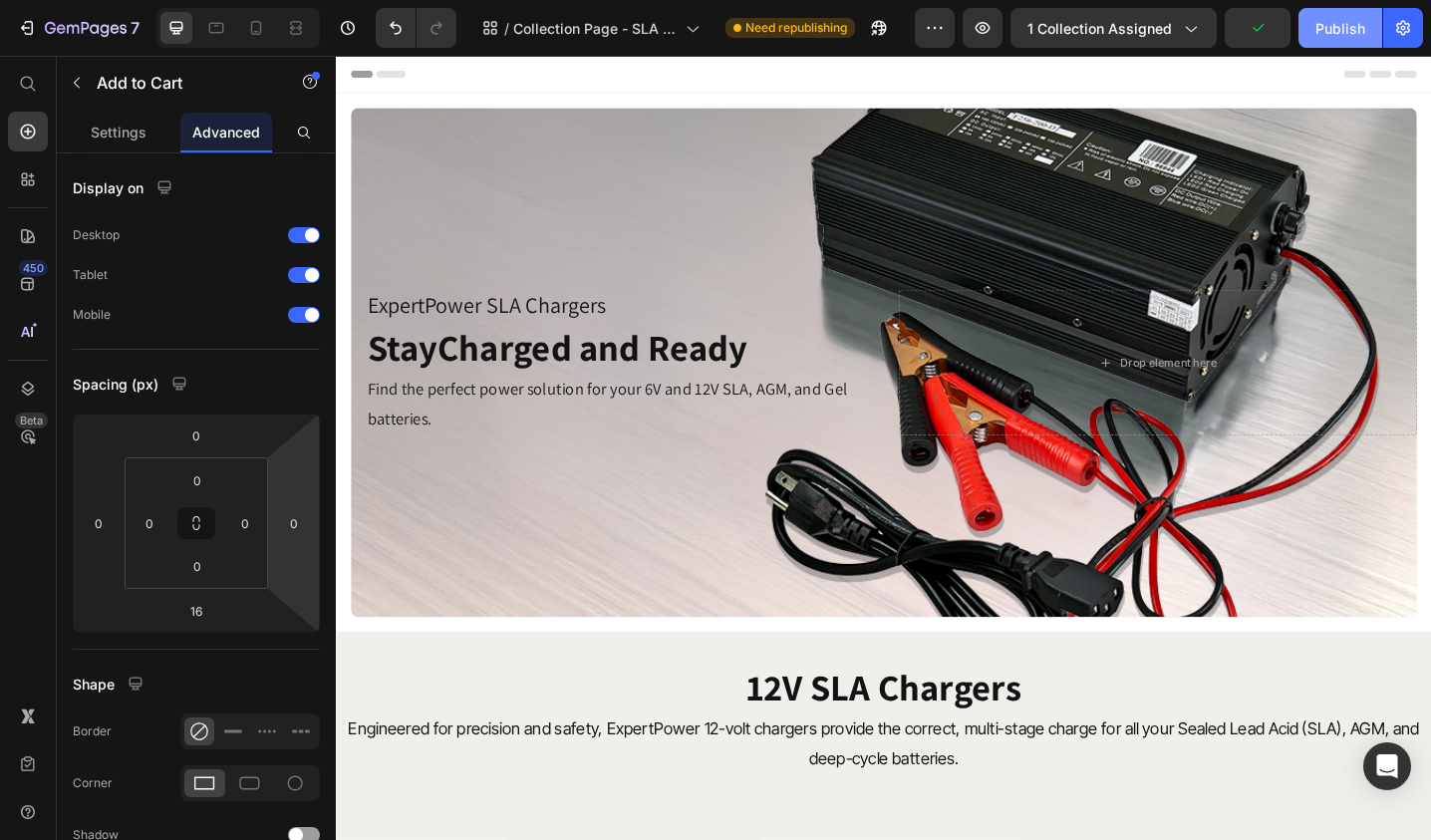 click on "Publish" at bounding box center (1340, 28) 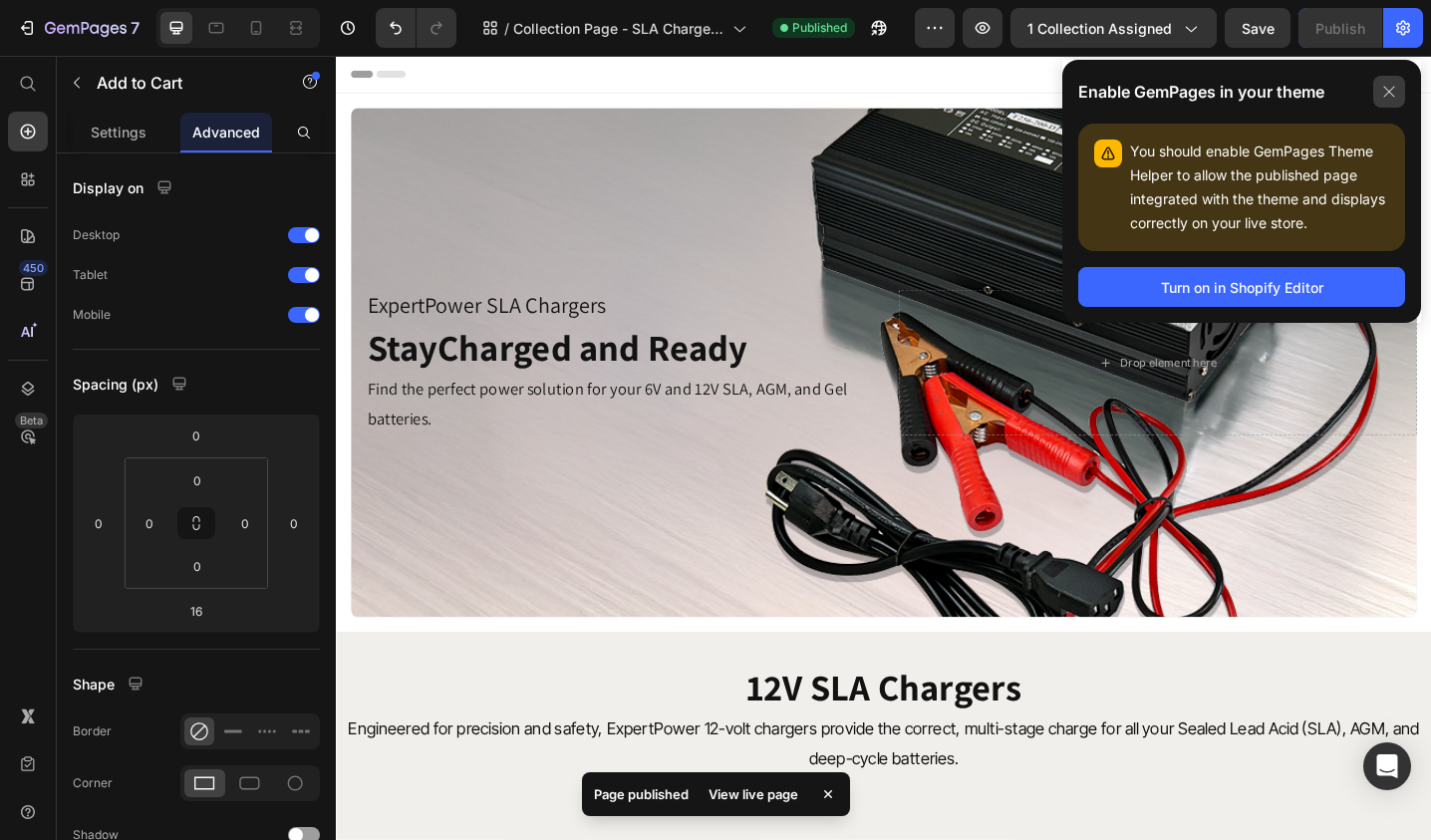 click 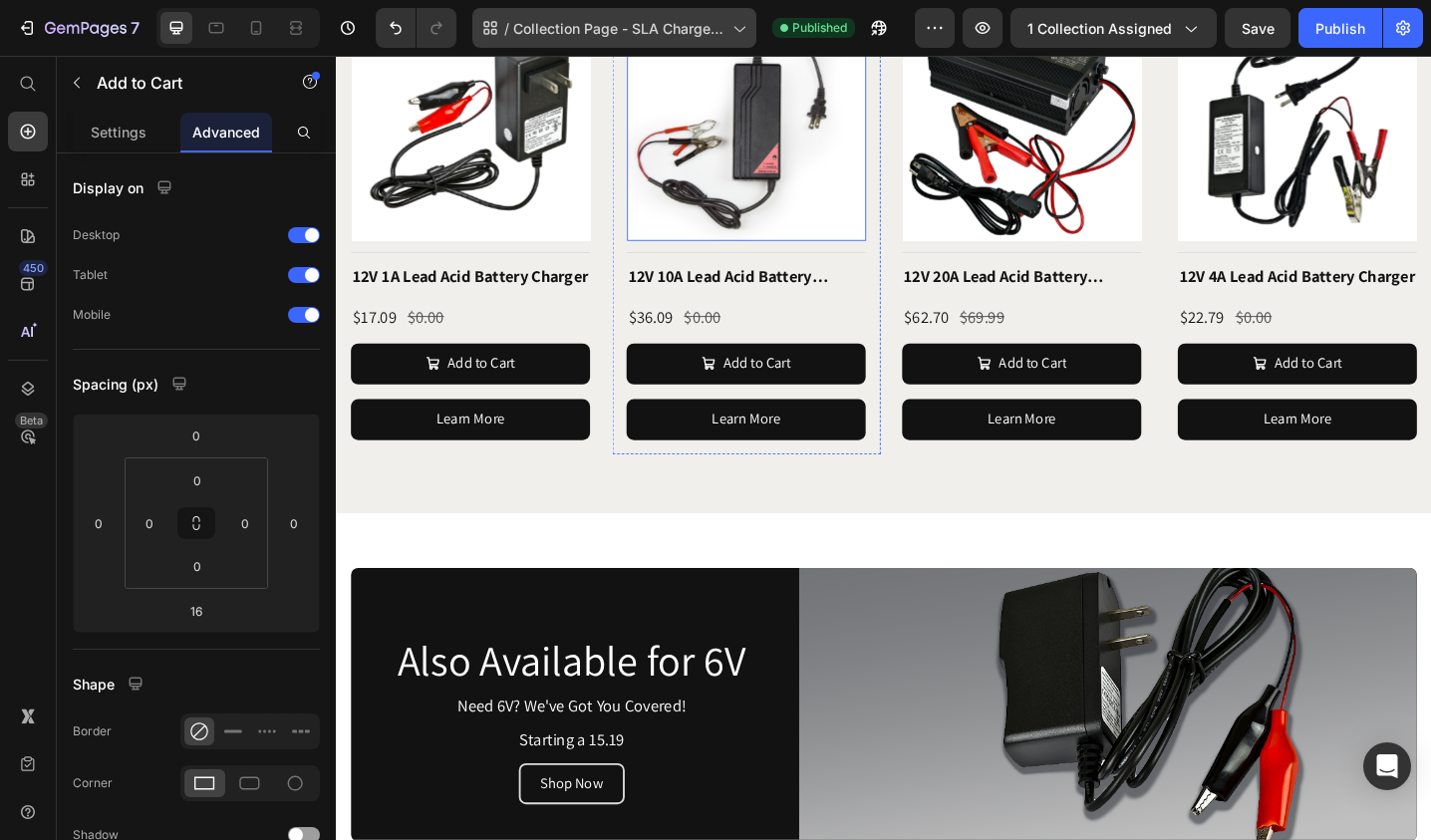 scroll, scrollTop: 836, scrollLeft: 0, axis: vertical 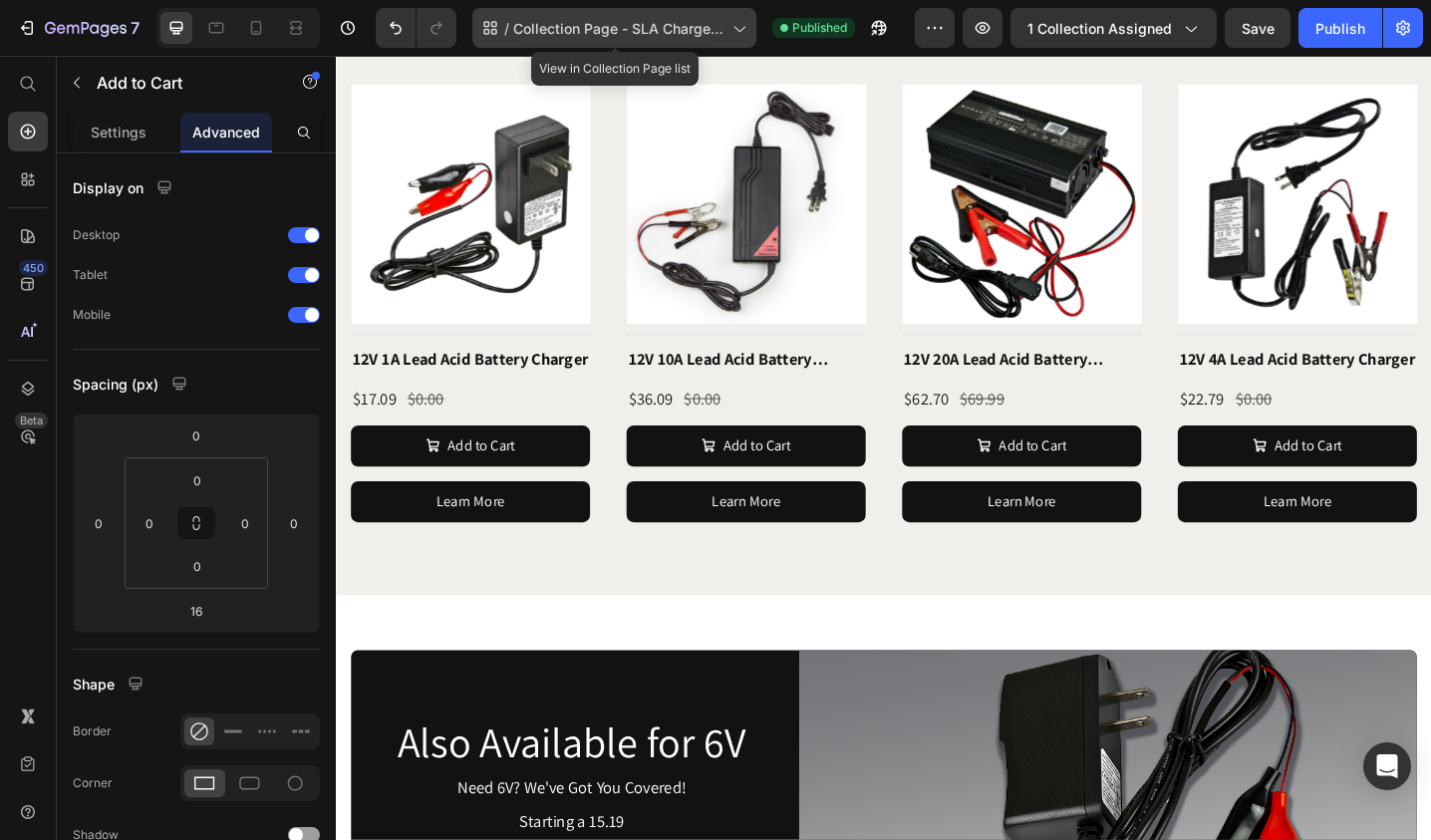 click on "Collection Page - SLA Chargers - 1" at bounding box center [619, 28] 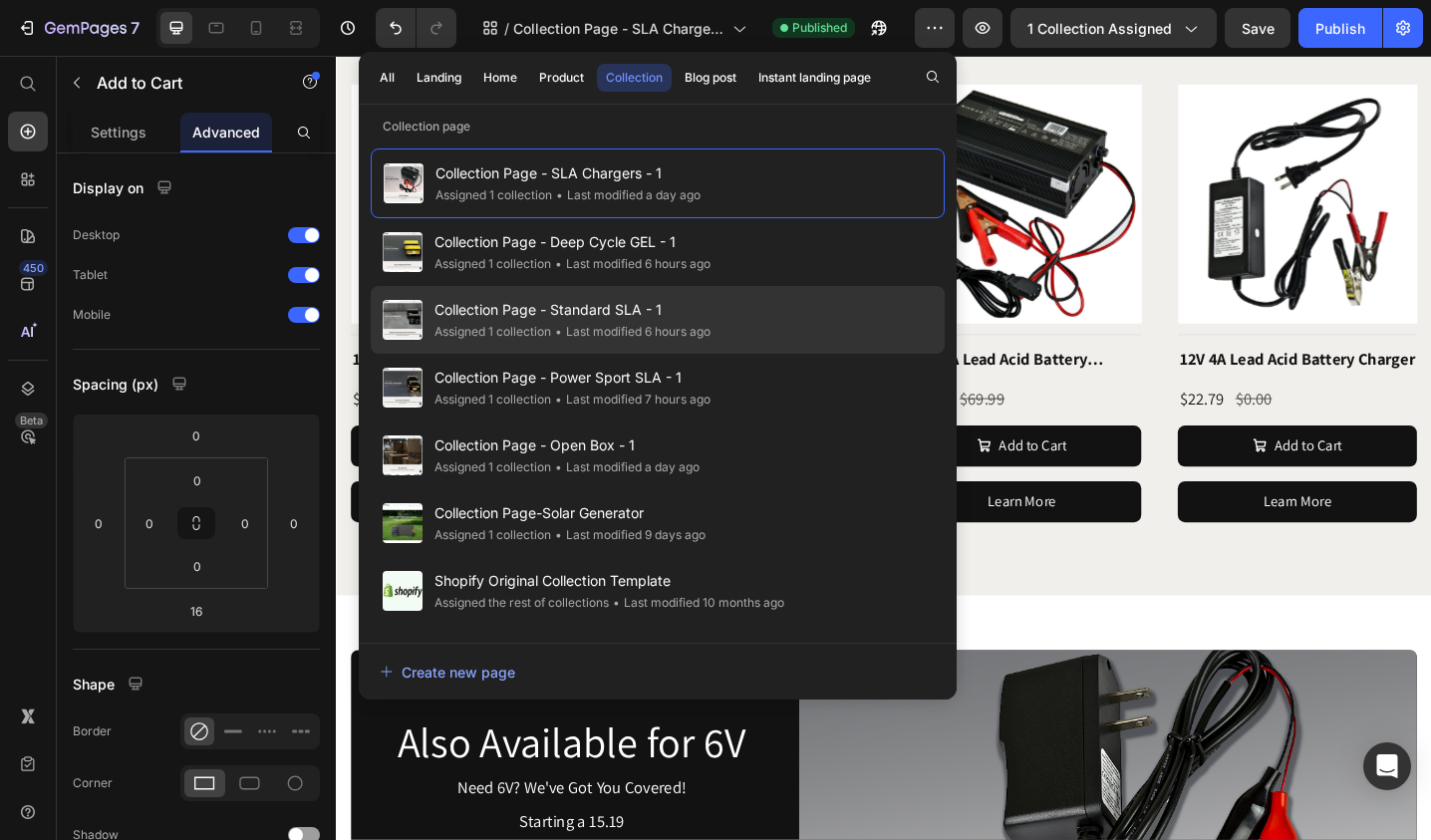 click on "Collection Page - Standard SLA - 1" at bounding box center [572, 310] 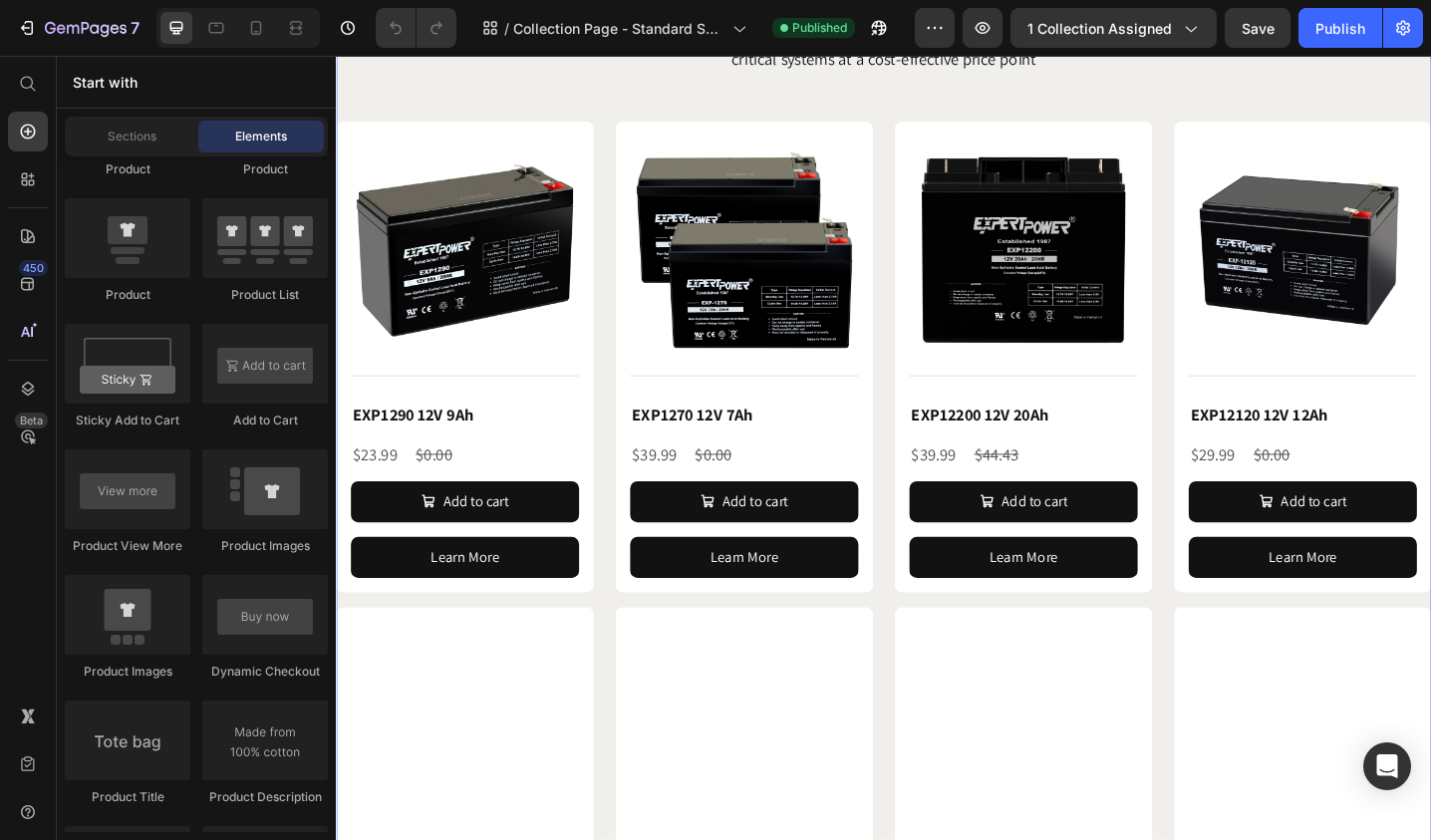 scroll, scrollTop: 897, scrollLeft: 0, axis: vertical 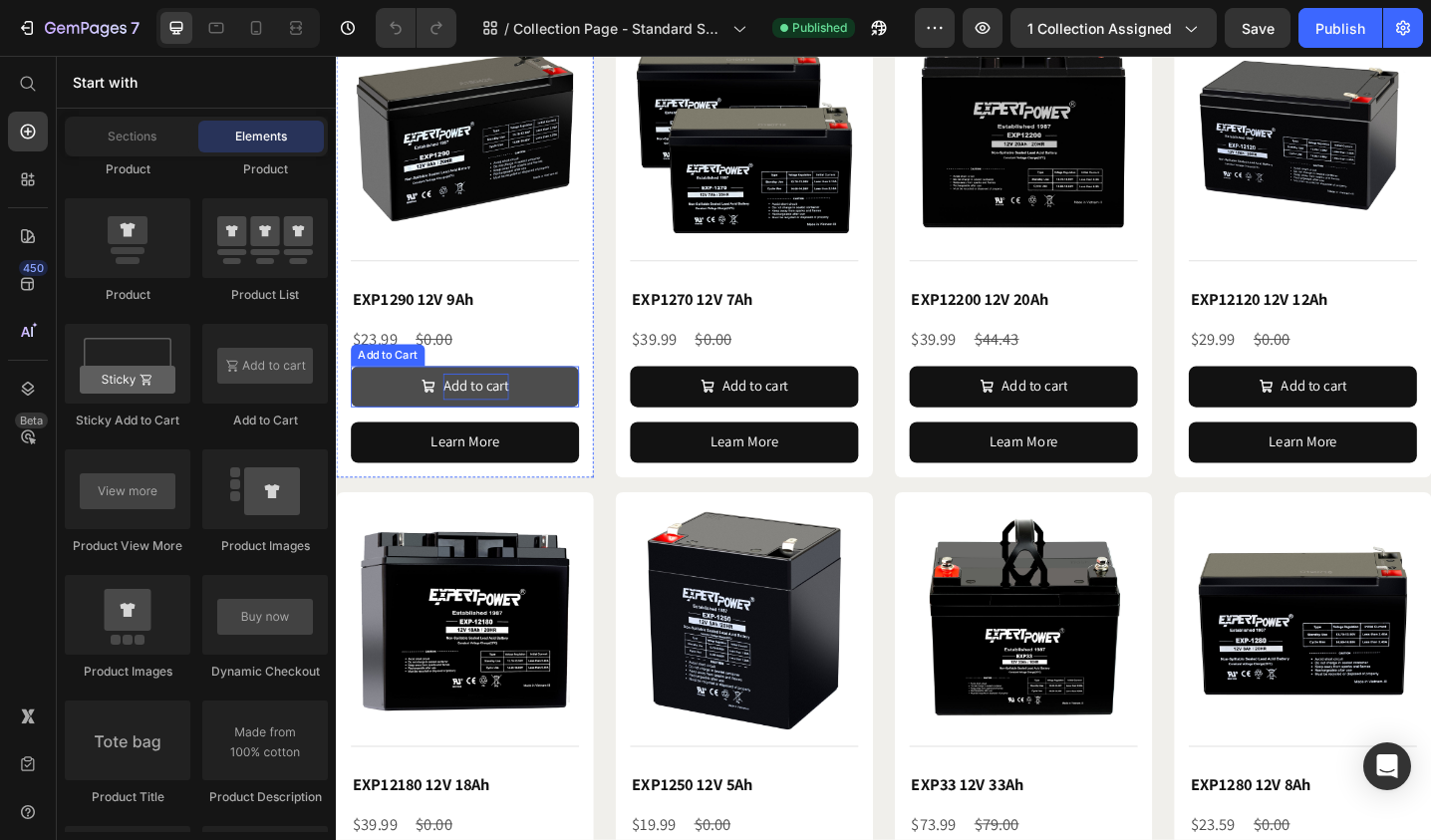 click on "Add to cart" at bounding box center (488, 417) 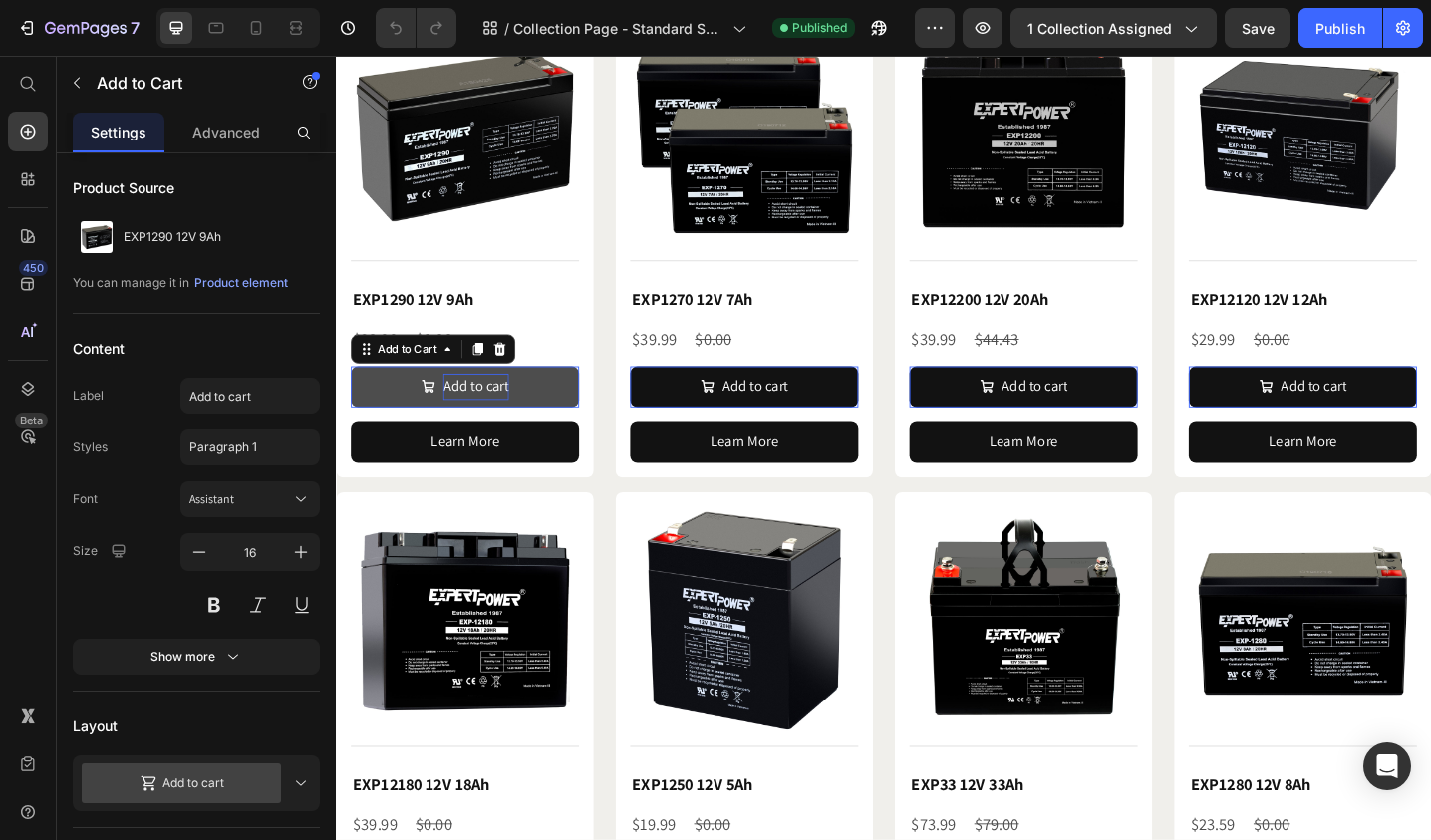 click on "Add to cart" at bounding box center [488, 417] 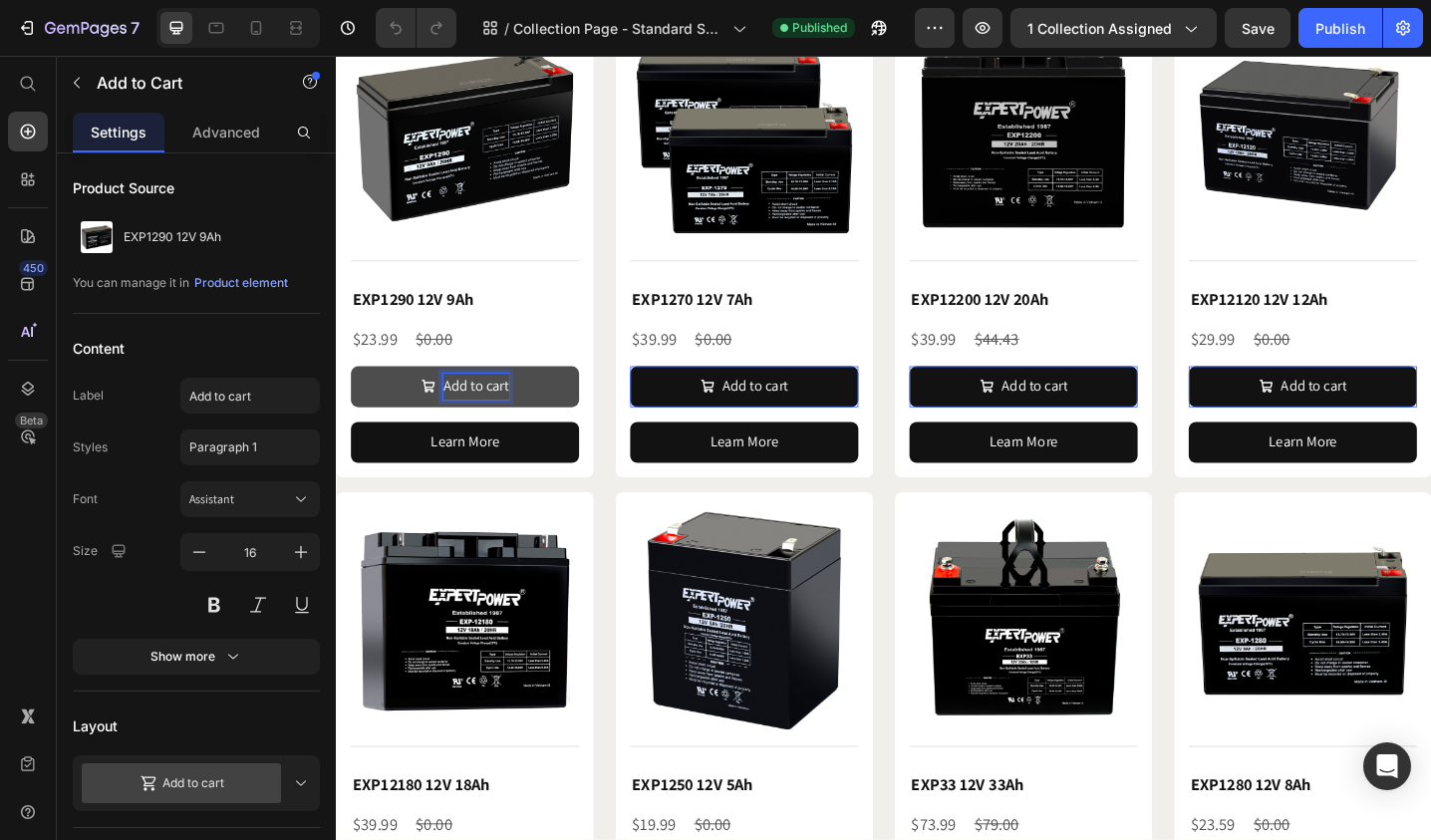 click on "Add to cart" at bounding box center (488, 417) 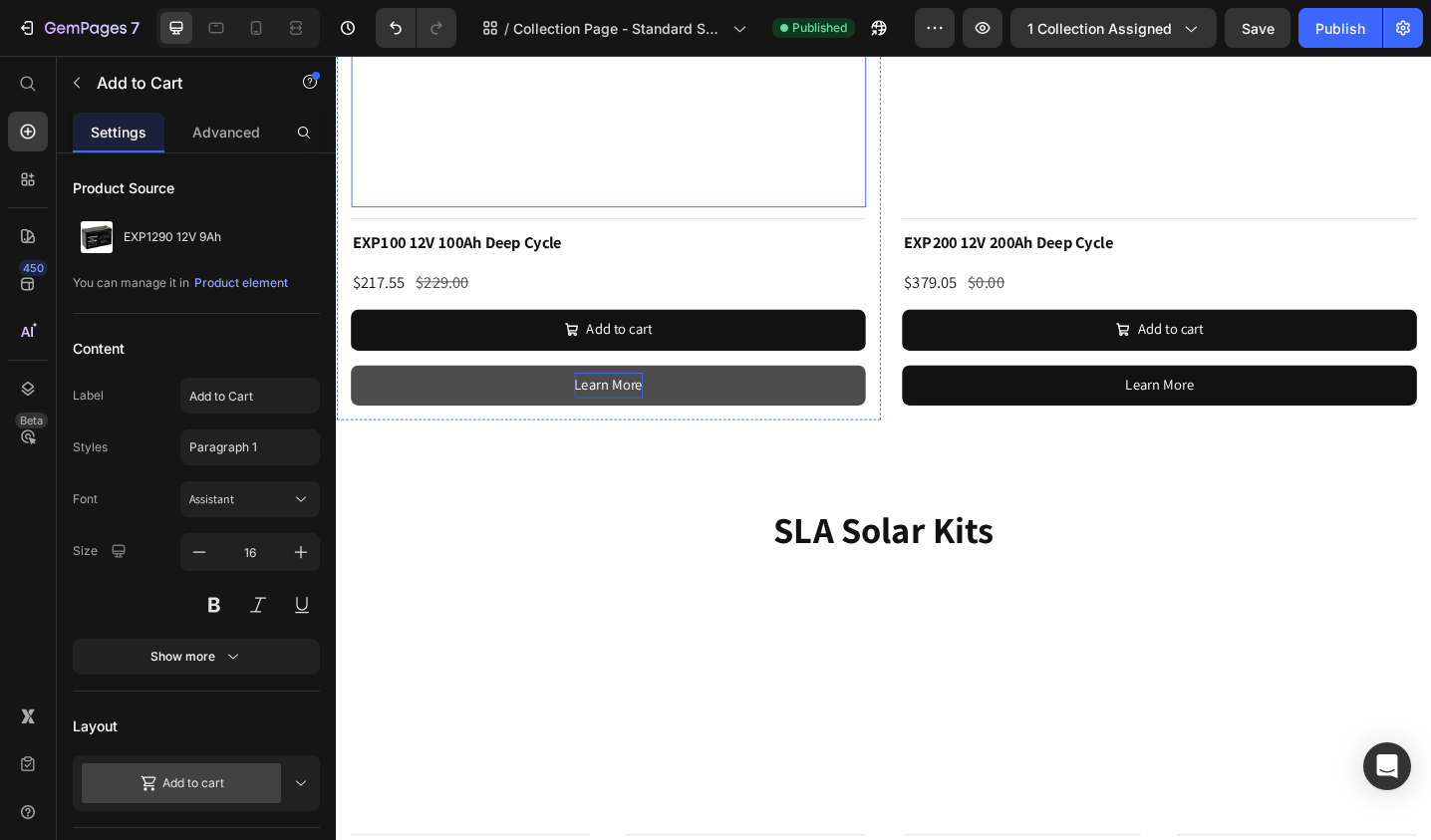scroll, scrollTop: 3488, scrollLeft: 0, axis: vertical 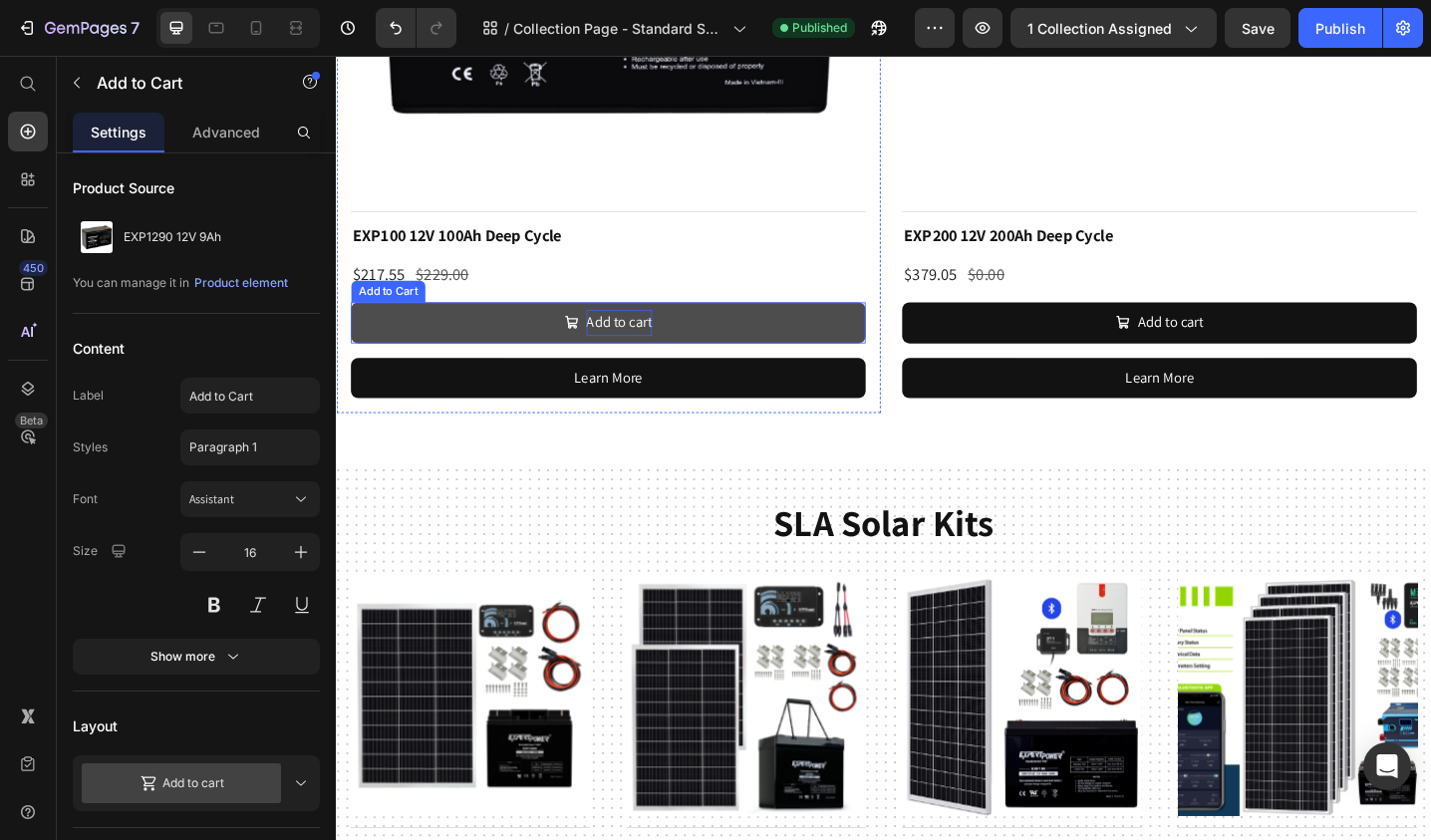 click on "Add to cart" at bounding box center [645, 347] 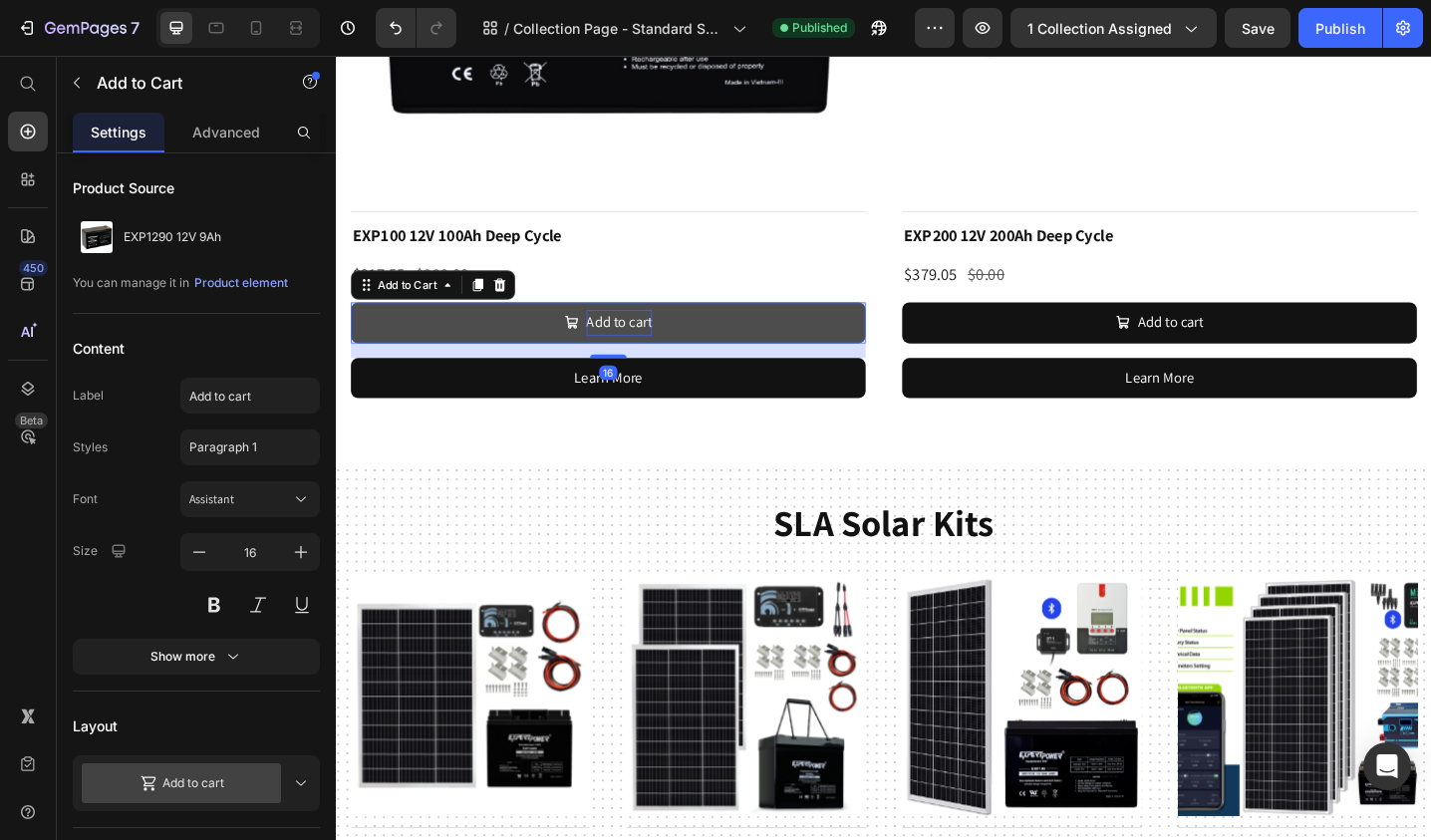click on "Add to cart" at bounding box center [645, 347] 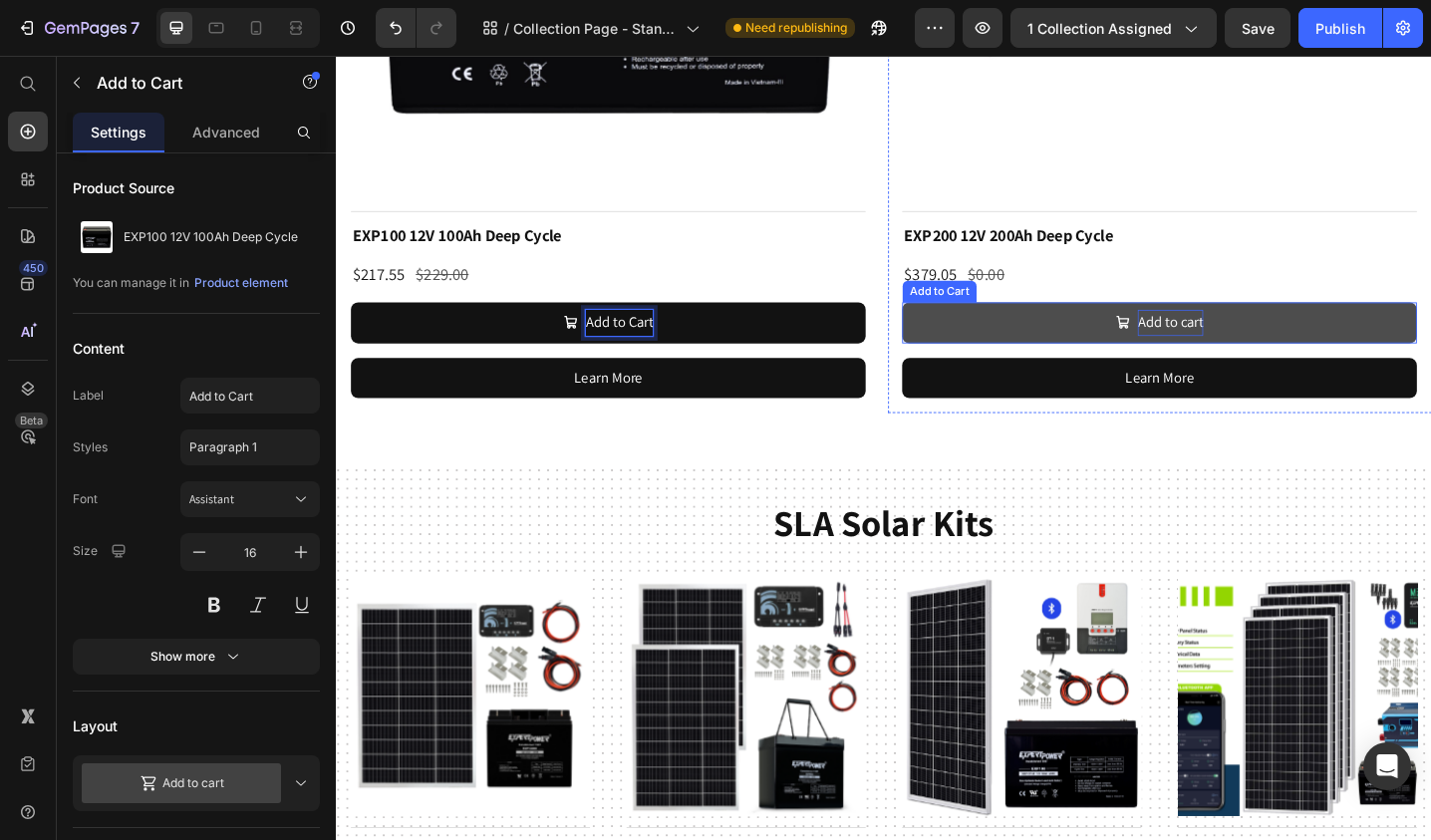 click on "Add to cart" at bounding box center [1247, 347] 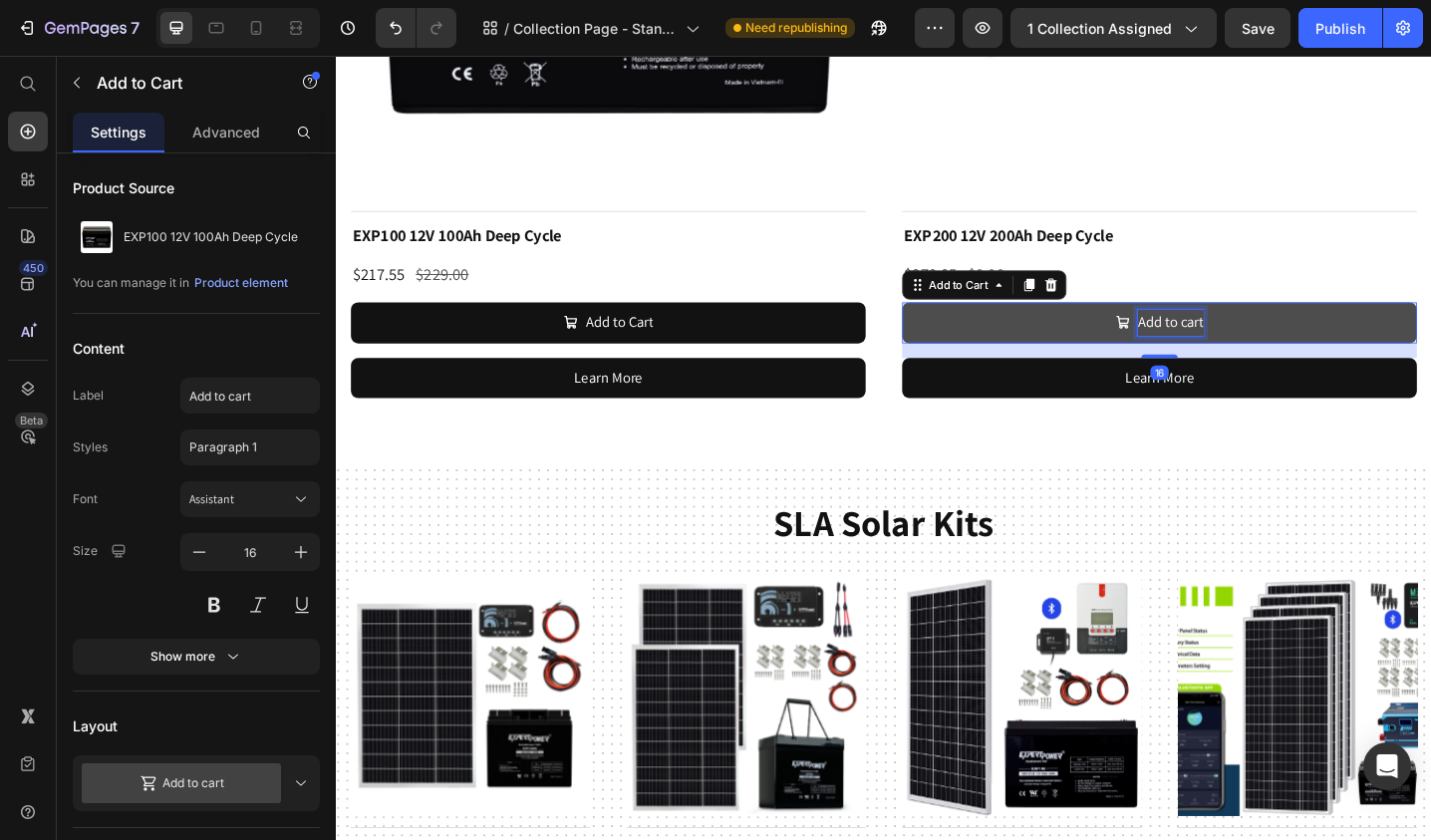 click on "Add to cart" at bounding box center [1247, 347] 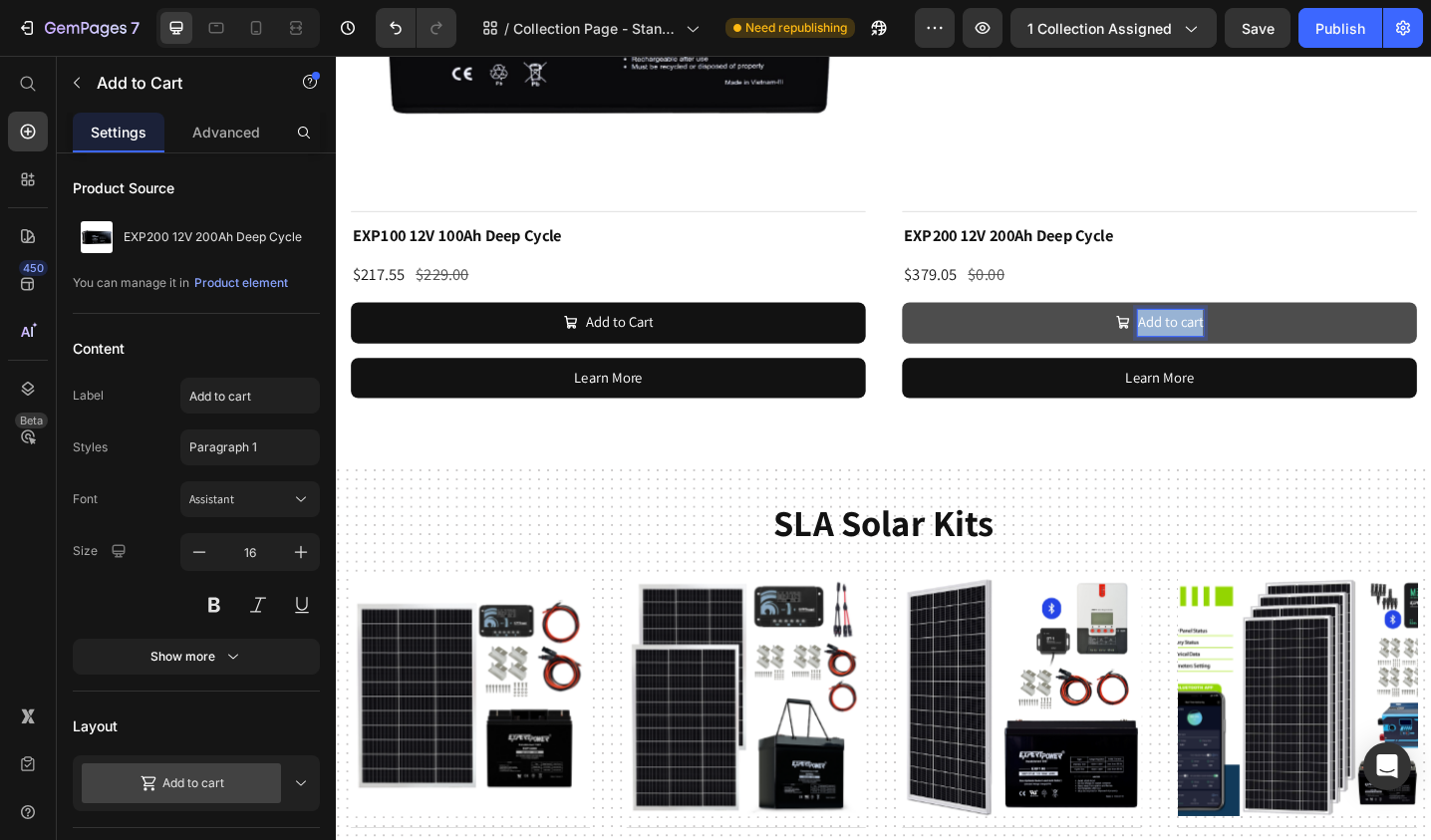 click on "Add to cart" at bounding box center (1247, 347) 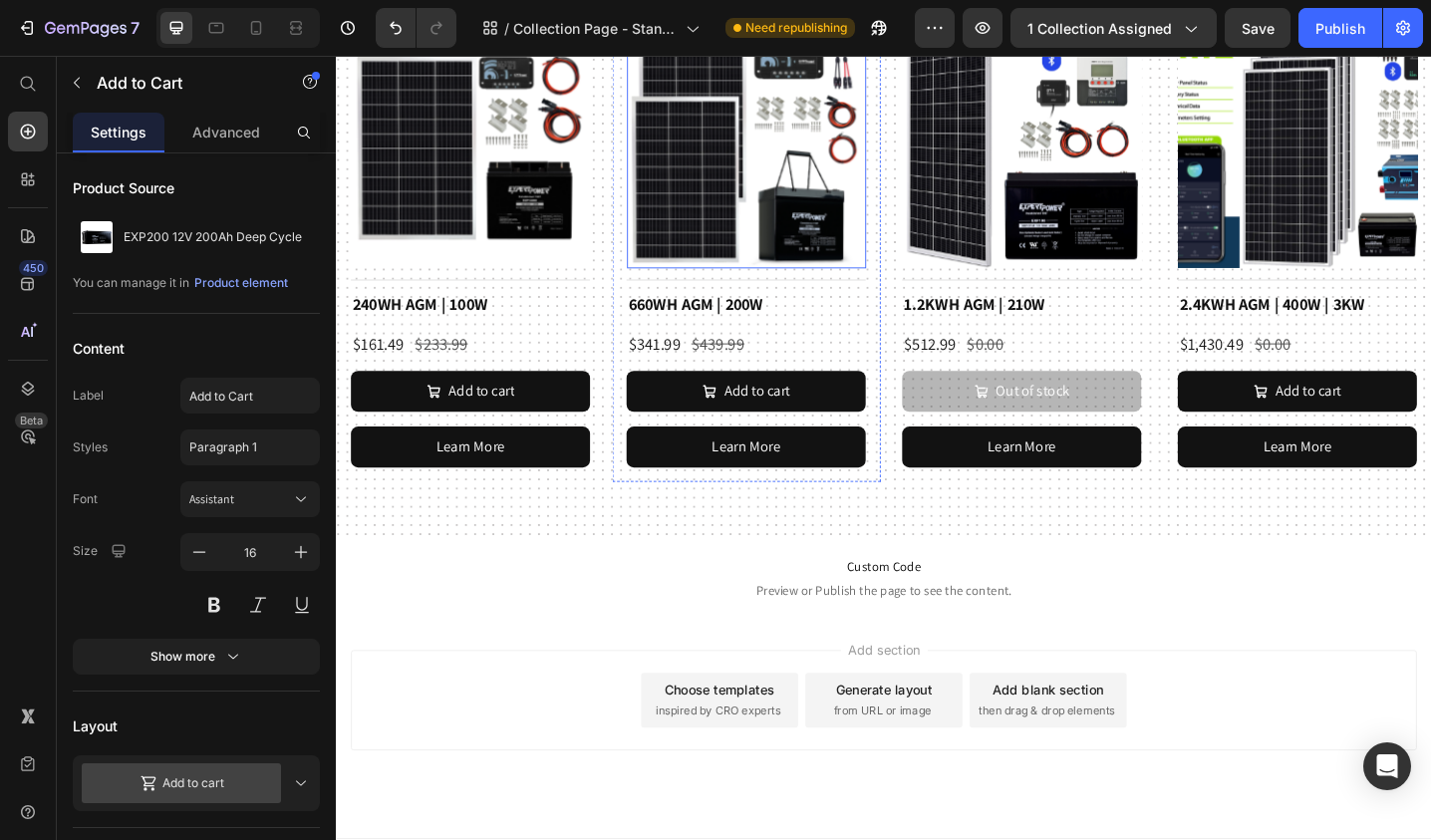 scroll, scrollTop: 4114, scrollLeft: 0, axis: vertical 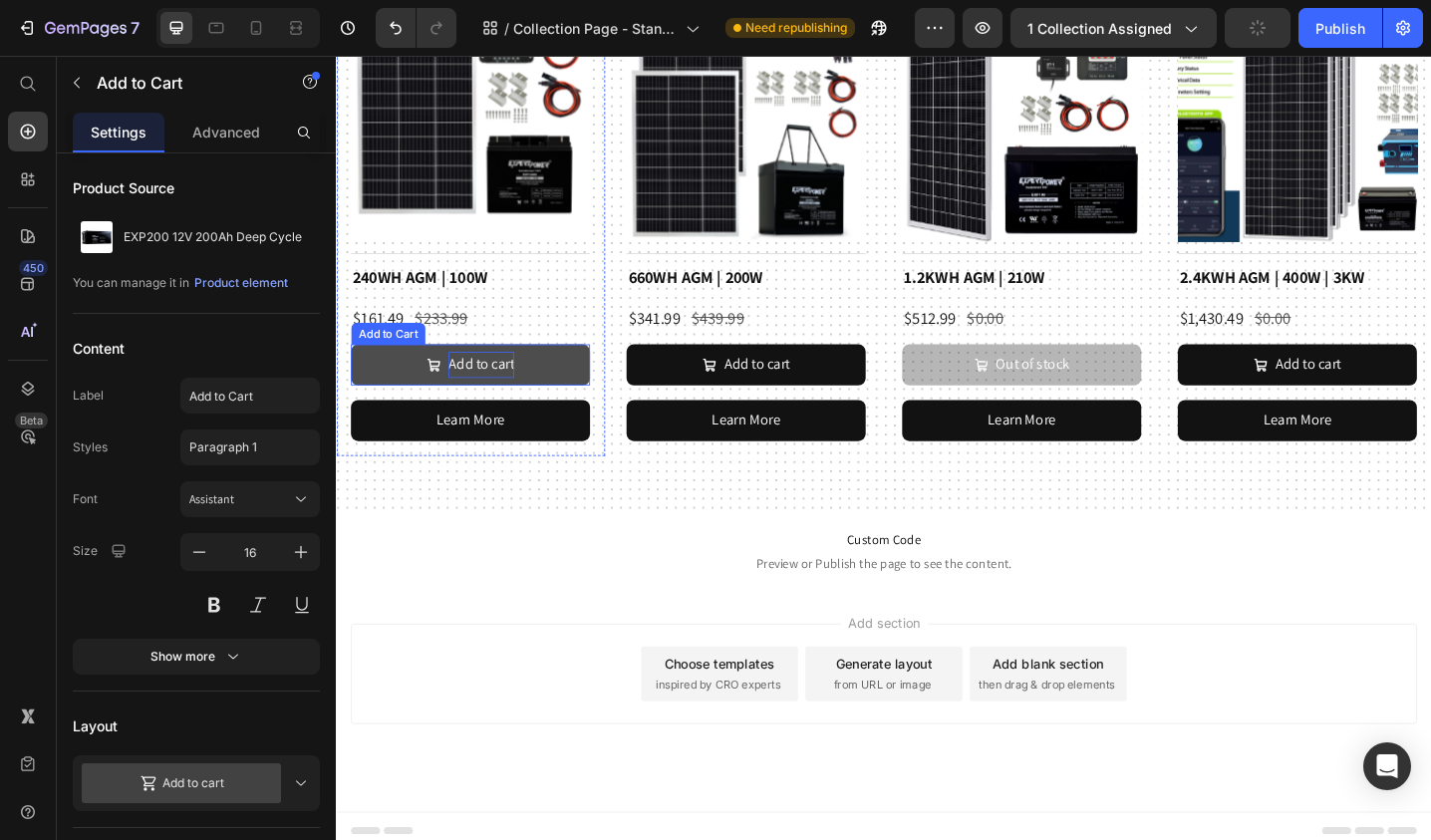 click on "Add to cart" at bounding box center (494, 393) 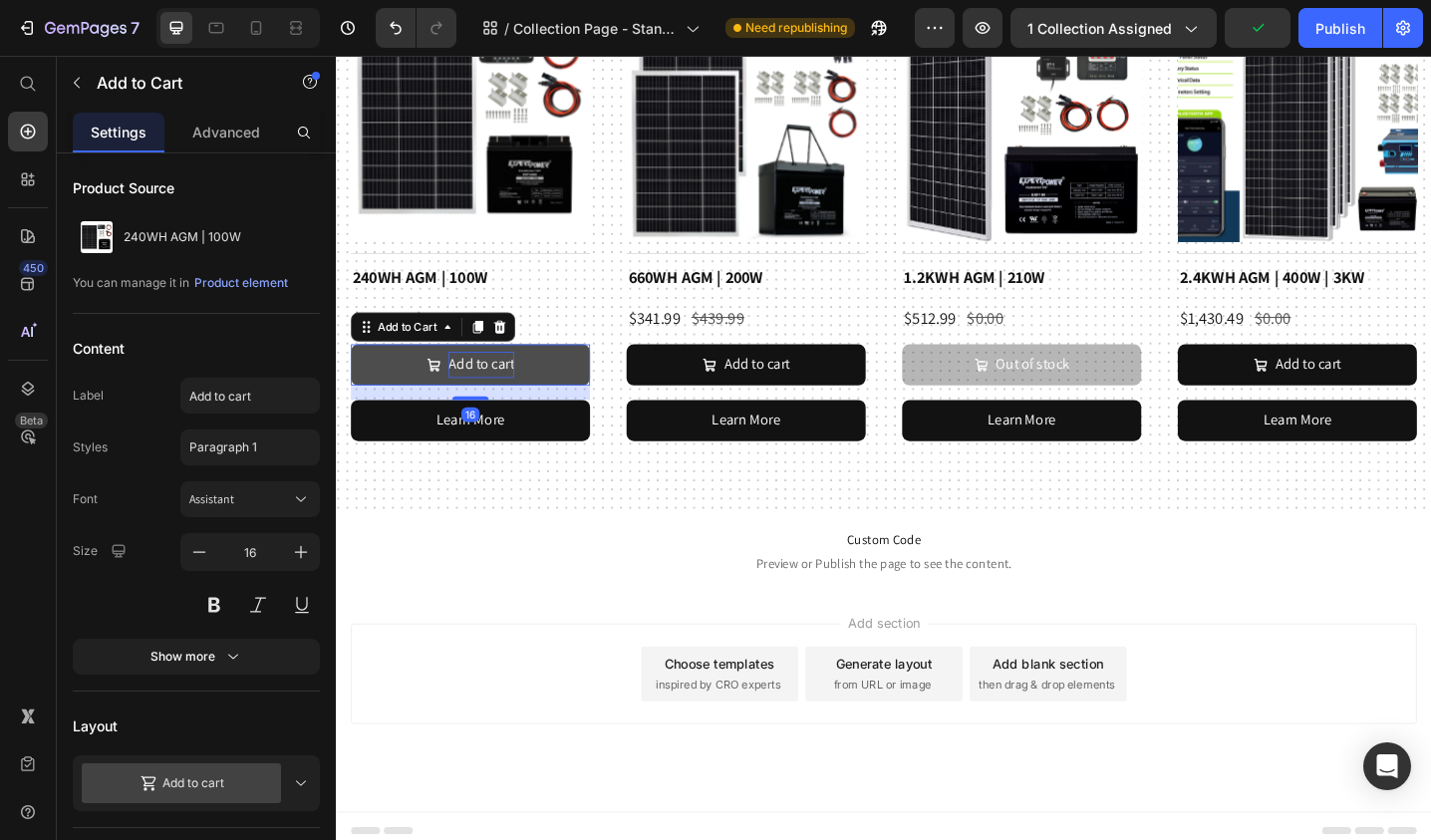 click on "Add to cart" at bounding box center [494, 393] 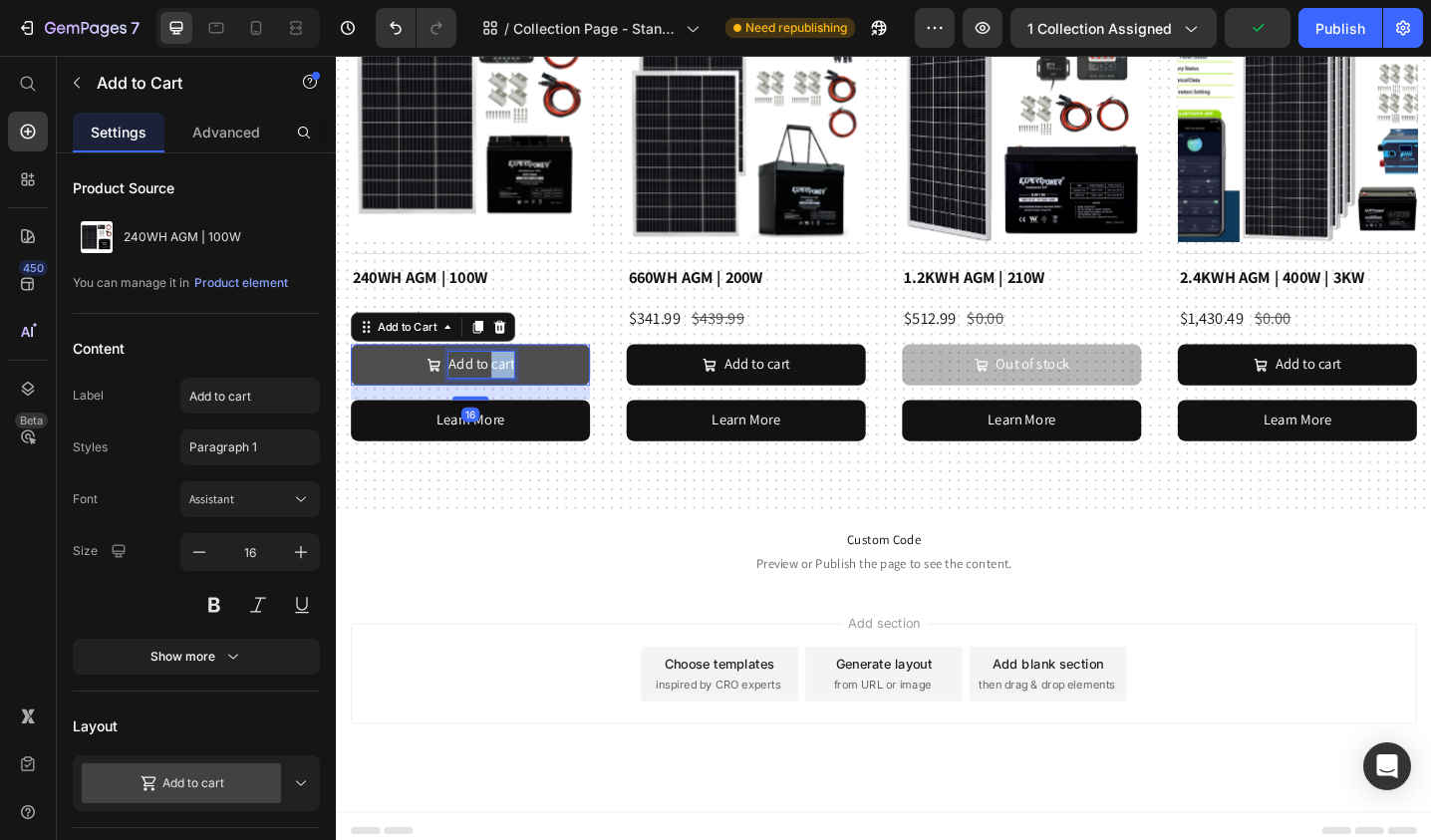 click on "Add to cart" at bounding box center [494, 393] 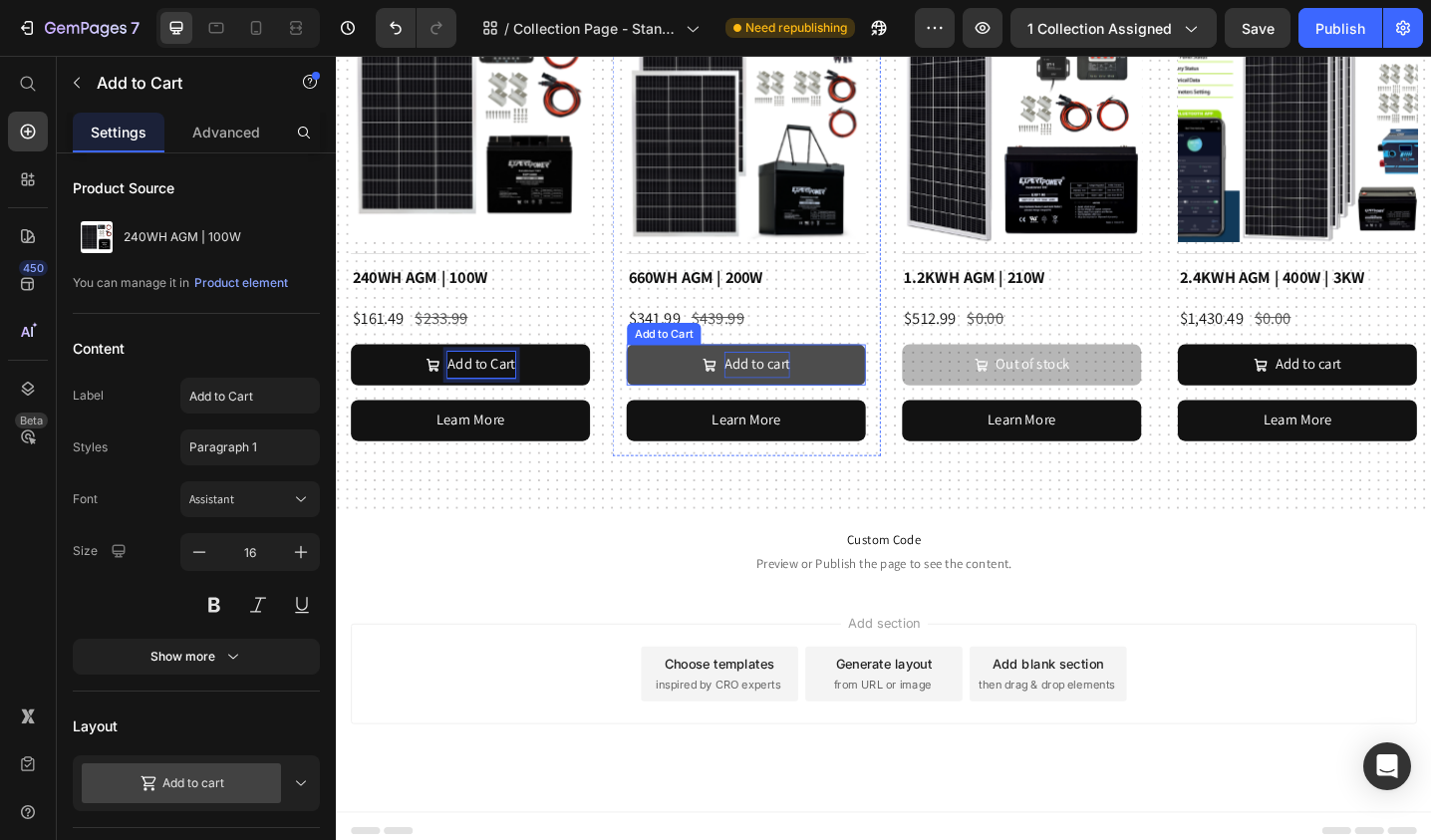click on "Add to cart" at bounding box center (795, 393) 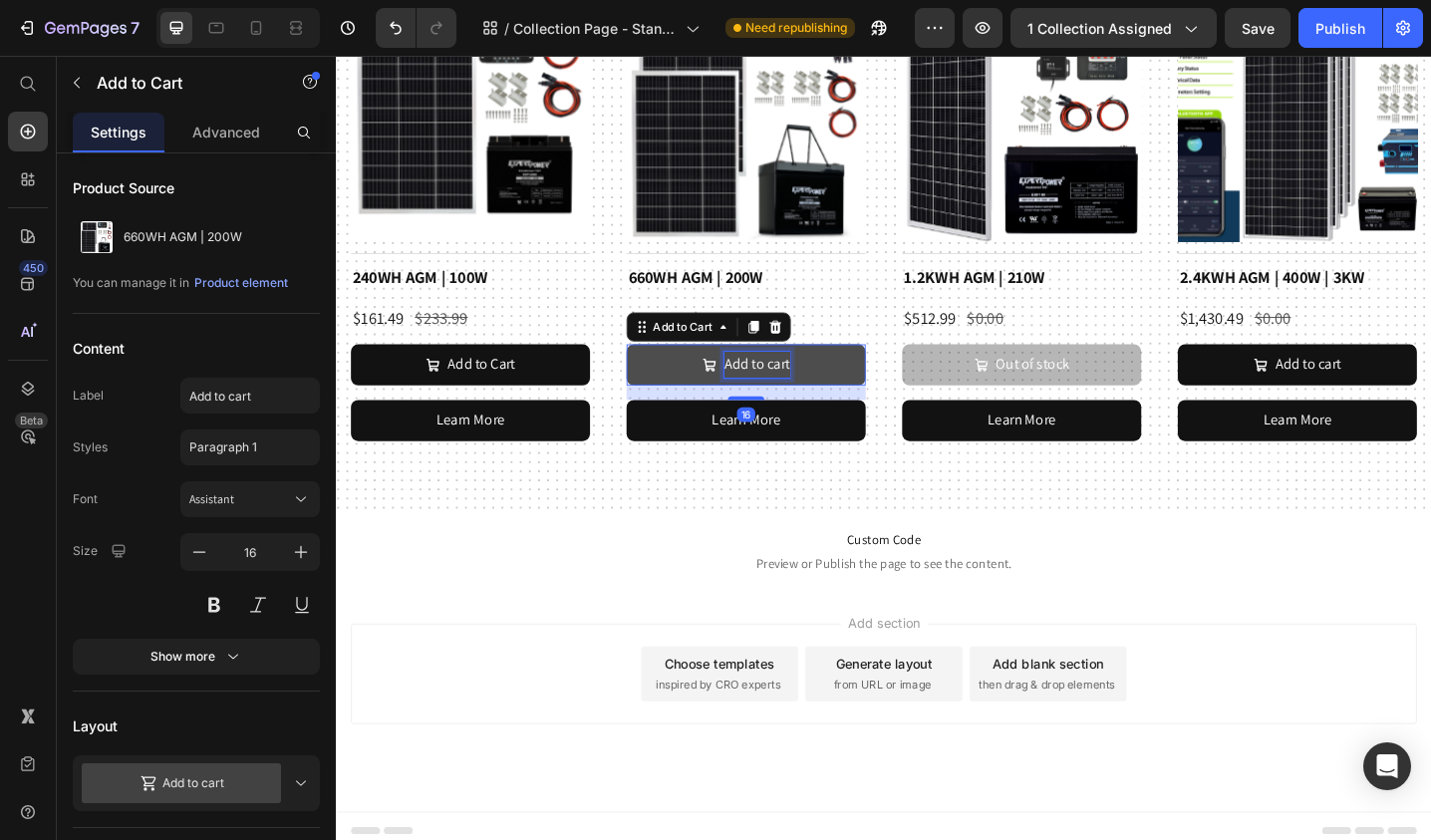 click on "Add to cart" at bounding box center [795, 393] 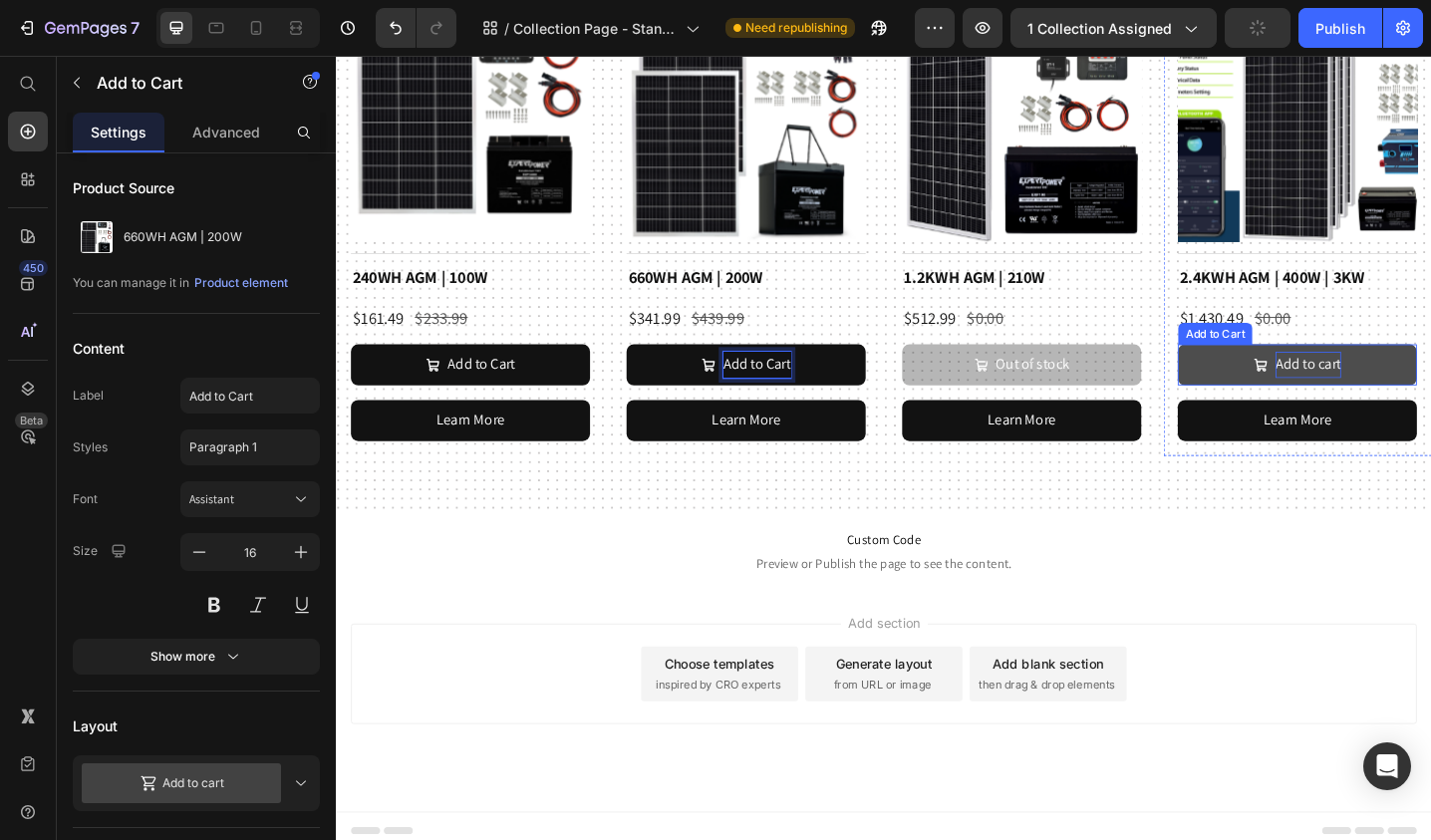click on "Add to cart" at bounding box center (1397, 393) 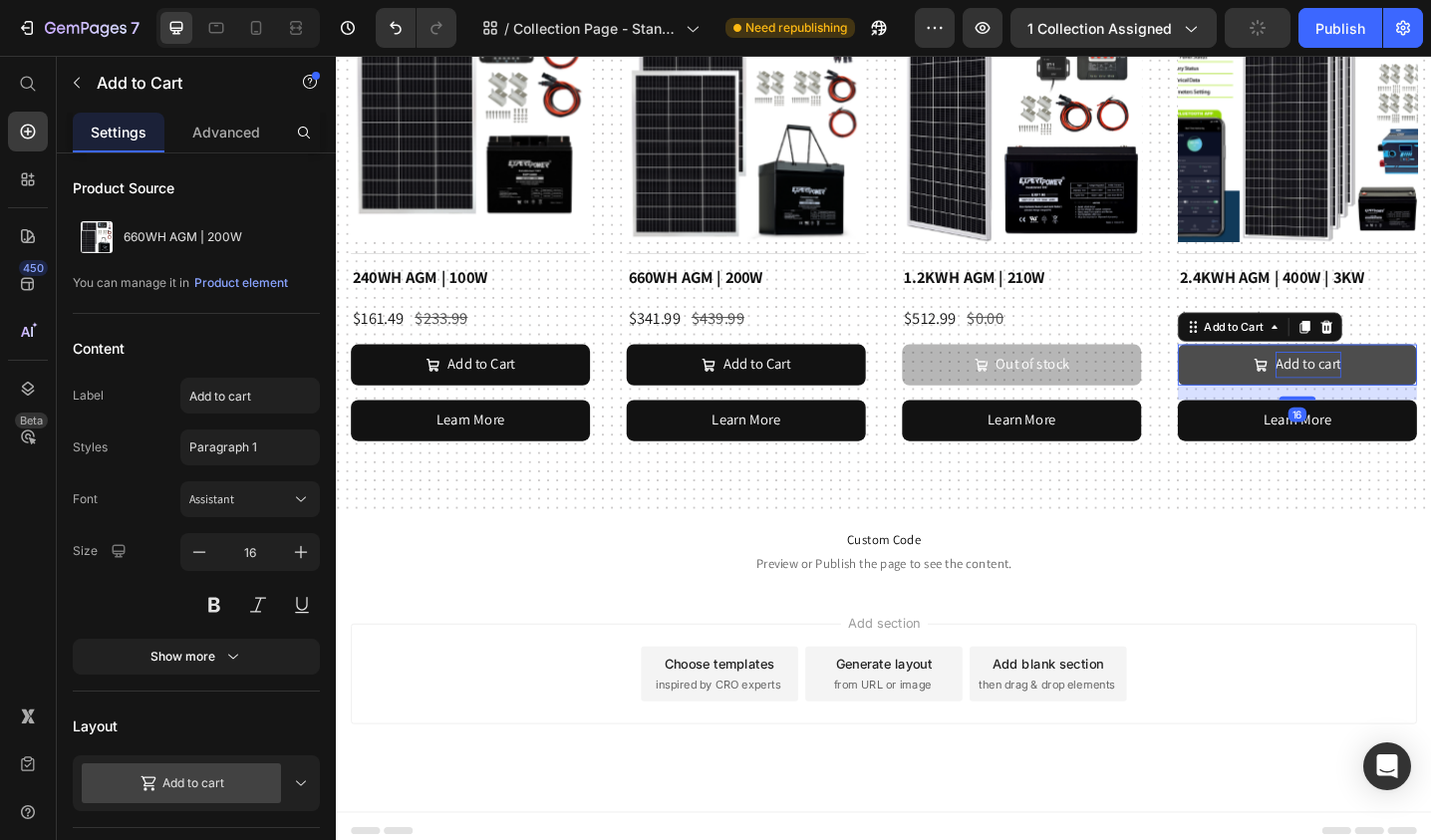 click on "Add to cart" at bounding box center (1397, 393) 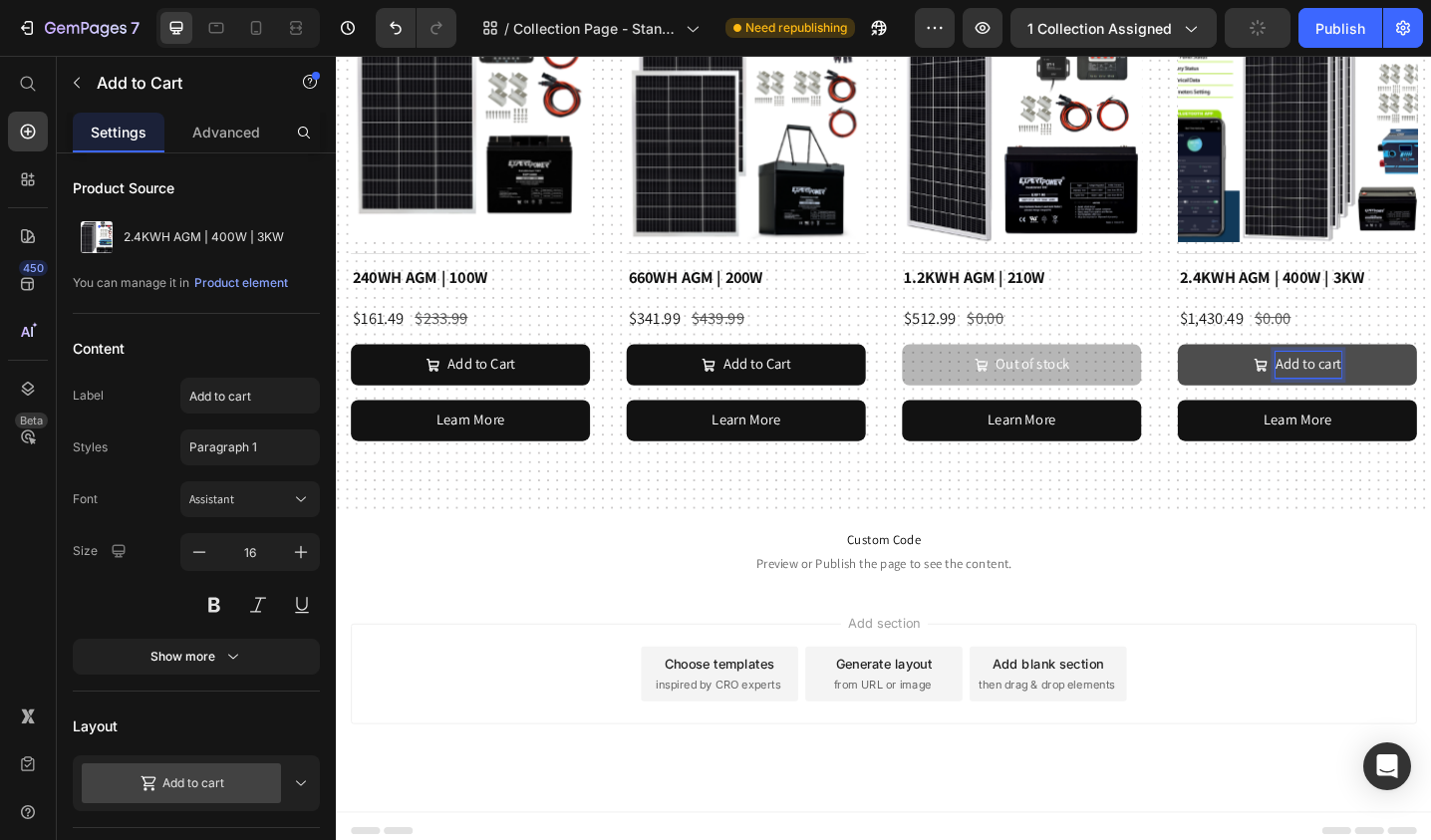 click on "Add to cart" at bounding box center (1397, 393) 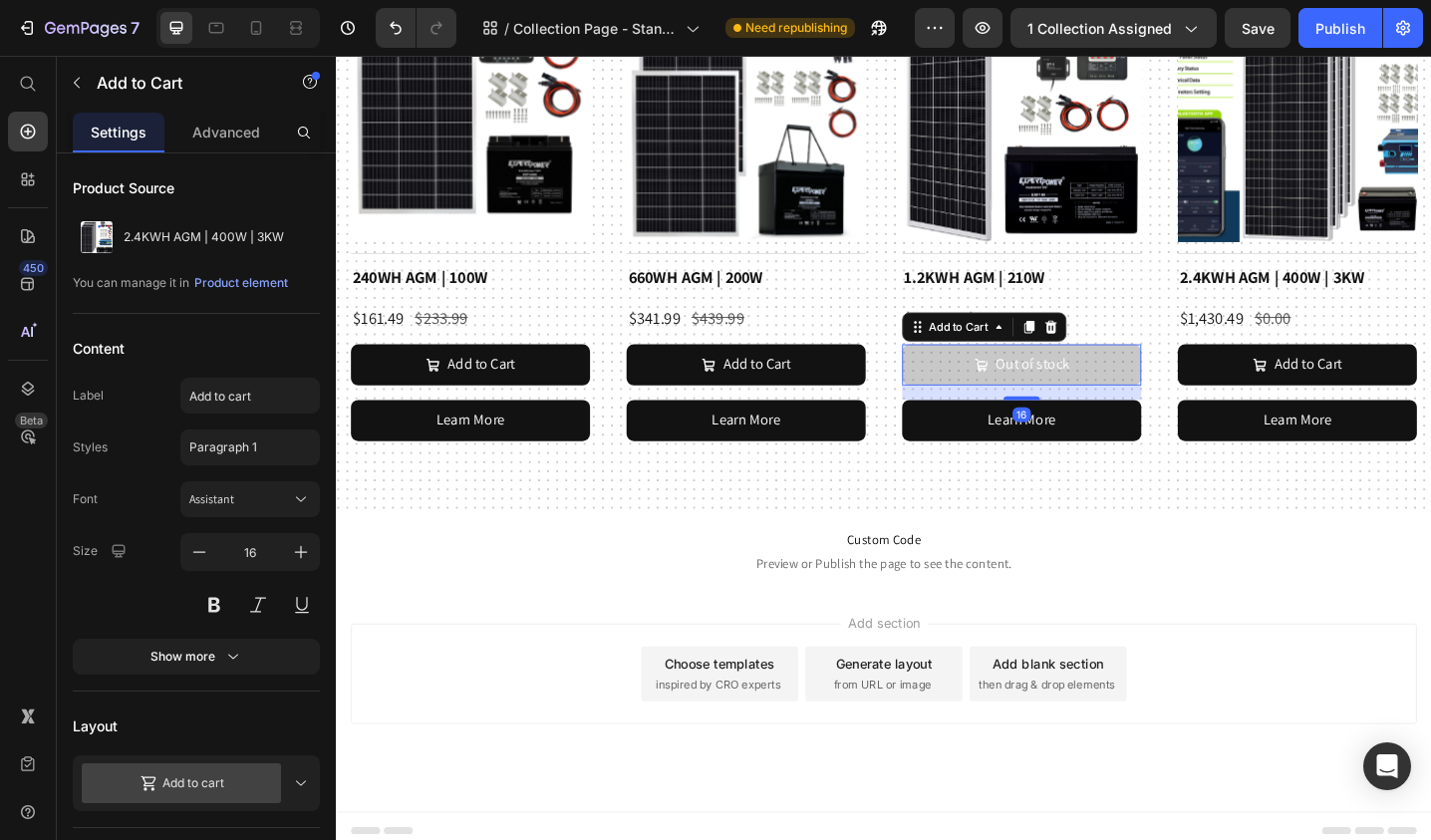 click on "Out of stock" at bounding box center (1084, 393) 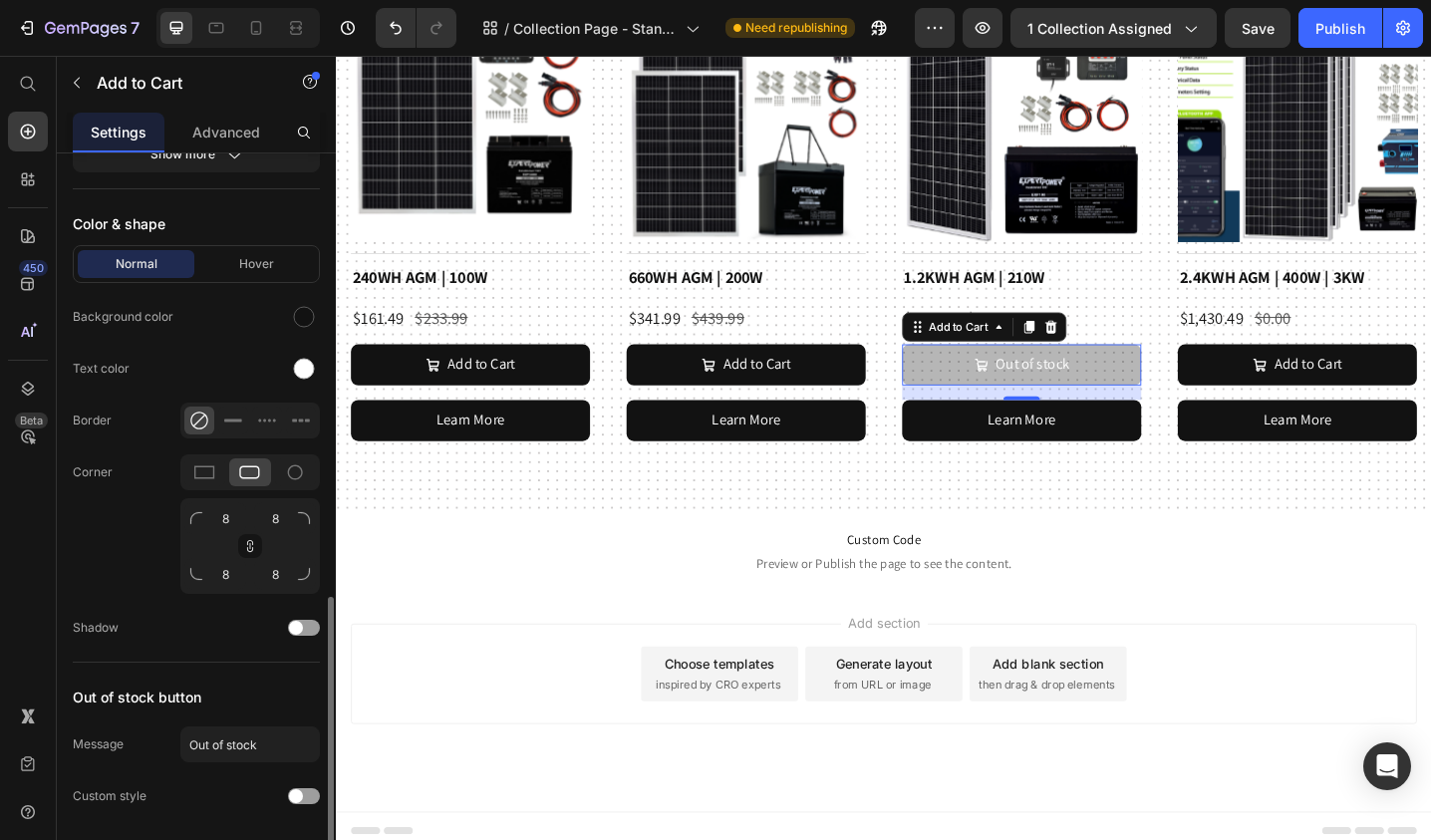 scroll, scrollTop: 1260, scrollLeft: 0, axis: vertical 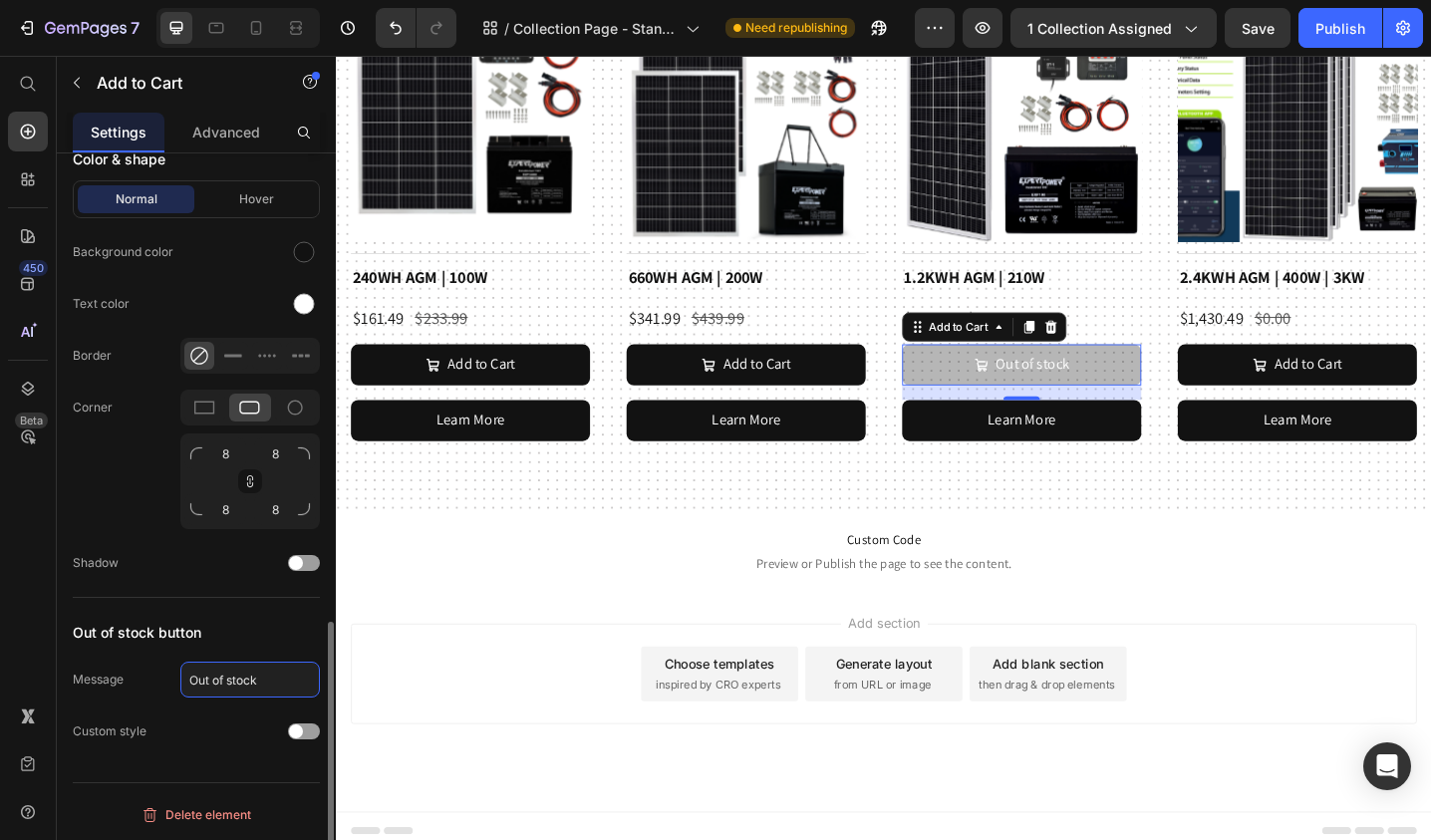 click on "Out of stock" 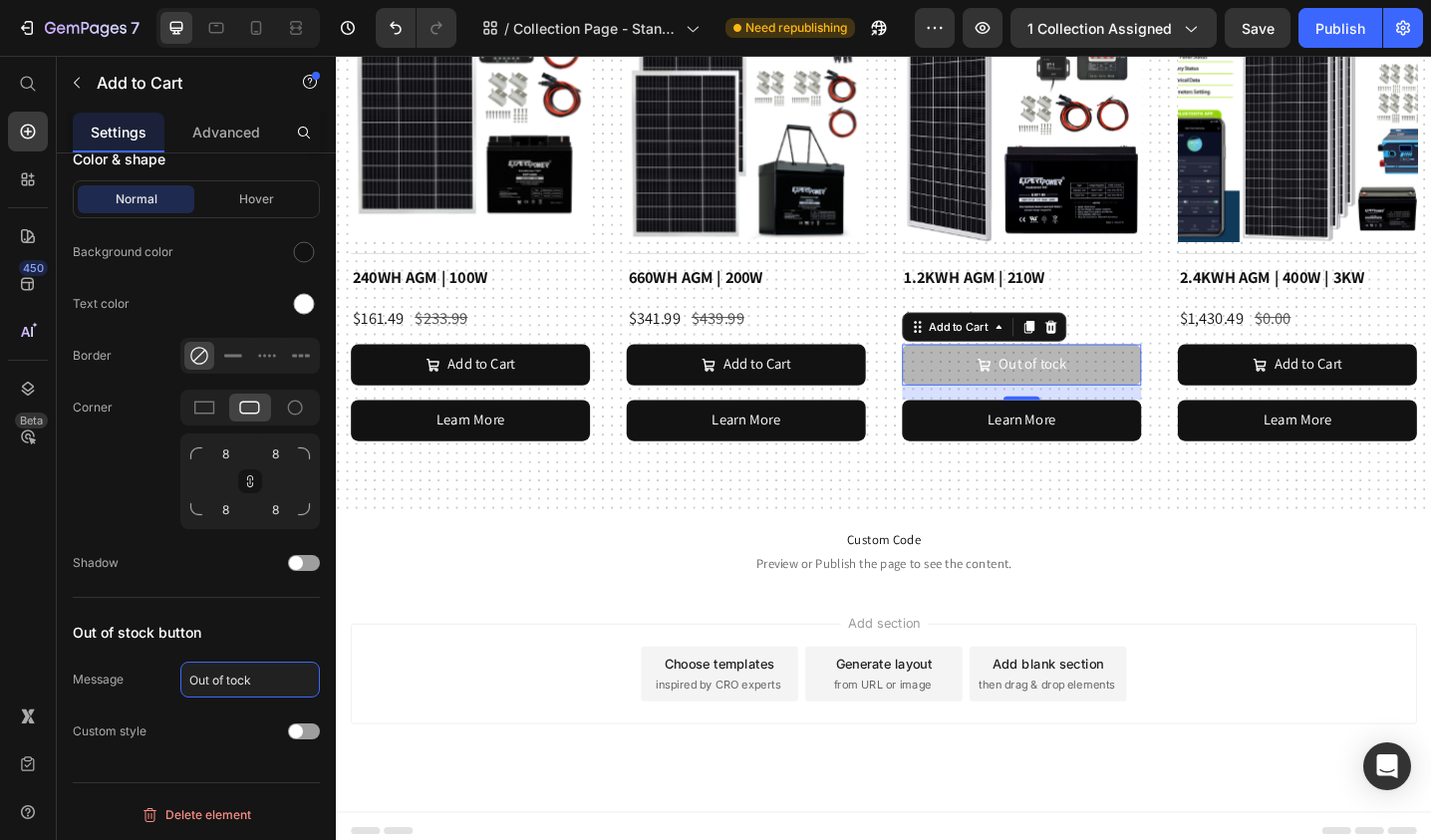 type on "Out of Stock" 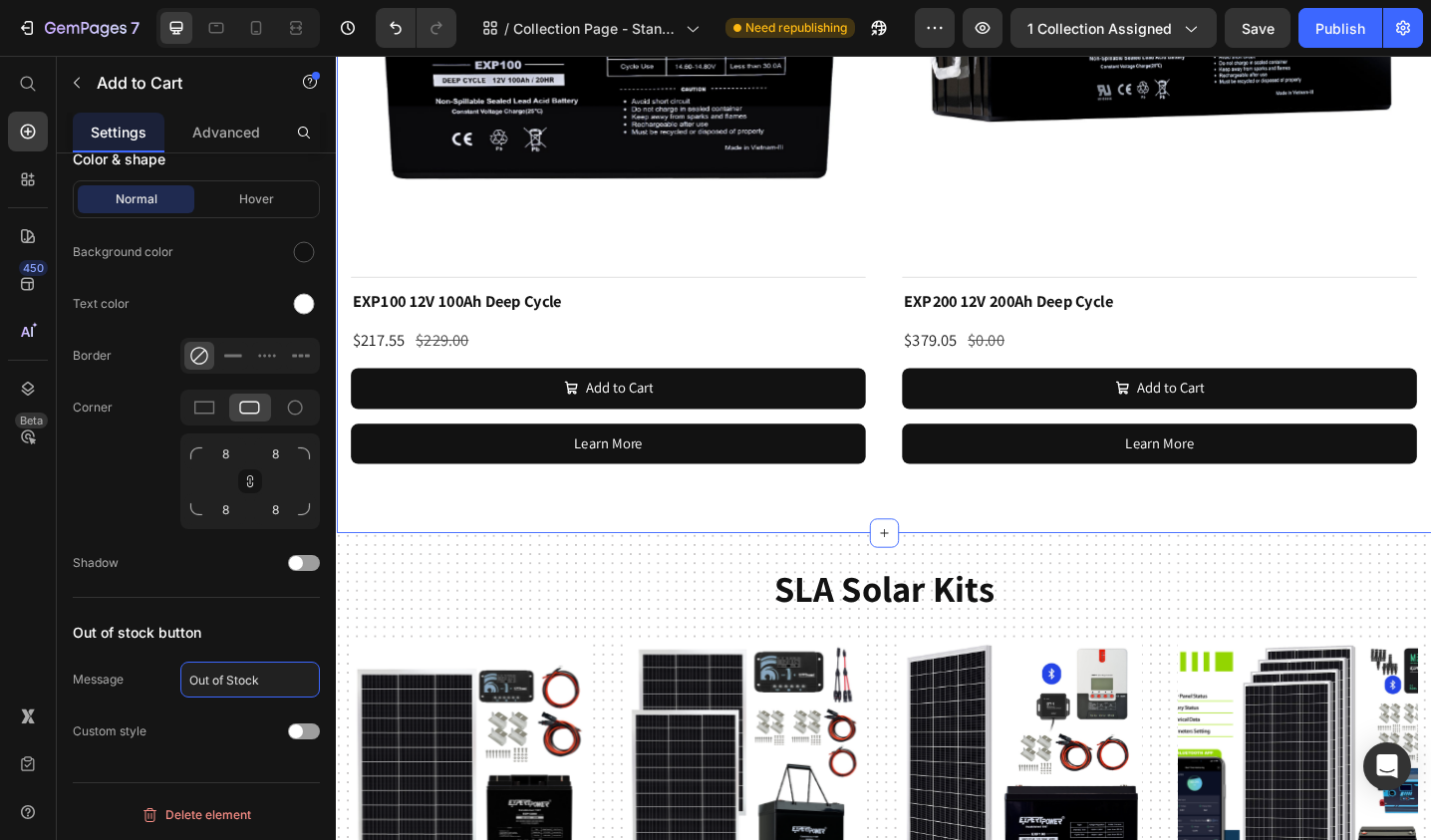 scroll, scrollTop: 1871, scrollLeft: 0, axis: vertical 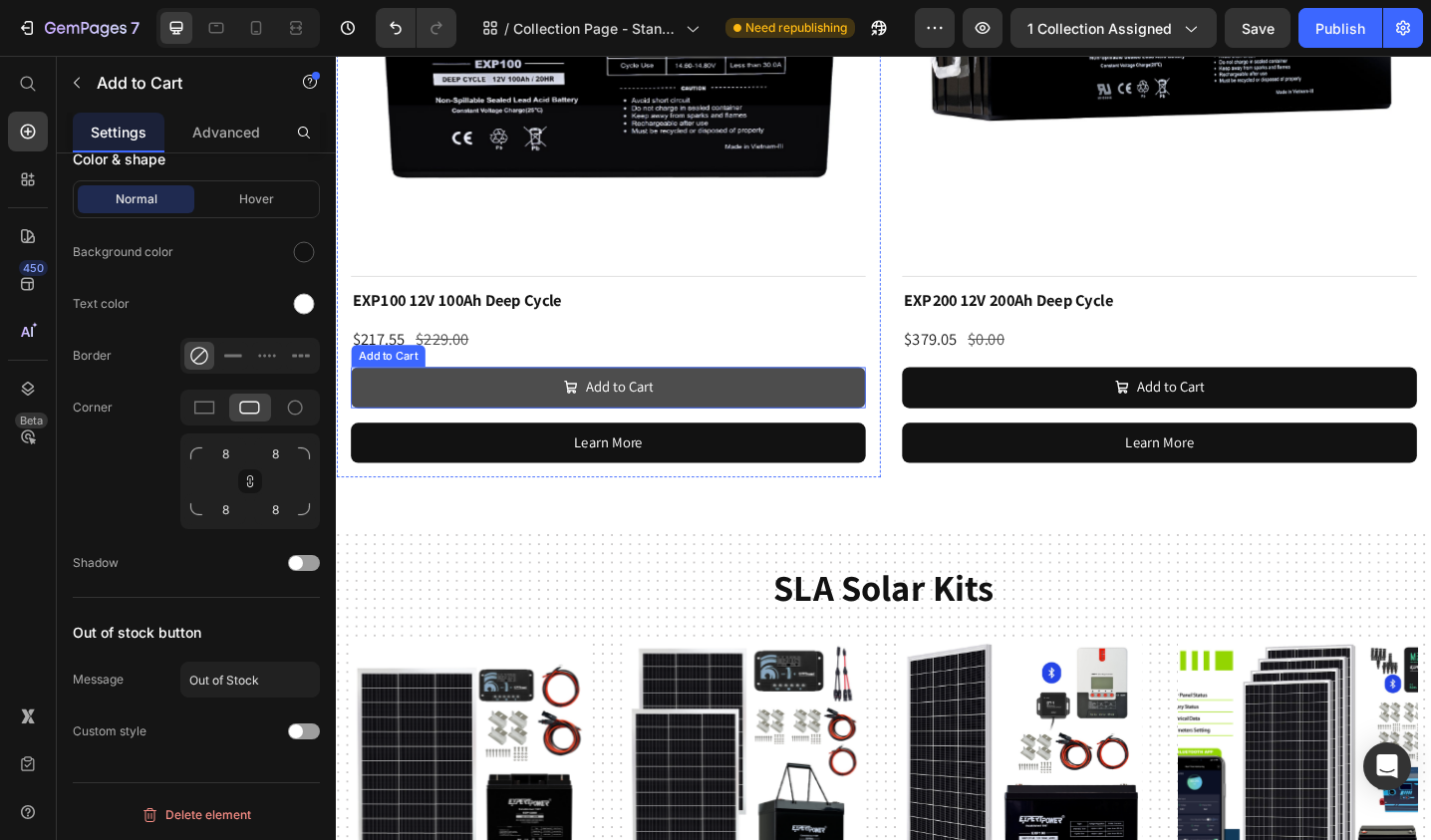 click on "Add to Cart" at bounding box center (633, 418) 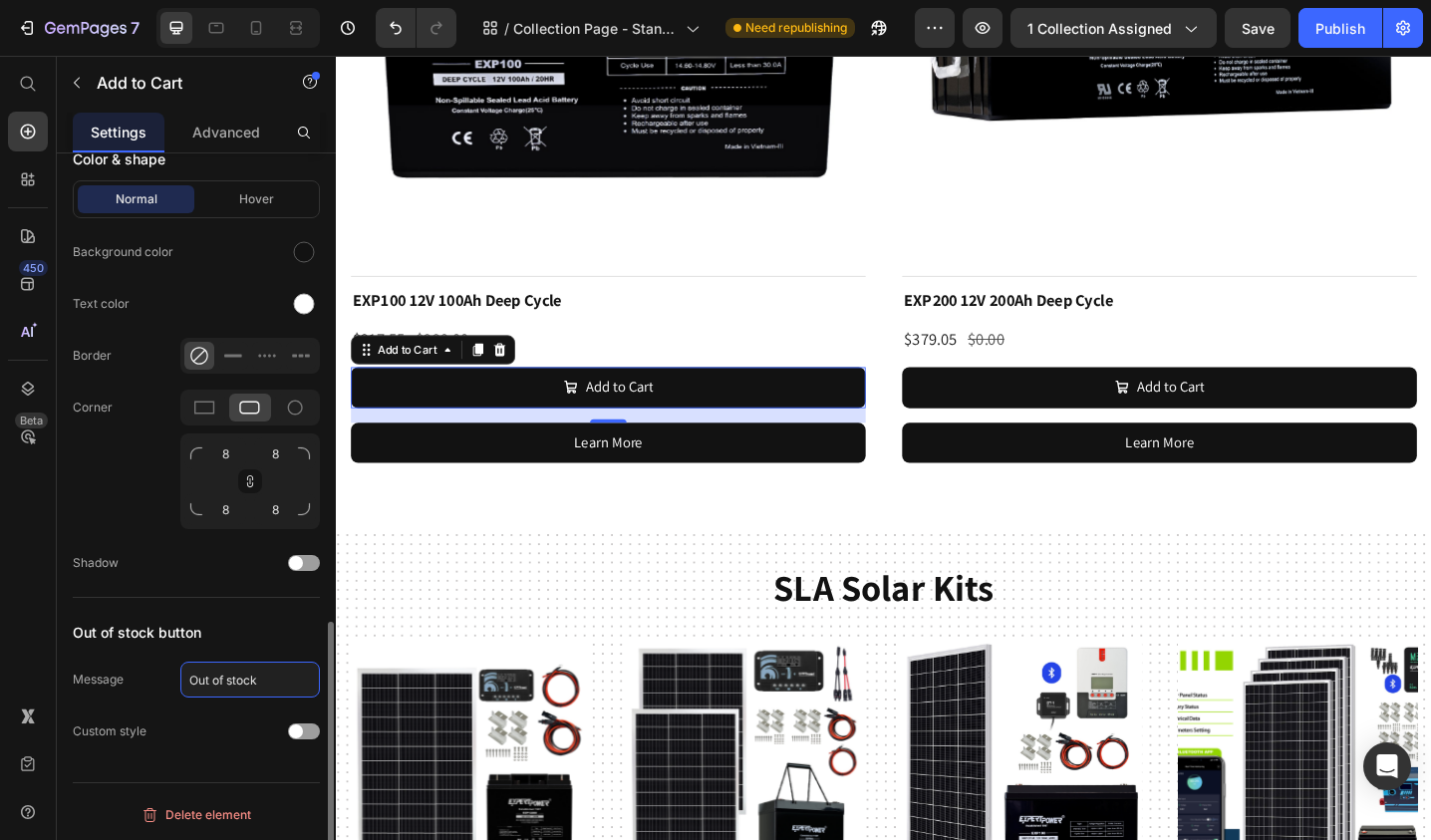 click on "Out of stock" 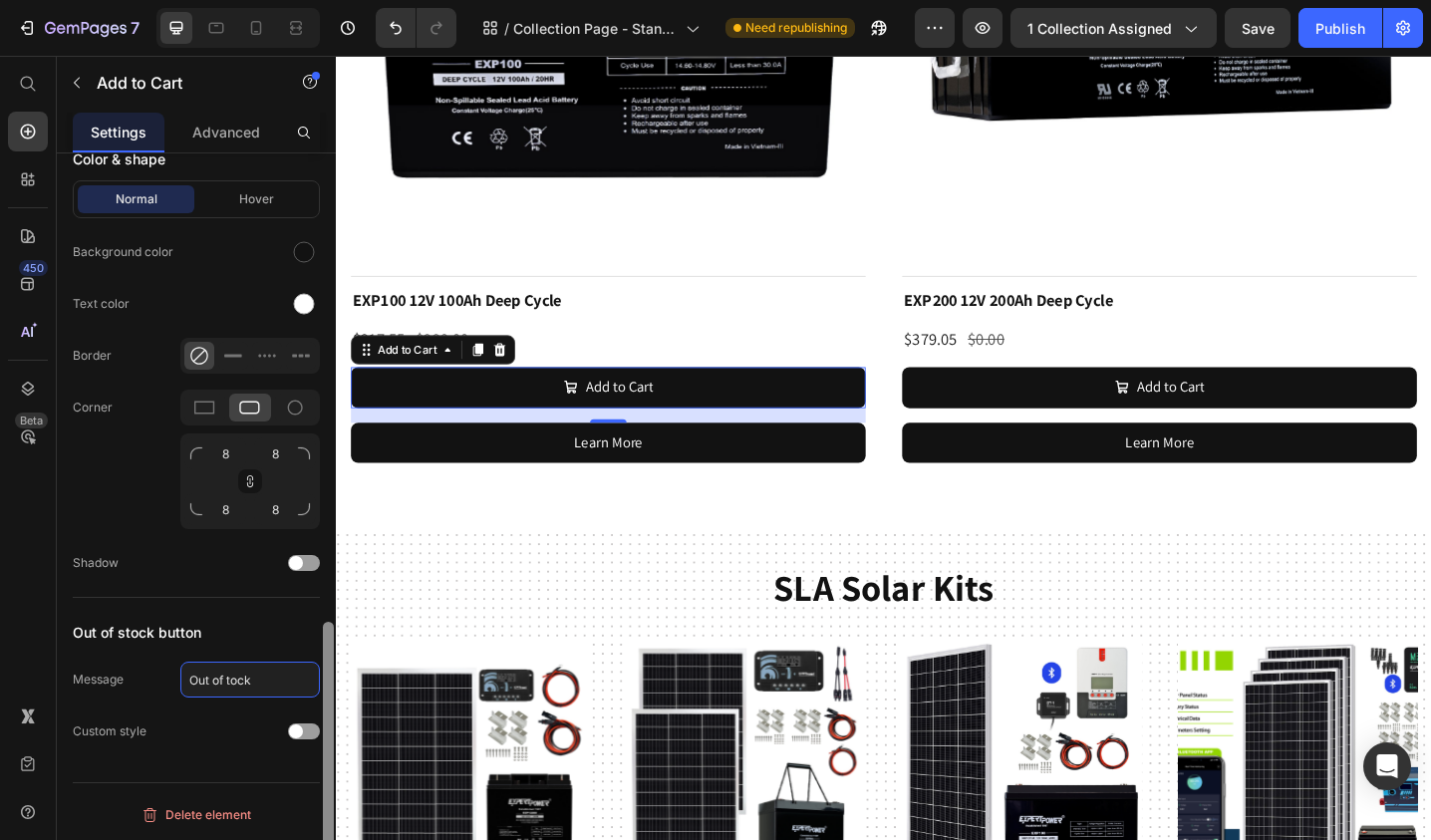 type on "Out of Stock" 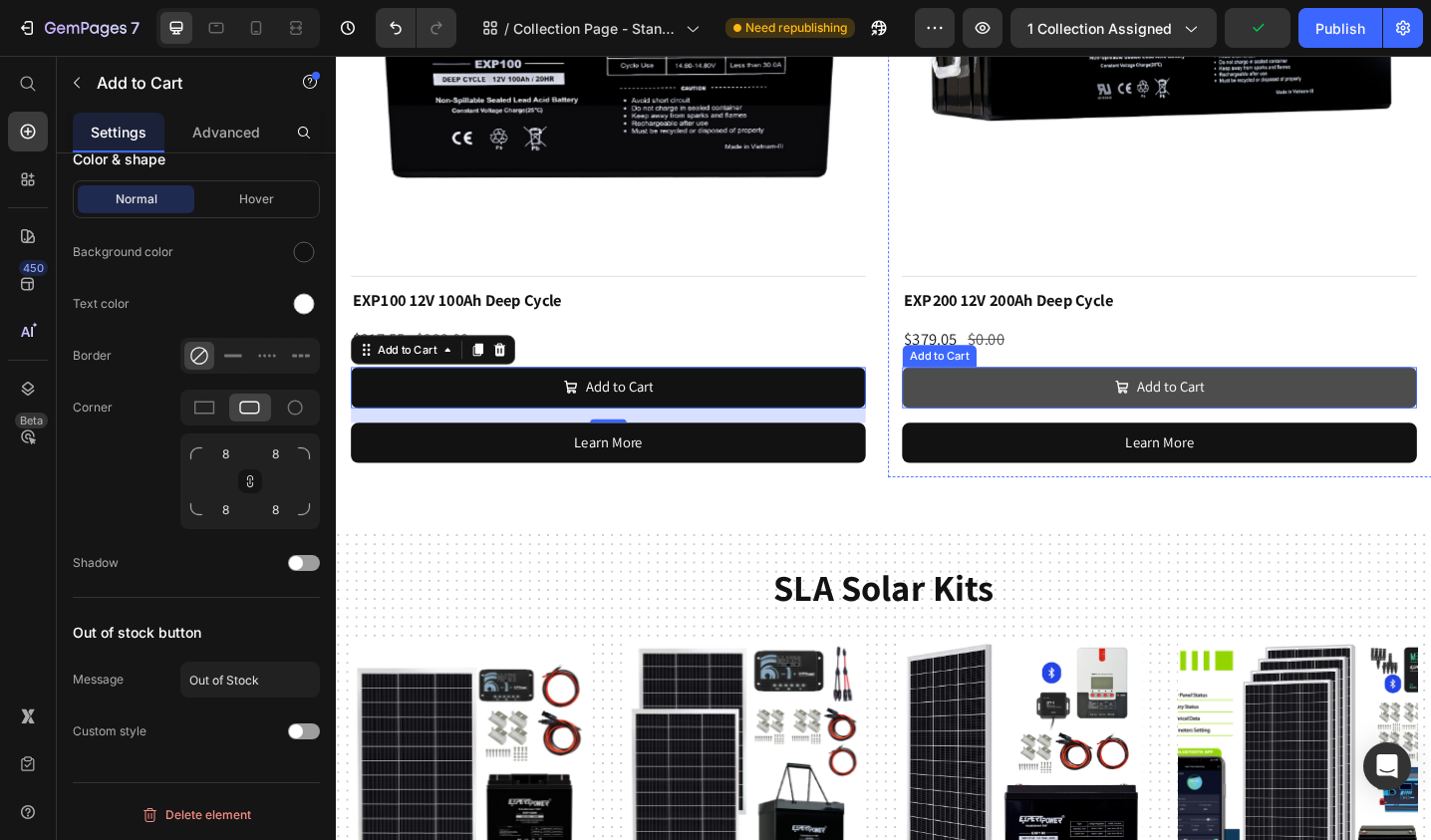 click on "Add to Cart" at bounding box center (1235, 418) 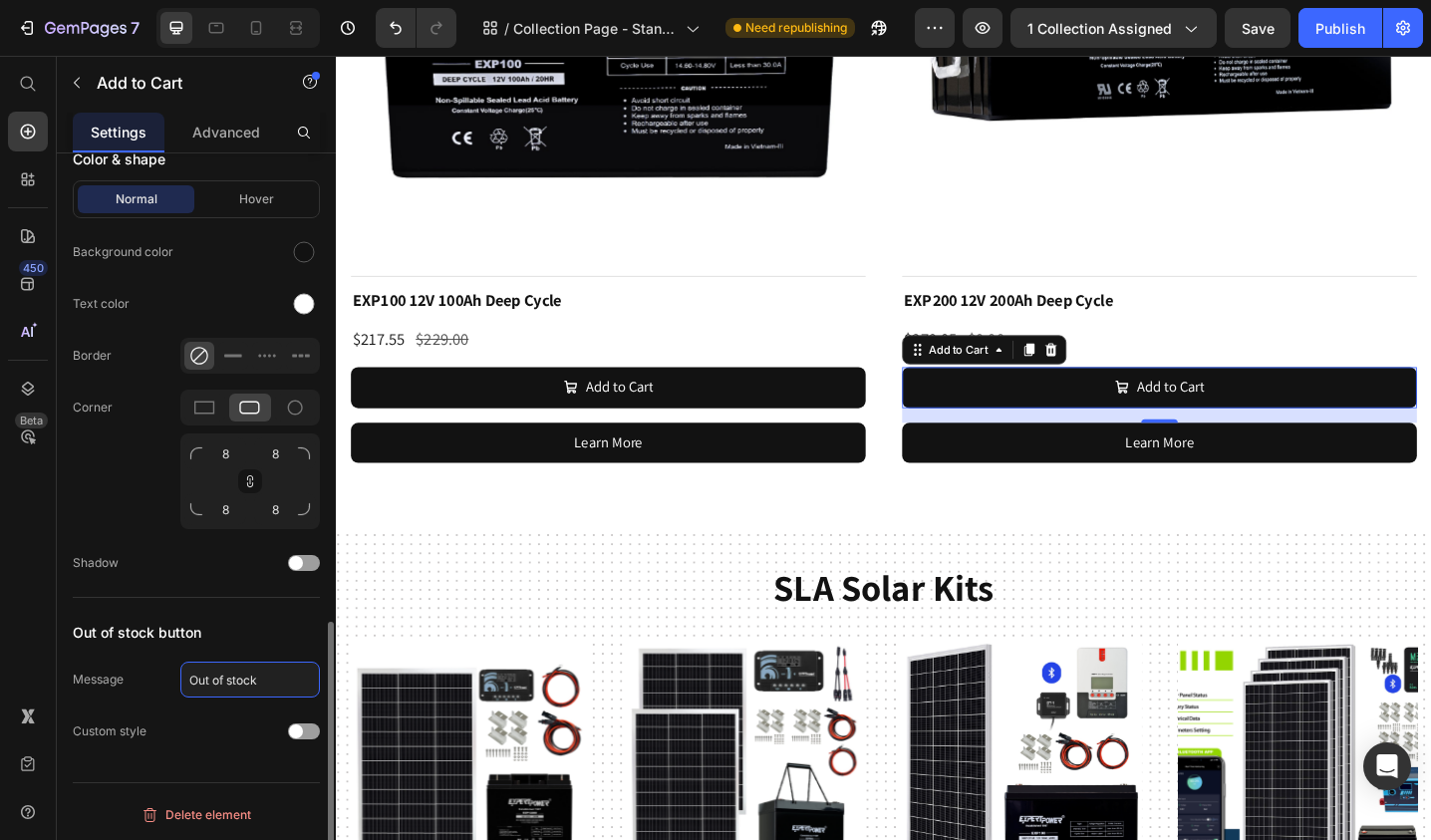 click on "Out of stock" 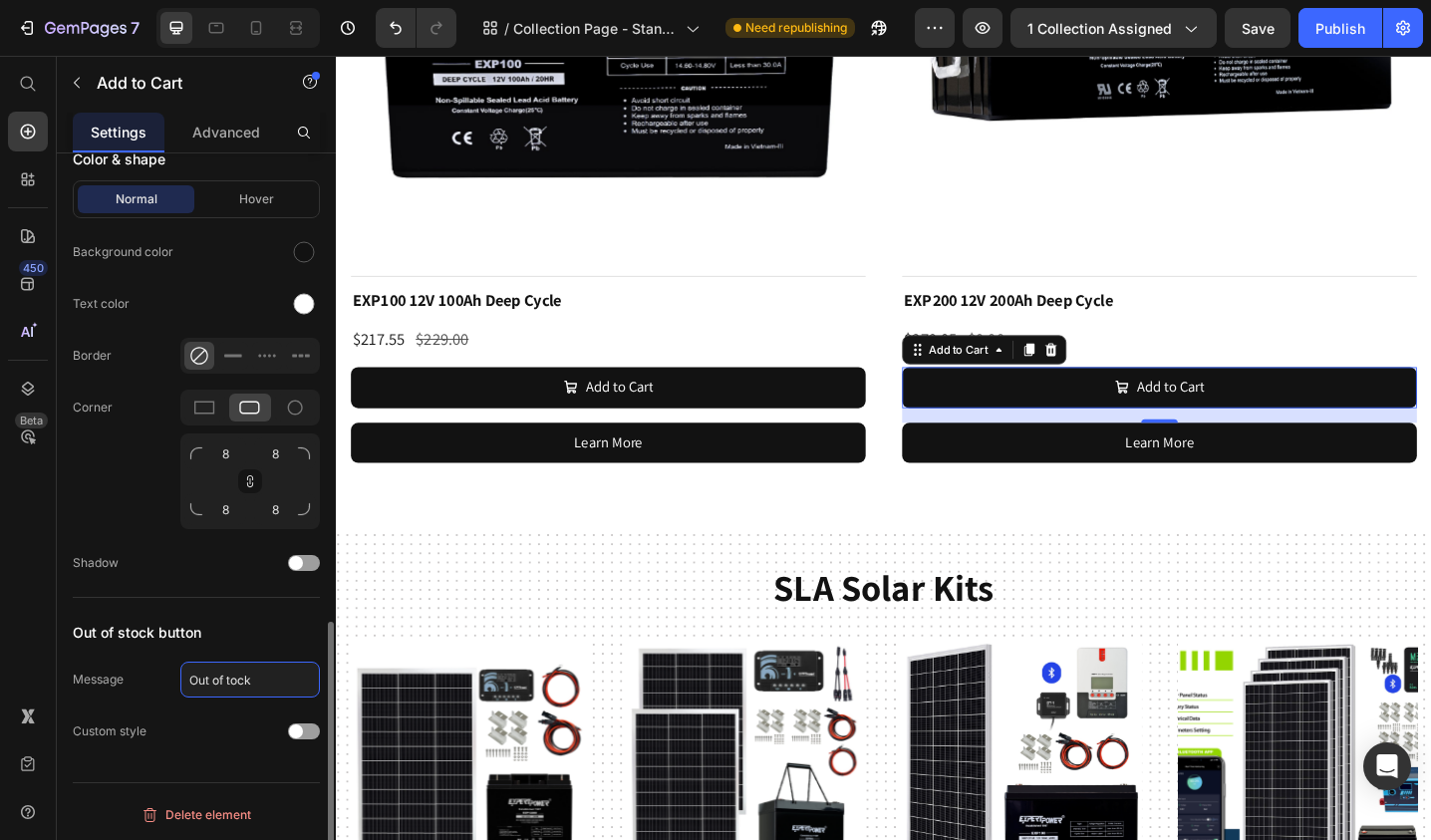 type on "Out of Stock" 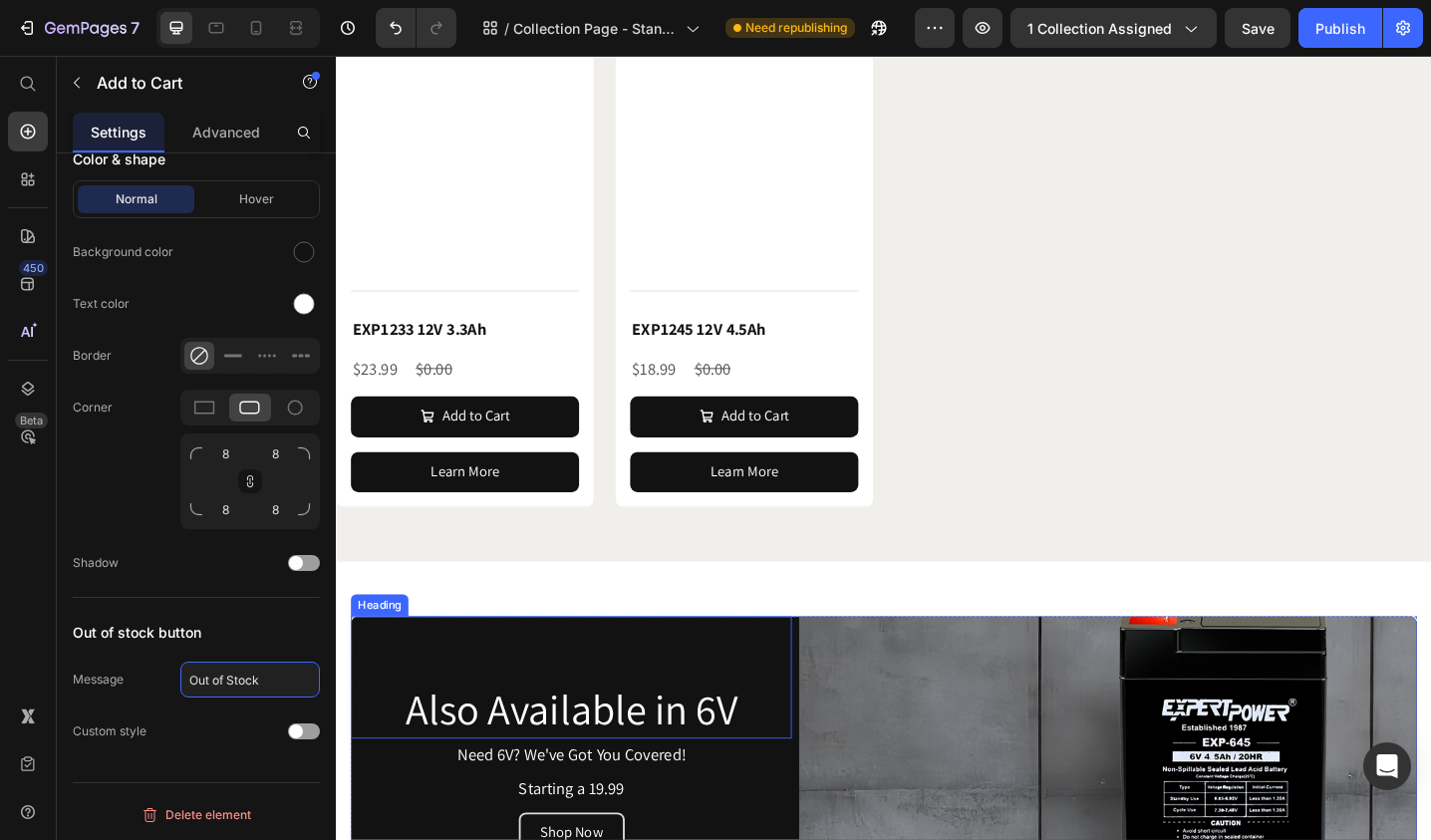 scroll, scrollTop: 1922, scrollLeft: 0, axis: vertical 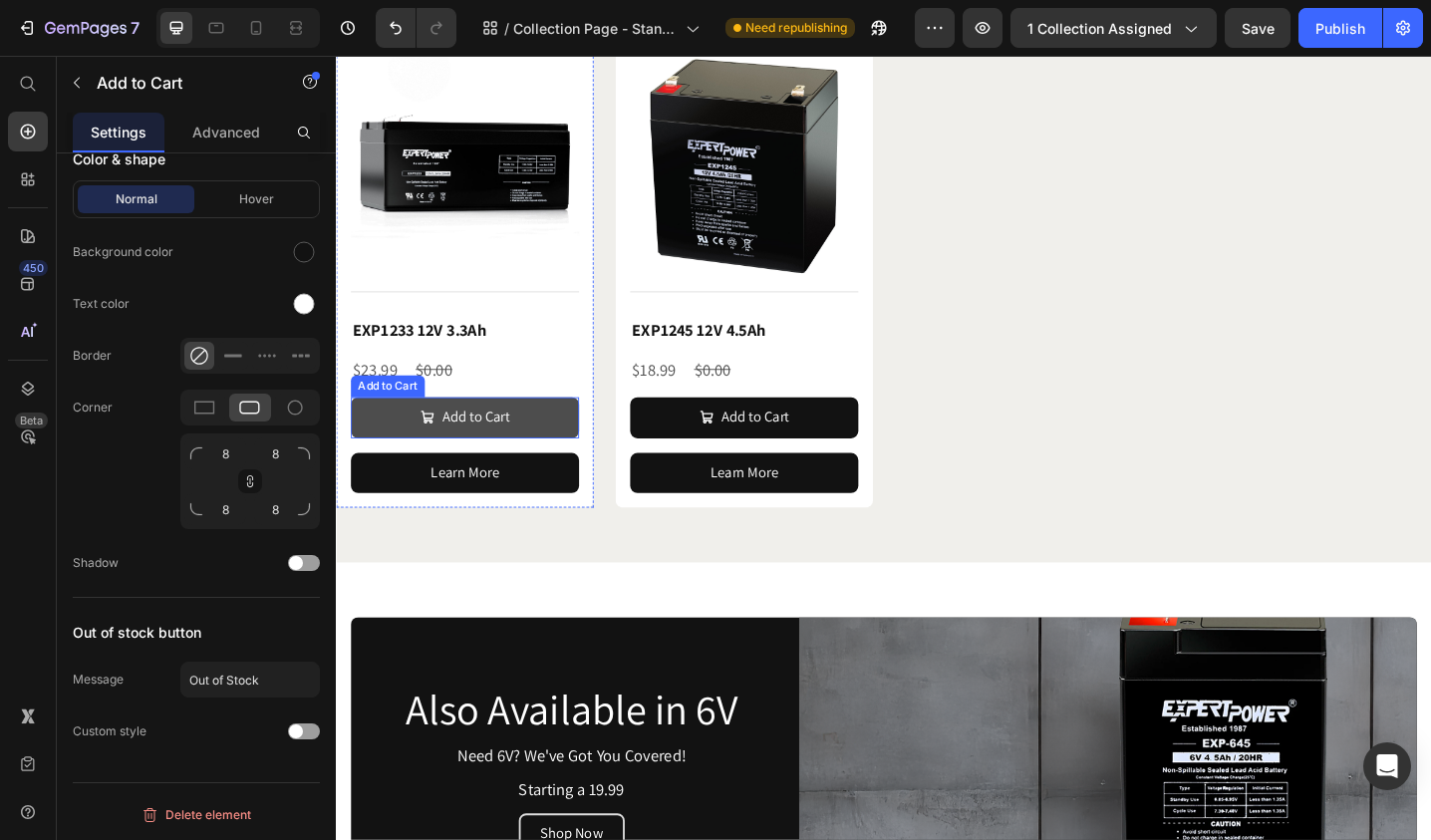 click on "Add to Cart" at bounding box center [476, -609] 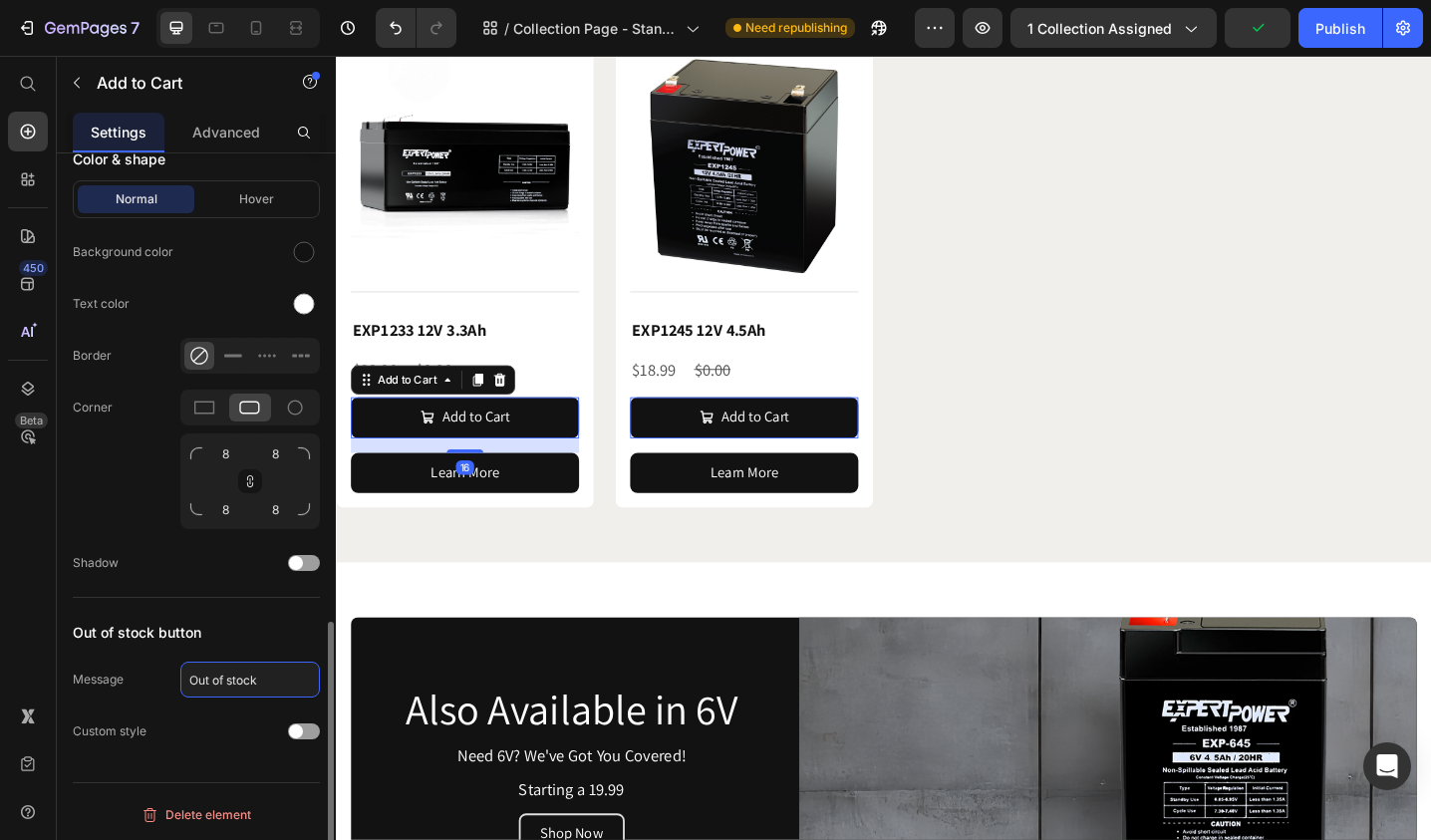 click on "Out of stock" 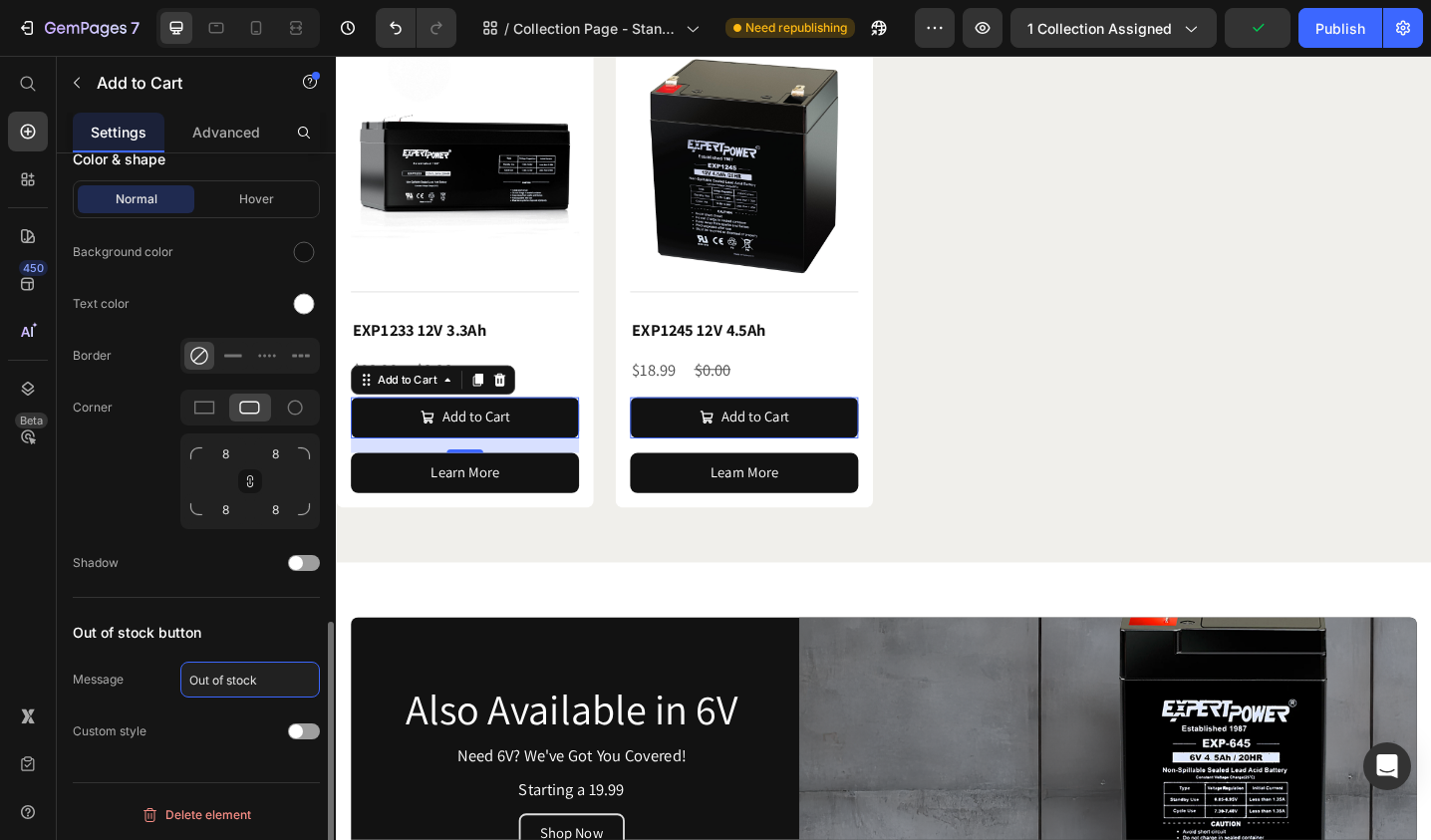 click on "Out of stock" 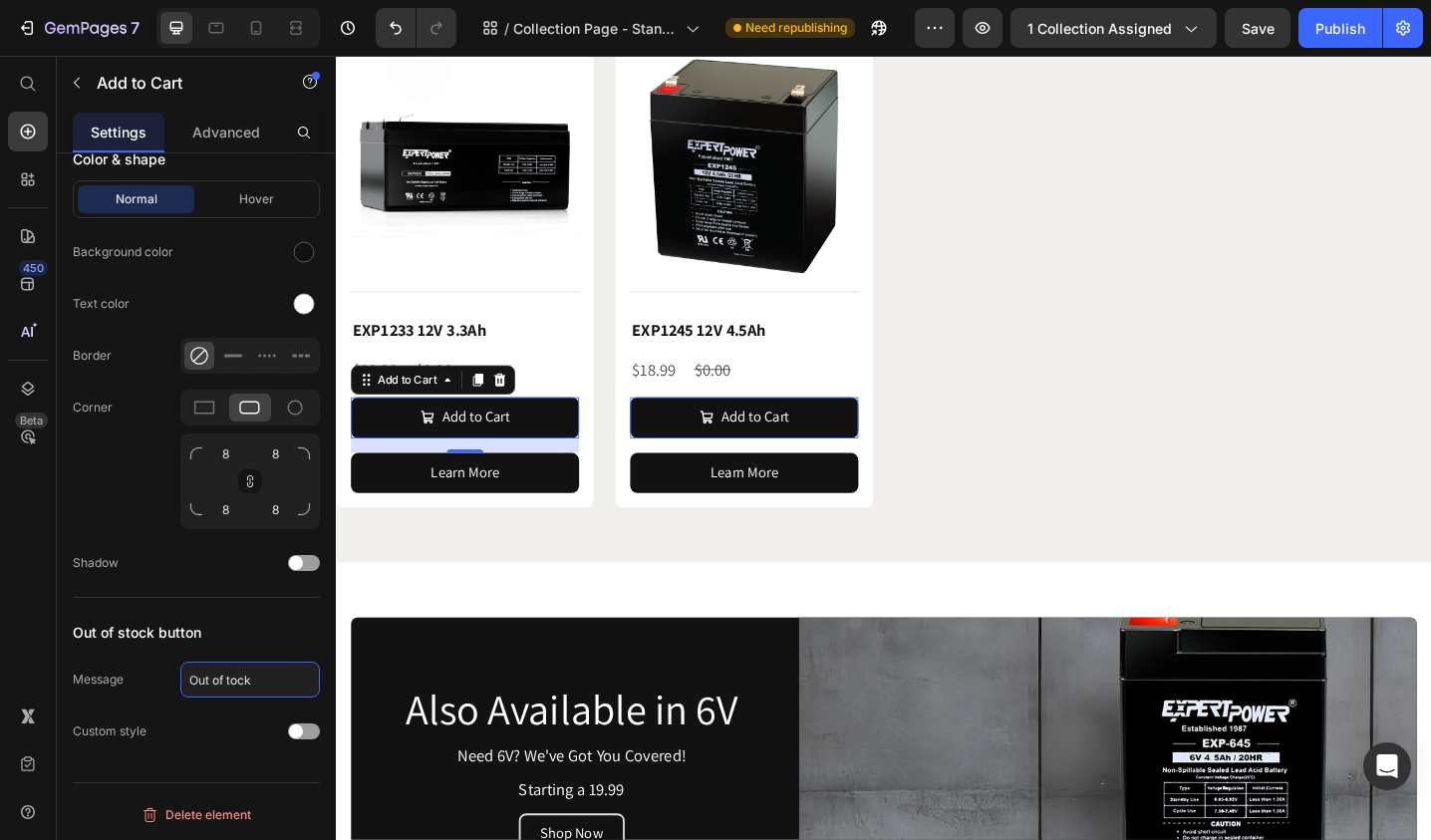 type on "Out of Stock" 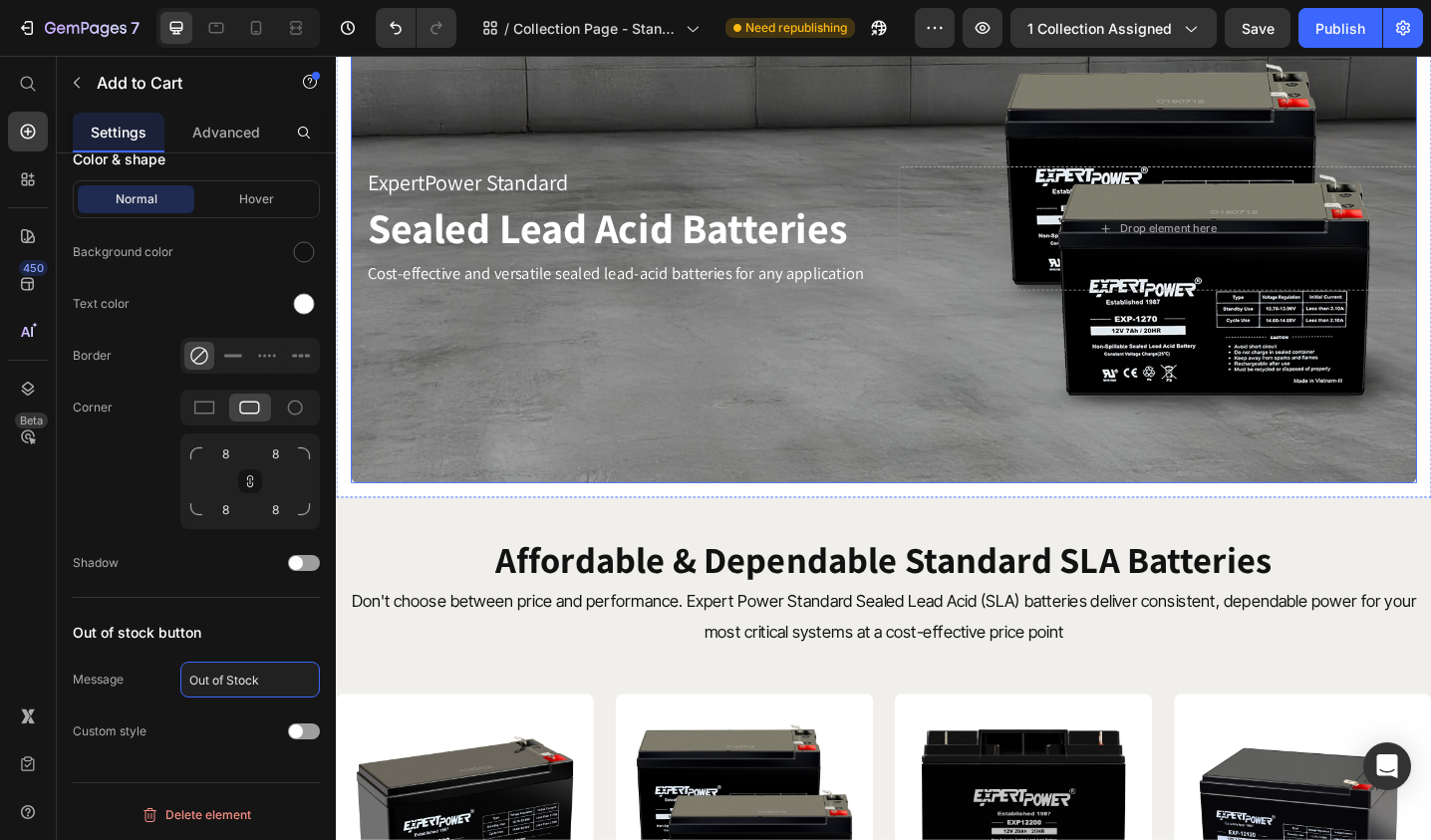 scroll, scrollTop: 299, scrollLeft: 0, axis: vertical 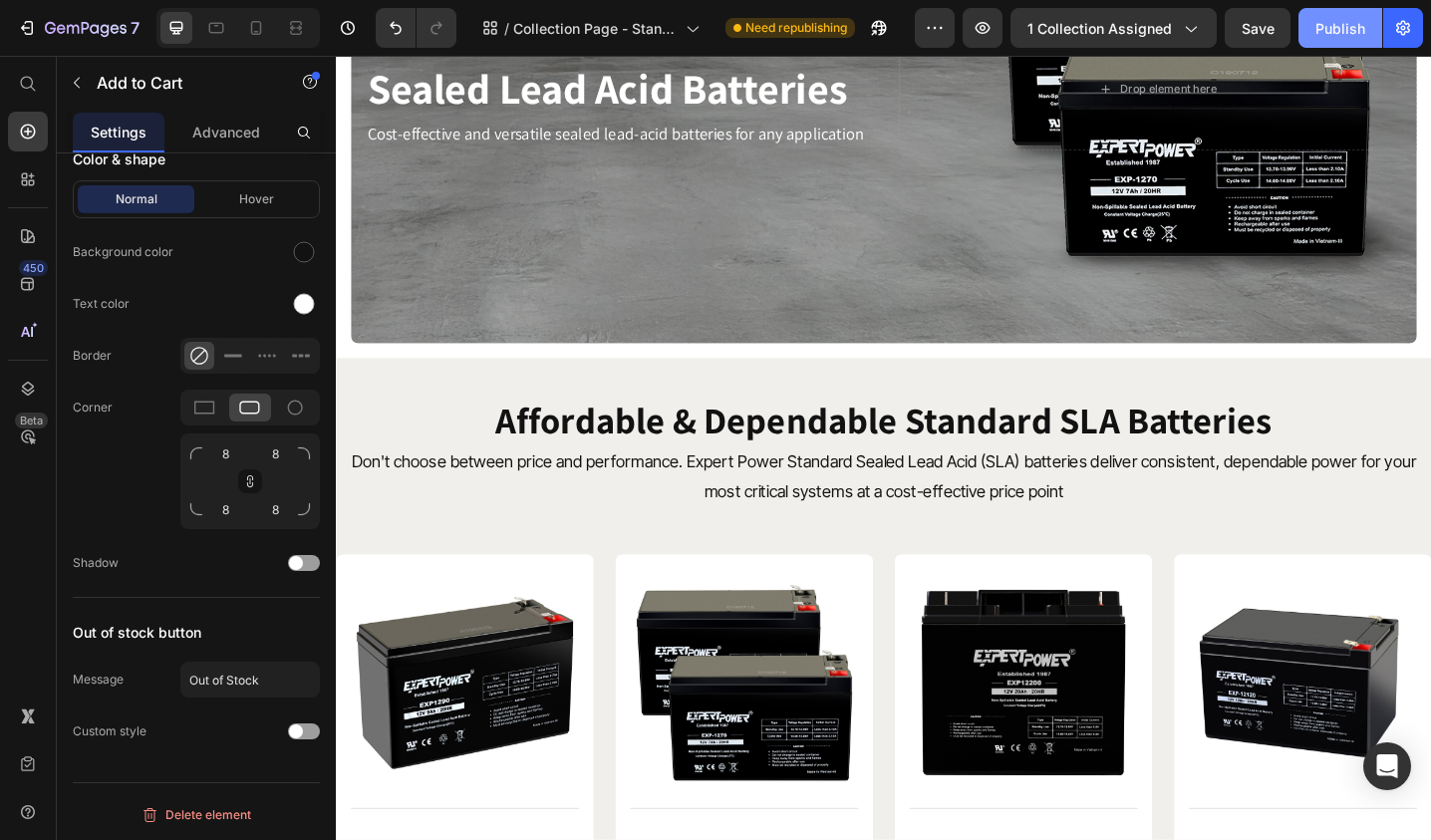 click on "Publish" 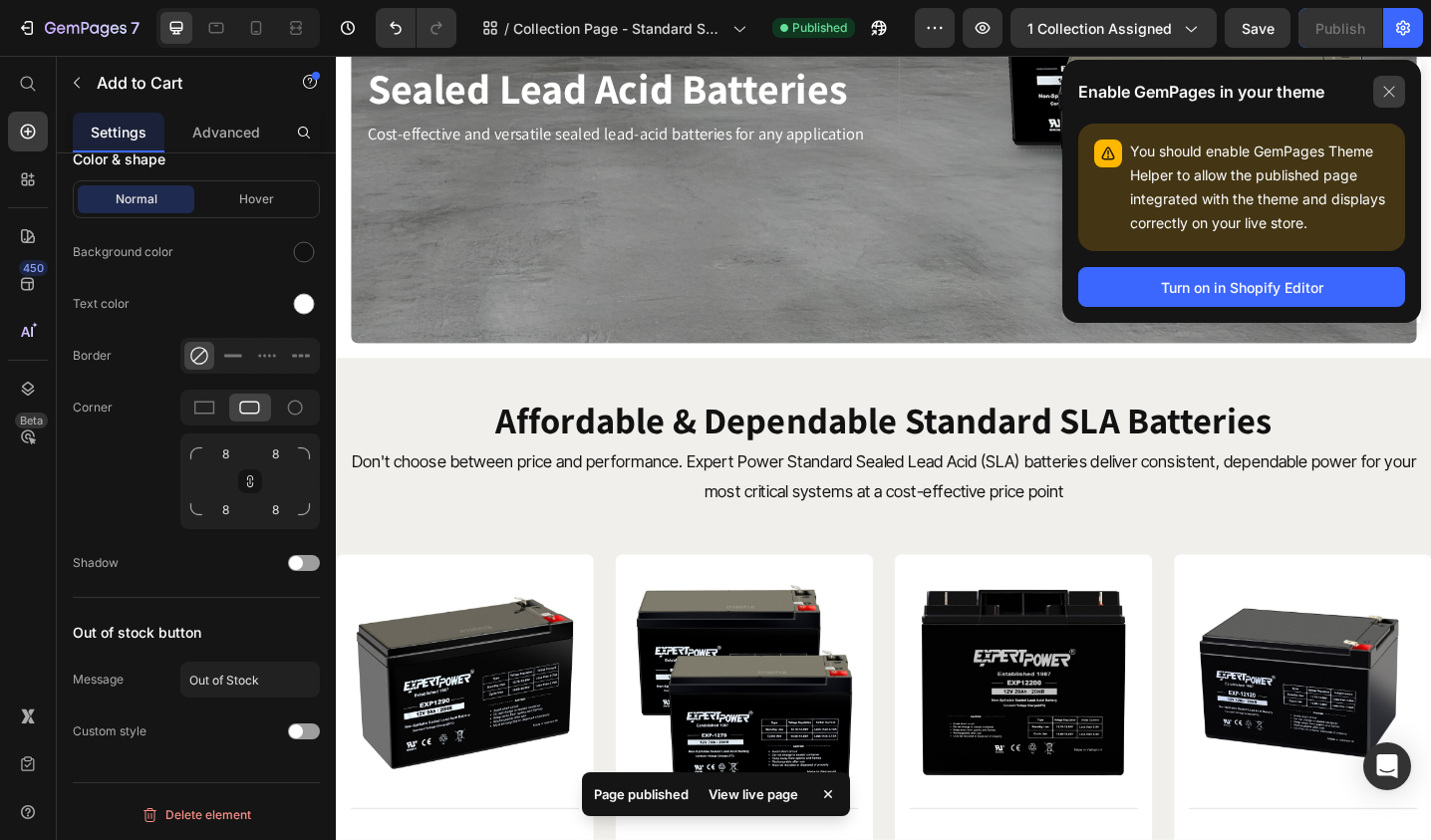 click 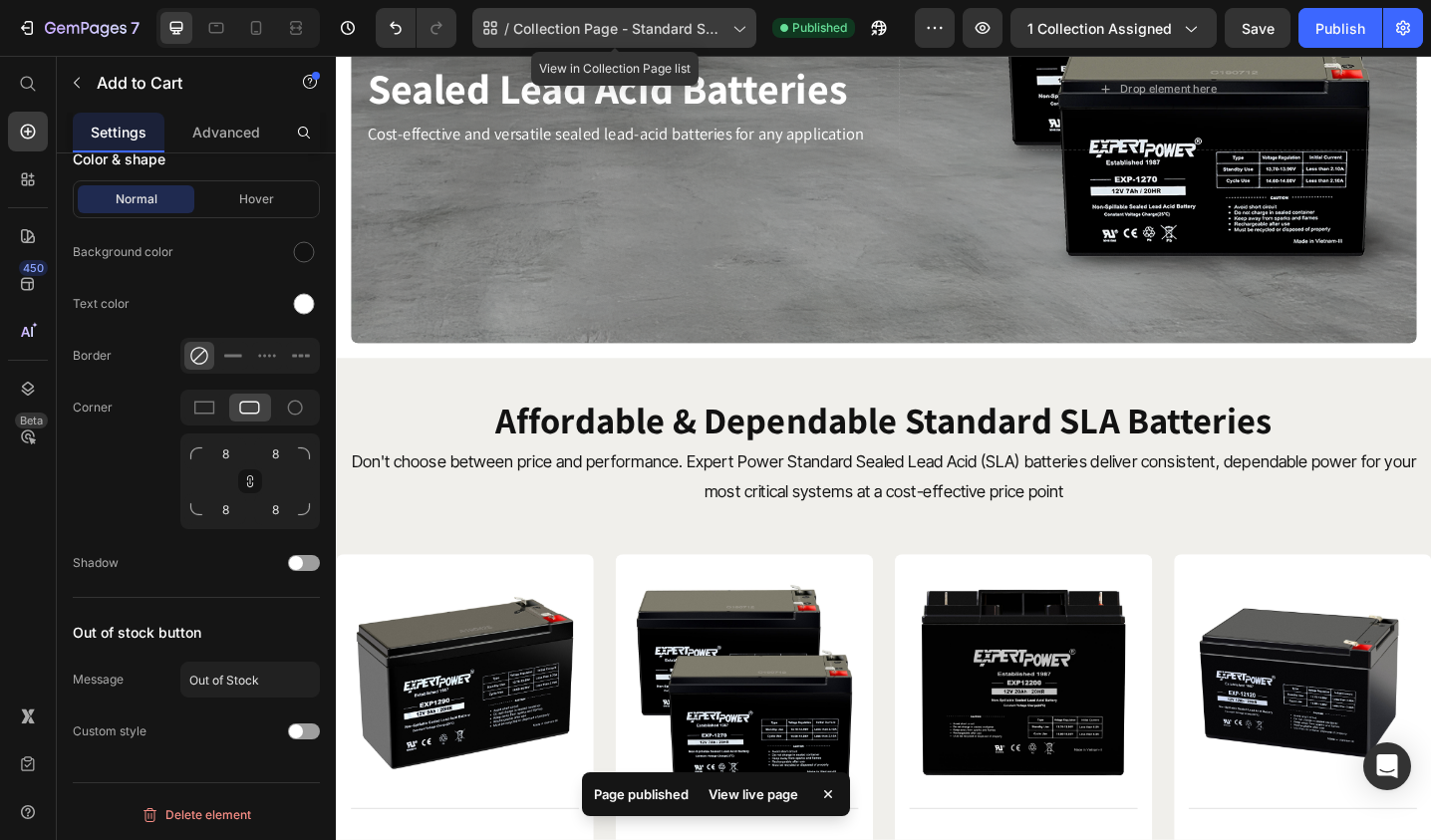 click on "Collection Page - Standard SLA - 1" at bounding box center [619, 28] 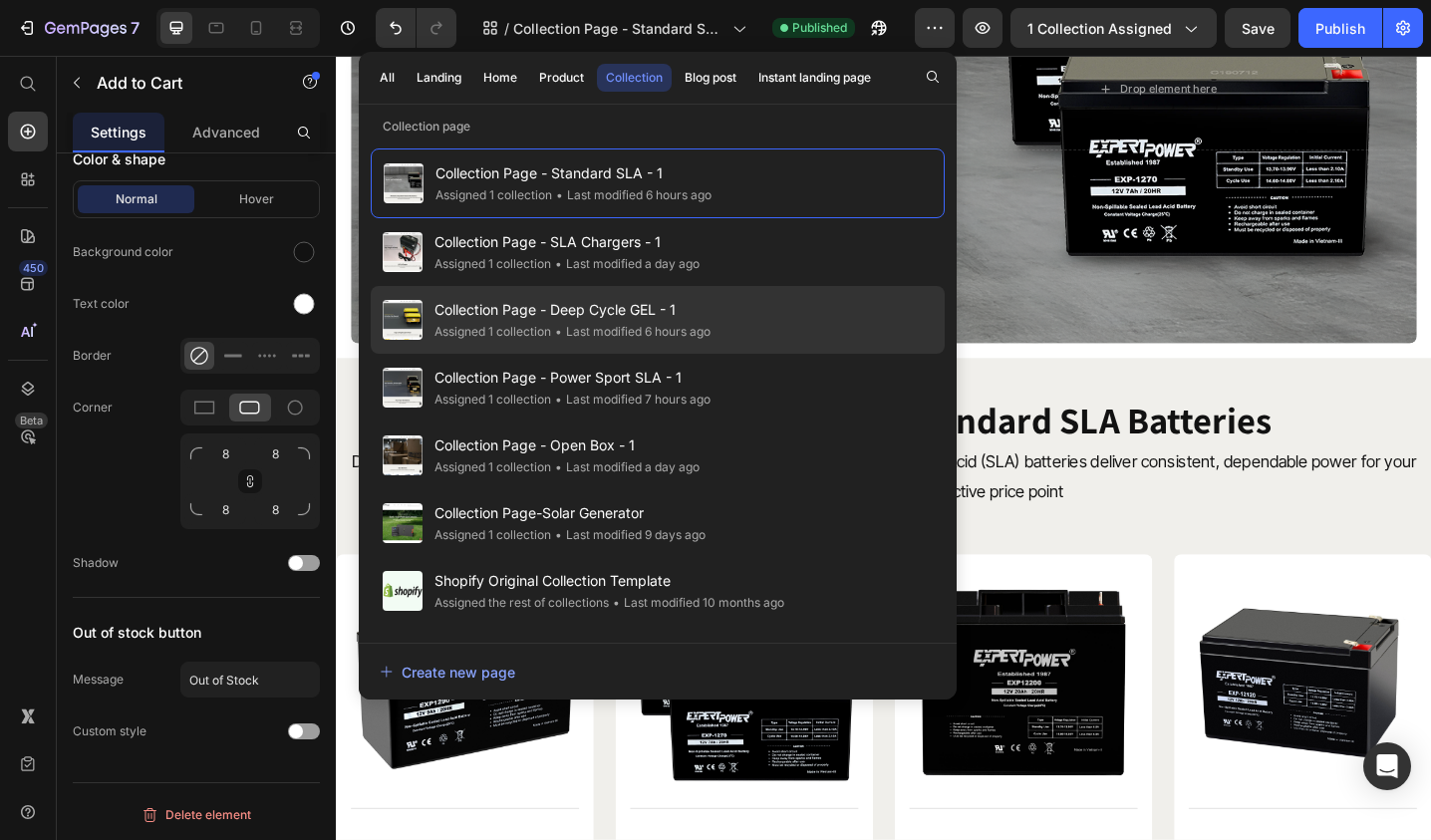 click on "• Last modified 6 hours ago" 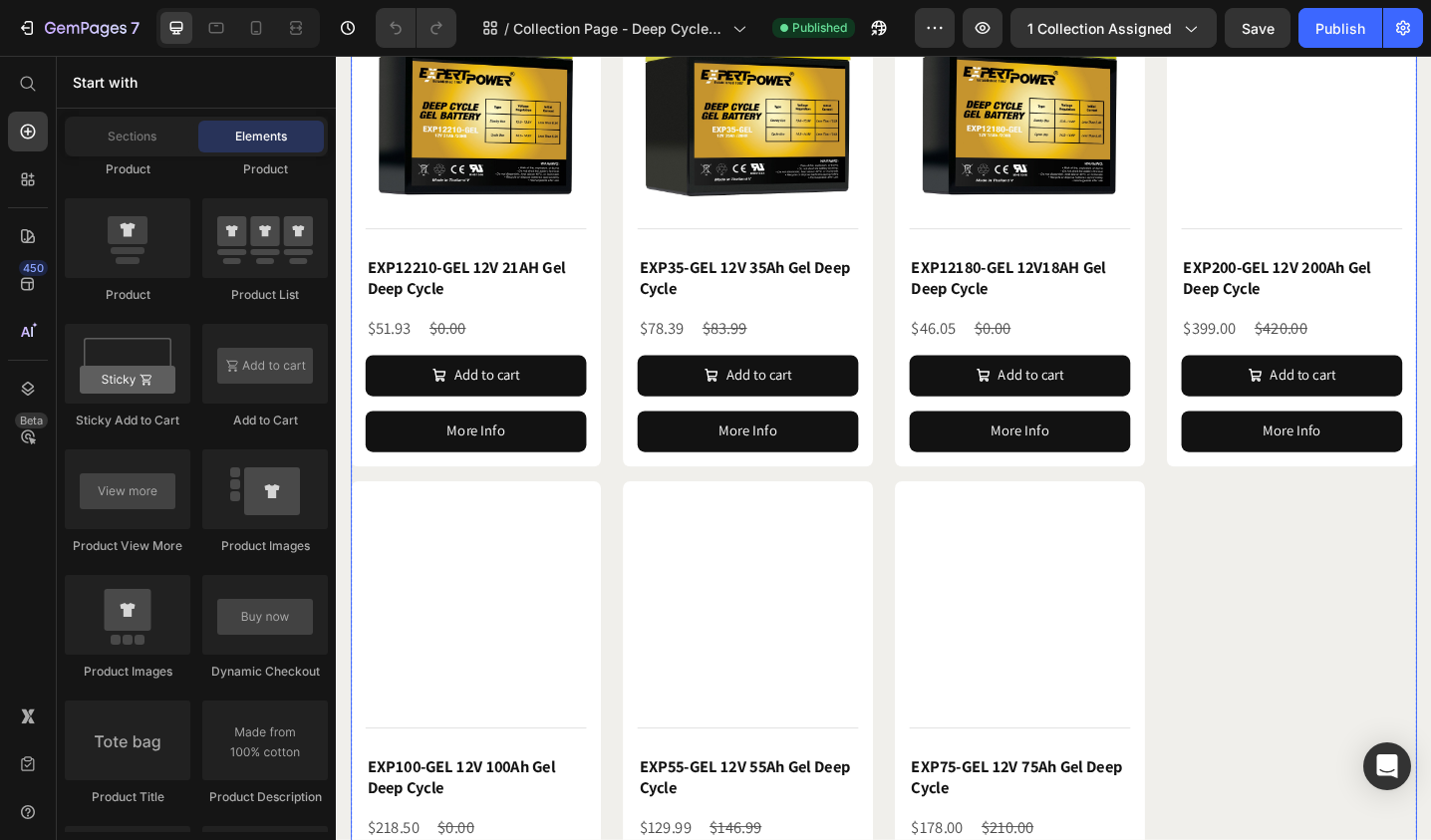 scroll, scrollTop: 996, scrollLeft: 0, axis: vertical 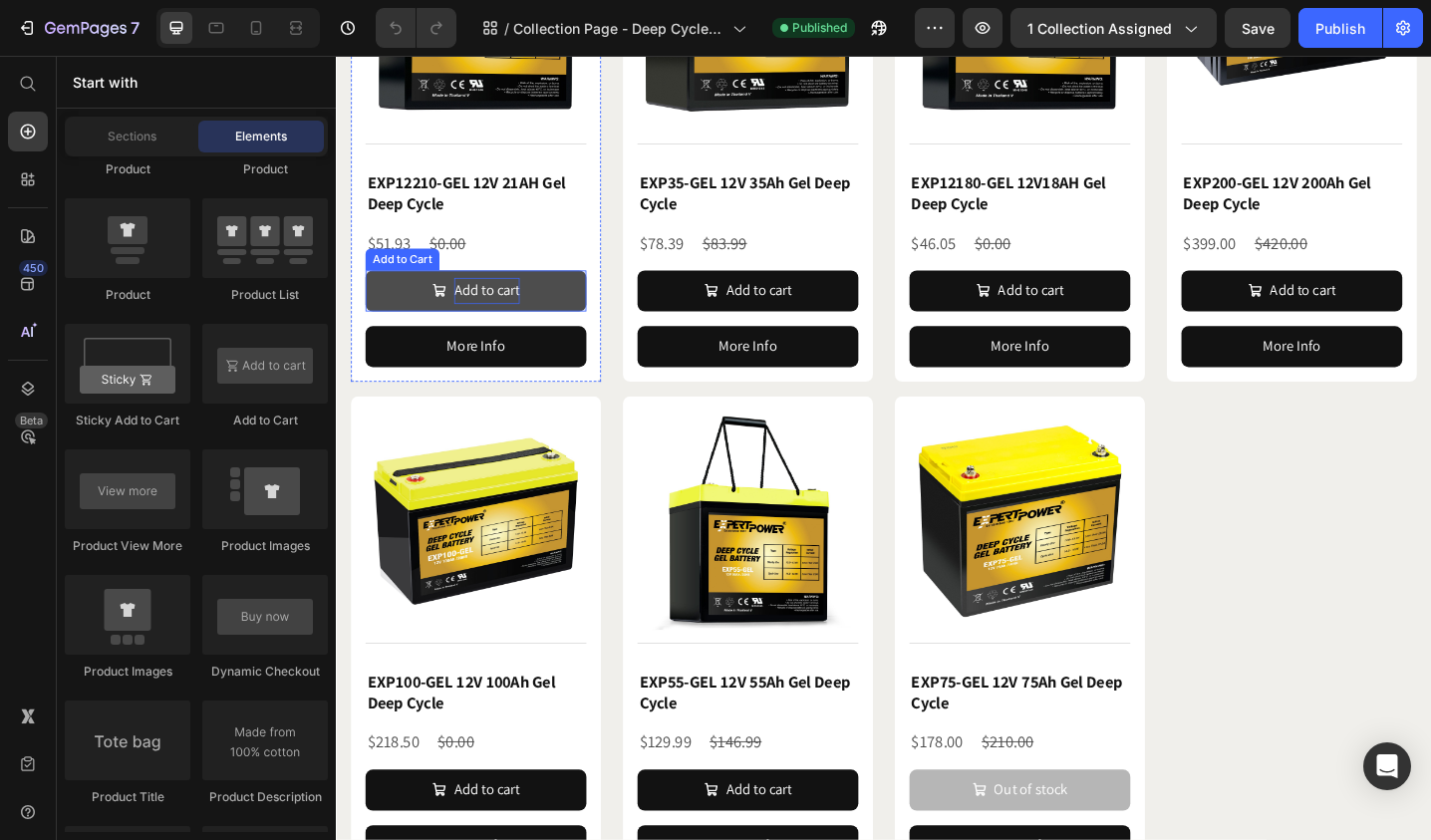 click on "Add to cart" at bounding box center (500, 312) 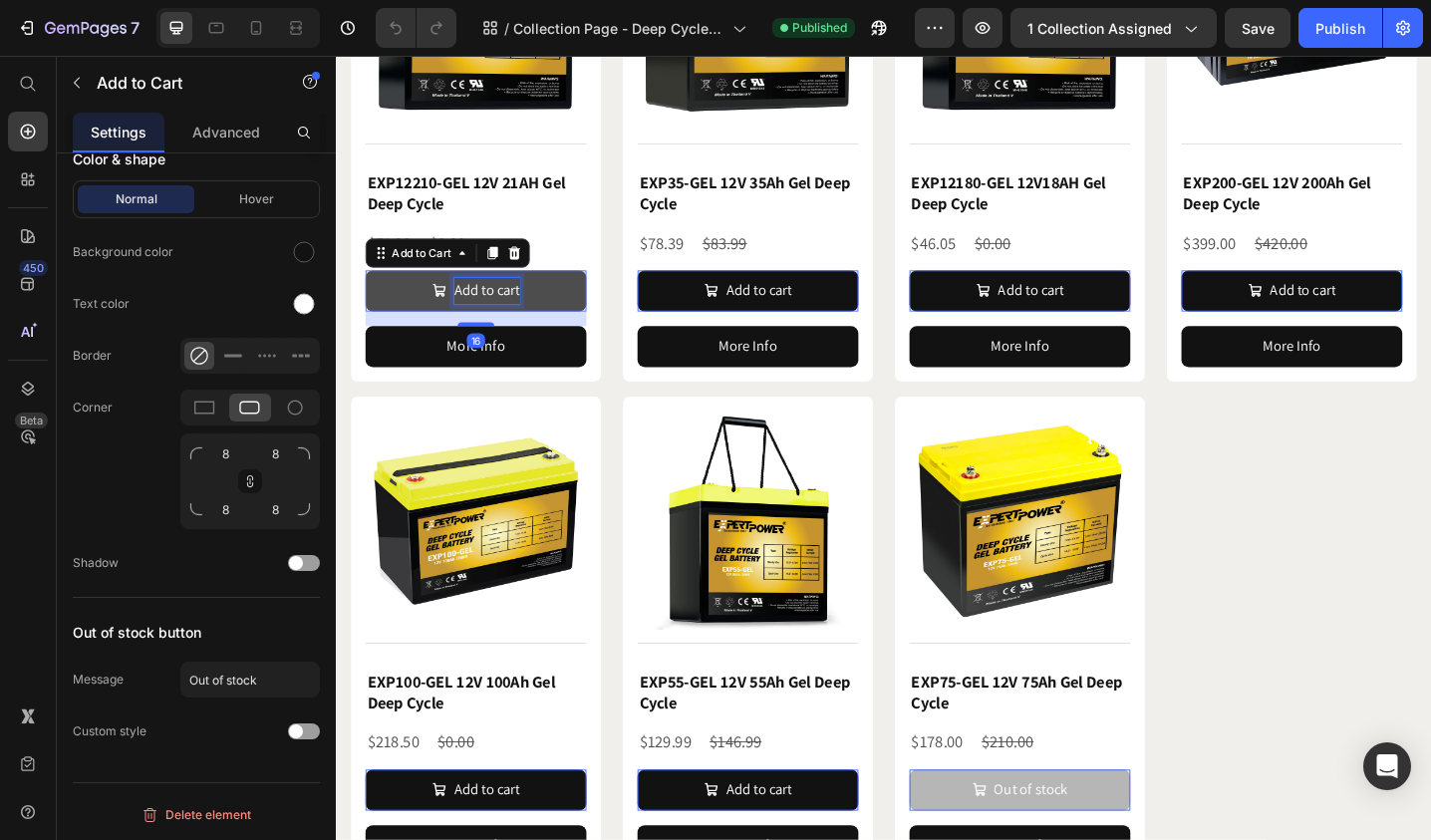 click on "Add to cart" at bounding box center [500, 312] 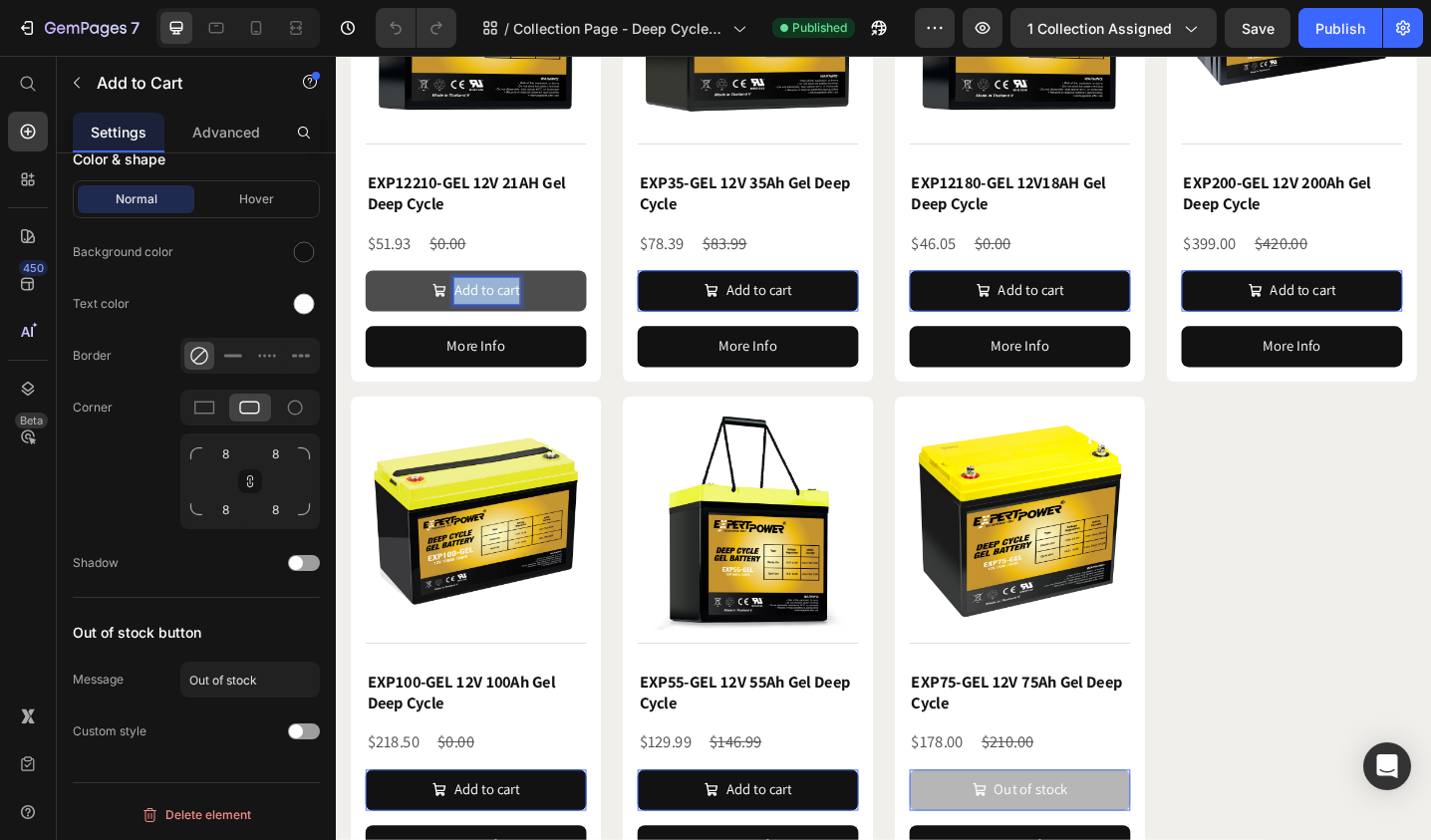 click on "Add to cart" at bounding box center (500, 312) 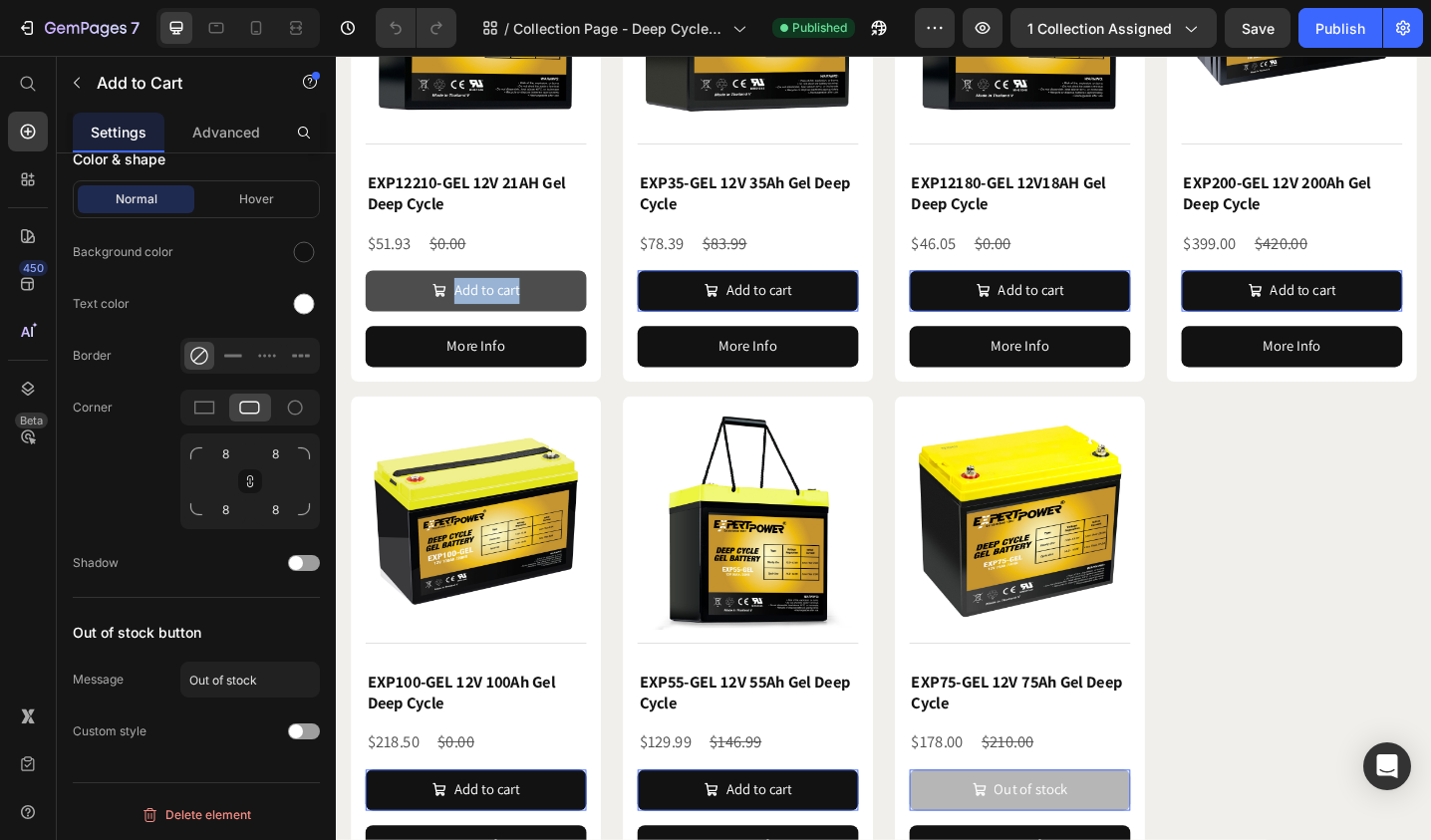 click on "Add to cart" at bounding box center [488, 312] 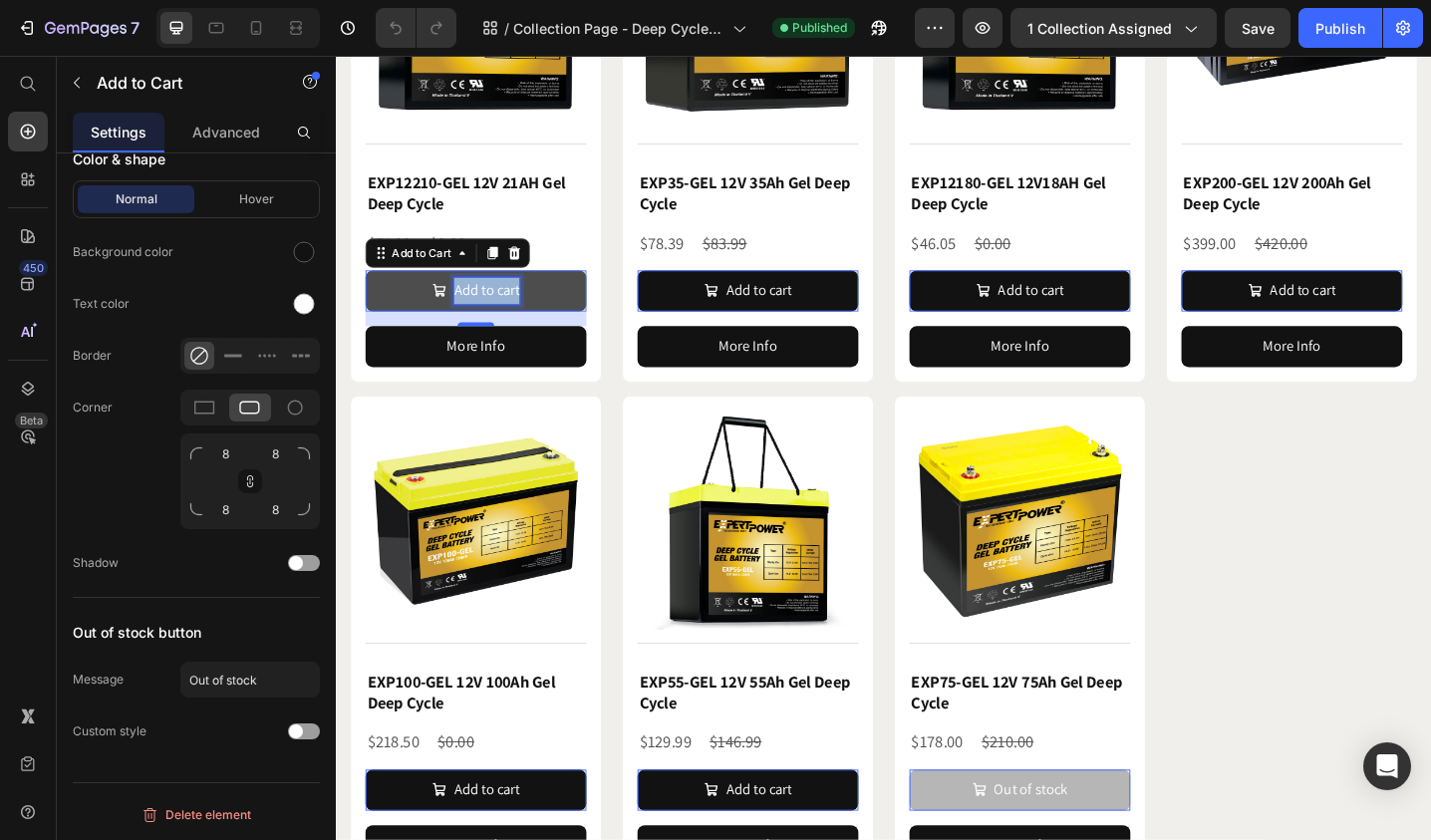 click on "Add to cart" at bounding box center (500, 312) 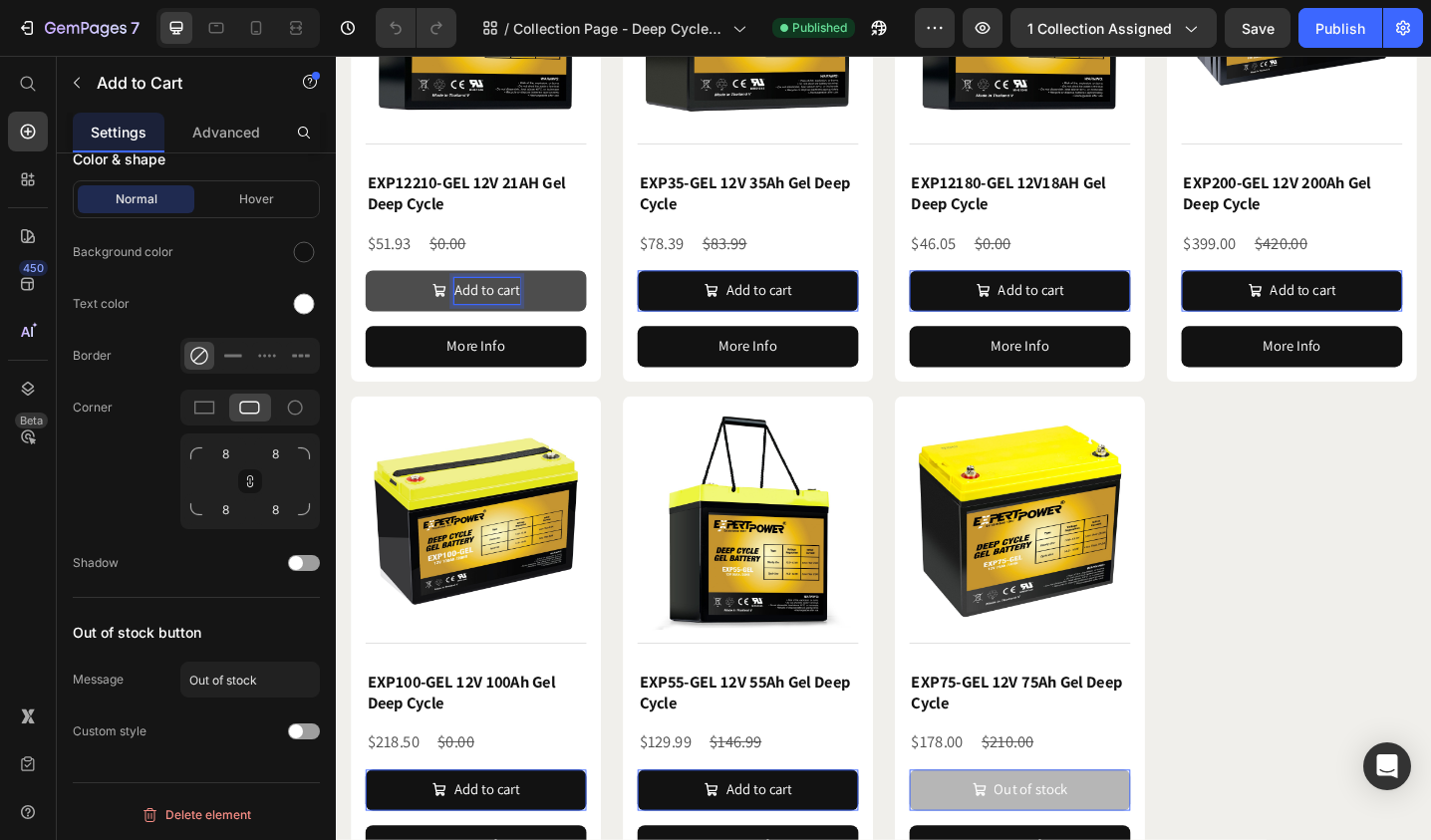 click on "Add to cart" at bounding box center [500, 312] 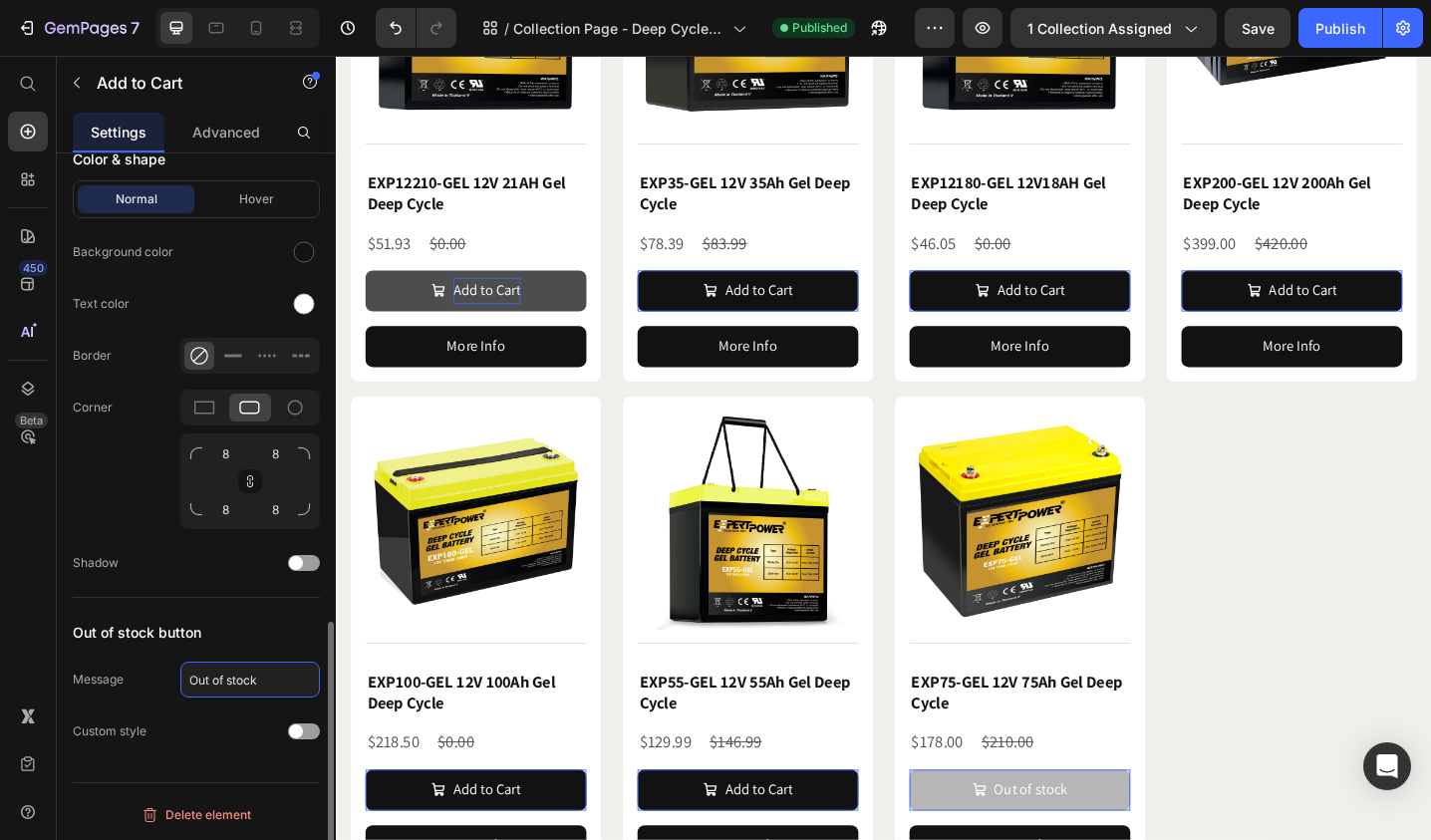 click on "Out of stock" 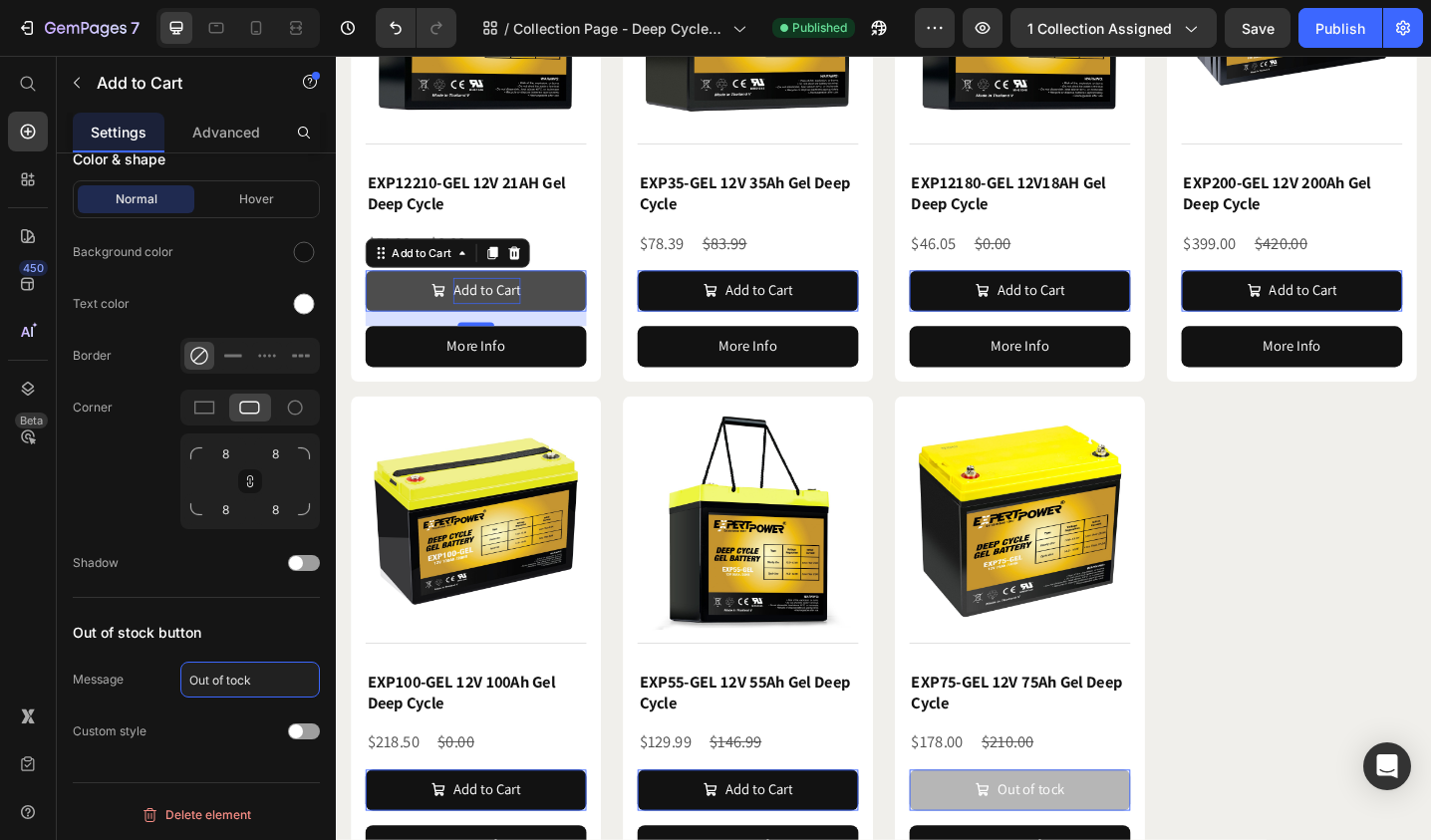 type on "Out of Stock" 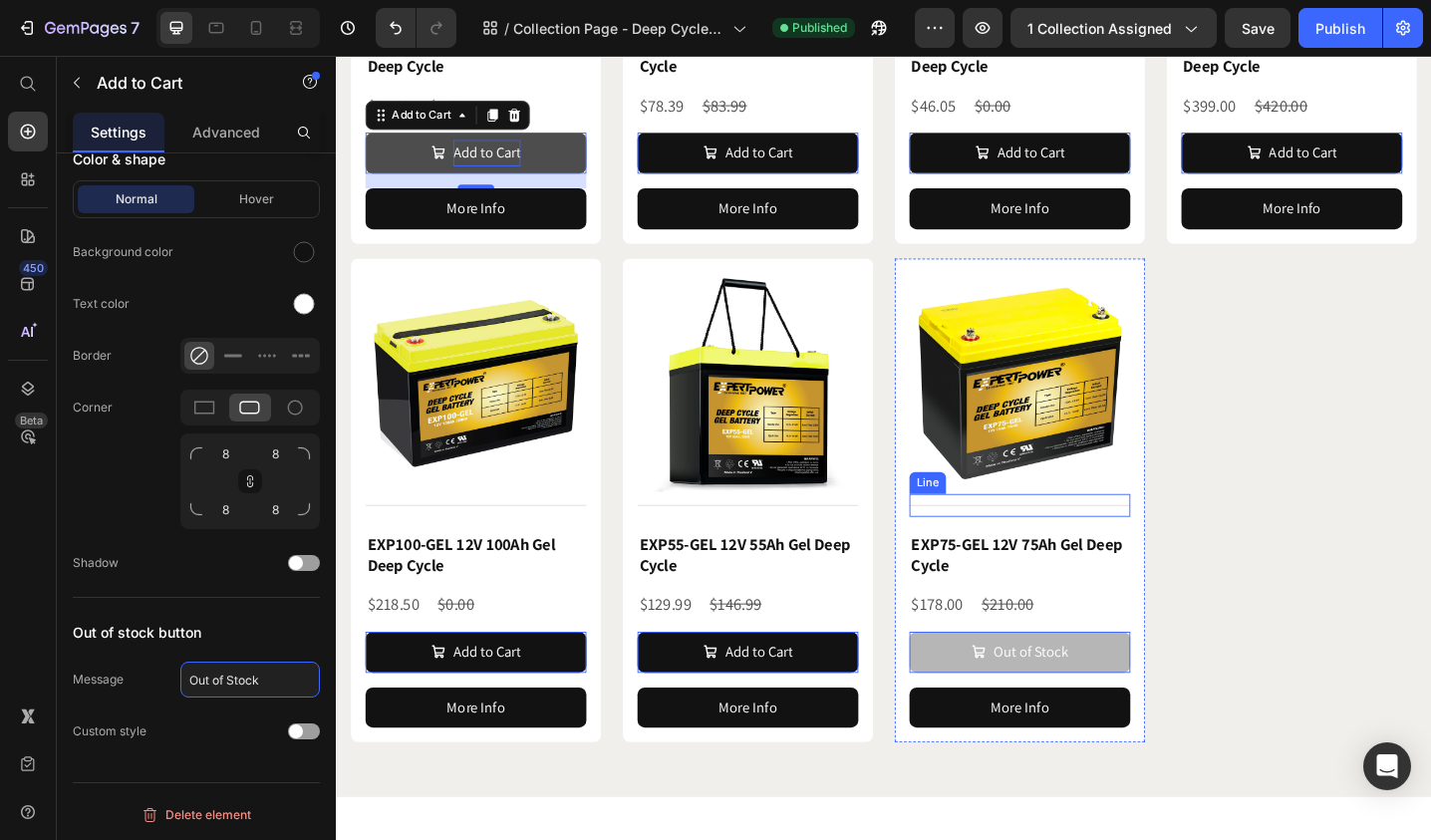 scroll, scrollTop: 1196, scrollLeft: 0, axis: vertical 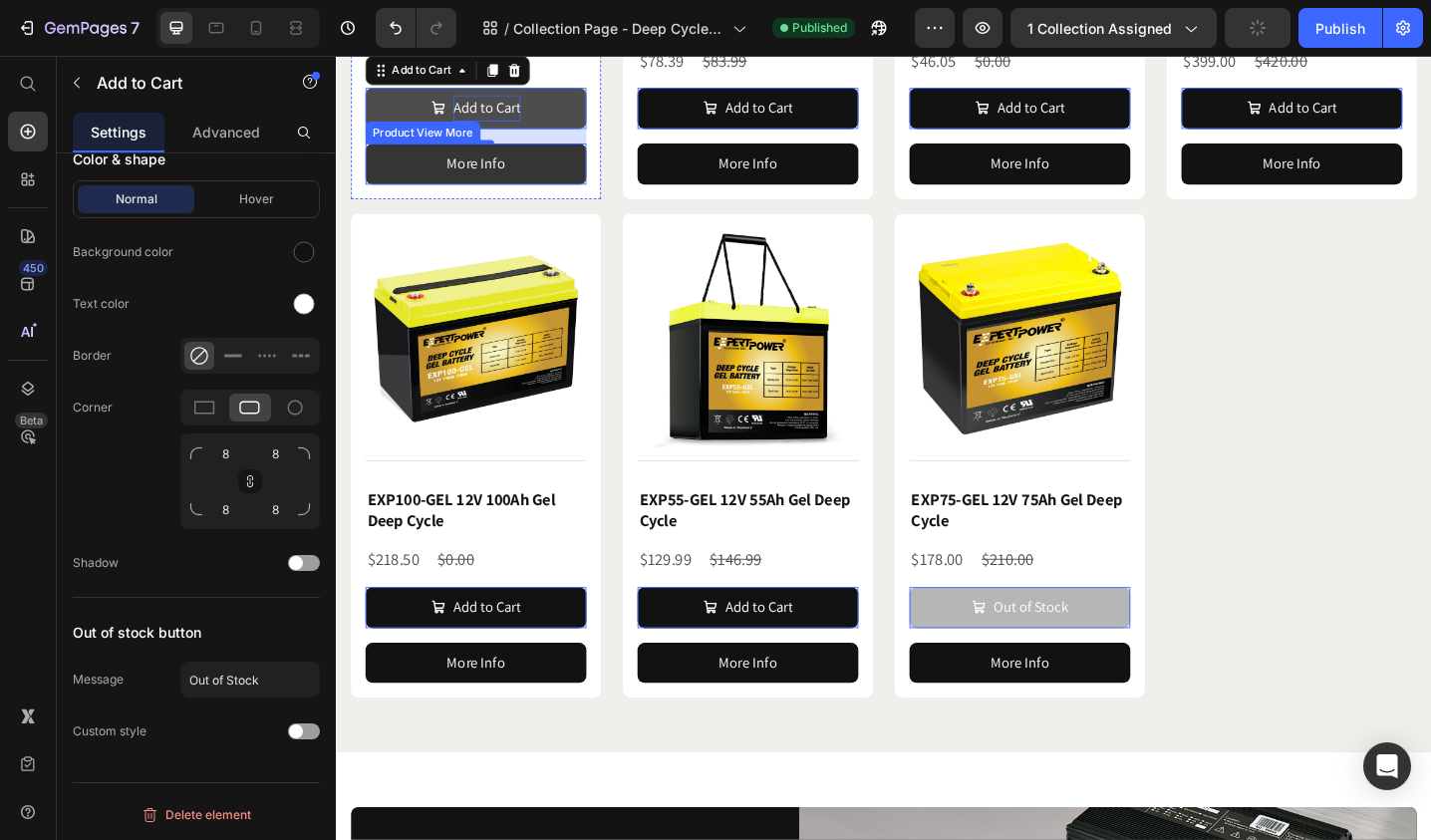click on "More Info" at bounding box center [488, 173] 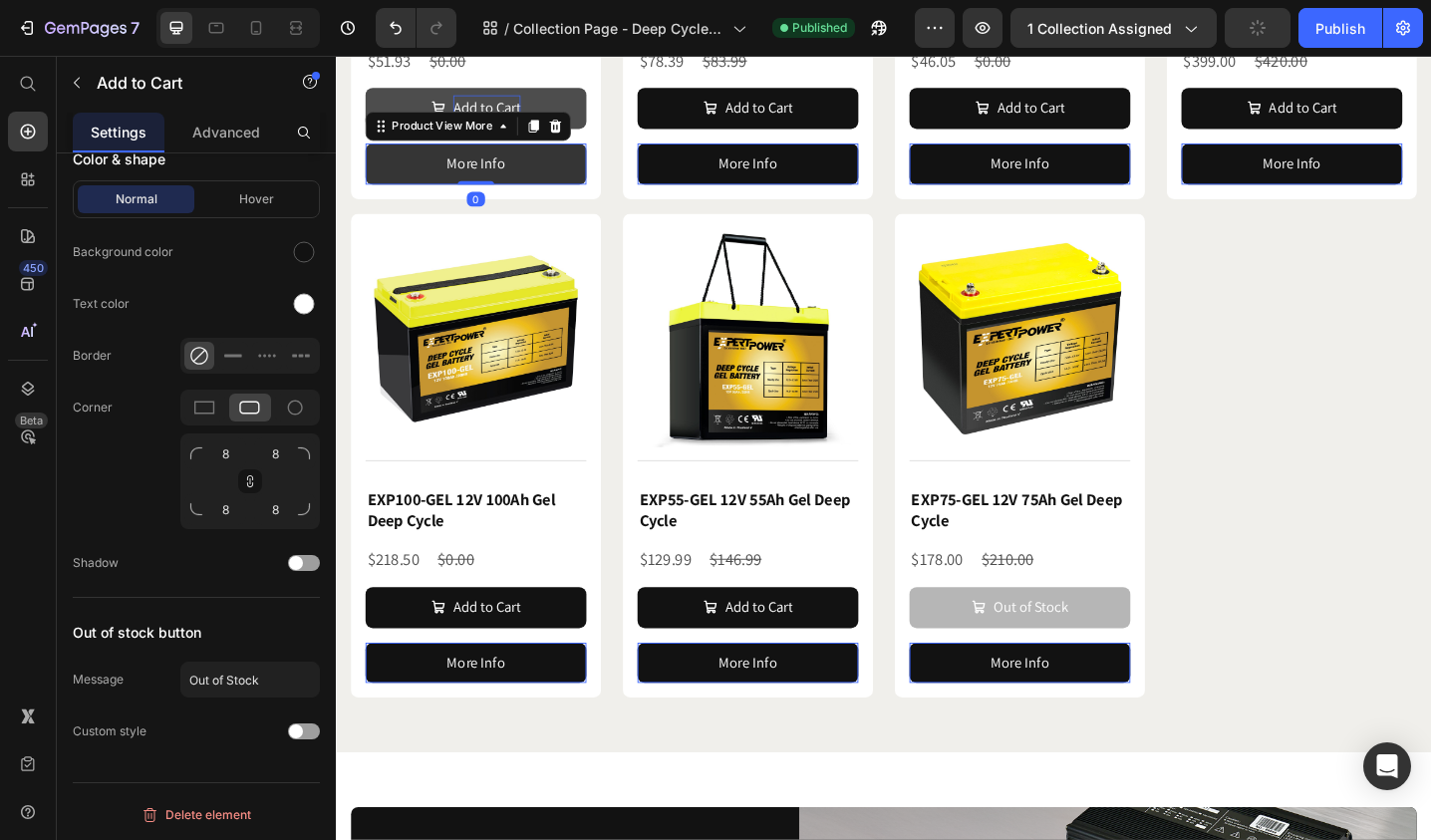 scroll, scrollTop: 0, scrollLeft: 0, axis: both 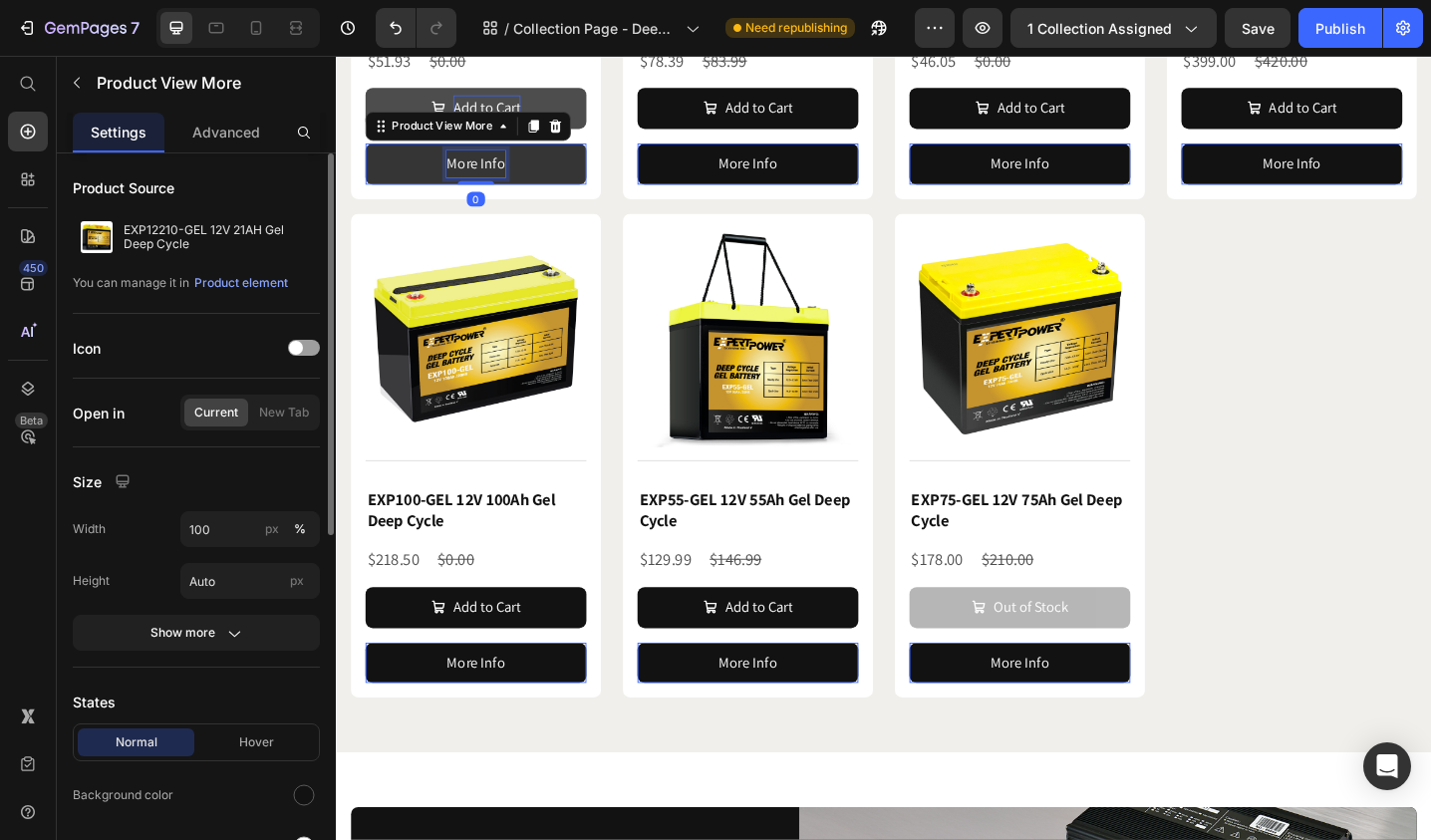 click on "More Info" at bounding box center (488, 173) 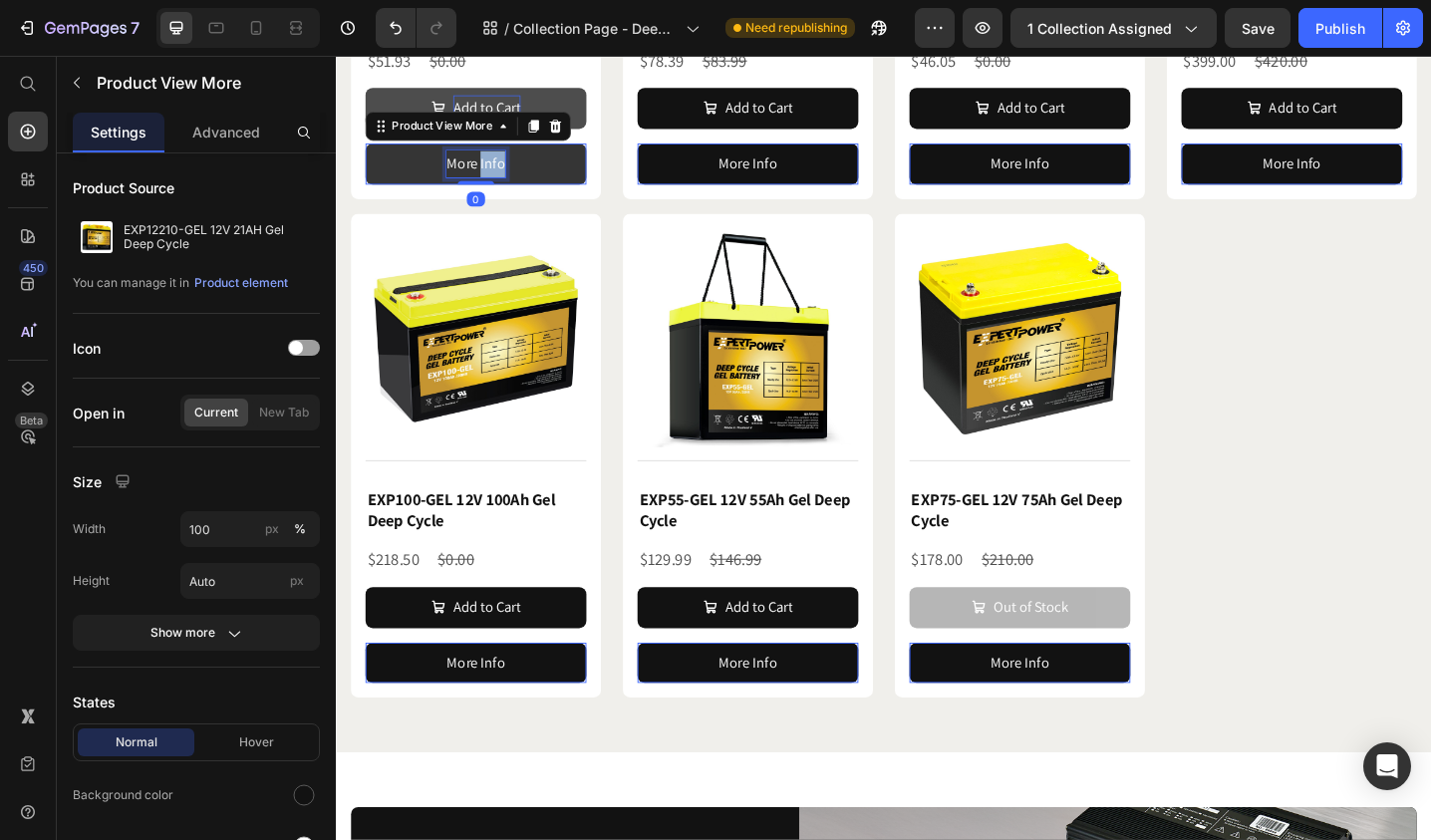 click on "More Info" at bounding box center [488, 173] 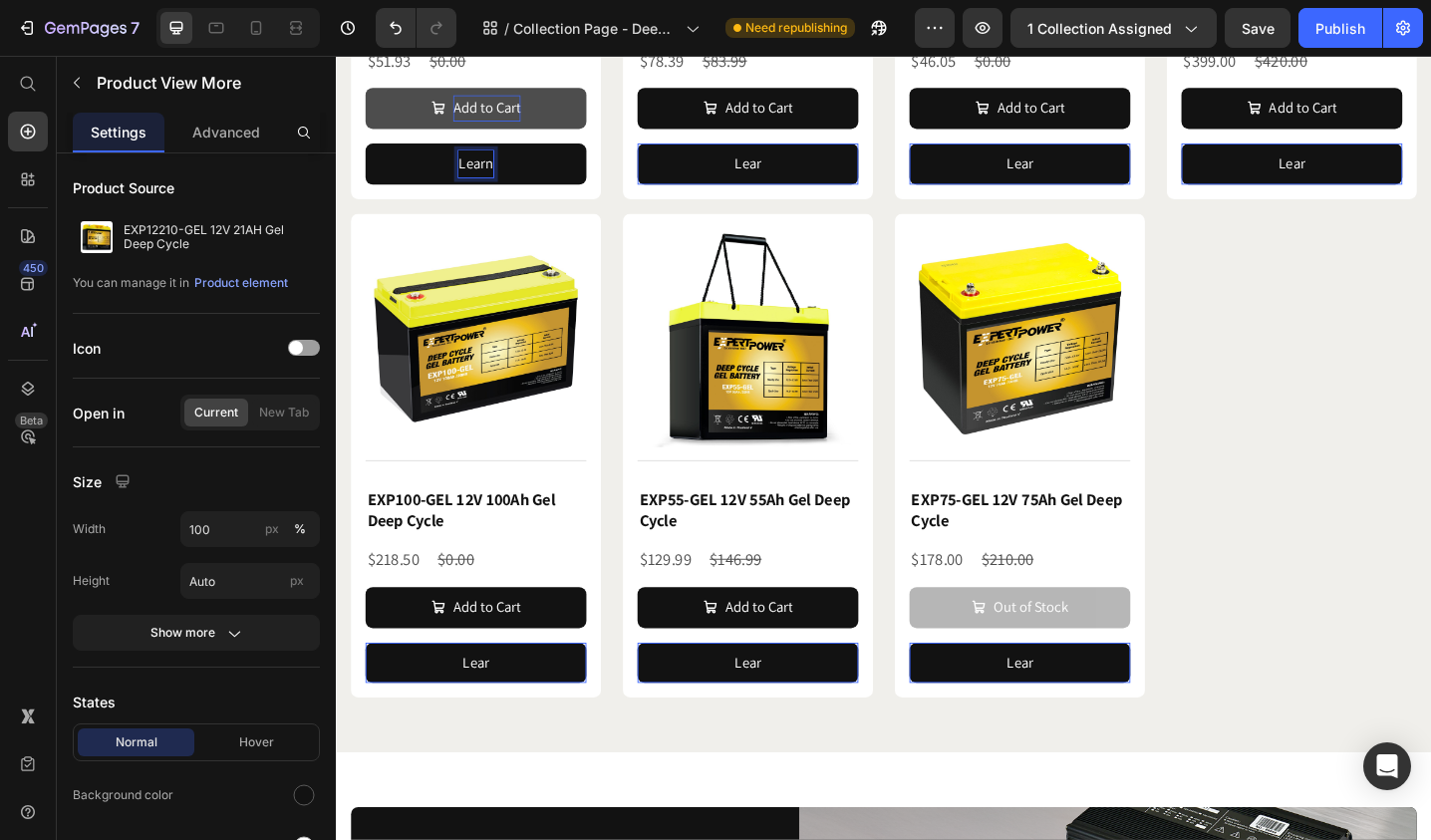 click on "Learn" at bounding box center (488, 173) 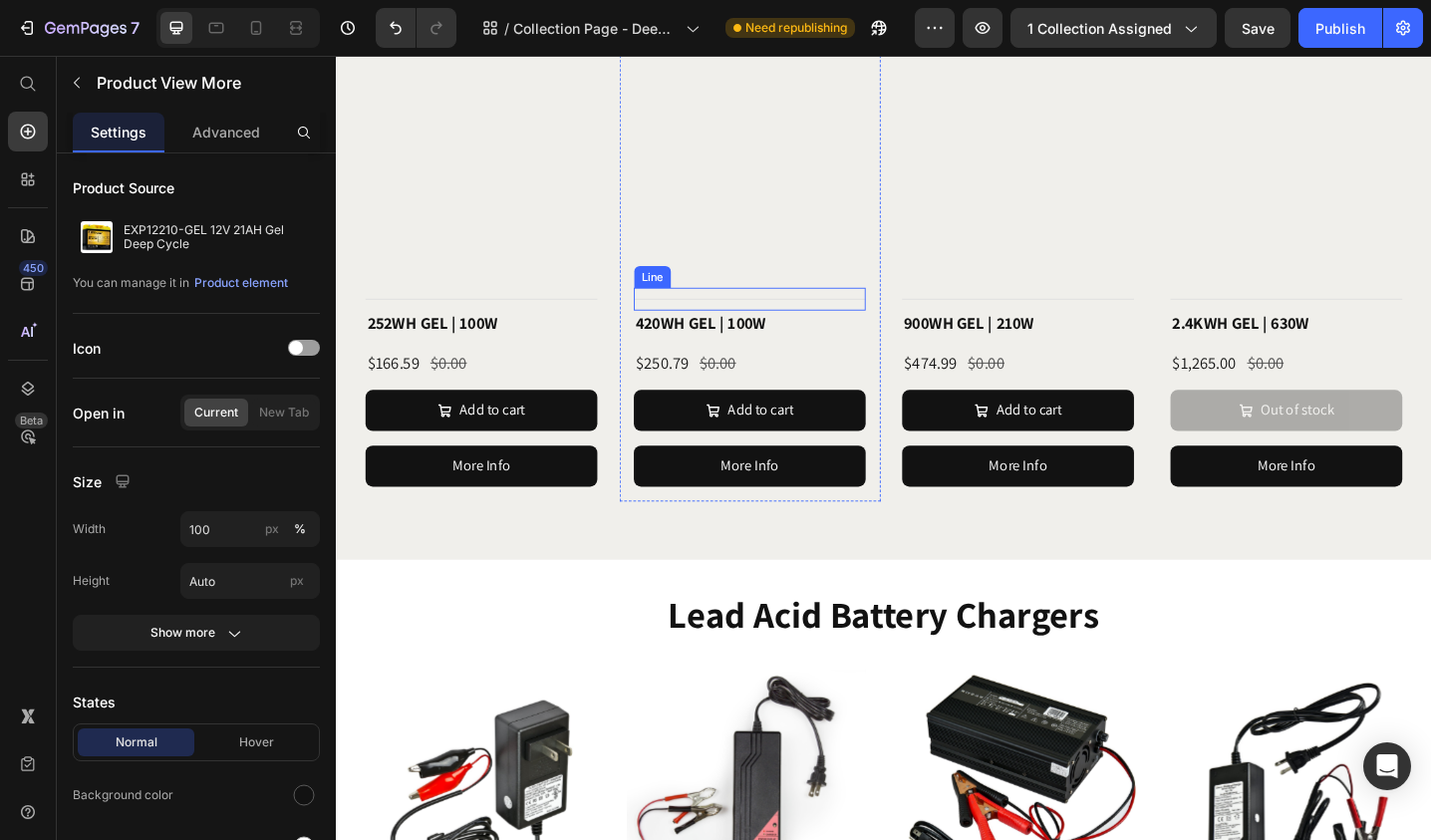 scroll, scrollTop: 2591, scrollLeft: 0, axis: vertical 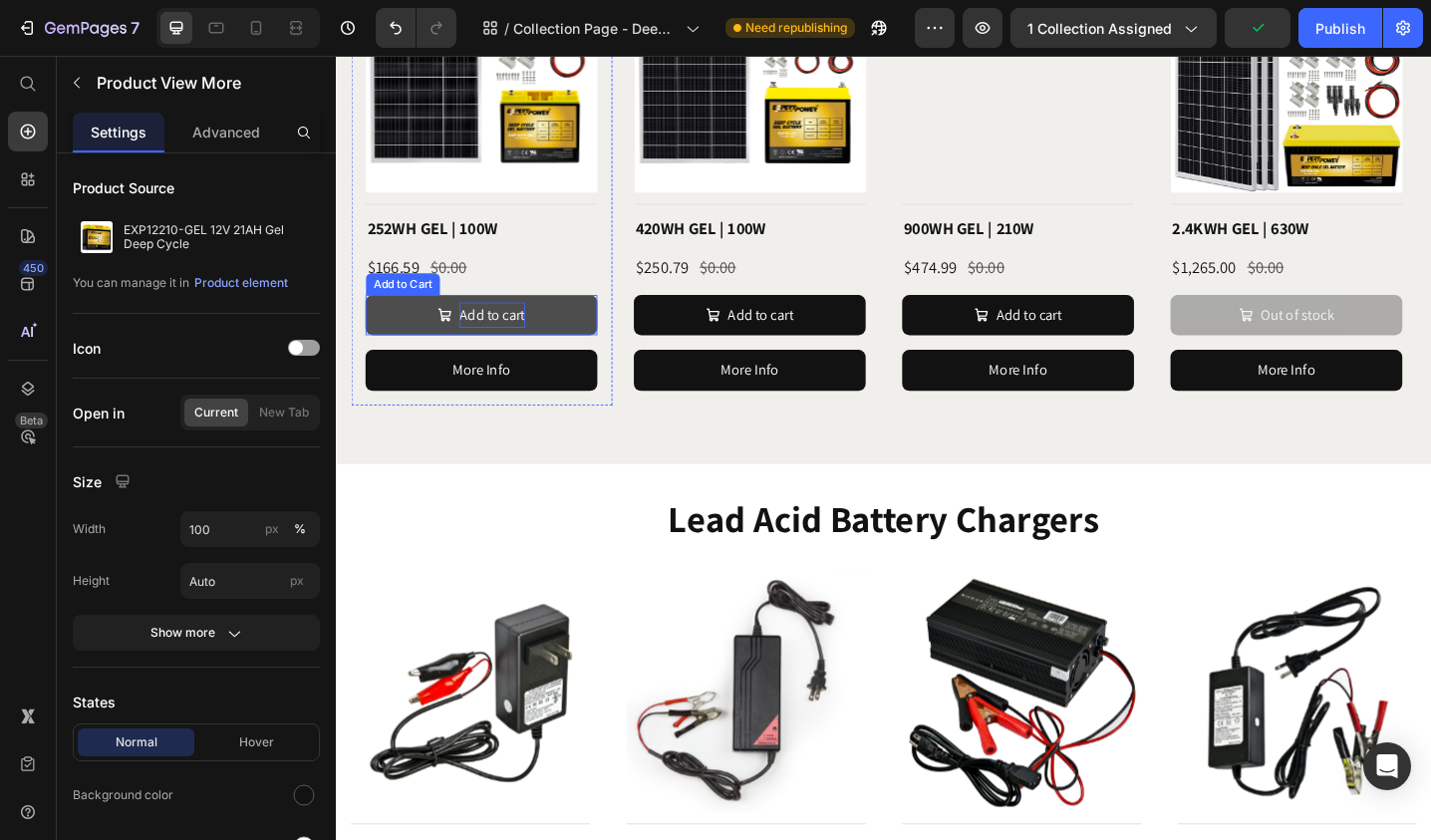 click on "Add to cart" at bounding box center [506, 339] 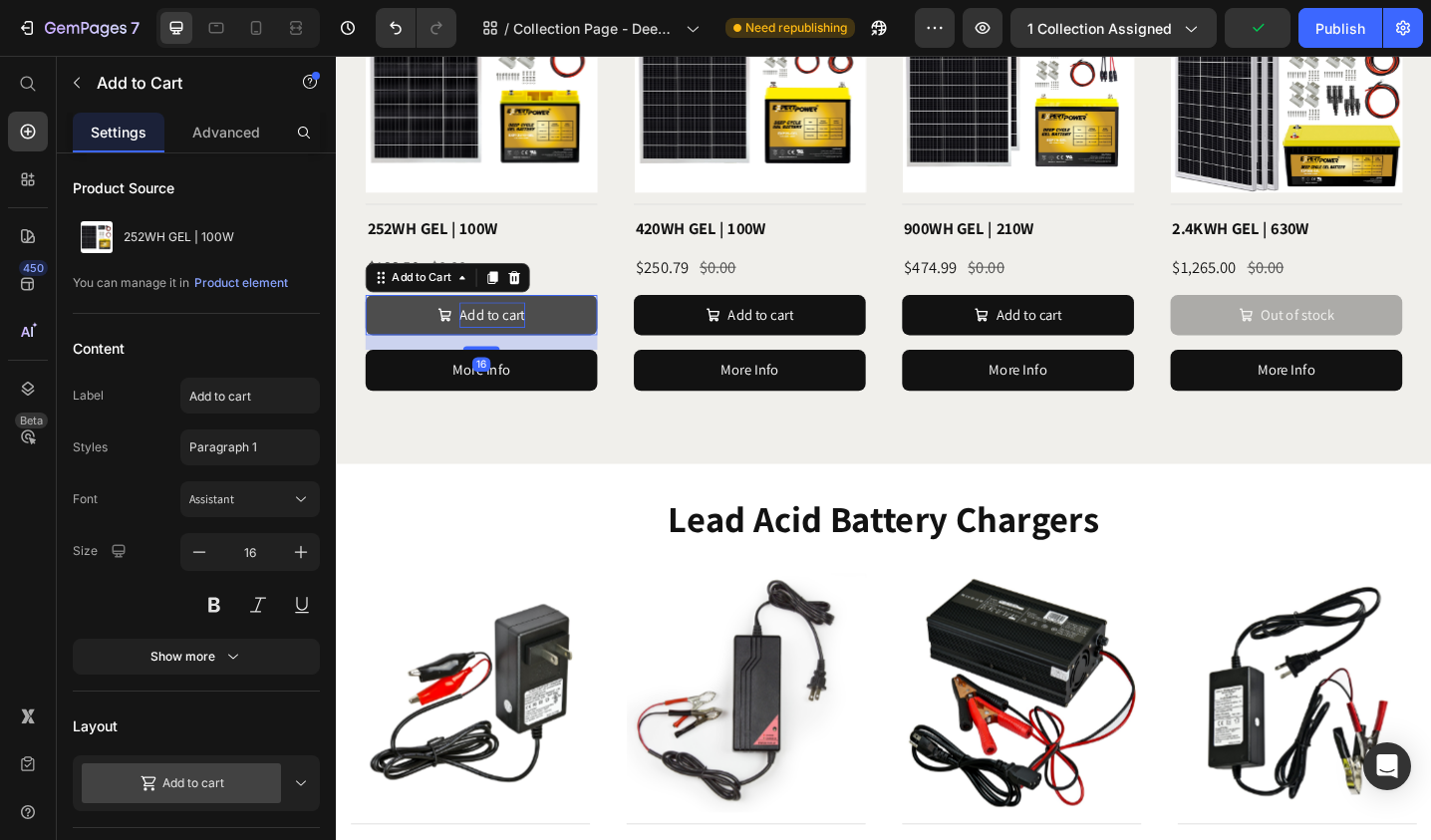 click on "Add to cart" at bounding box center (506, 339) 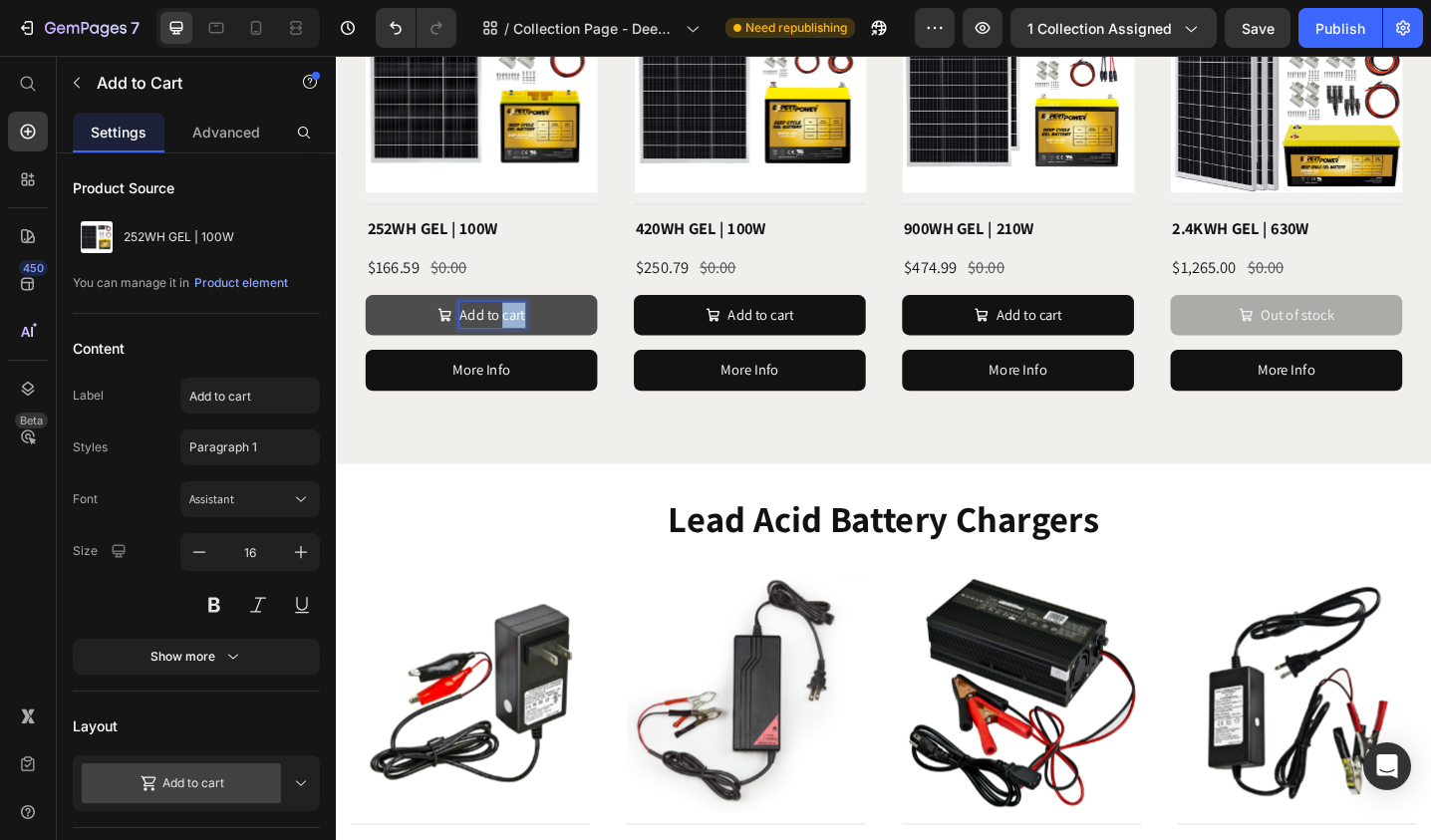 click on "Add to cart" at bounding box center [506, 339] 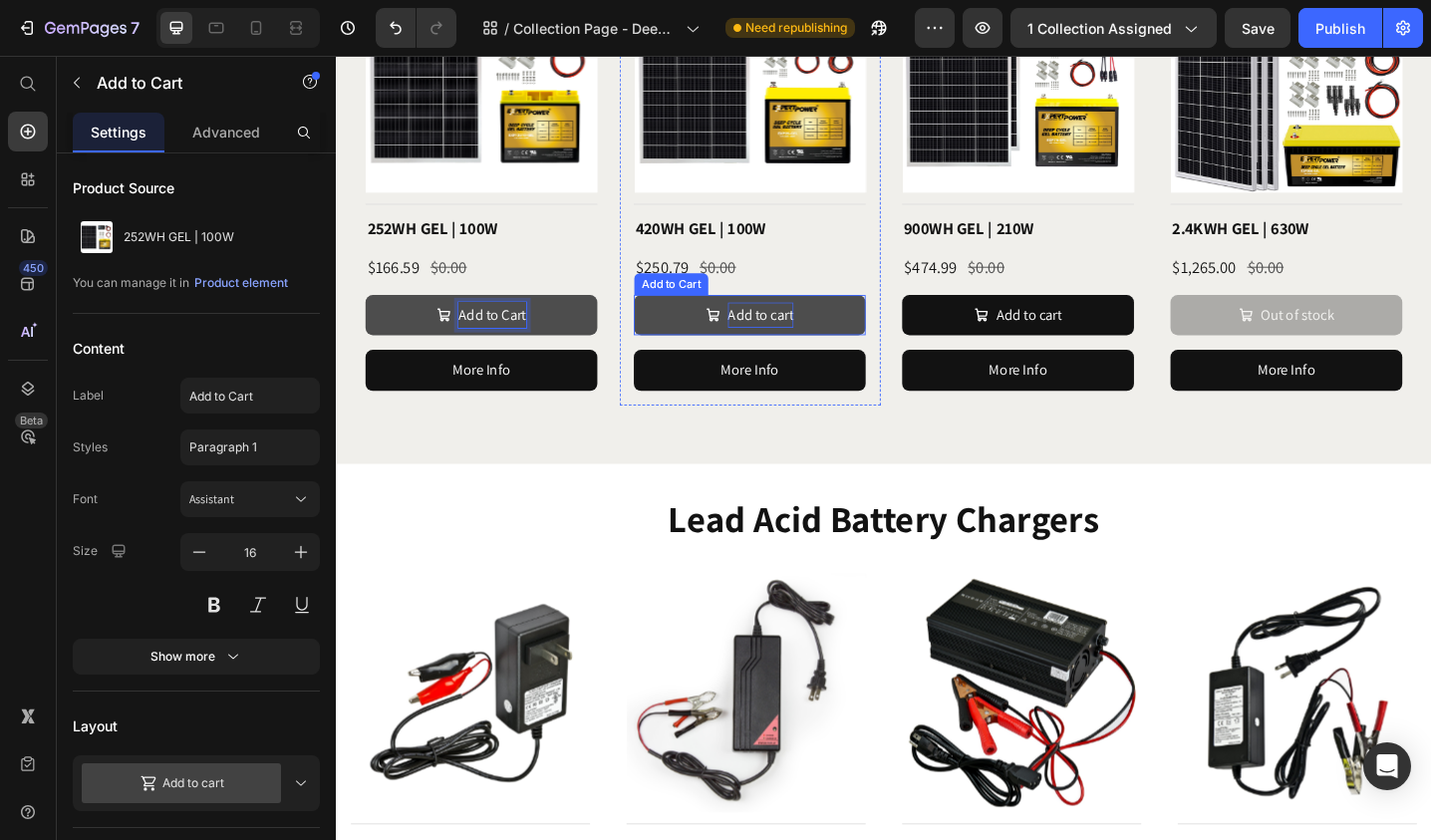 click on "Add to cart" at bounding box center (799, 339) 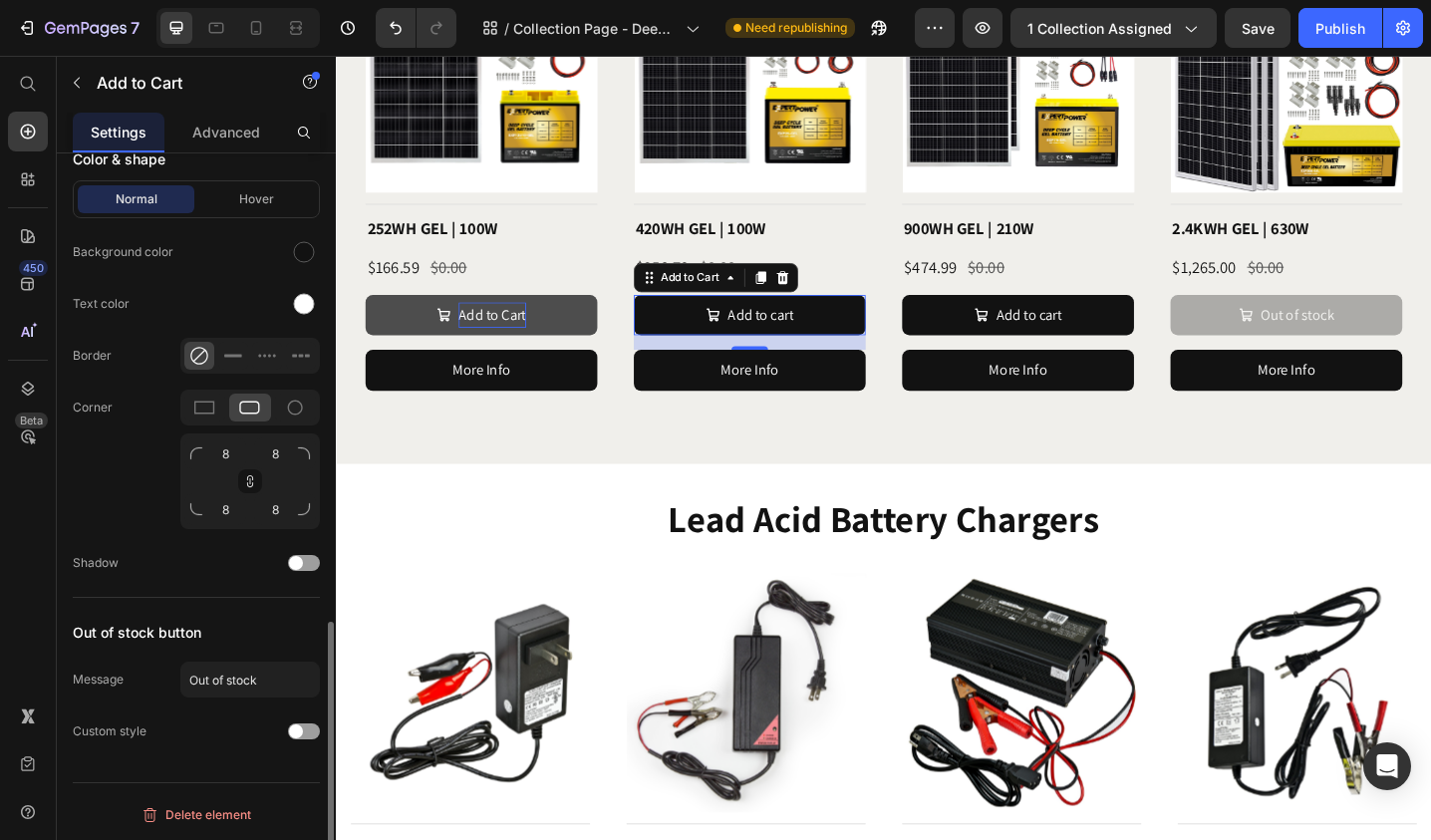 scroll, scrollTop: 962, scrollLeft: 0, axis: vertical 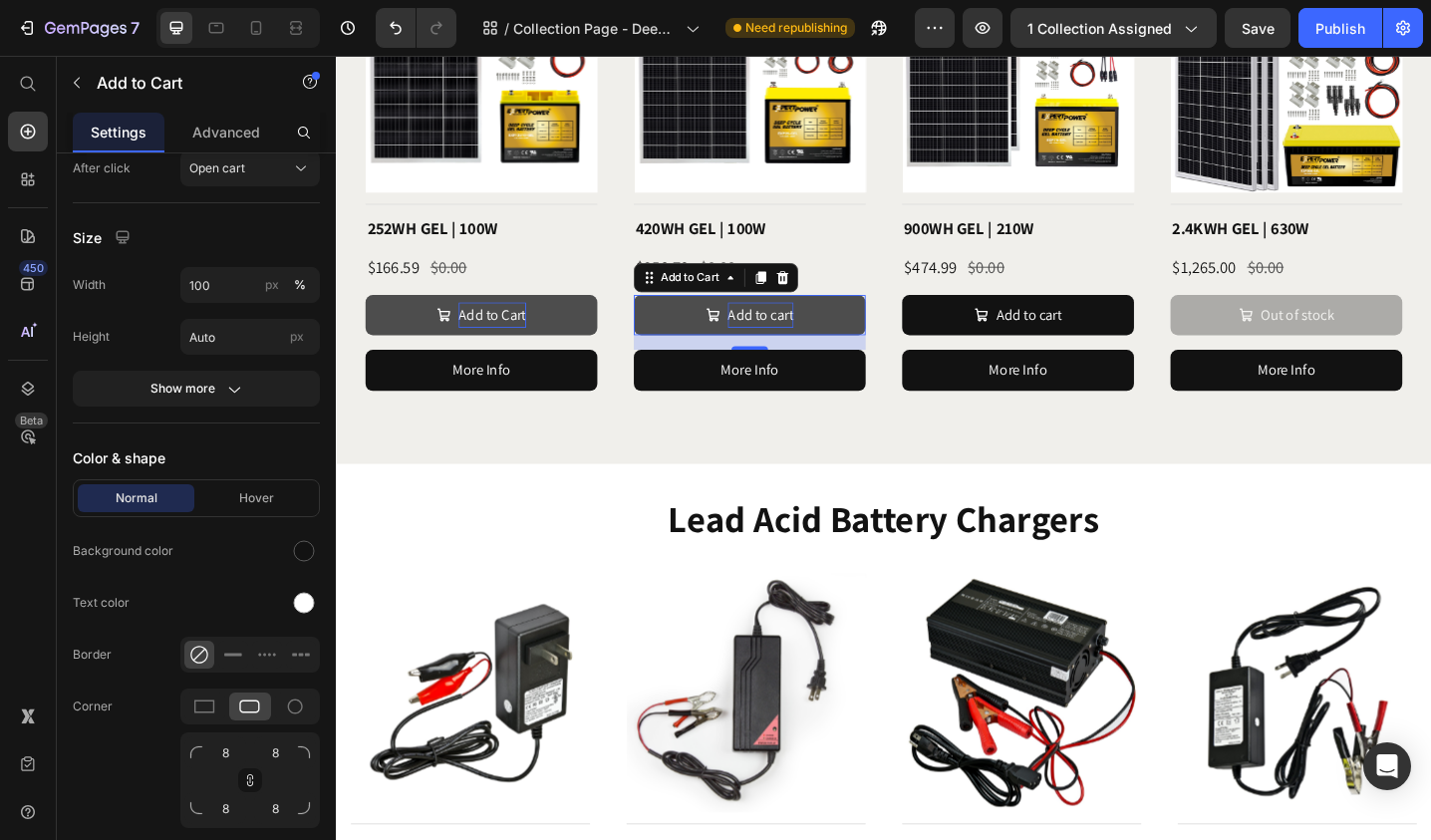 click on "Add to cart" at bounding box center [799, 339] 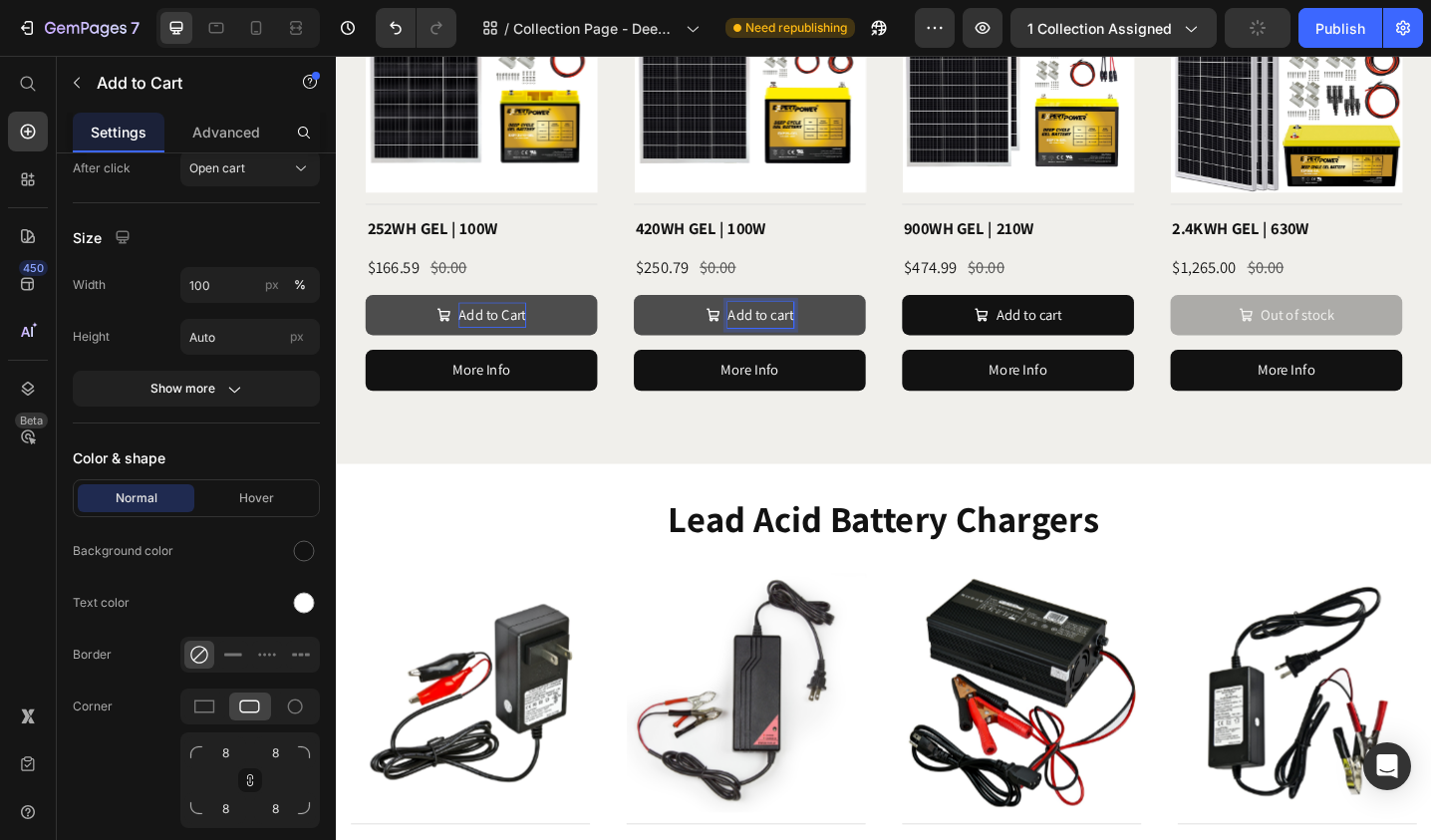 click on "Add to cart" at bounding box center (799, 339) 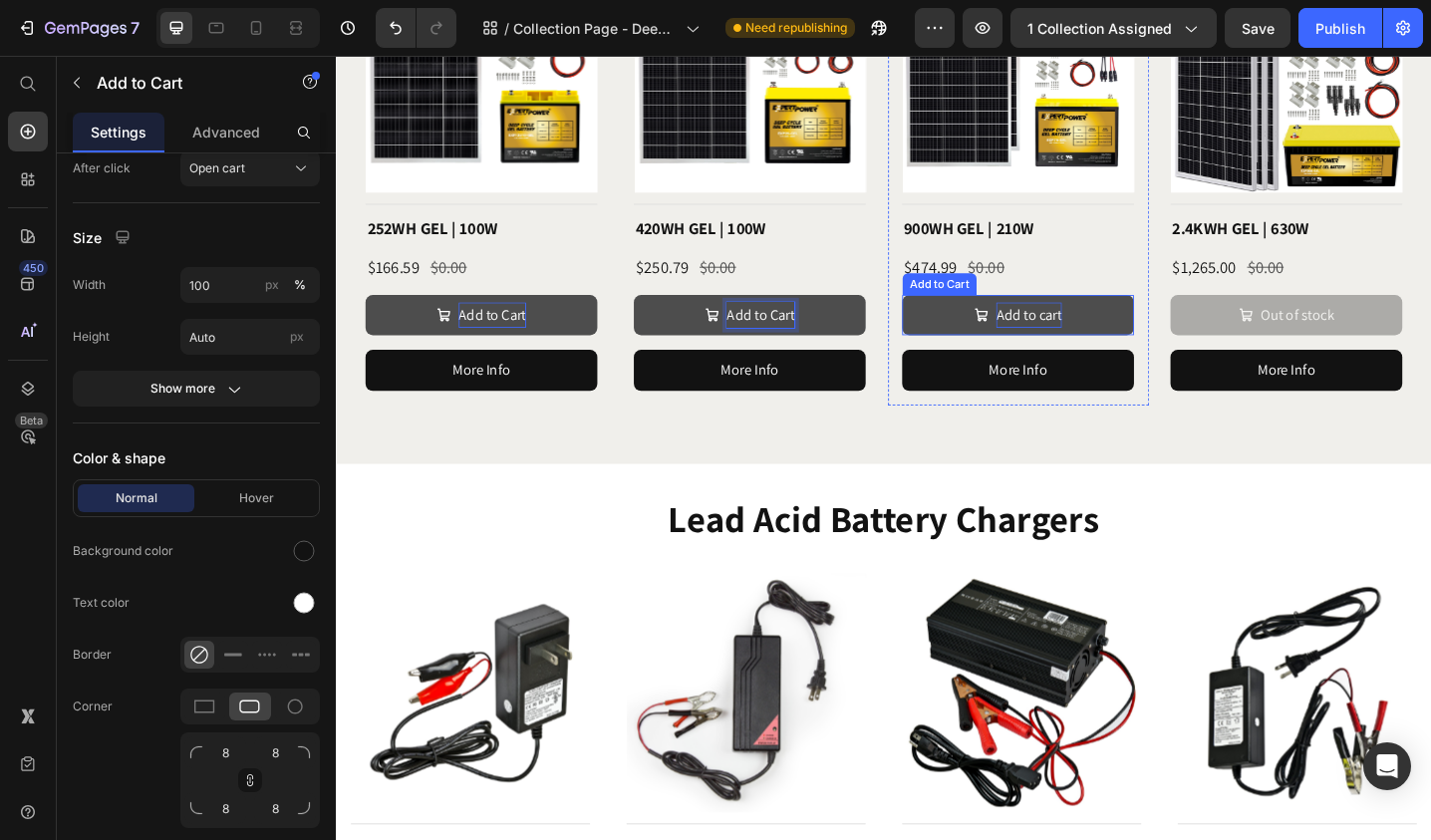 click on "Add to cart" at bounding box center (1092, 339) 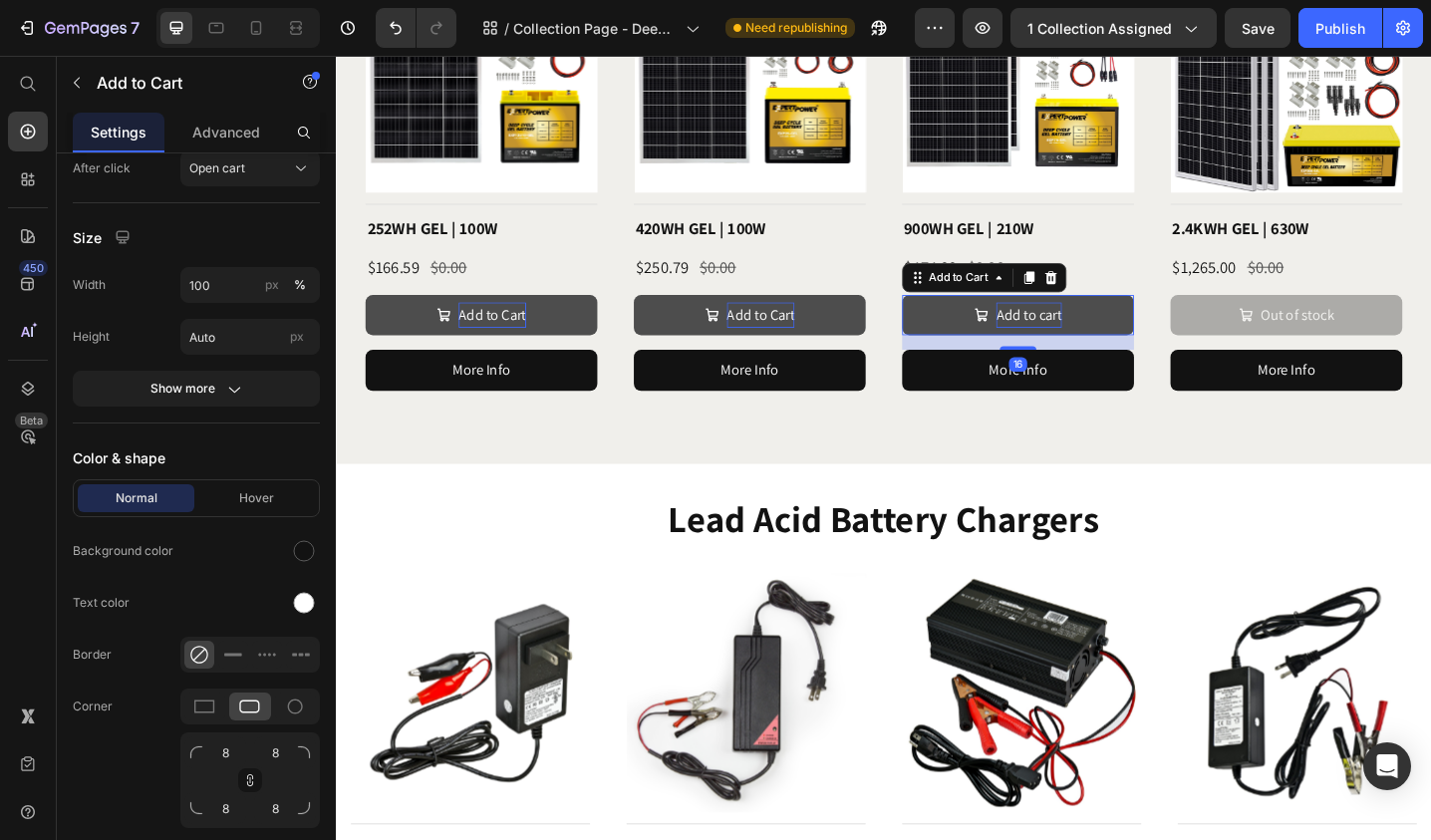 click on "Add to cart" at bounding box center [1092, 339] 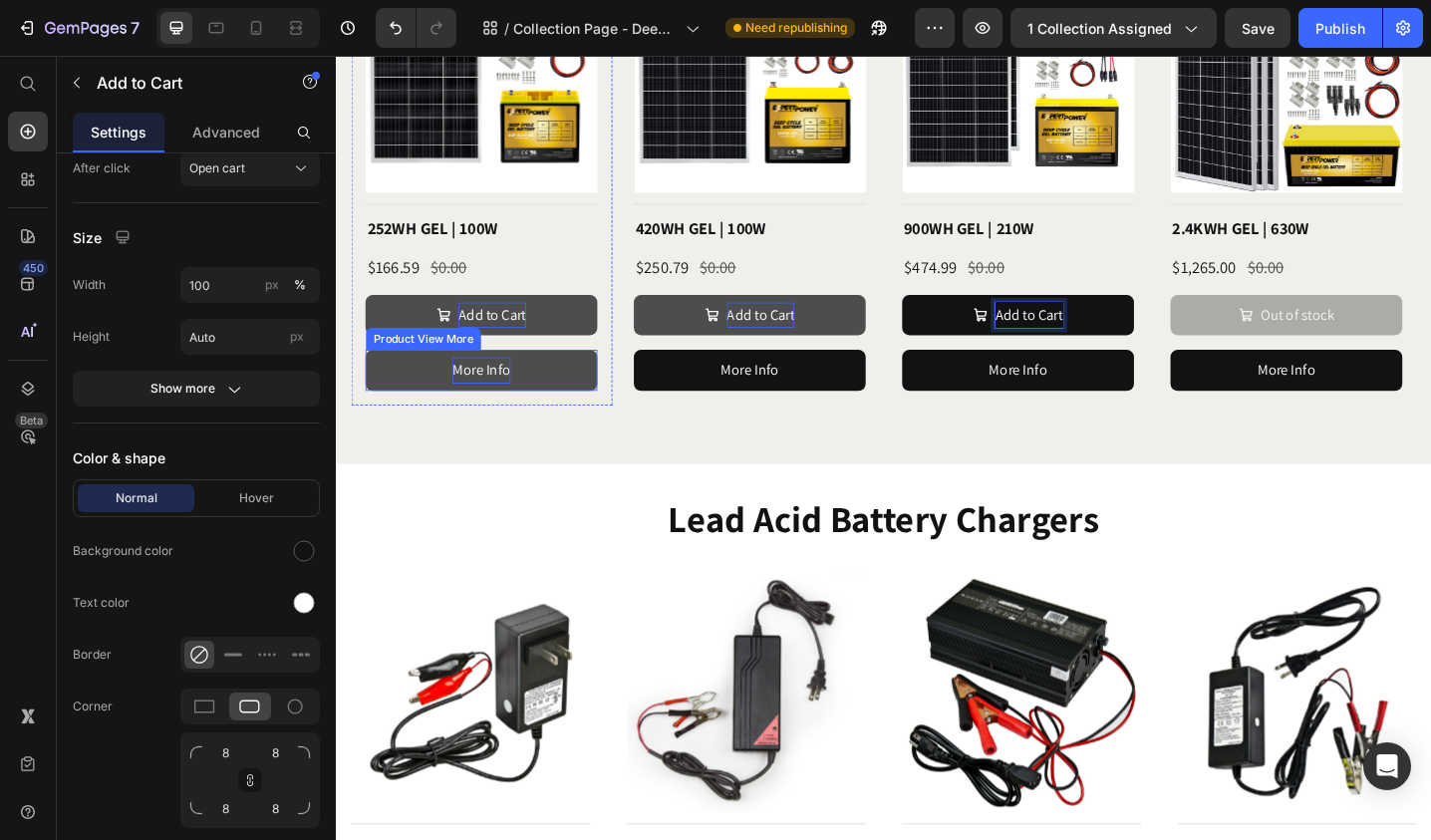 click on "More Info" at bounding box center [494, 399] 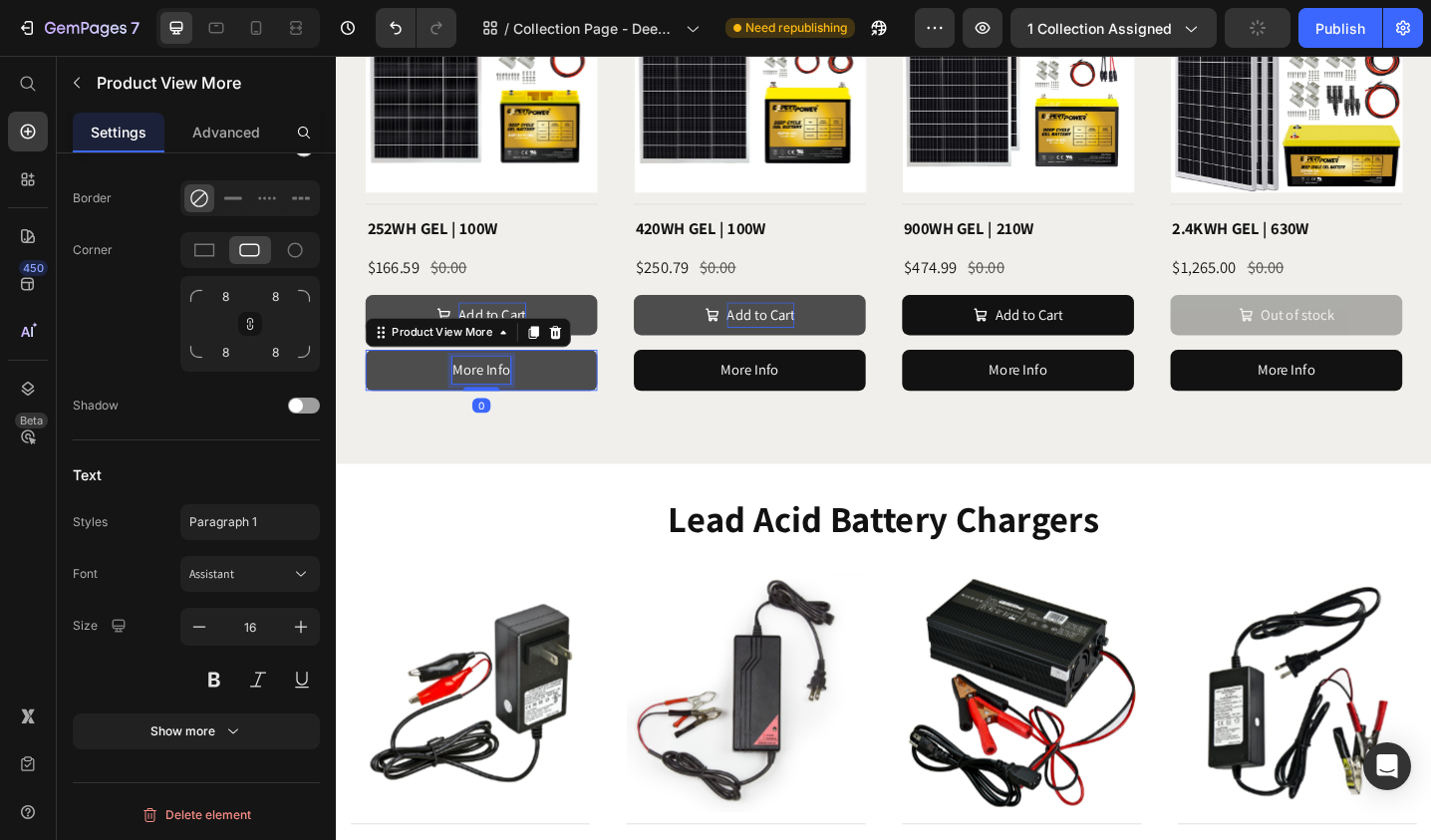 scroll, scrollTop: 0, scrollLeft: 0, axis: both 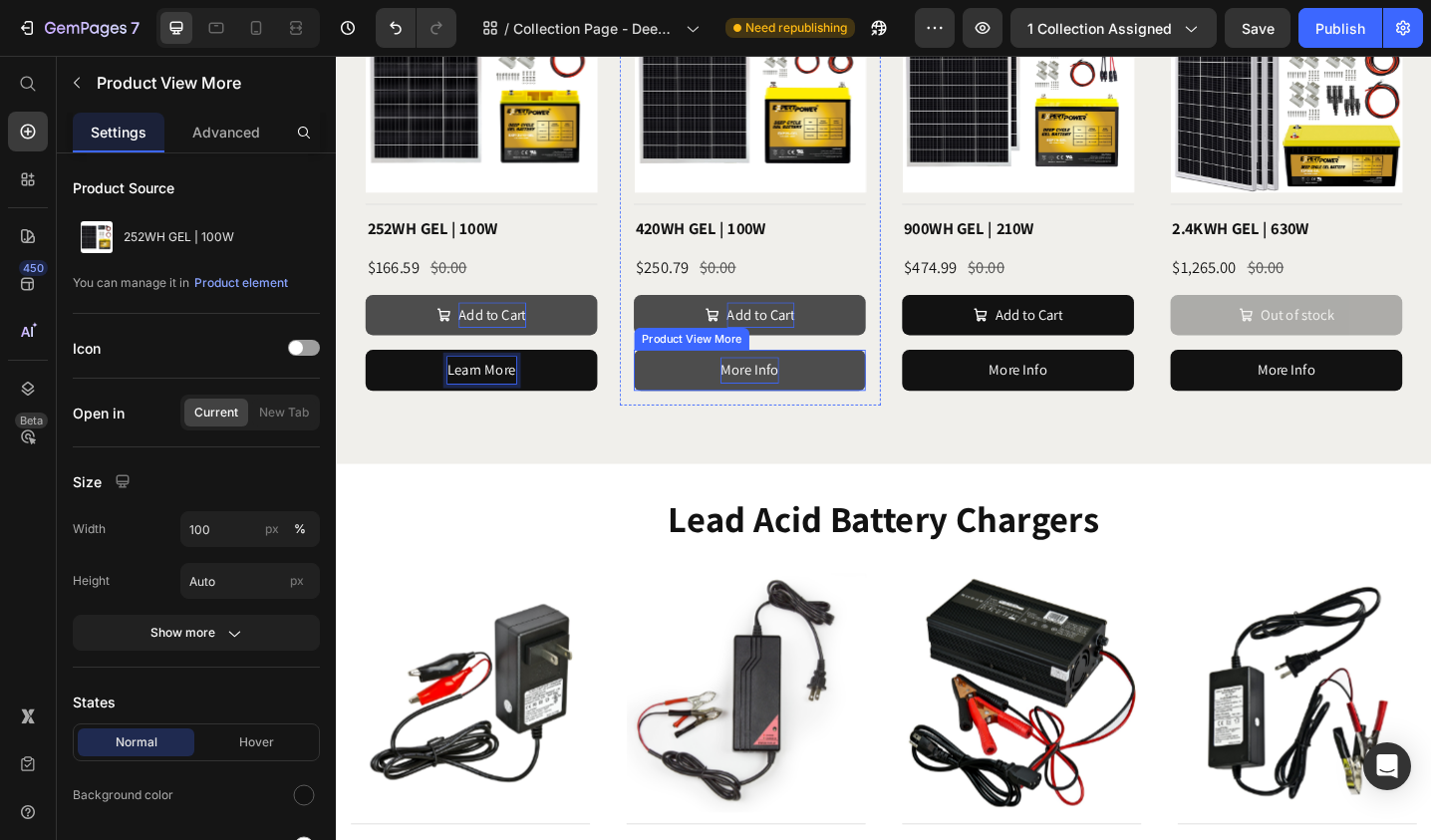 click on "More Info" at bounding box center [787, 399] 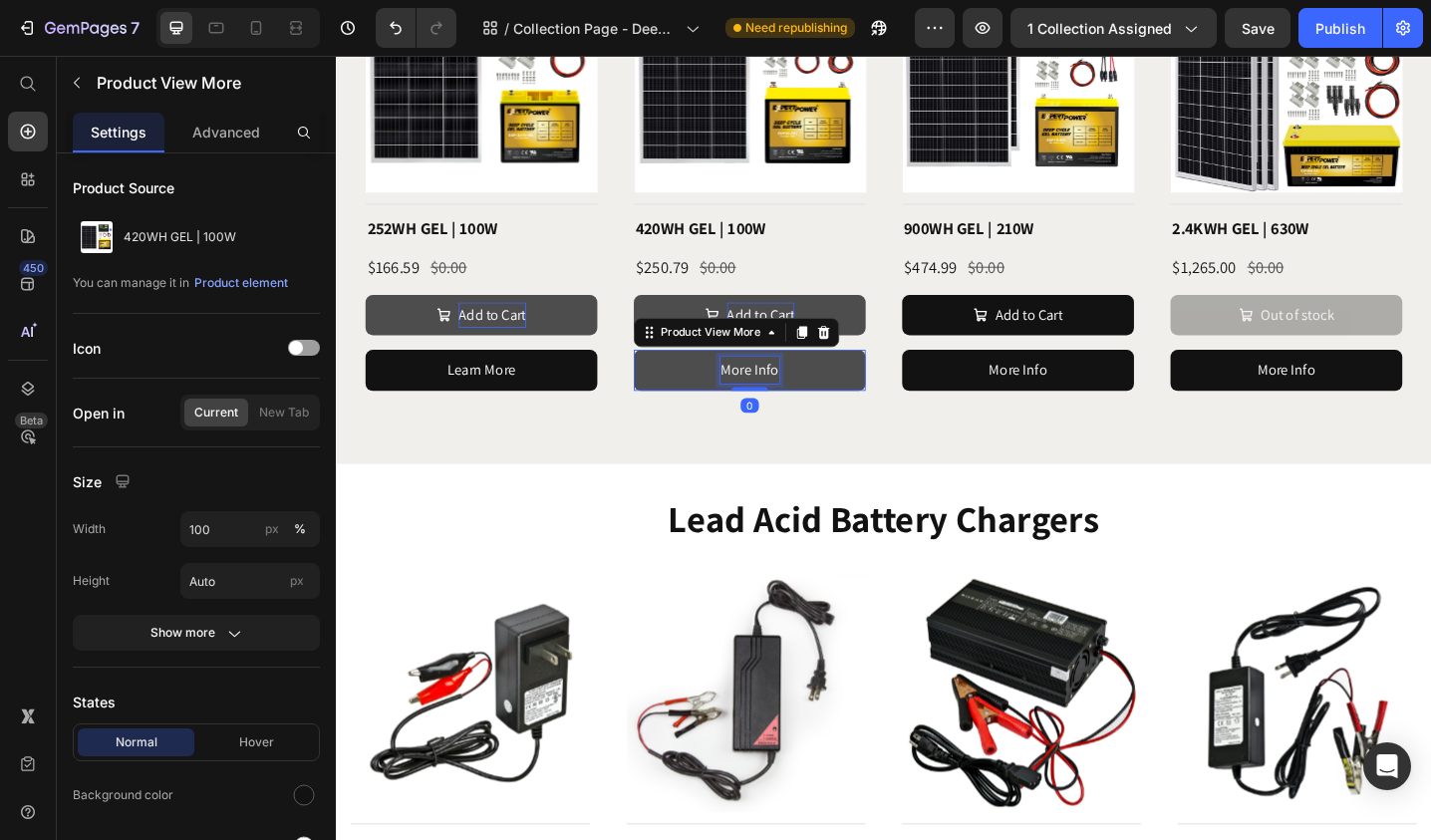 click on "More Info" at bounding box center (787, 399) 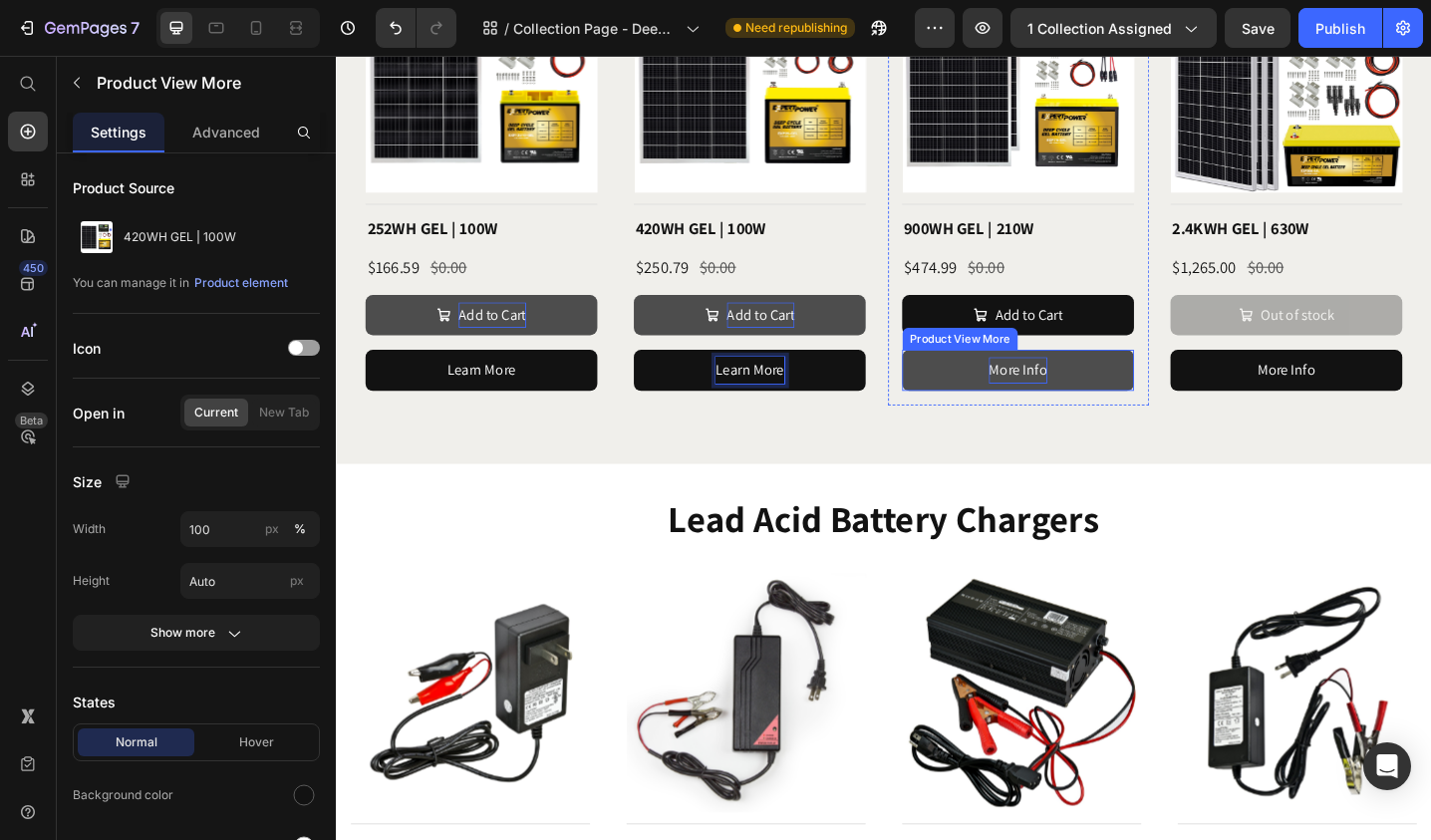 click on "More Info" at bounding box center [1080, 399] 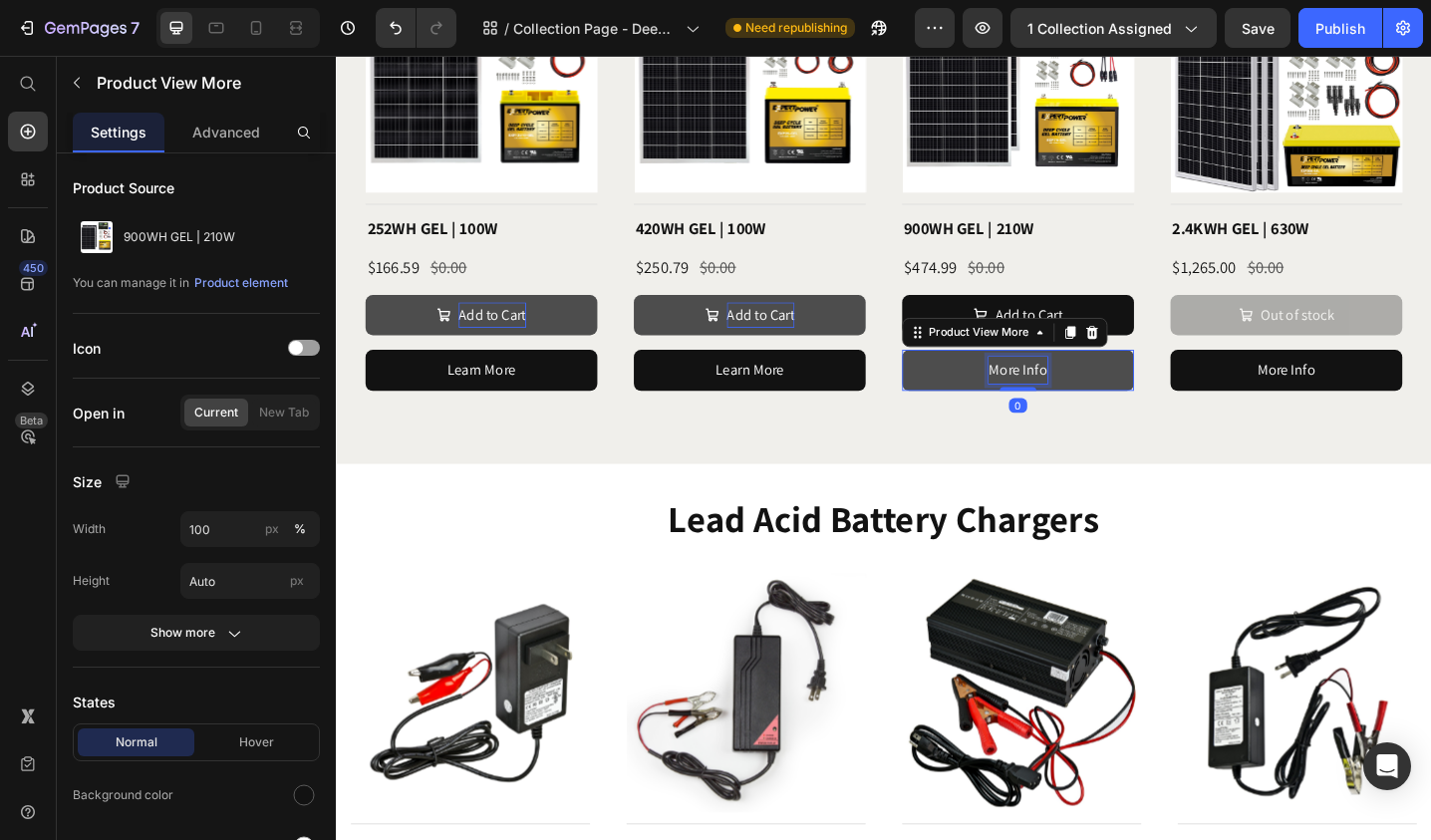 click on "More Info" at bounding box center (1080, 399) 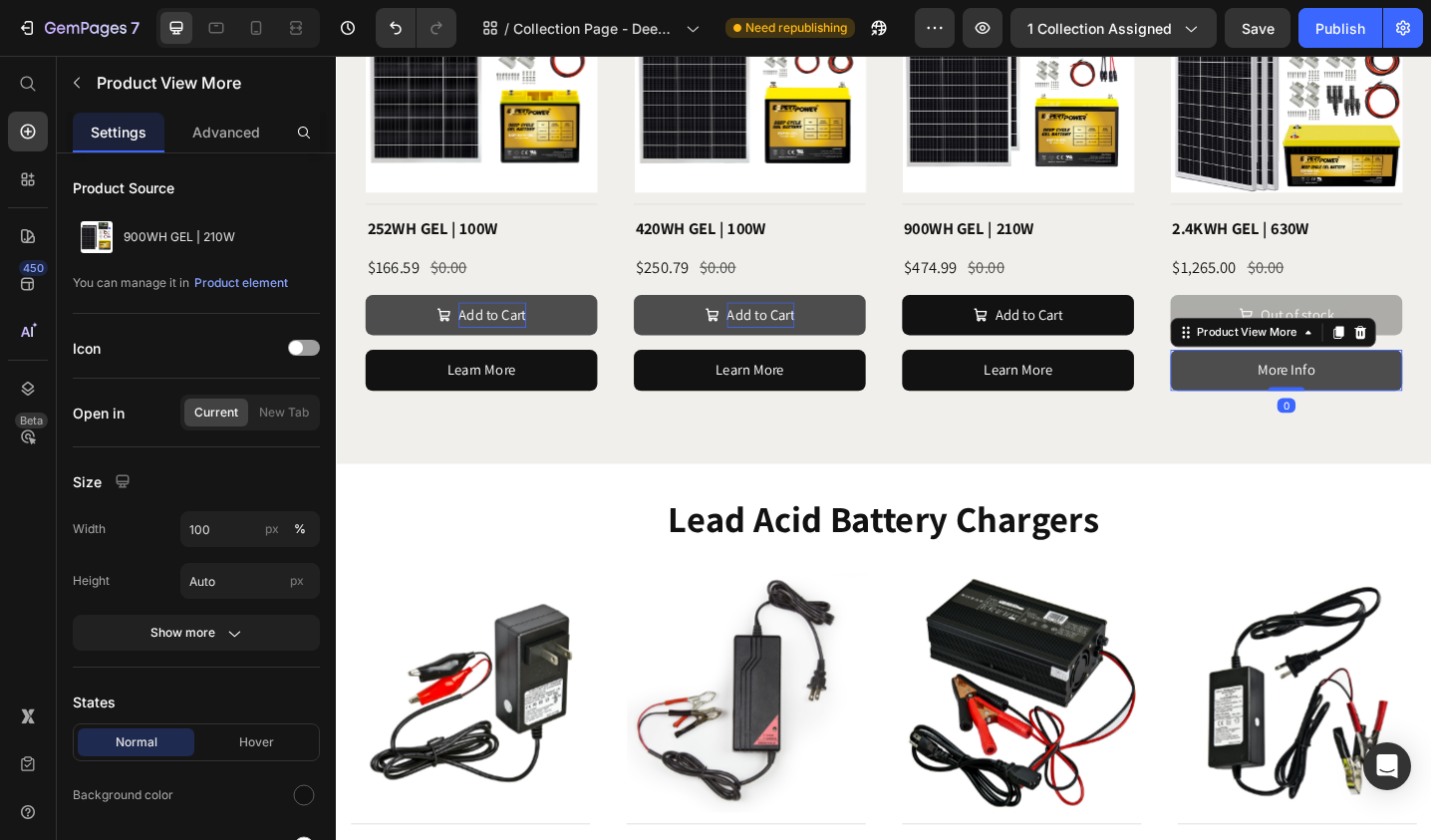 click on "More Info" at bounding box center (1373, 399) 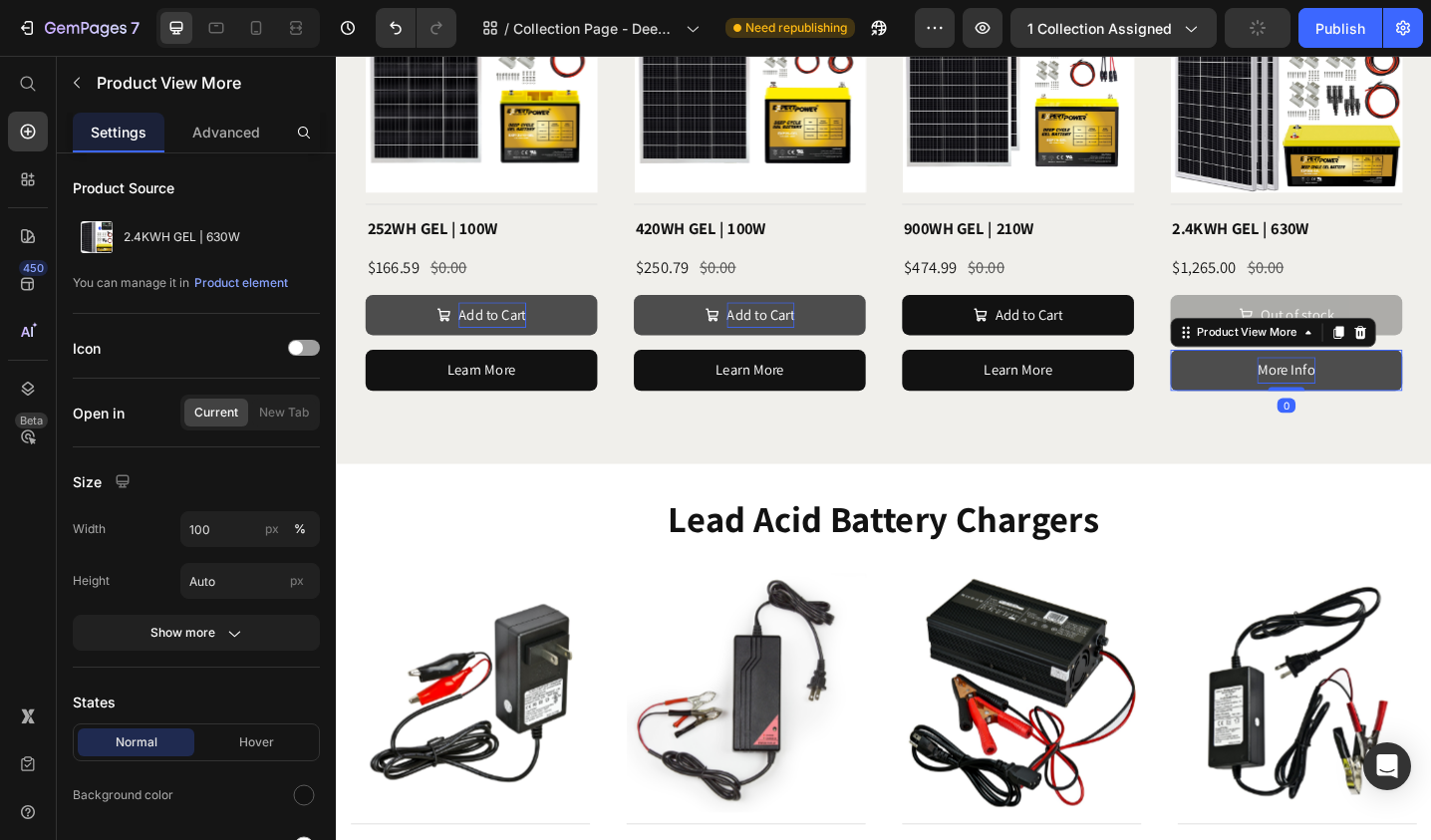 click on "More Info" at bounding box center [1373, 399] 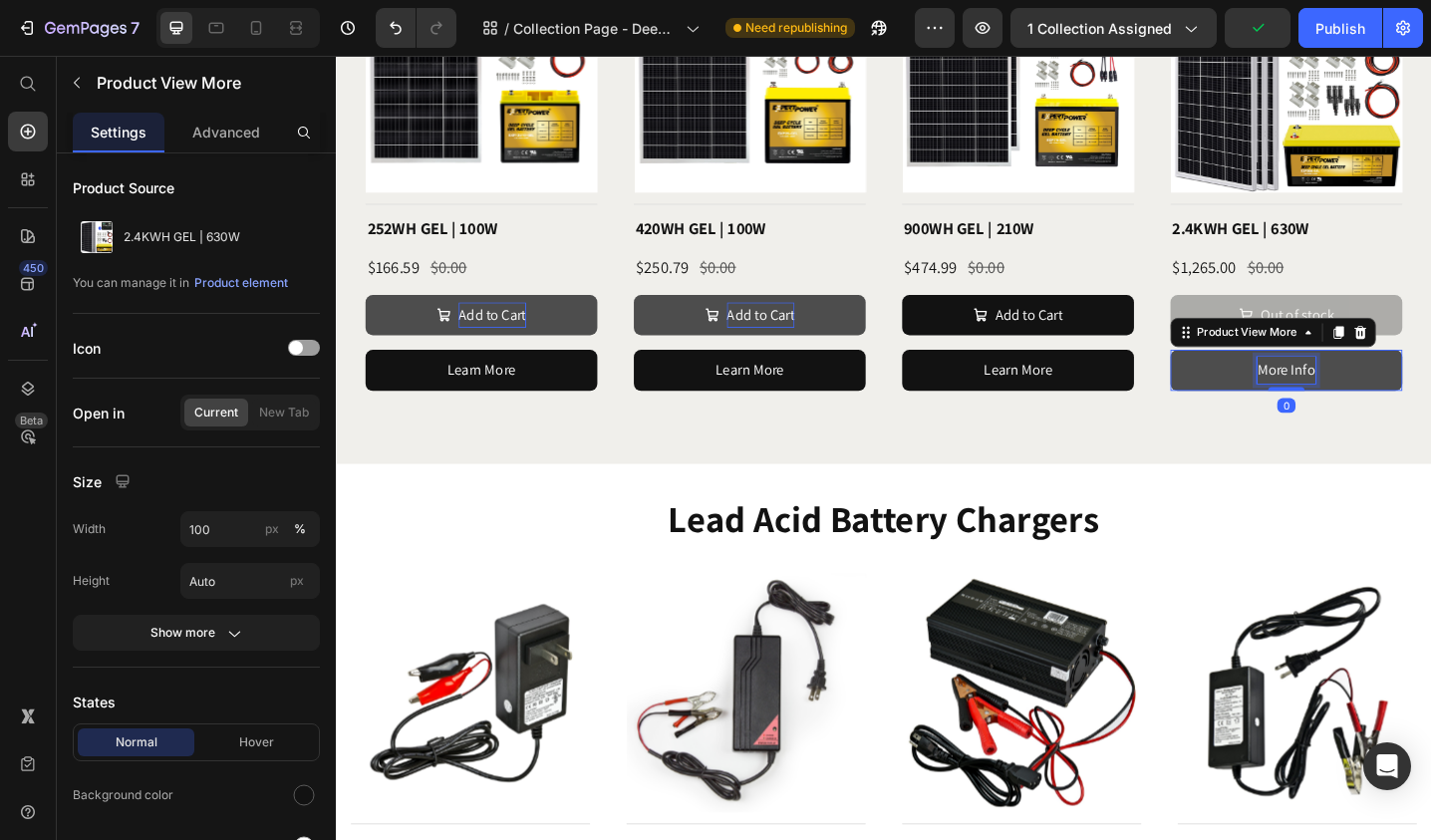 click on "More Info" at bounding box center [1373, 399] 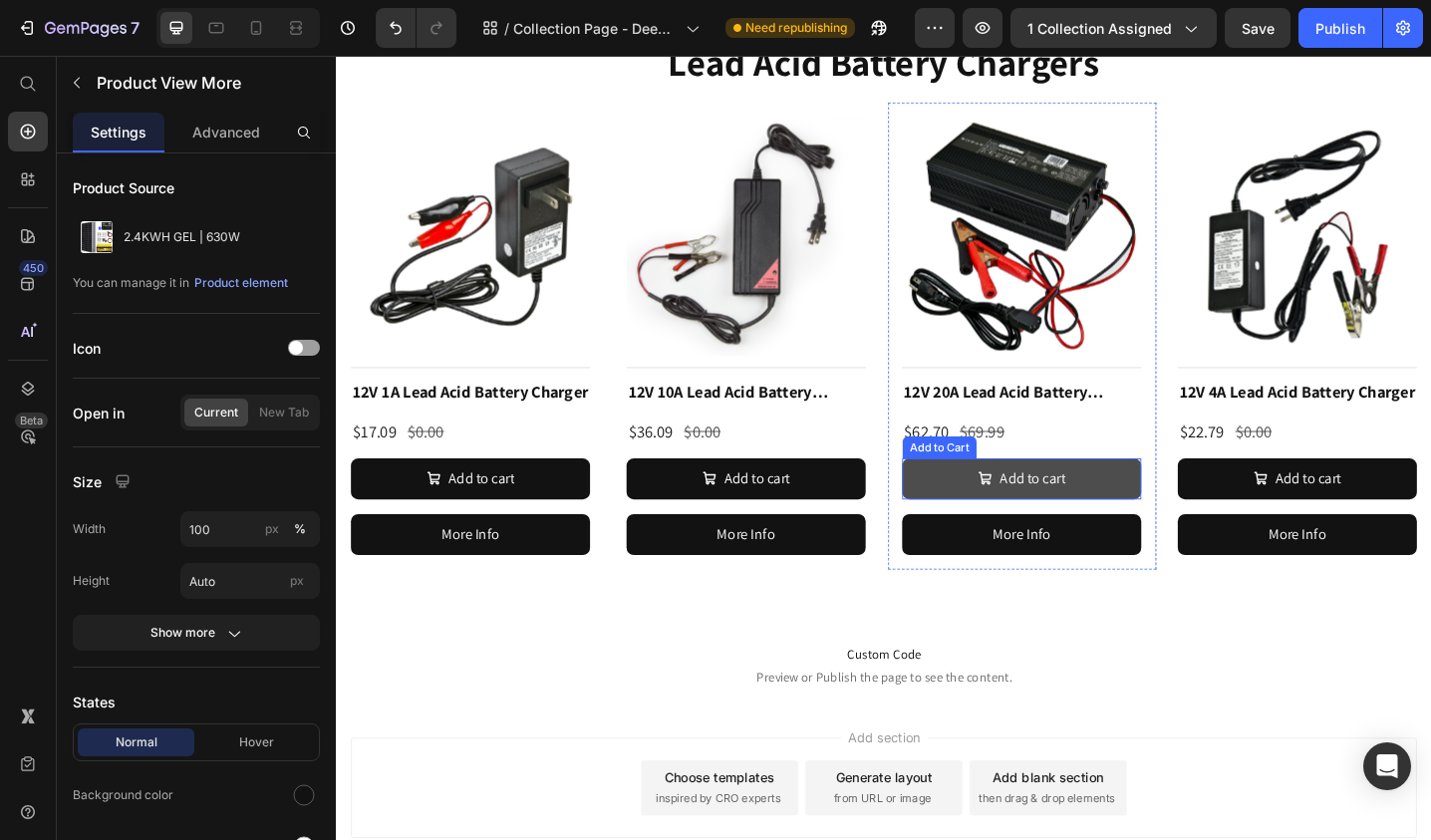 scroll, scrollTop: 3217, scrollLeft: 0, axis: vertical 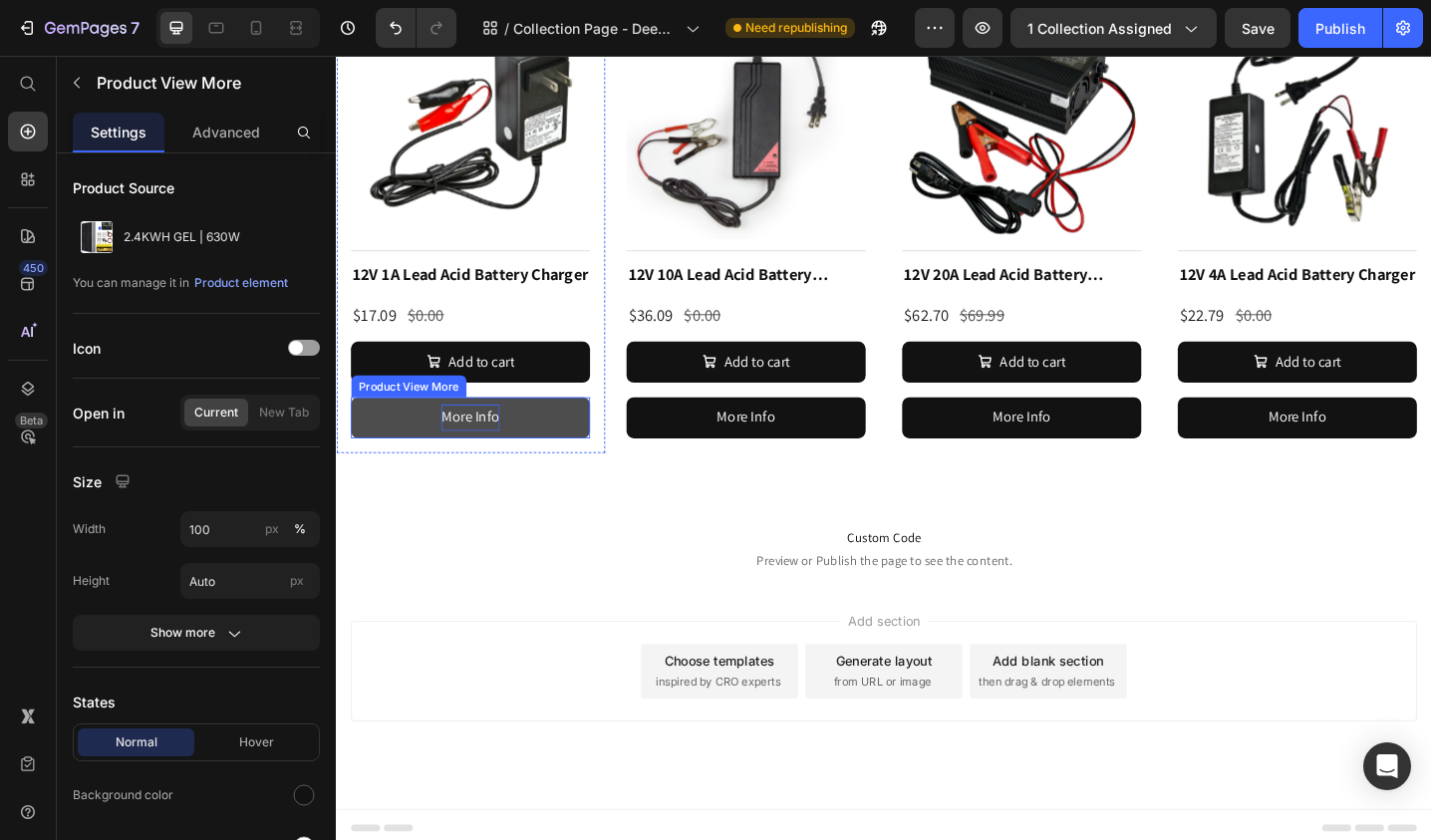 click on "More Info" at bounding box center (482, 450) 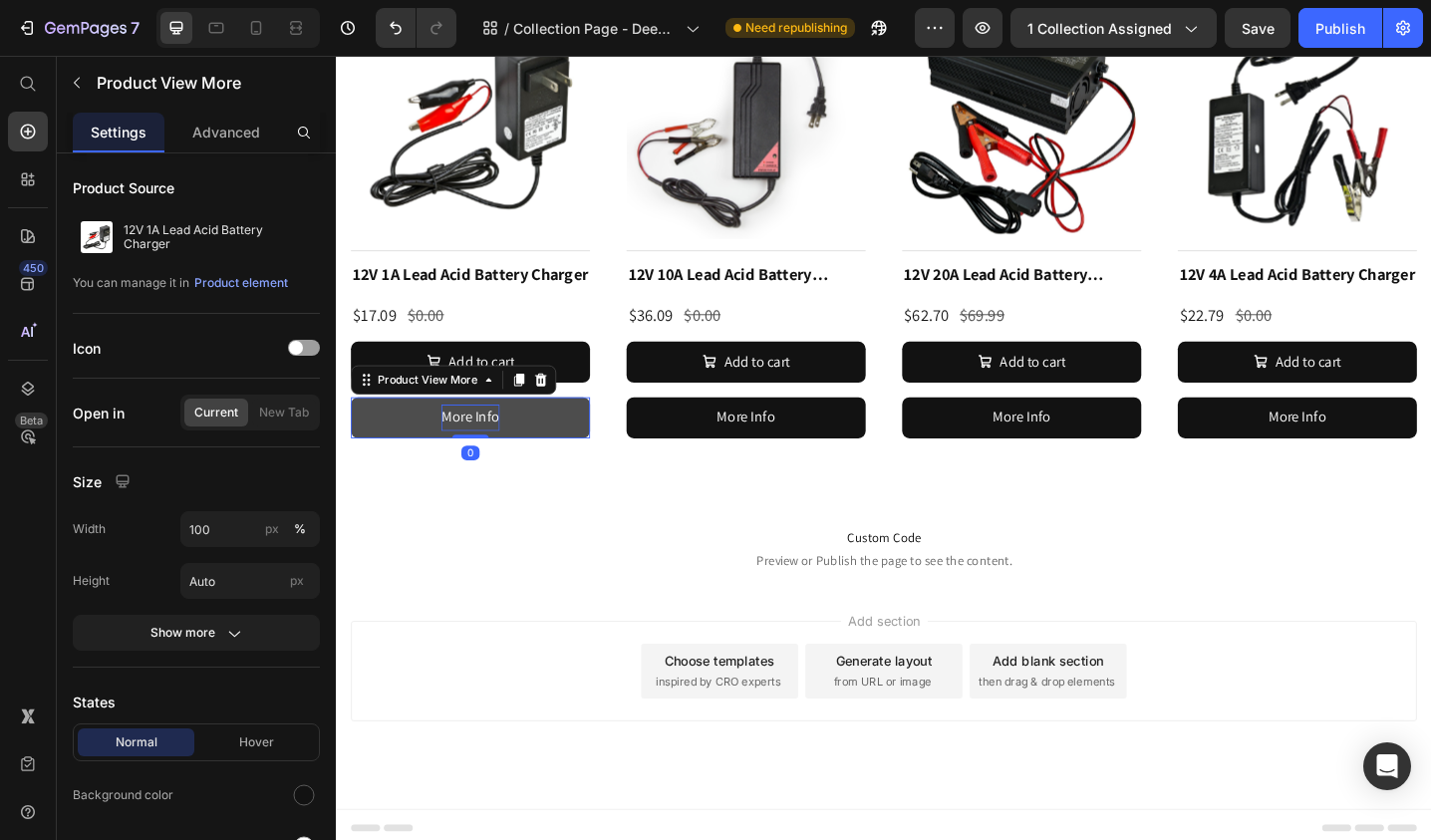 click on "More Info" at bounding box center (482, 450) 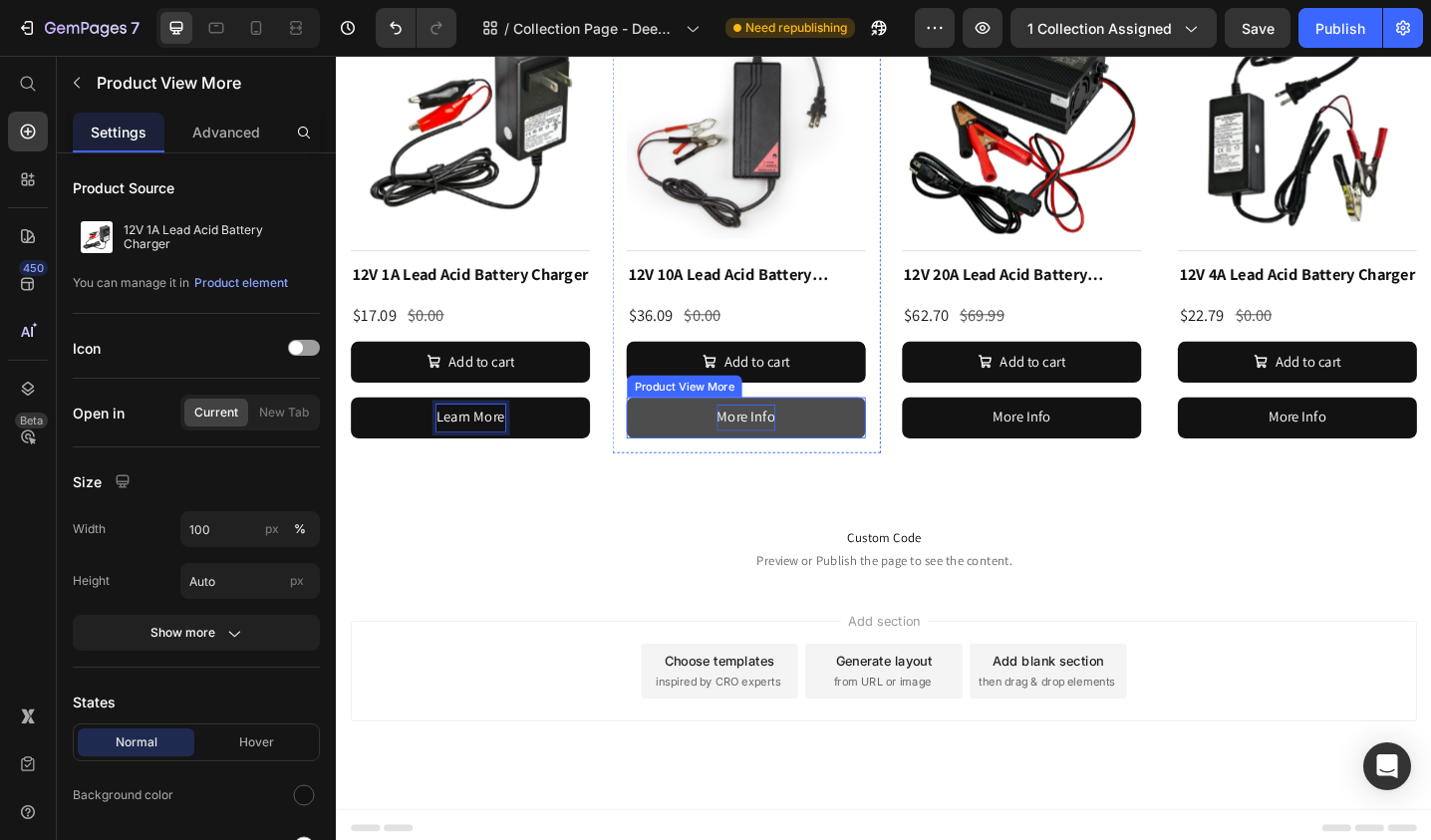 click on "More Info" at bounding box center [783, 450] 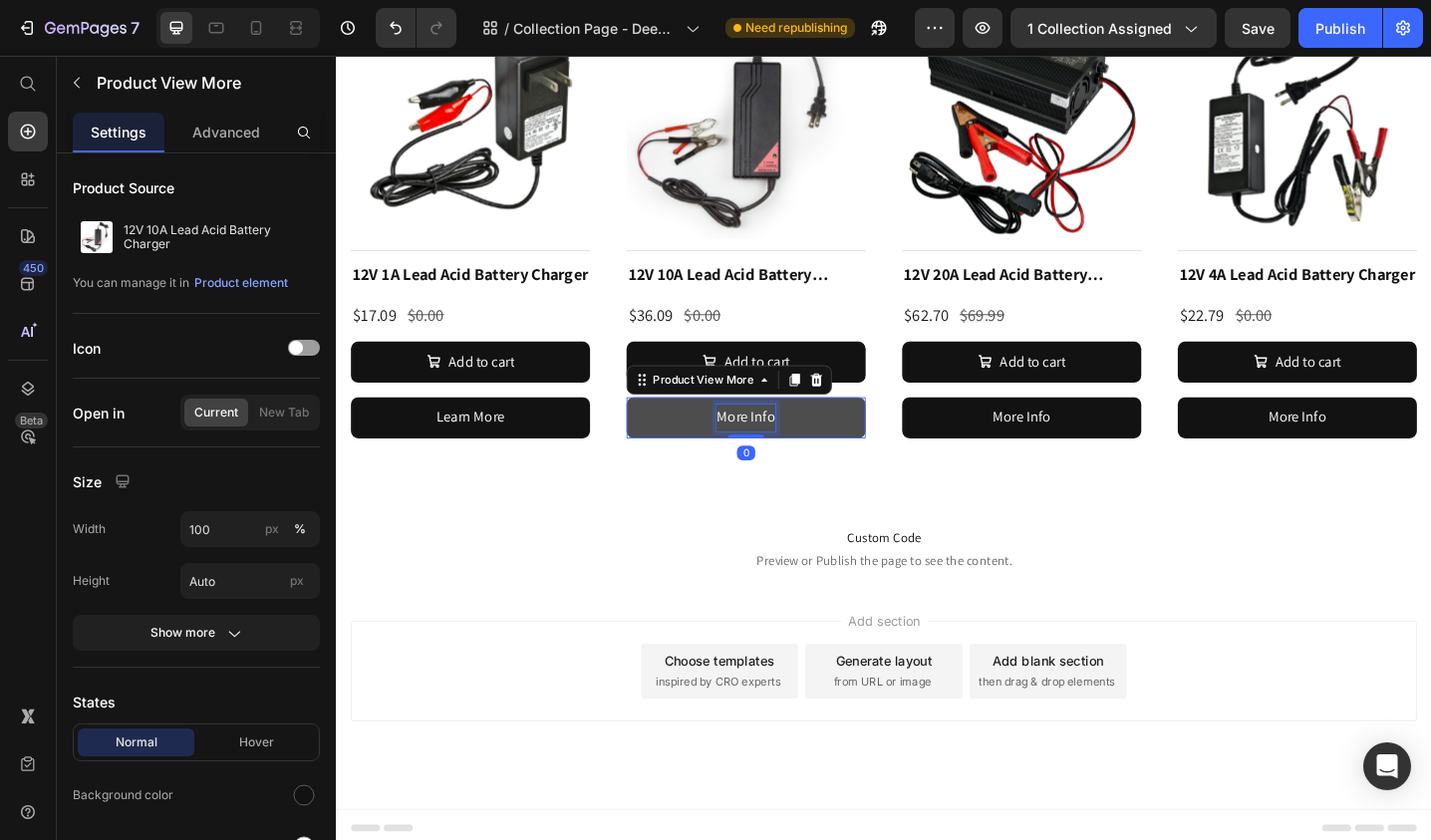 click on "More Info" at bounding box center (783, 450) 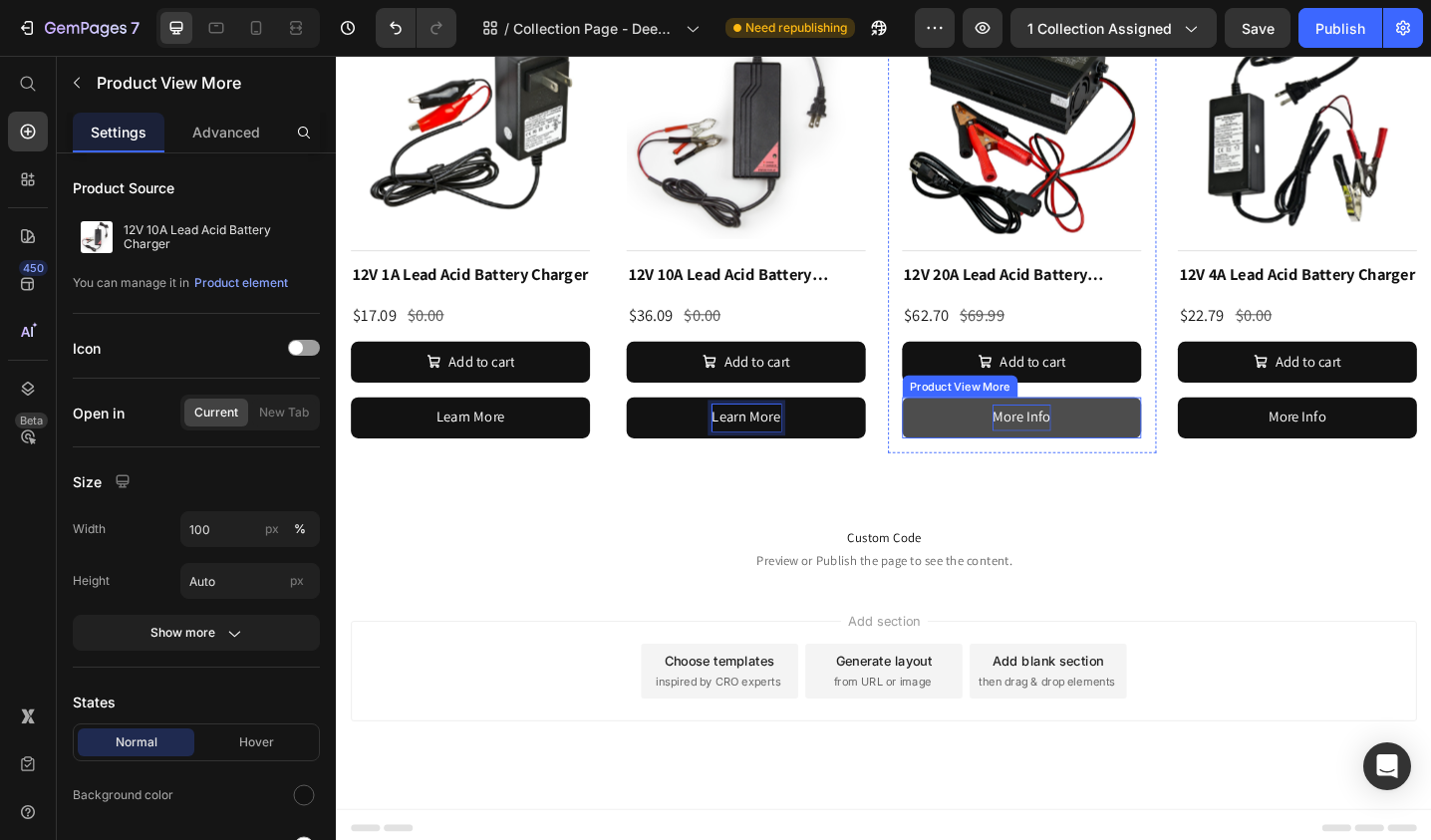 click on "More Info" at bounding box center [1084, 450] 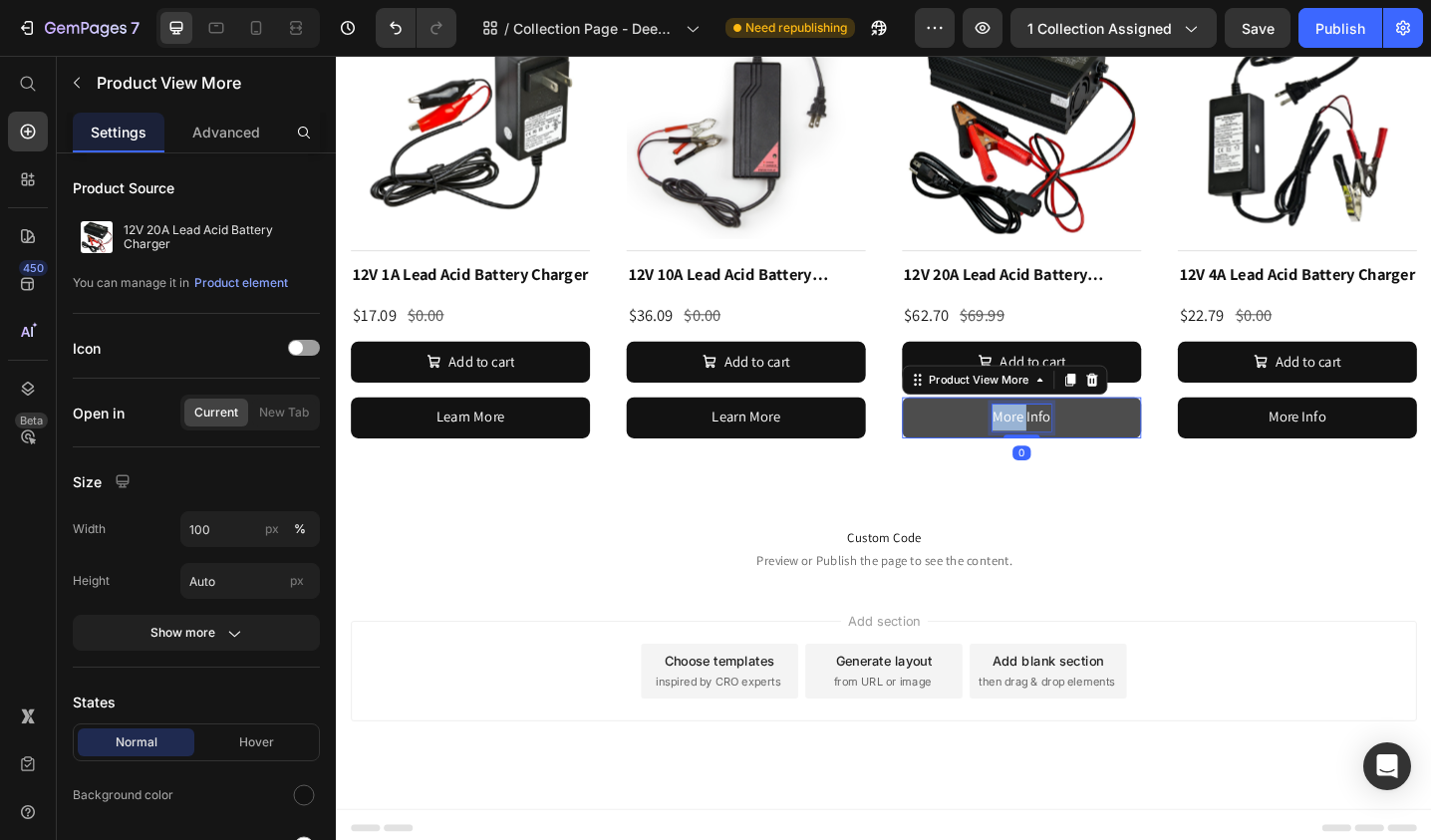 click on "More Info" at bounding box center (1084, 450) 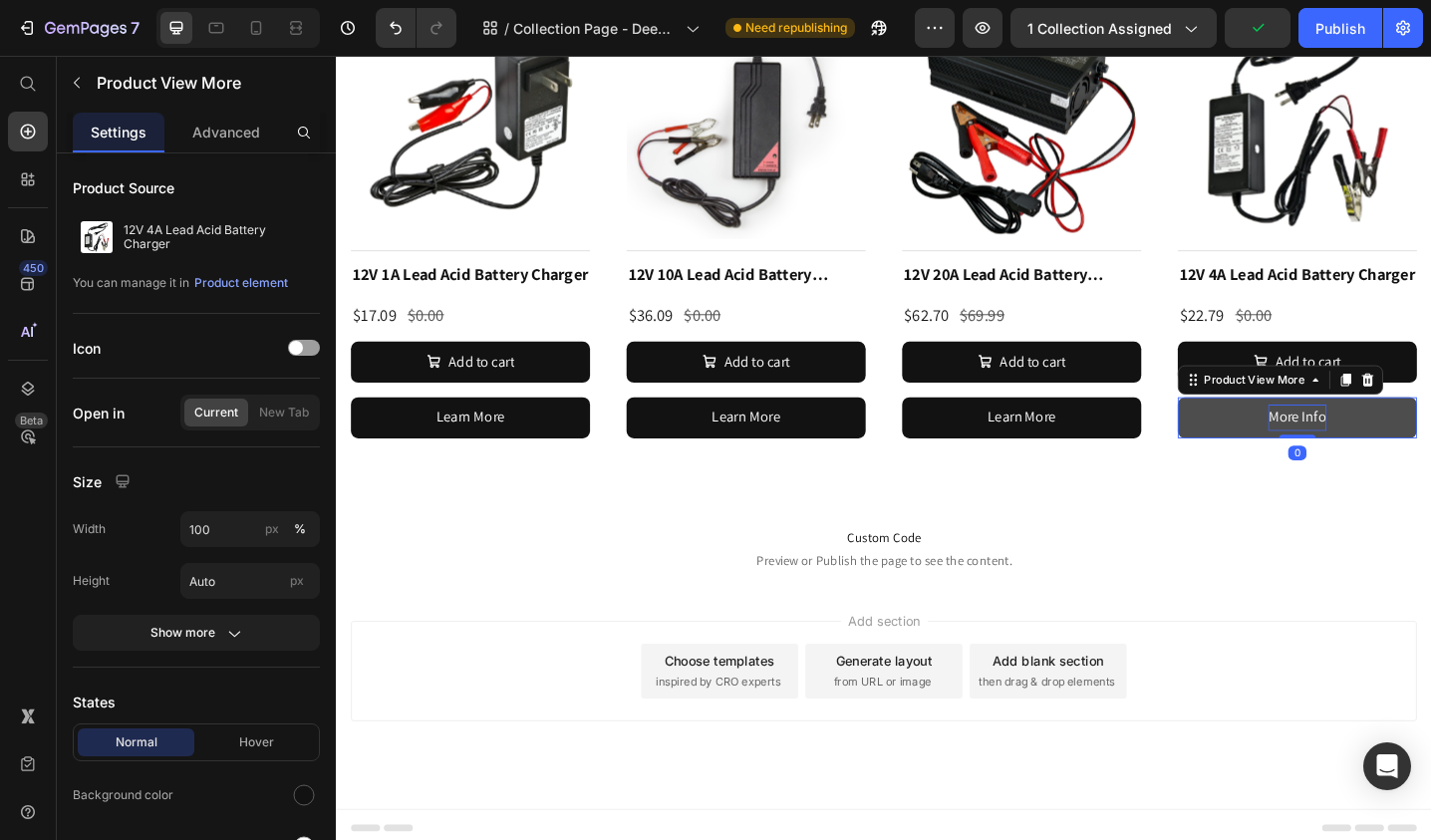 click on "More Info" at bounding box center [1385, 450] 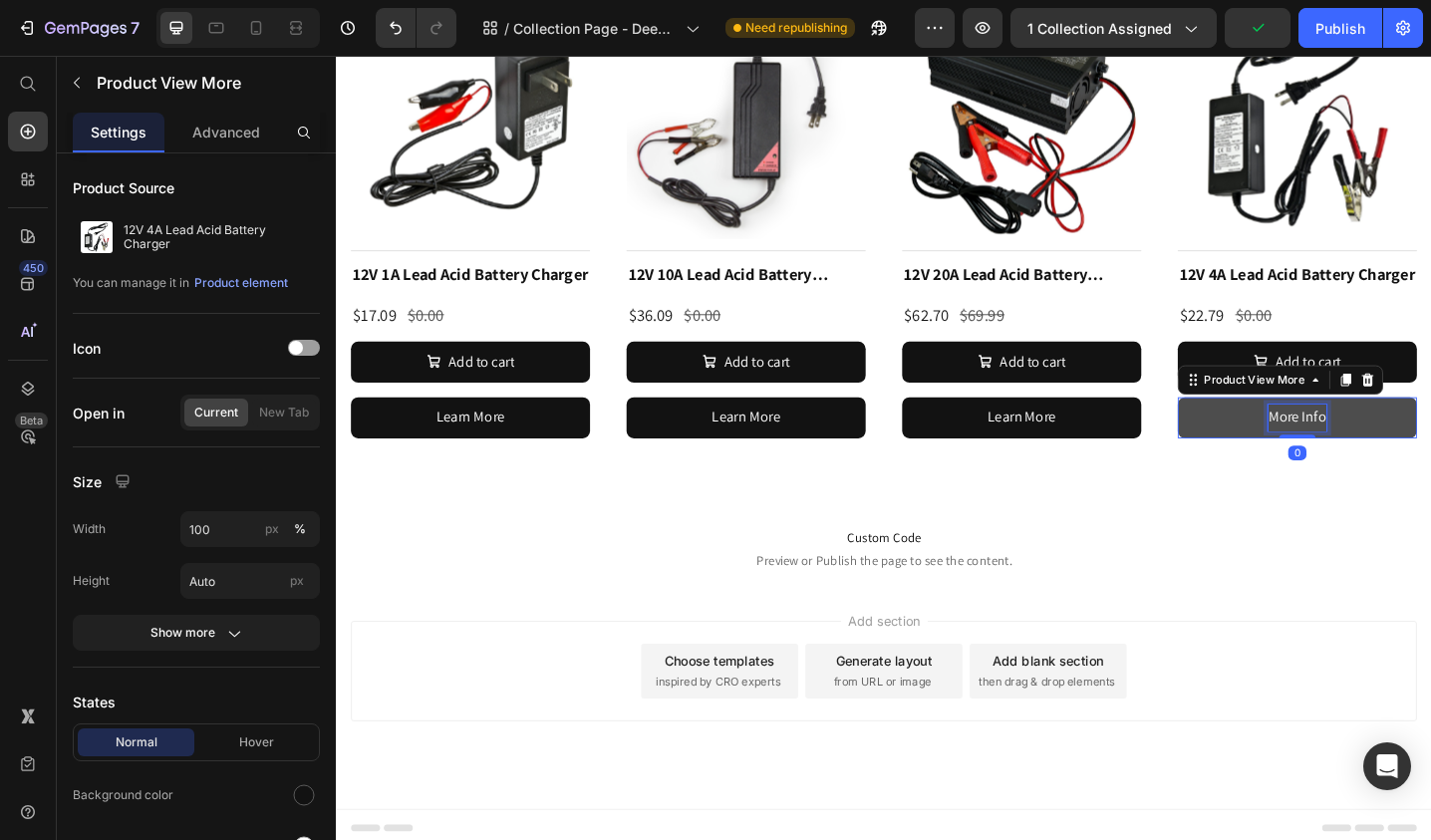 click on "More Info" at bounding box center [1385, 450] 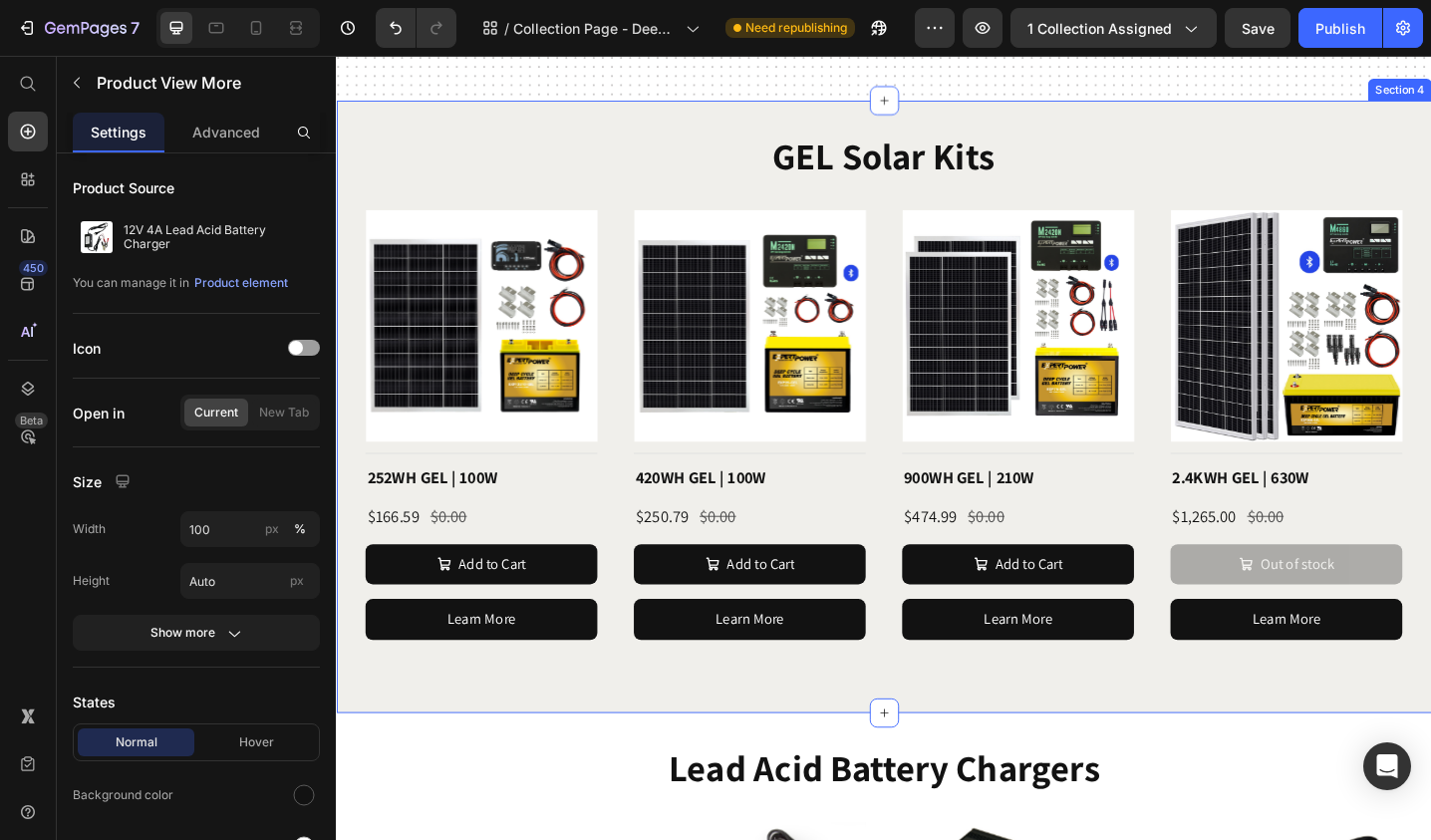 scroll, scrollTop: 2491, scrollLeft: 0, axis: vertical 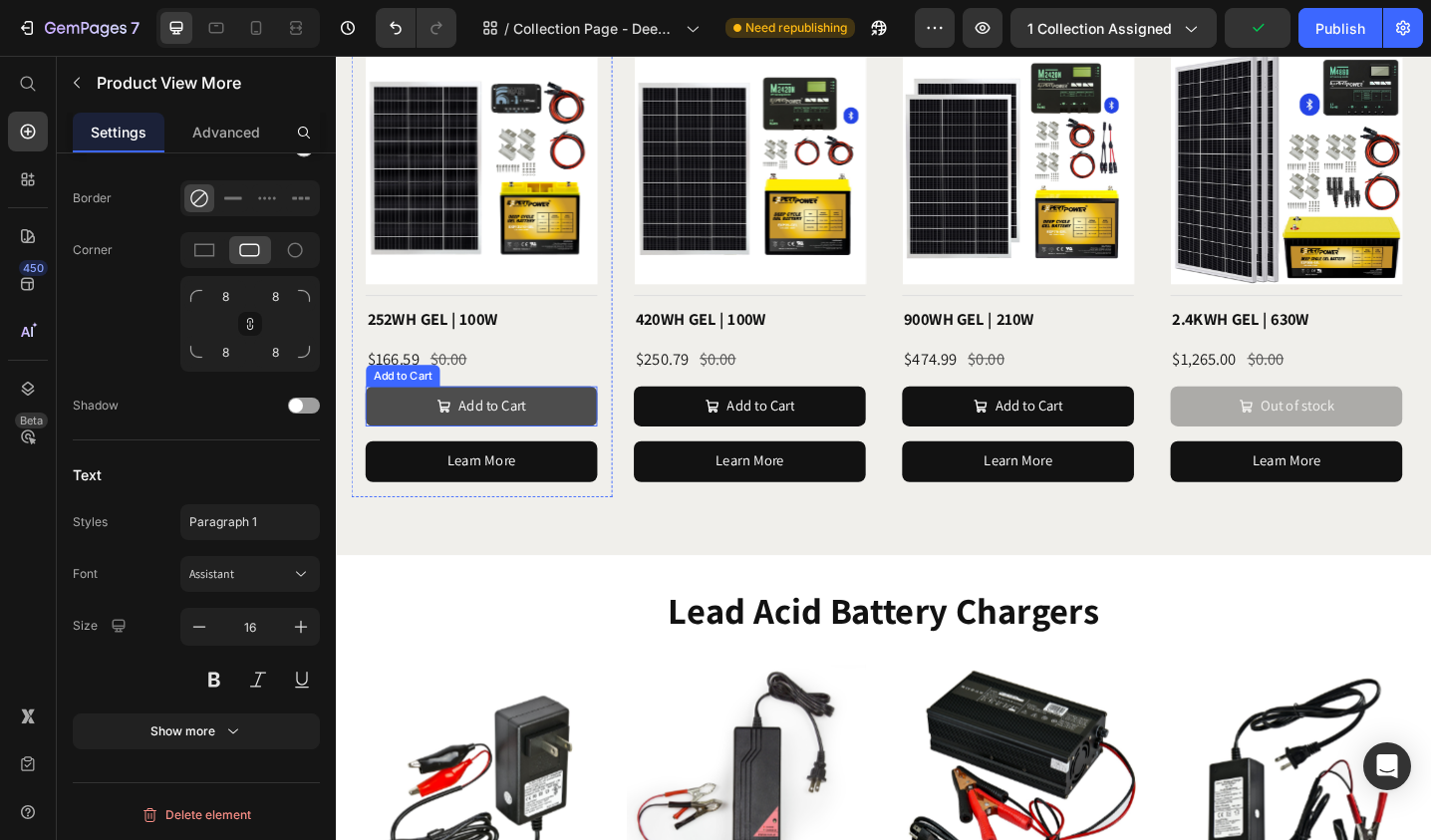 click on "Add to Cart" at bounding box center (494, 438) 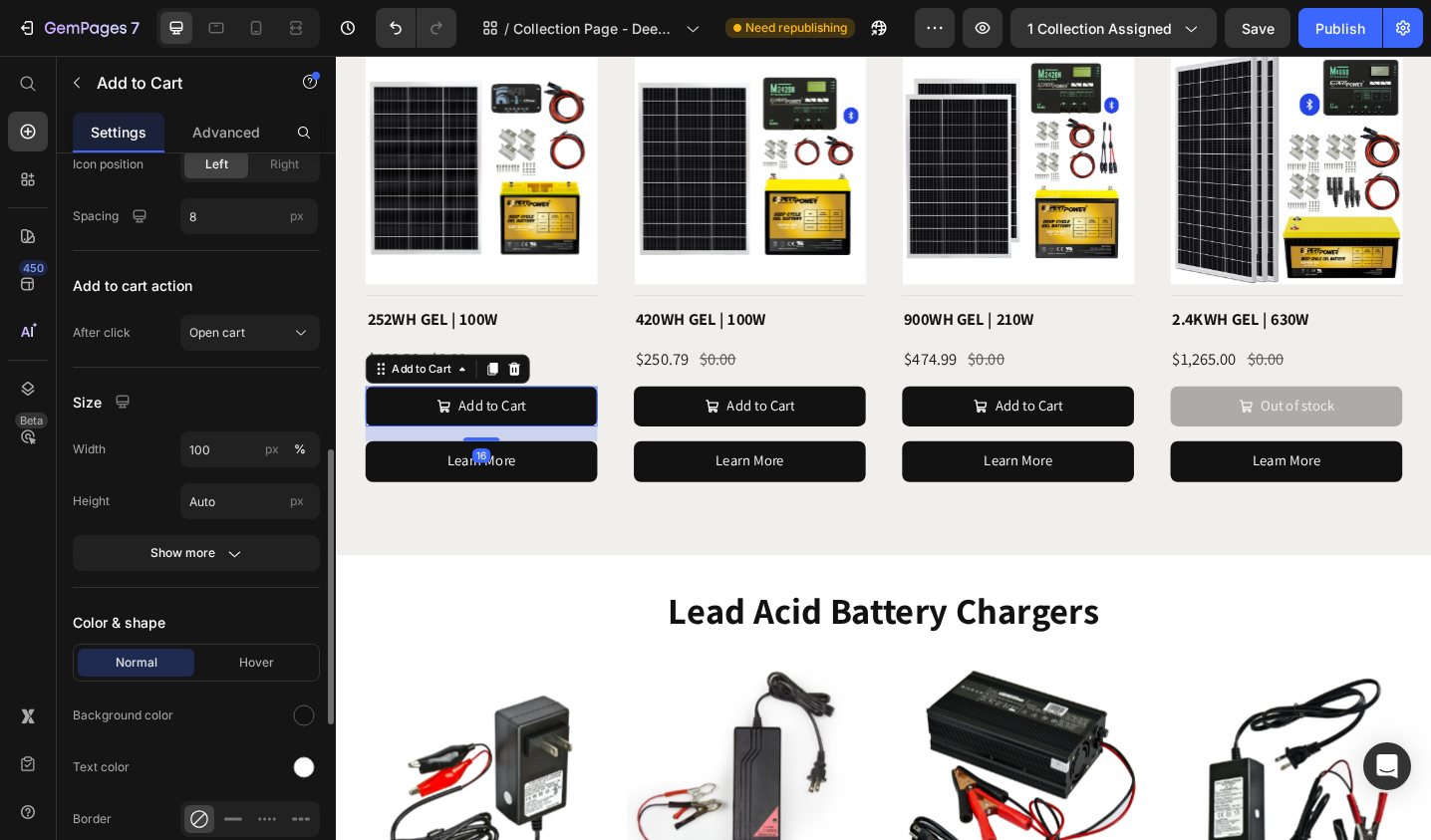 scroll, scrollTop: 1260, scrollLeft: 0, axis: vertical 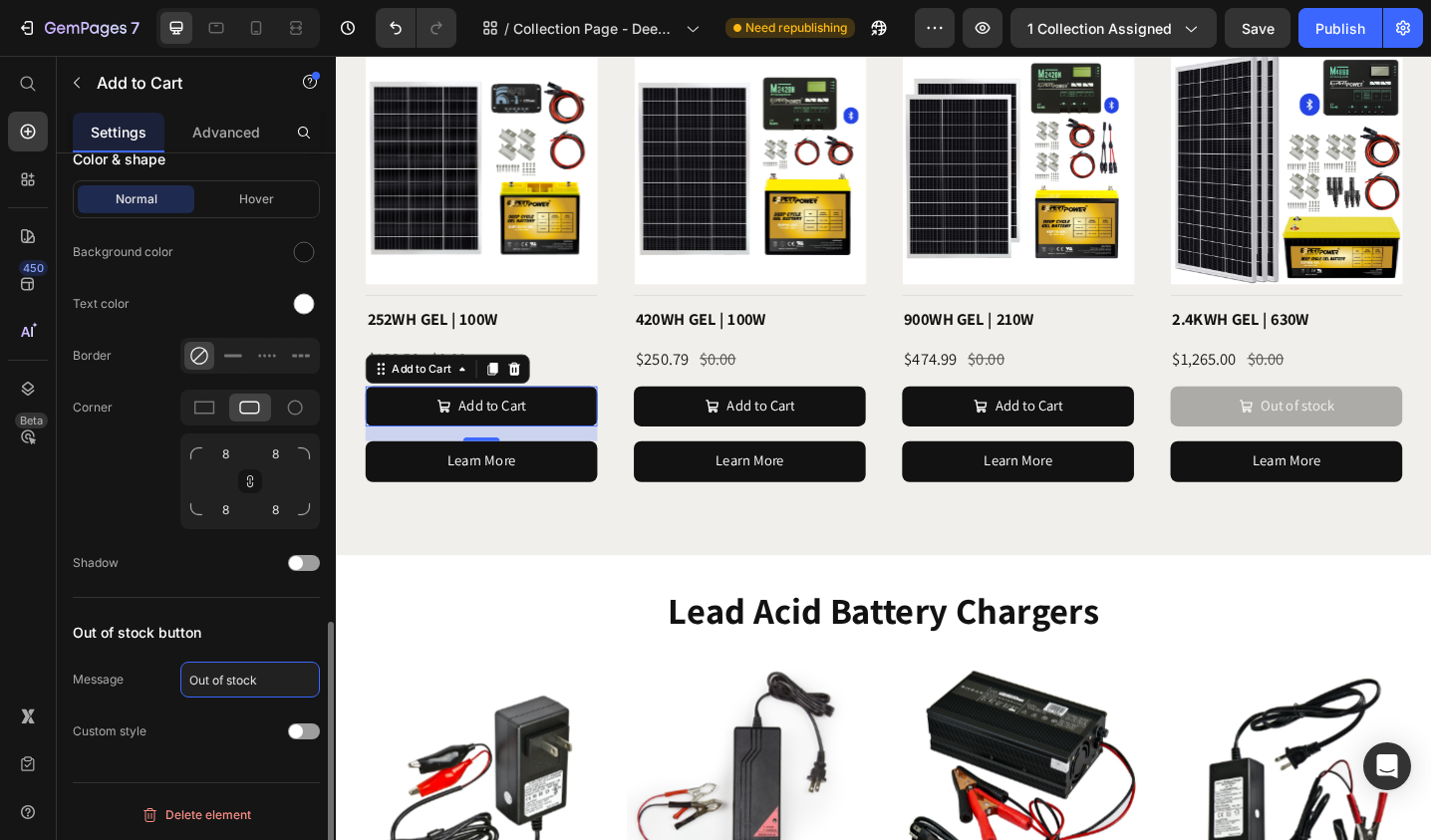 click on "Out of stock" 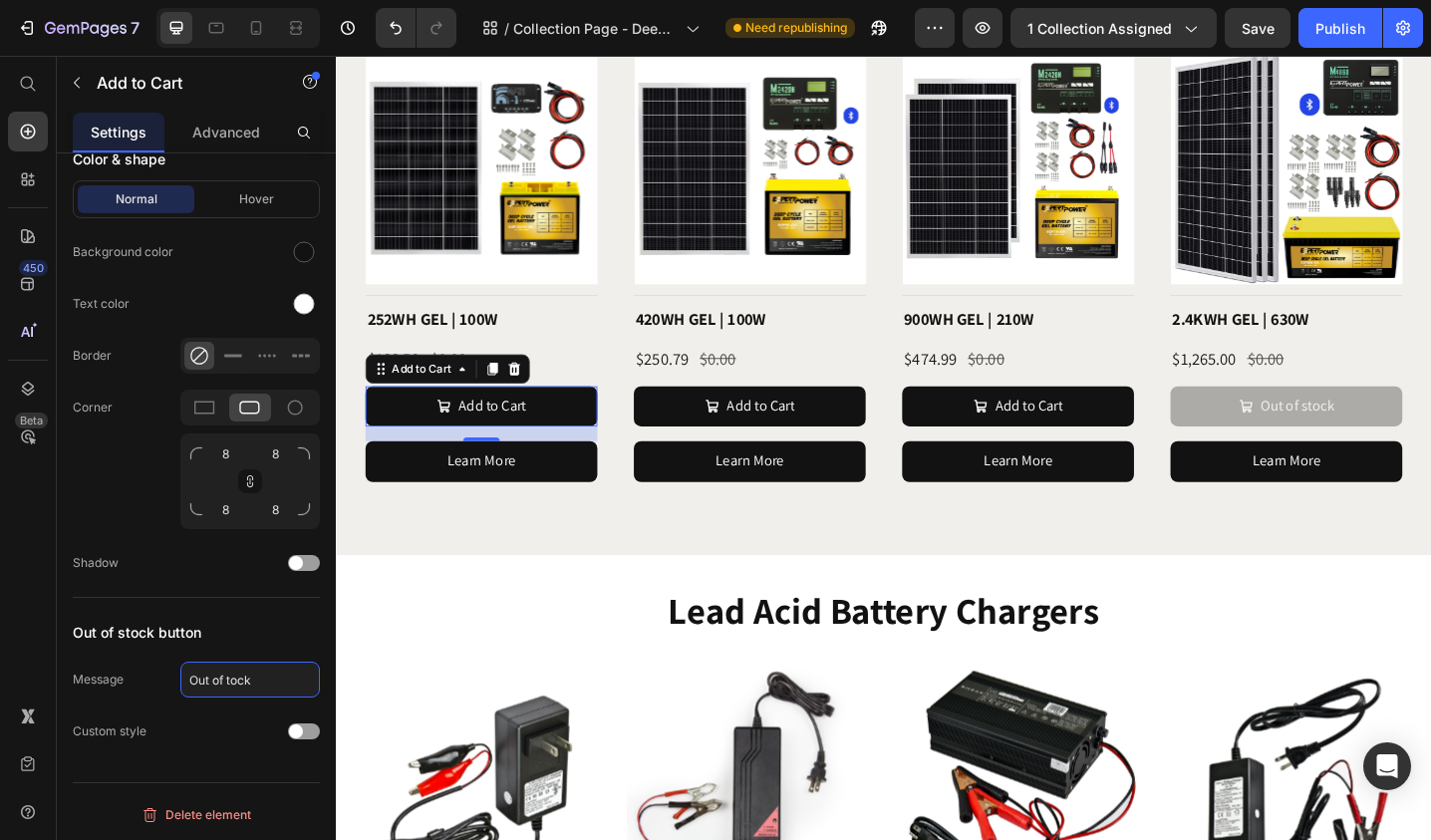 type on "Out of Stock" 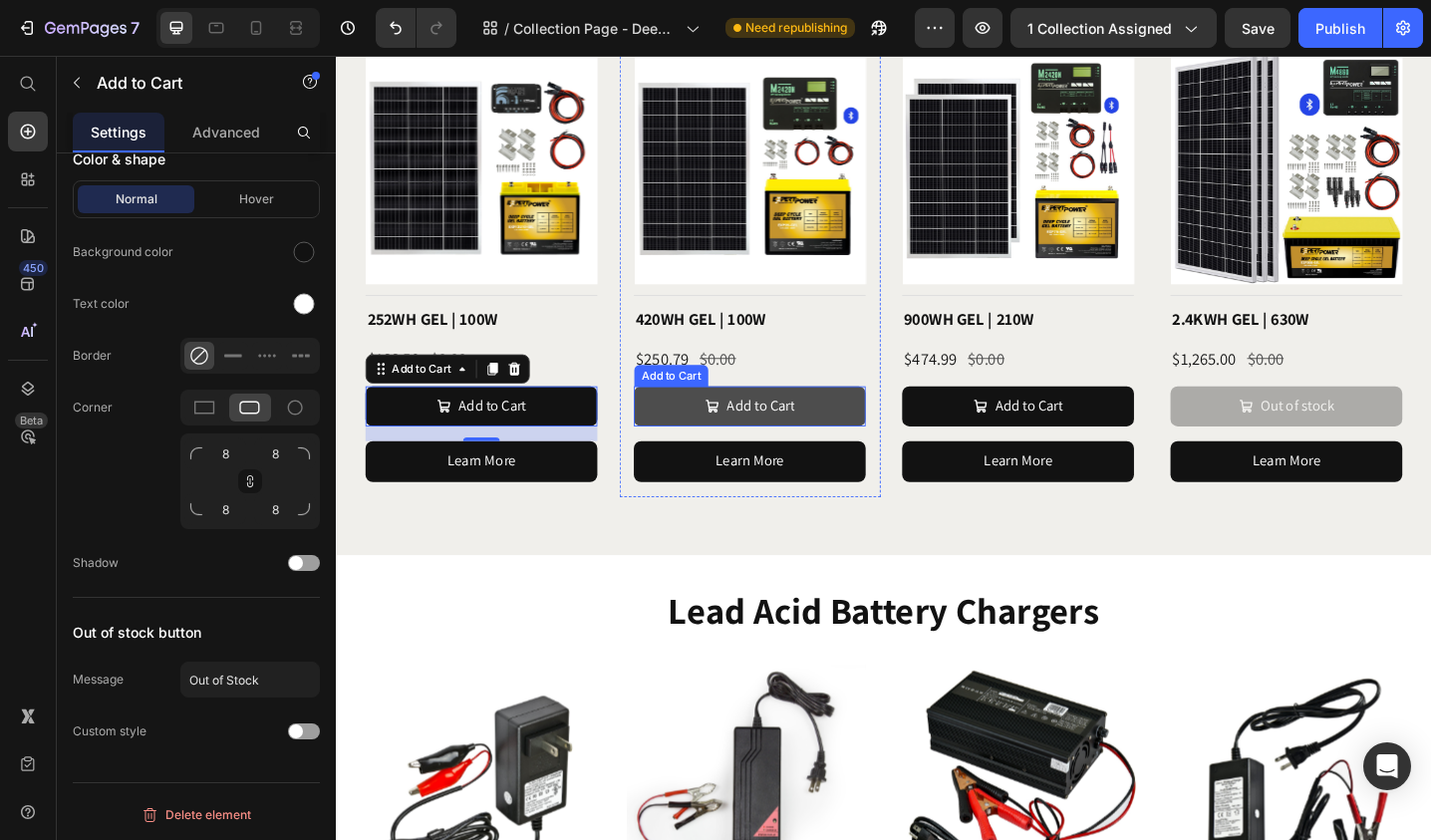 click on "Add to Cart" at bounding box center [787, 438] 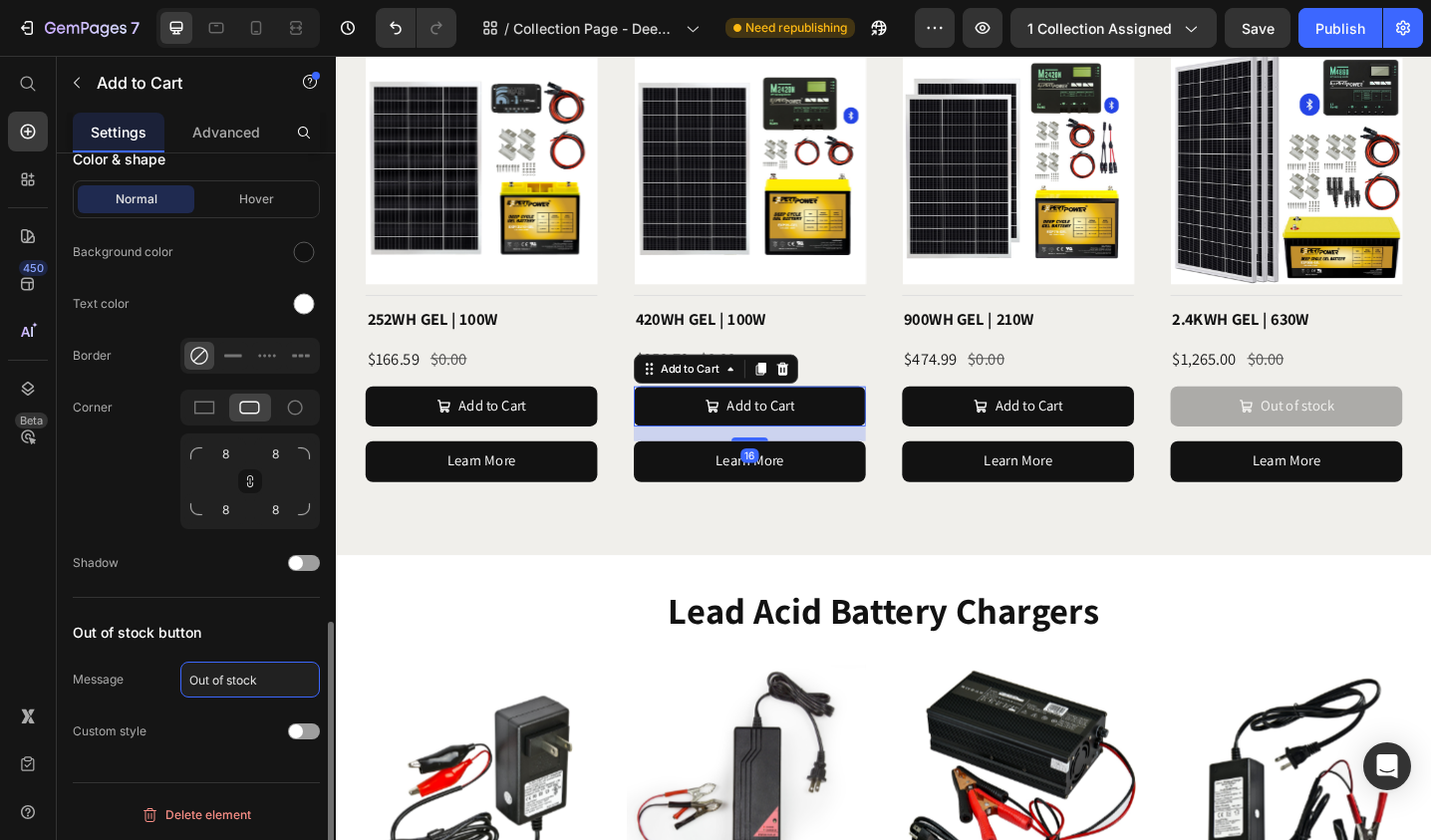 click on "Out of stock" 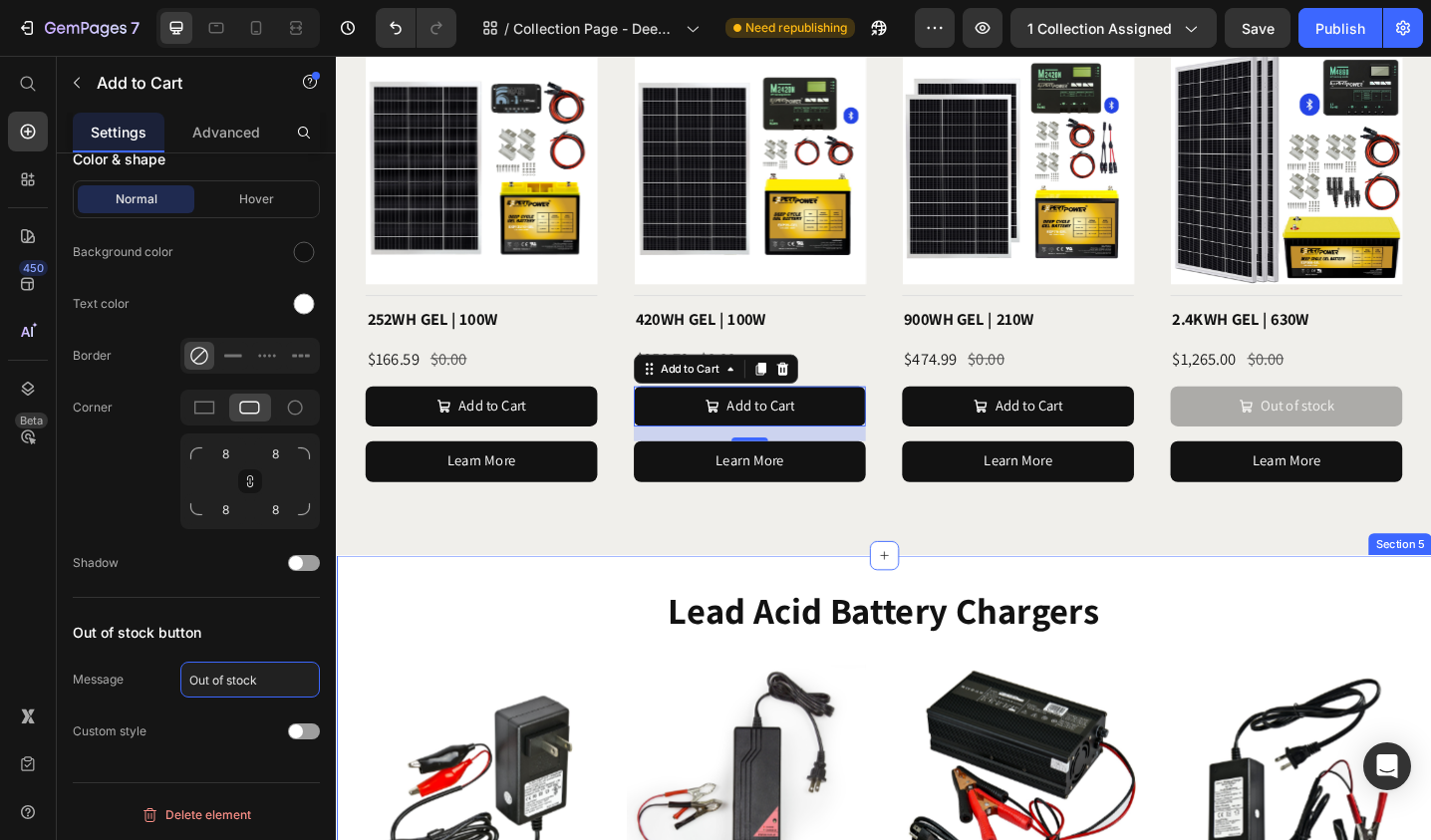 type on "Out of Stock" 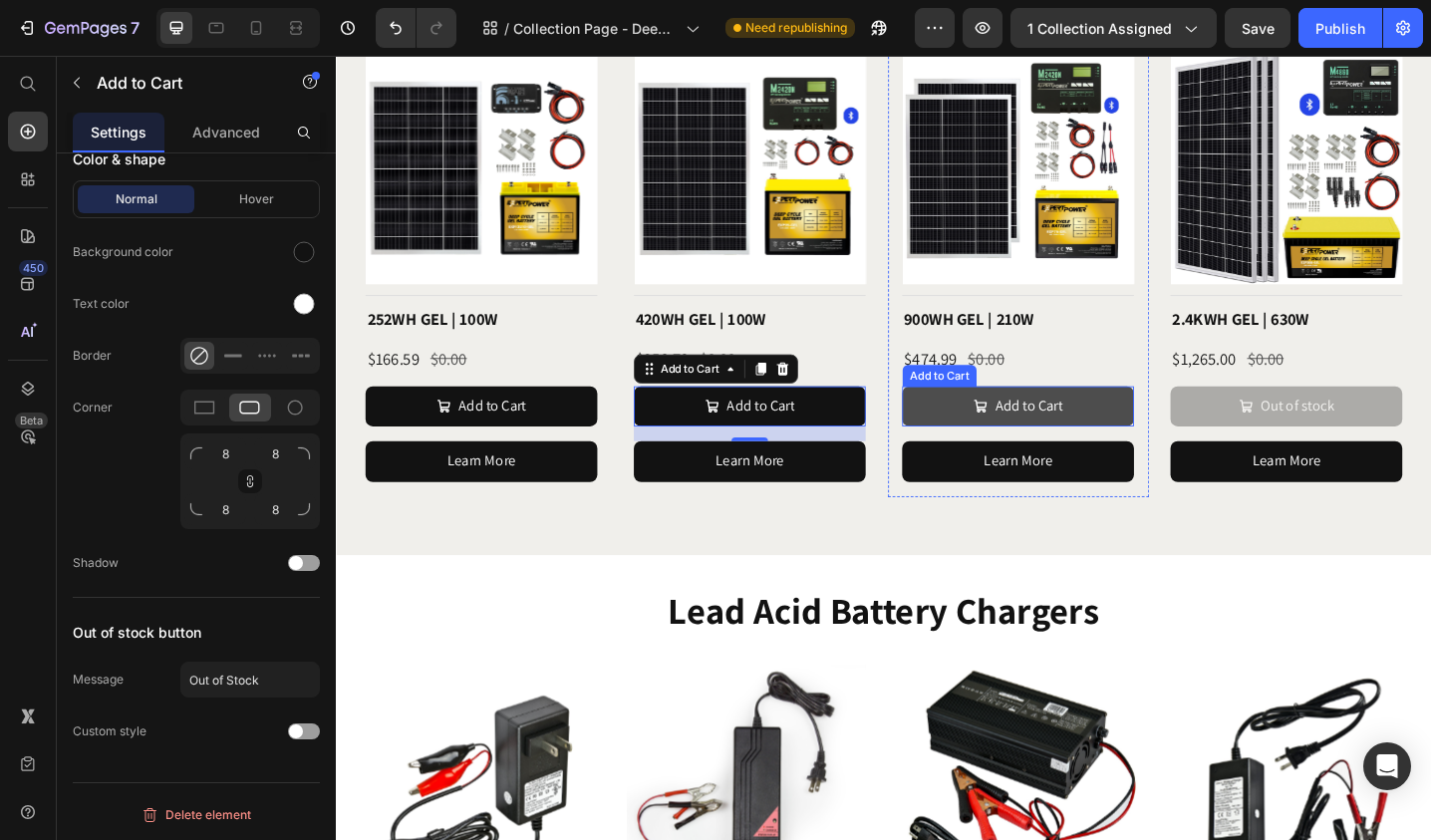 click on "Add to Cart" at bounding box center (1080, 438) 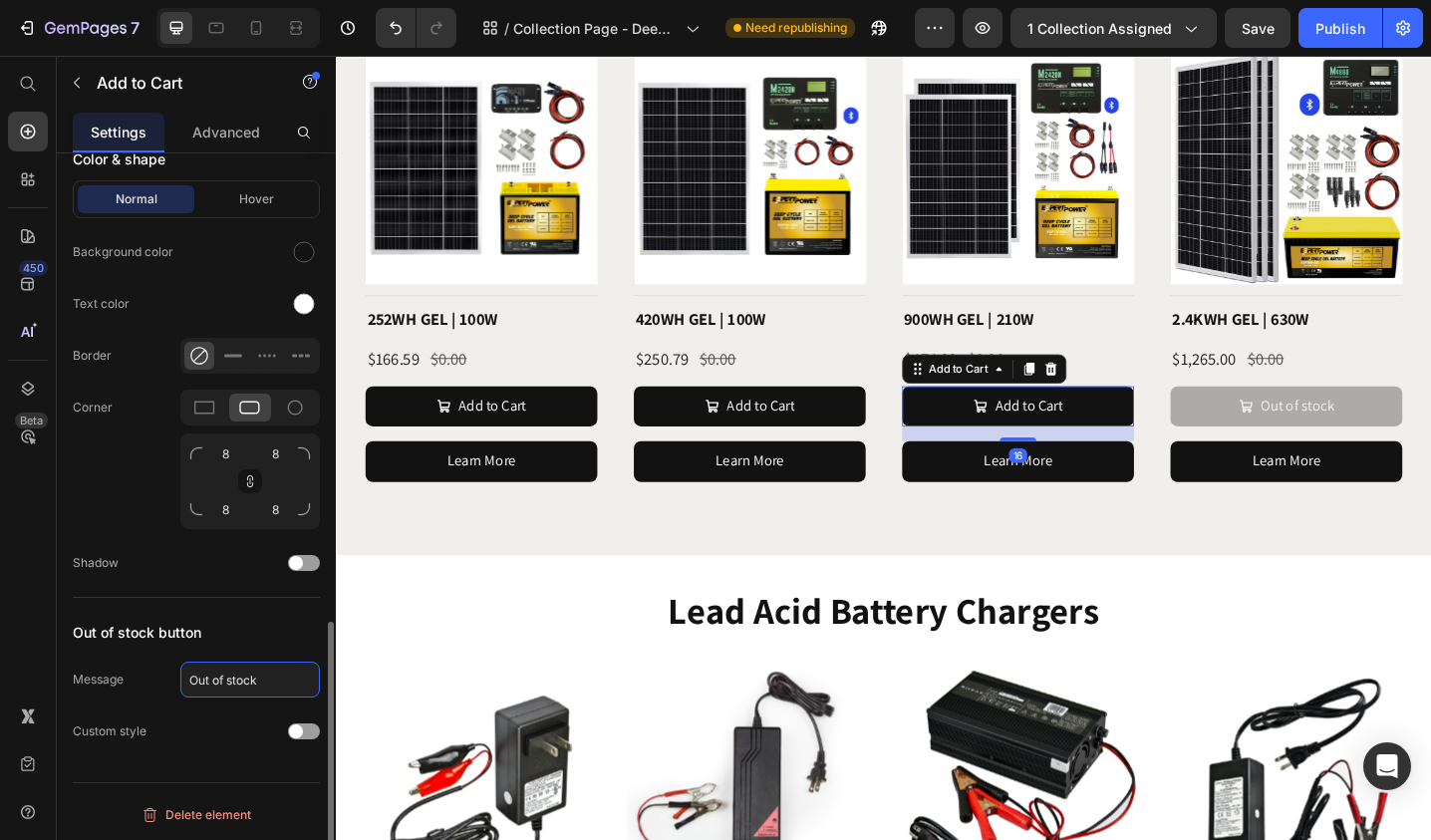 click on "Out of stock" 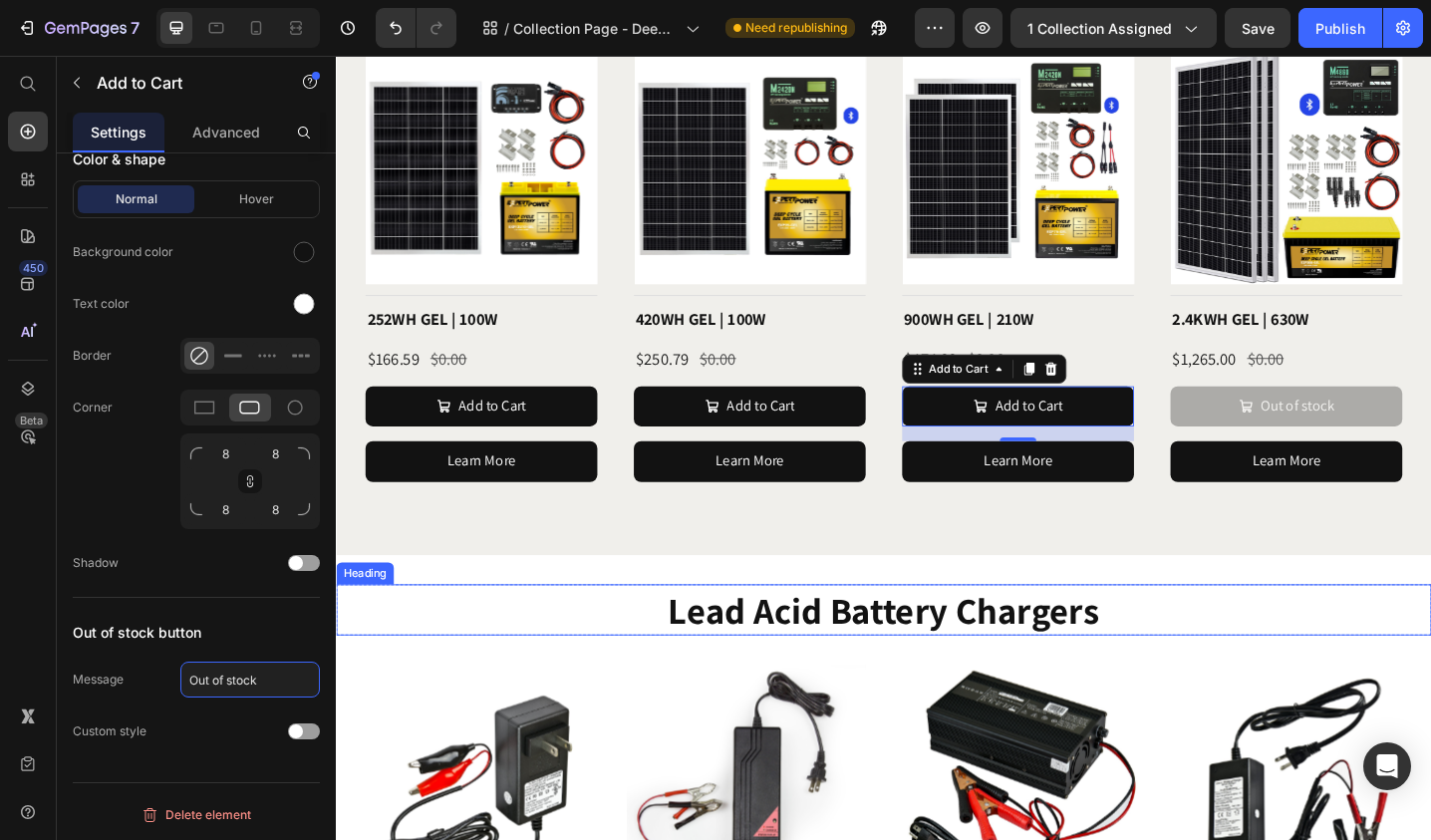 paste on "S" 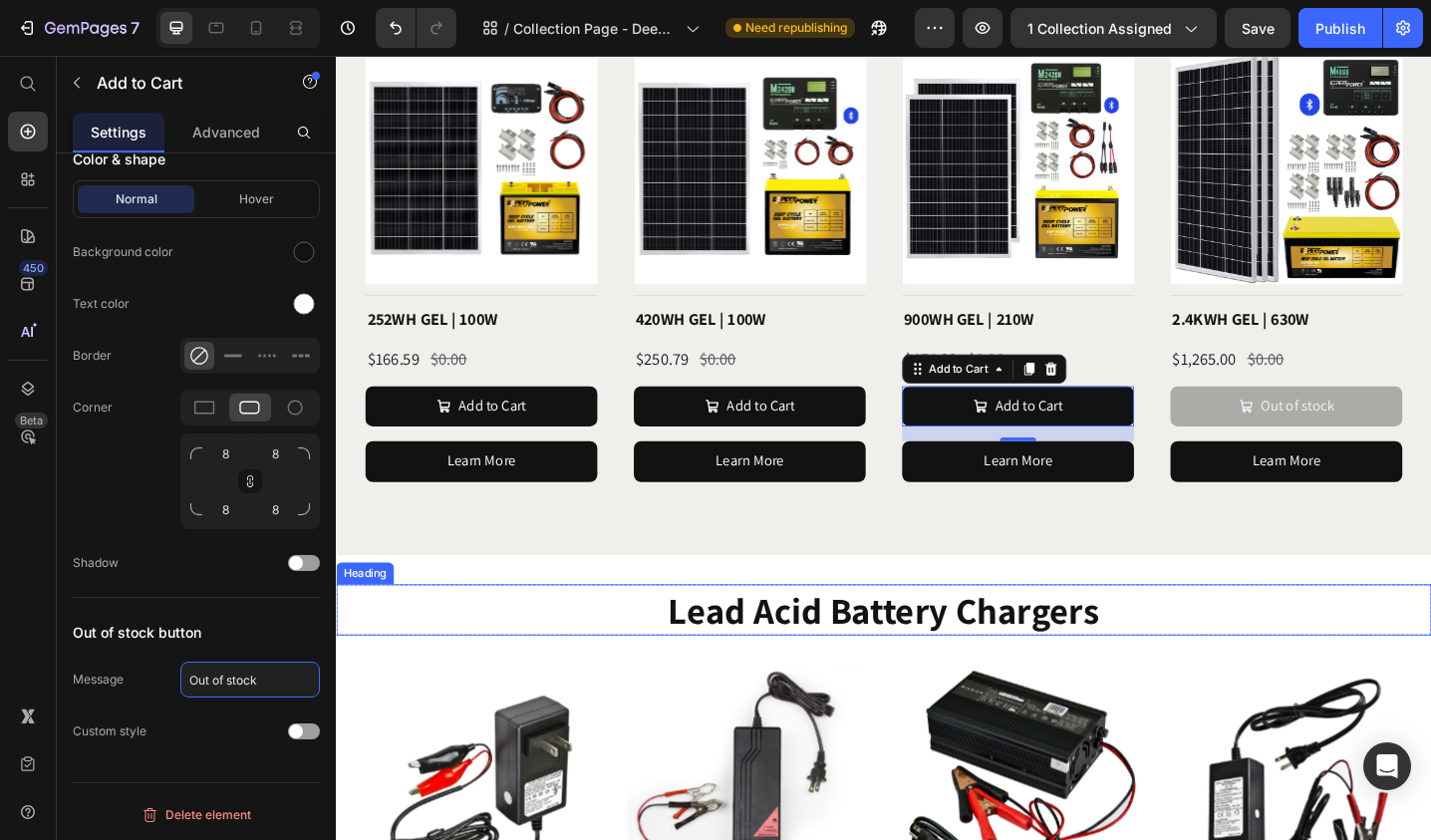 type on "Out of Stock" 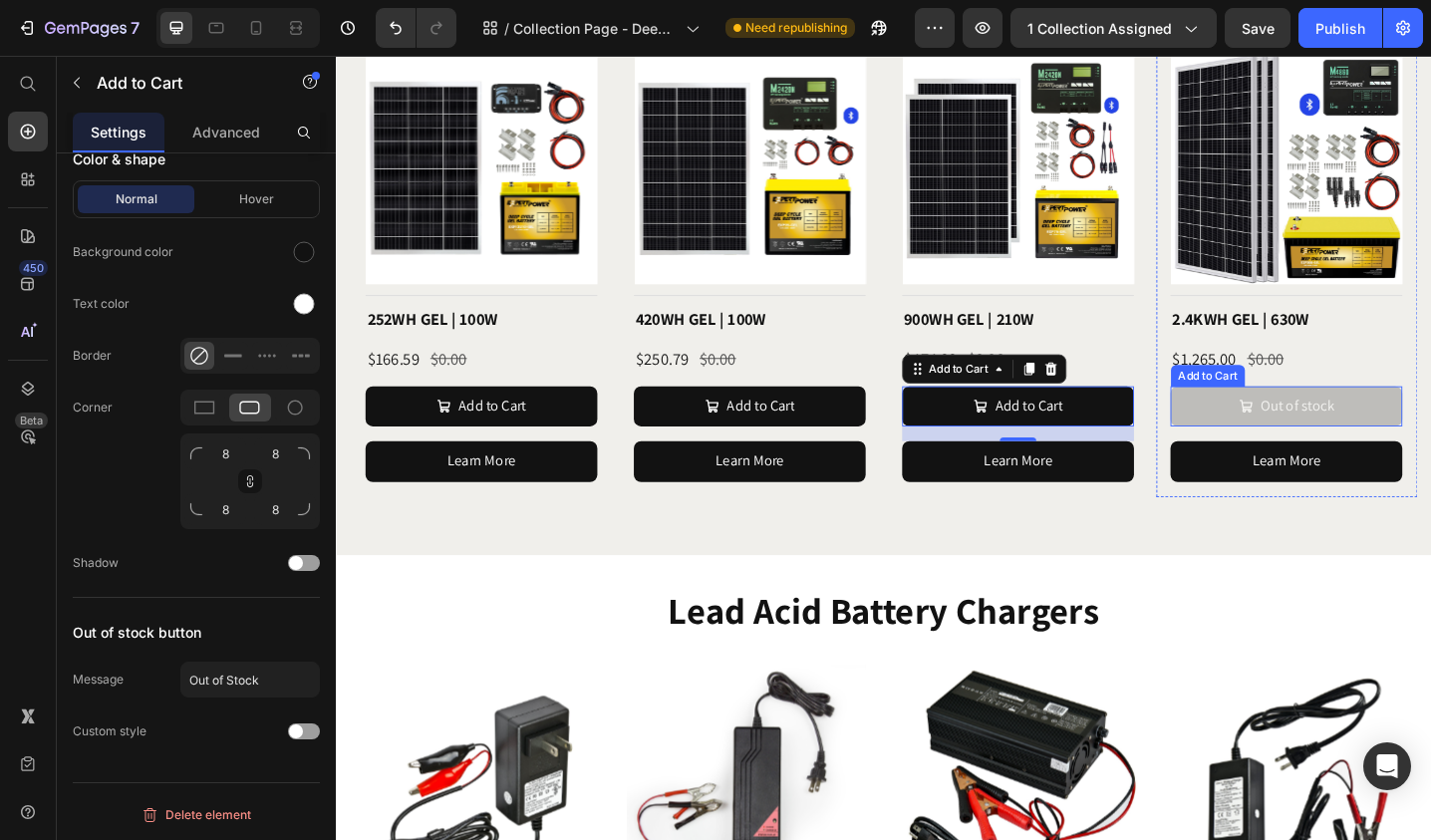 click on "Out of stock" at bounding box center [1373, 438] 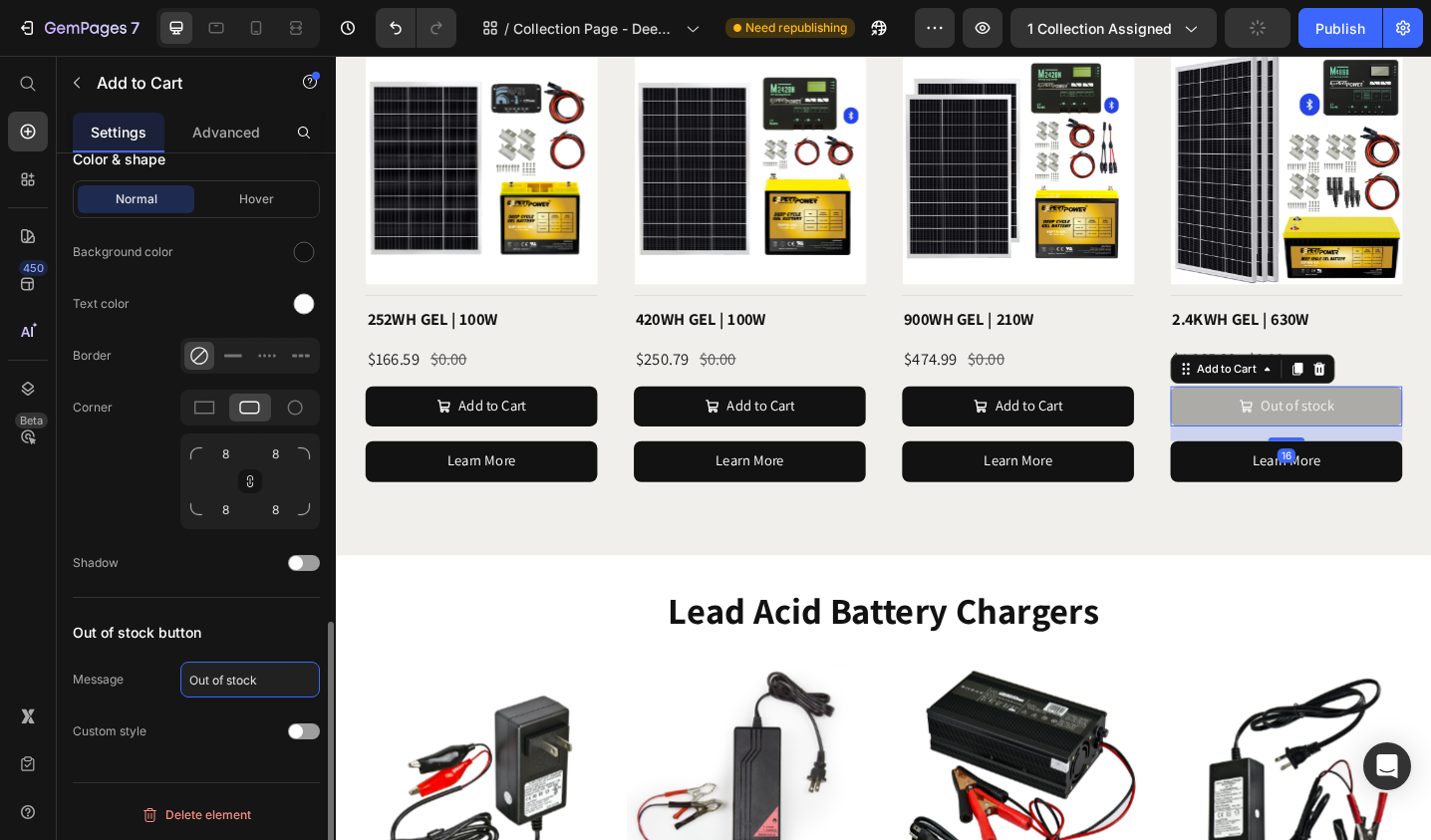 click on "Out of stock" 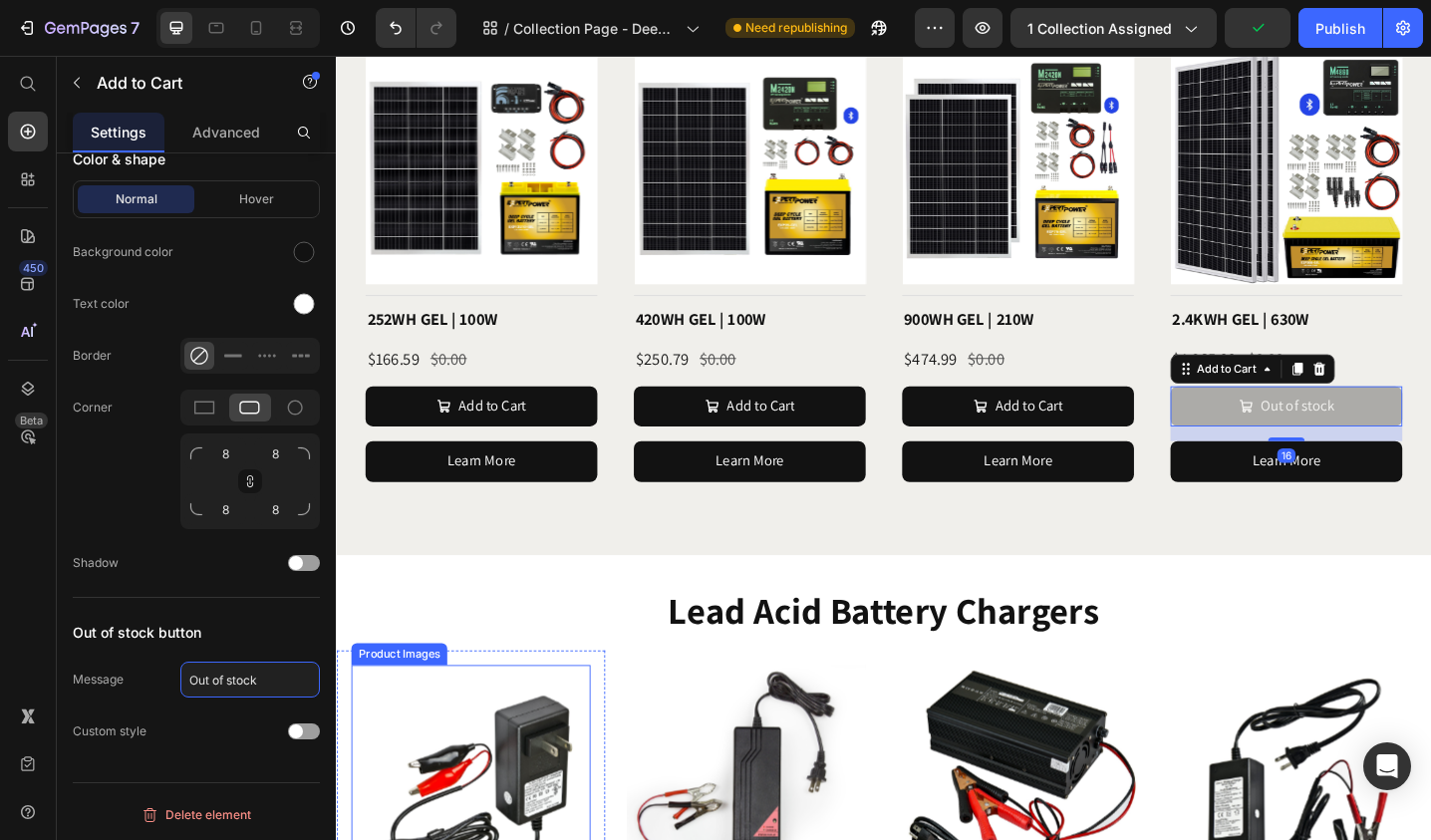 type on "Out of Stock" 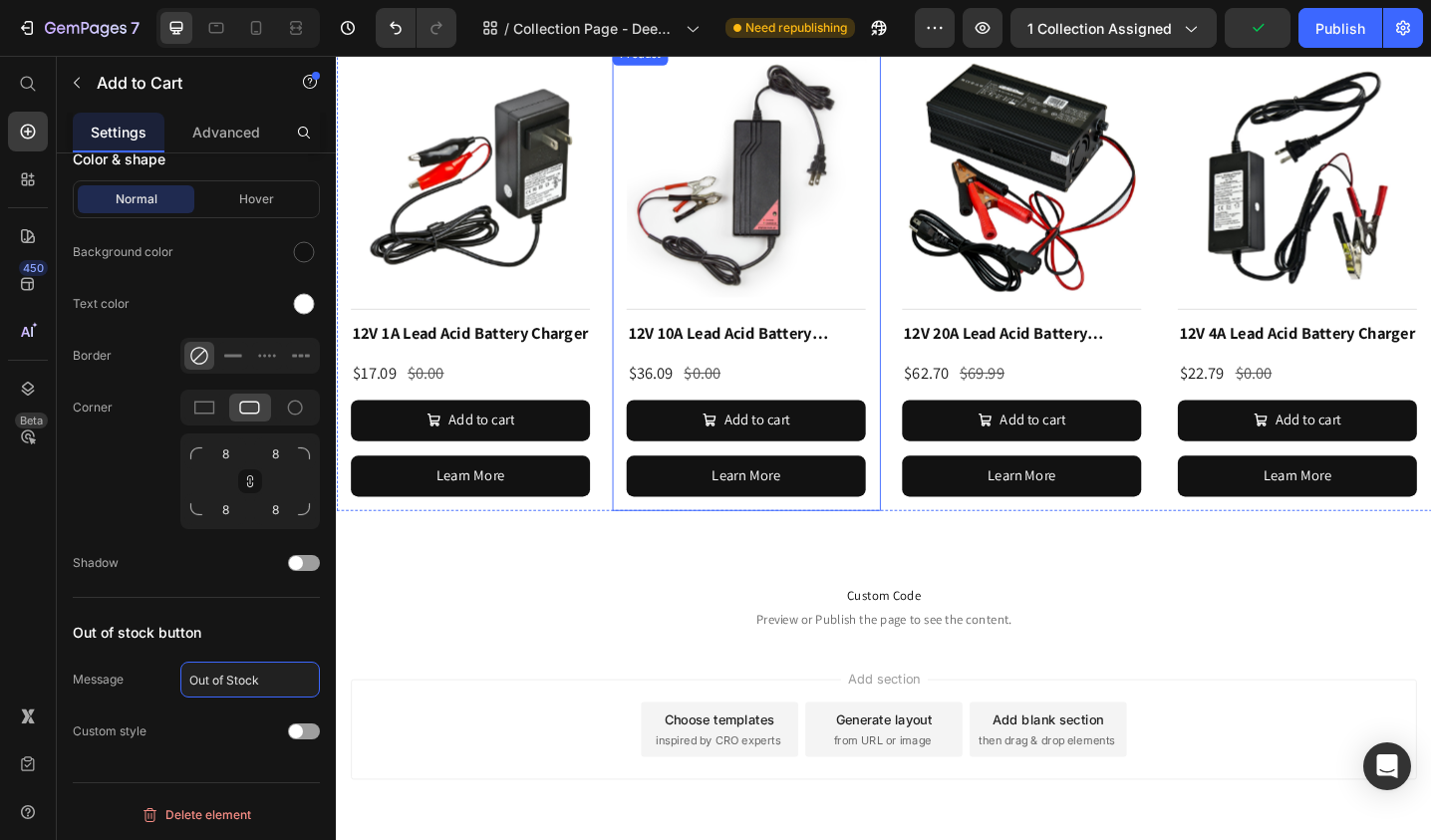 scroll, scrollTop: 3217, scrollLeft: 0, axis: vertical 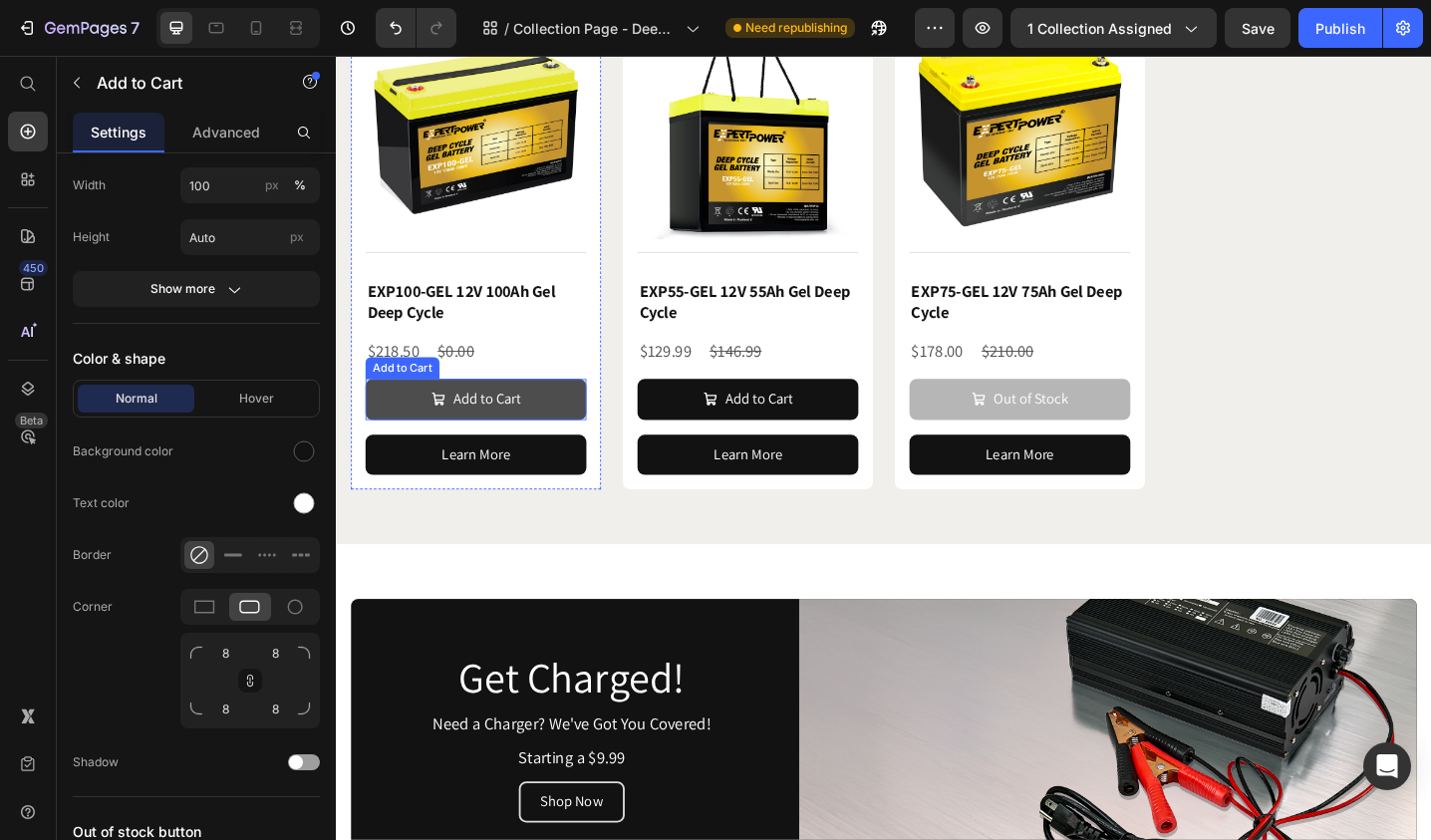 click on "Add to Cart" at bounding box center (488, -115) 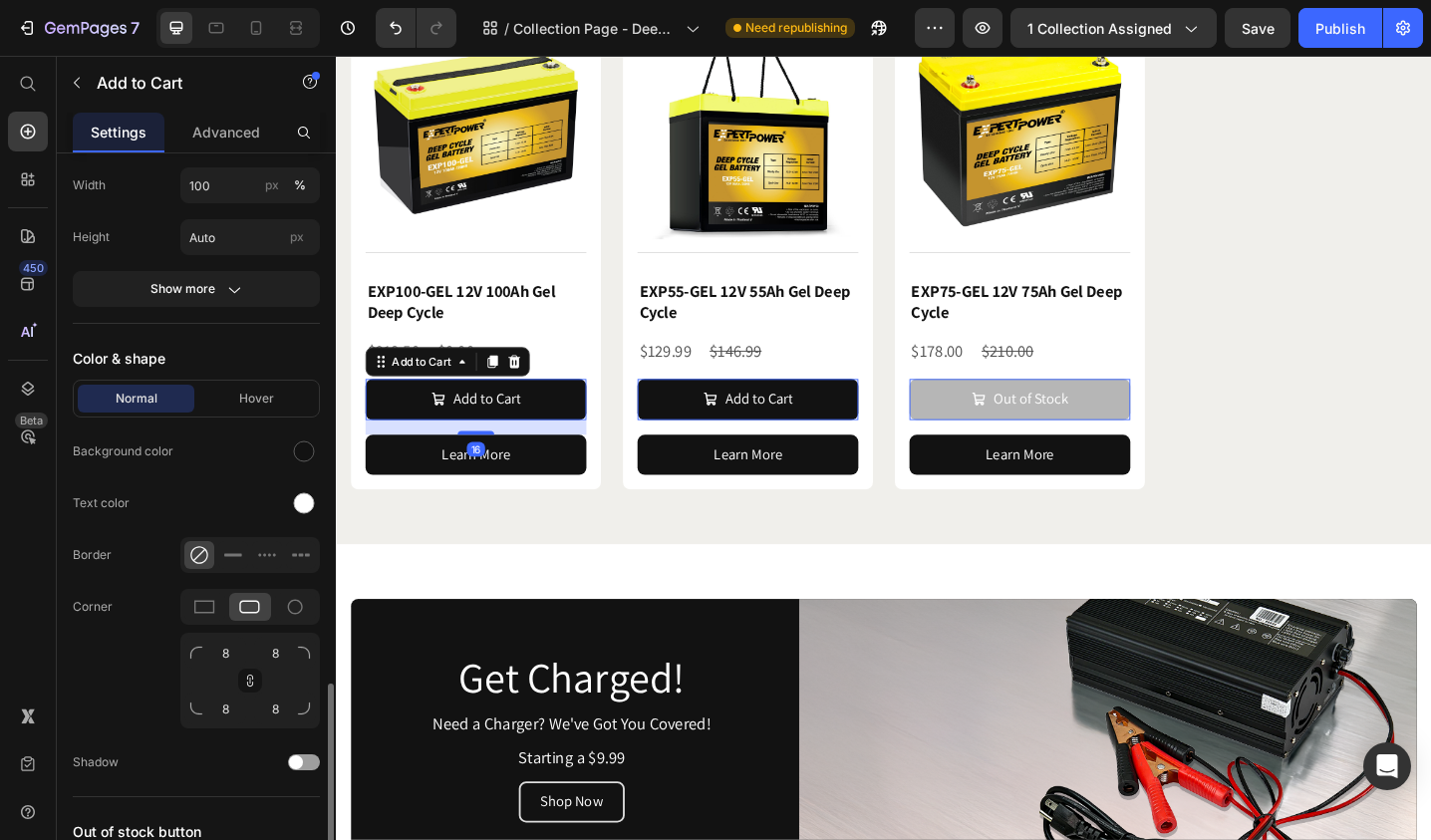 scroll, scrollTop: 1260, scrollLeft: 0, axis: vertical 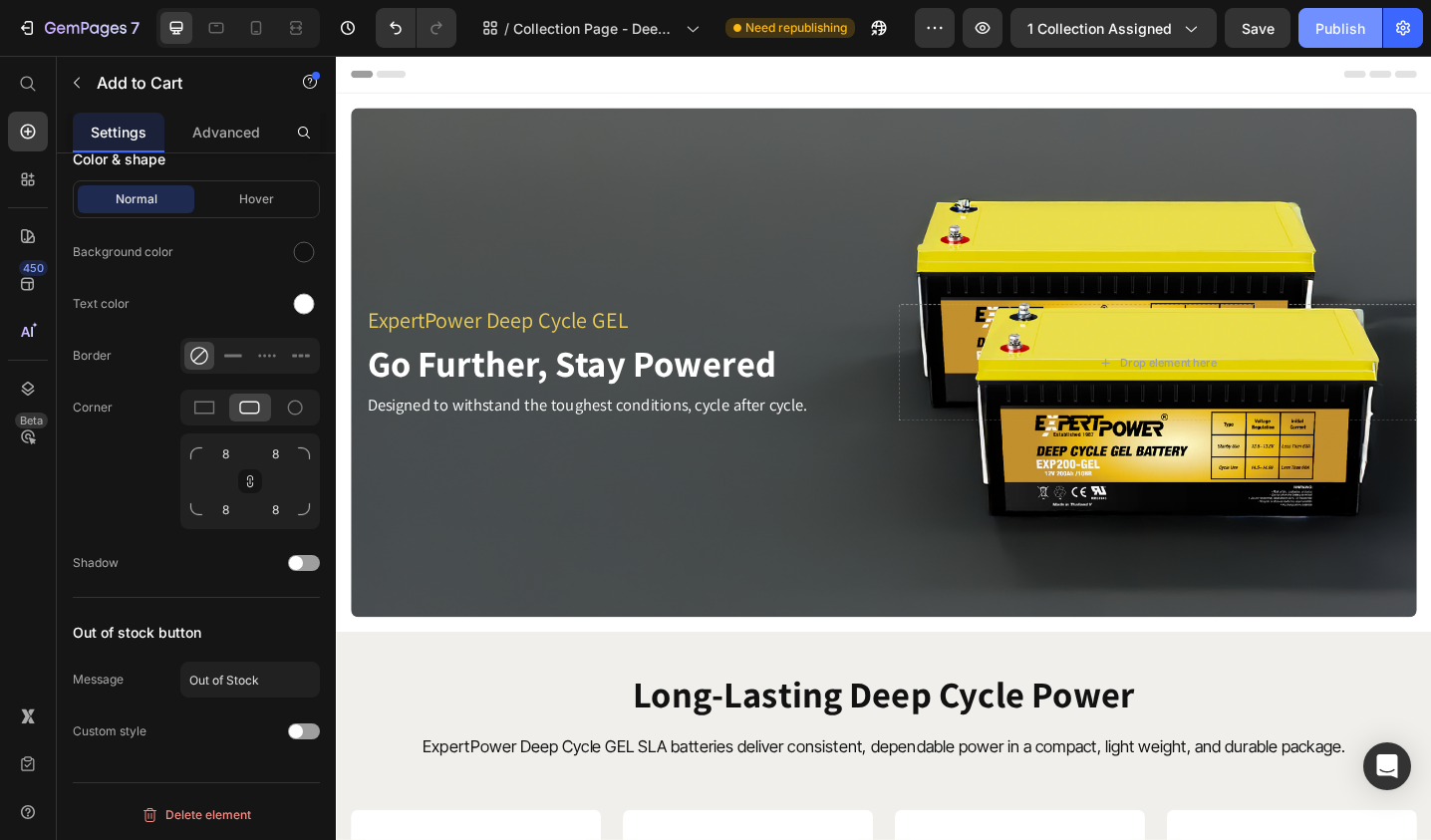 click on "Publish" at bounding box center (1340, 28) 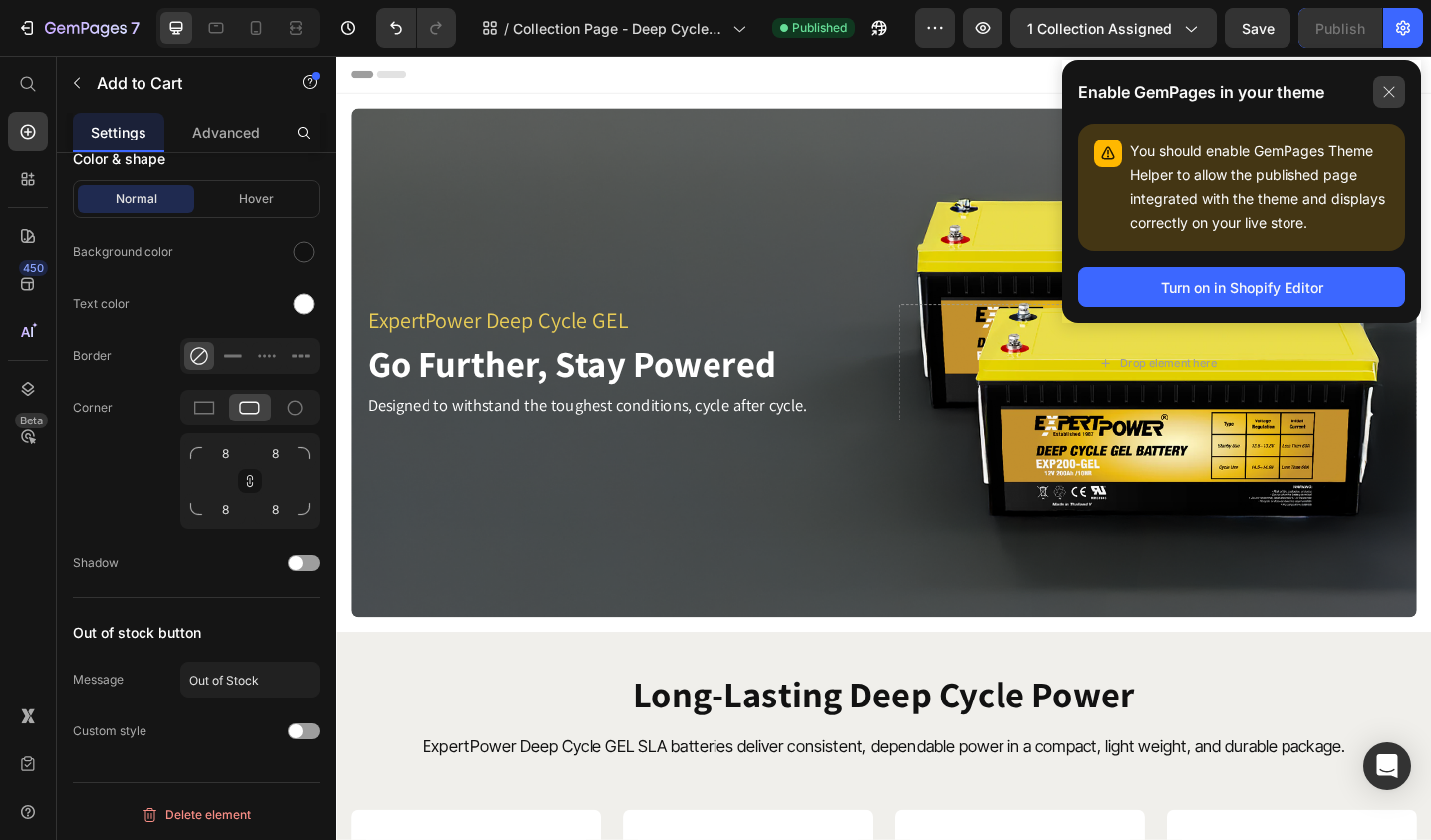 click 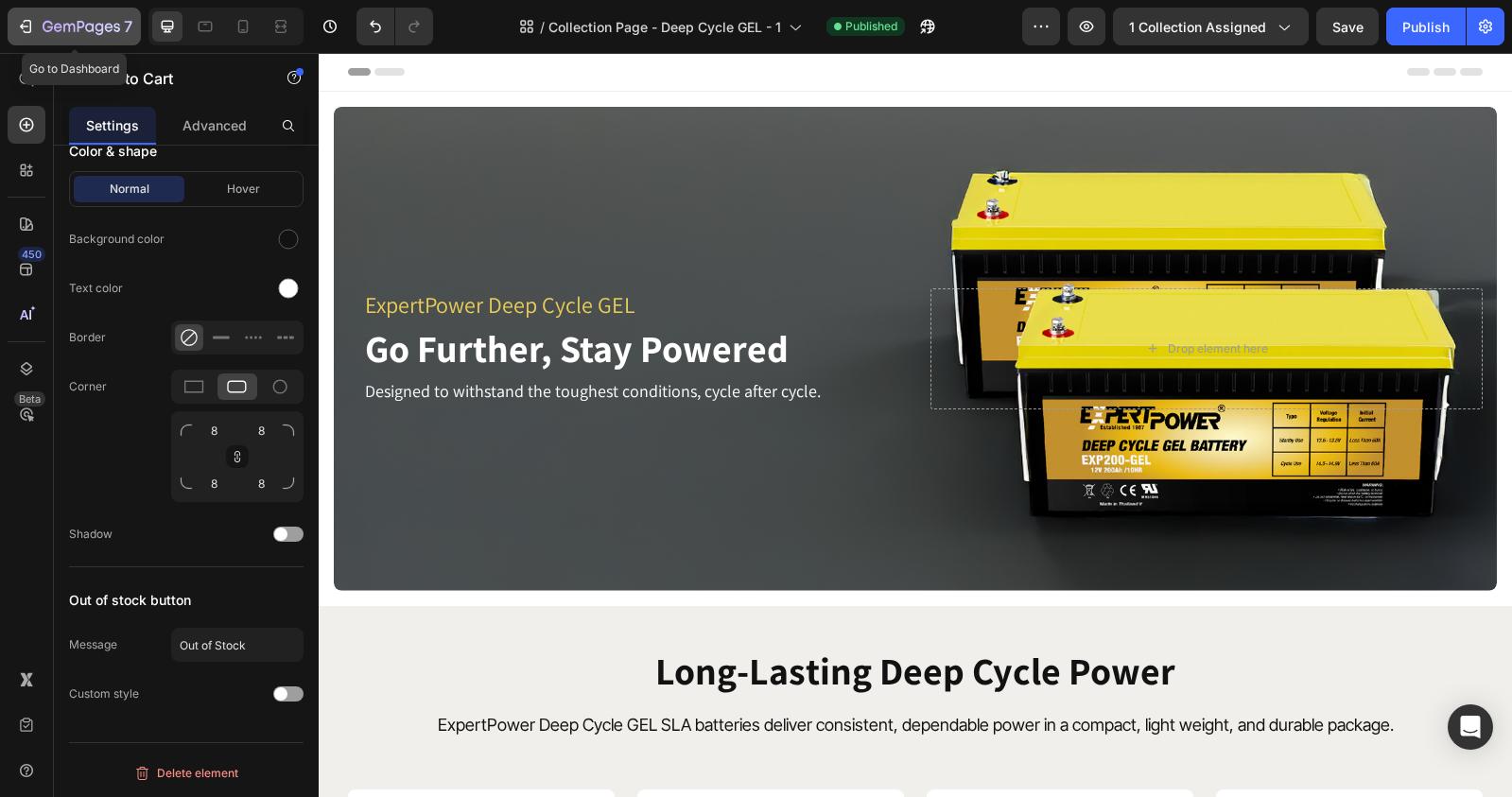 click 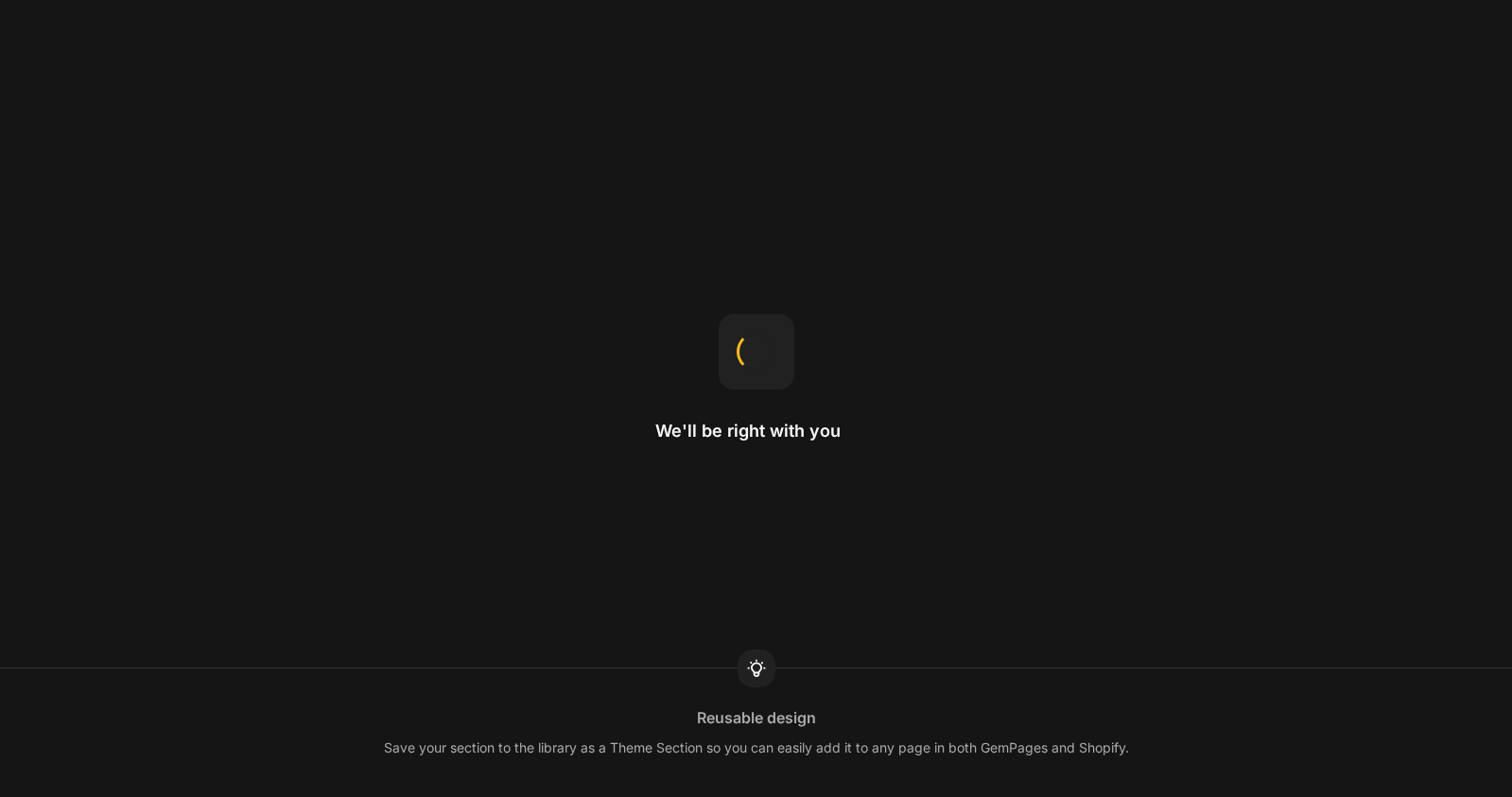 scroll, scrollTop: 0, scrollLeft: 0, axis: both 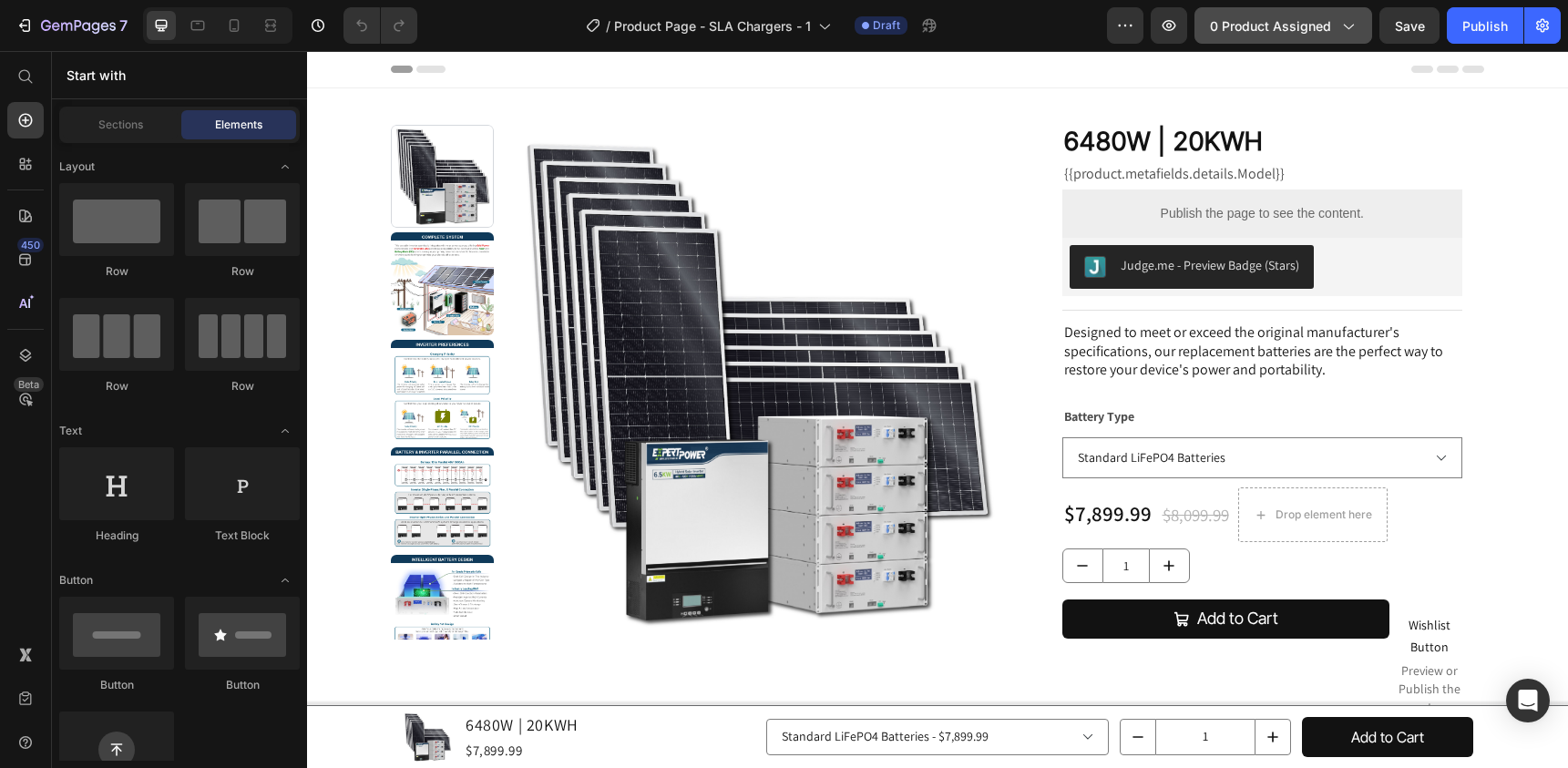click on "0 product assigned" 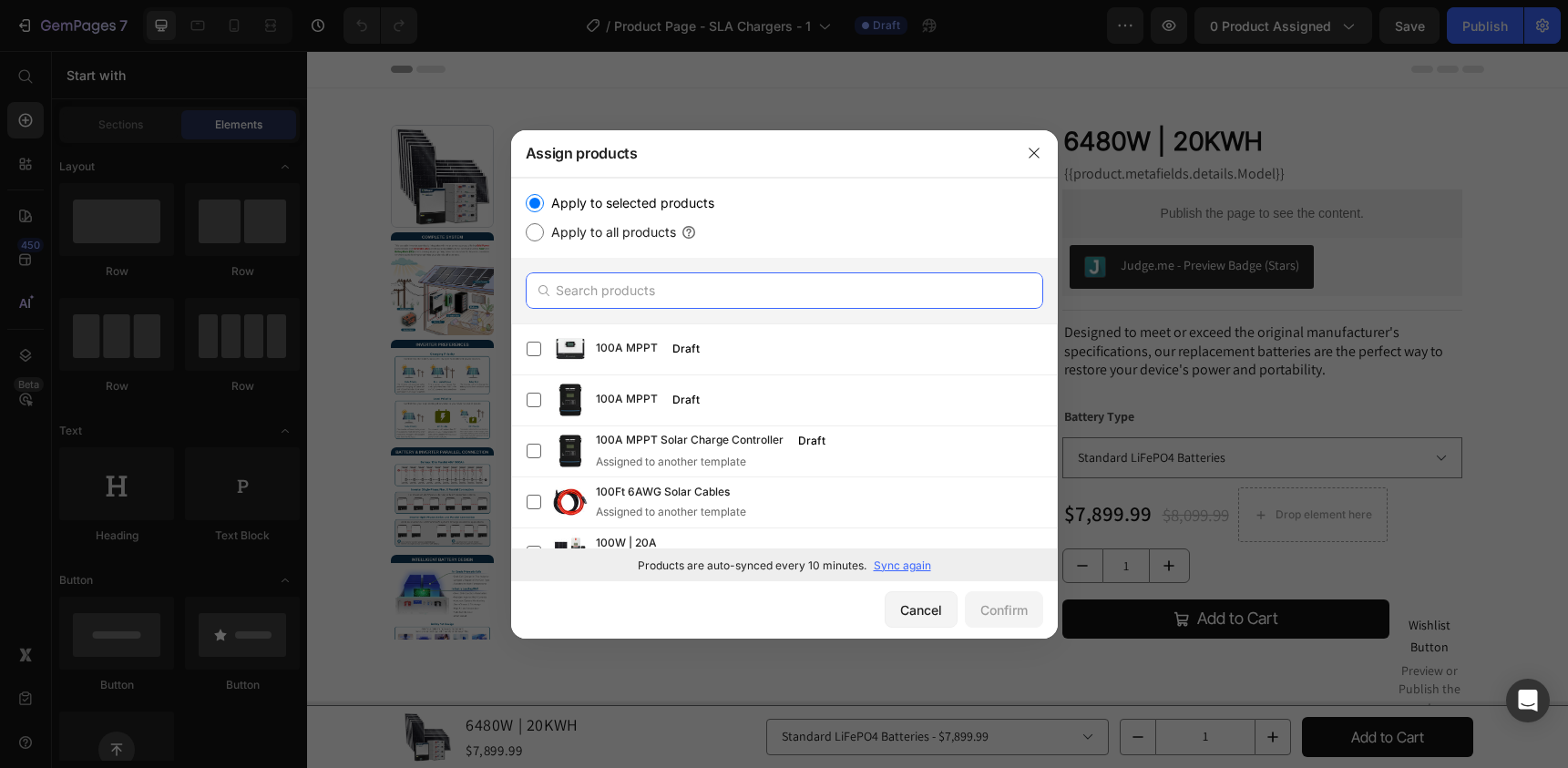 click at bounding box center (784, 291) 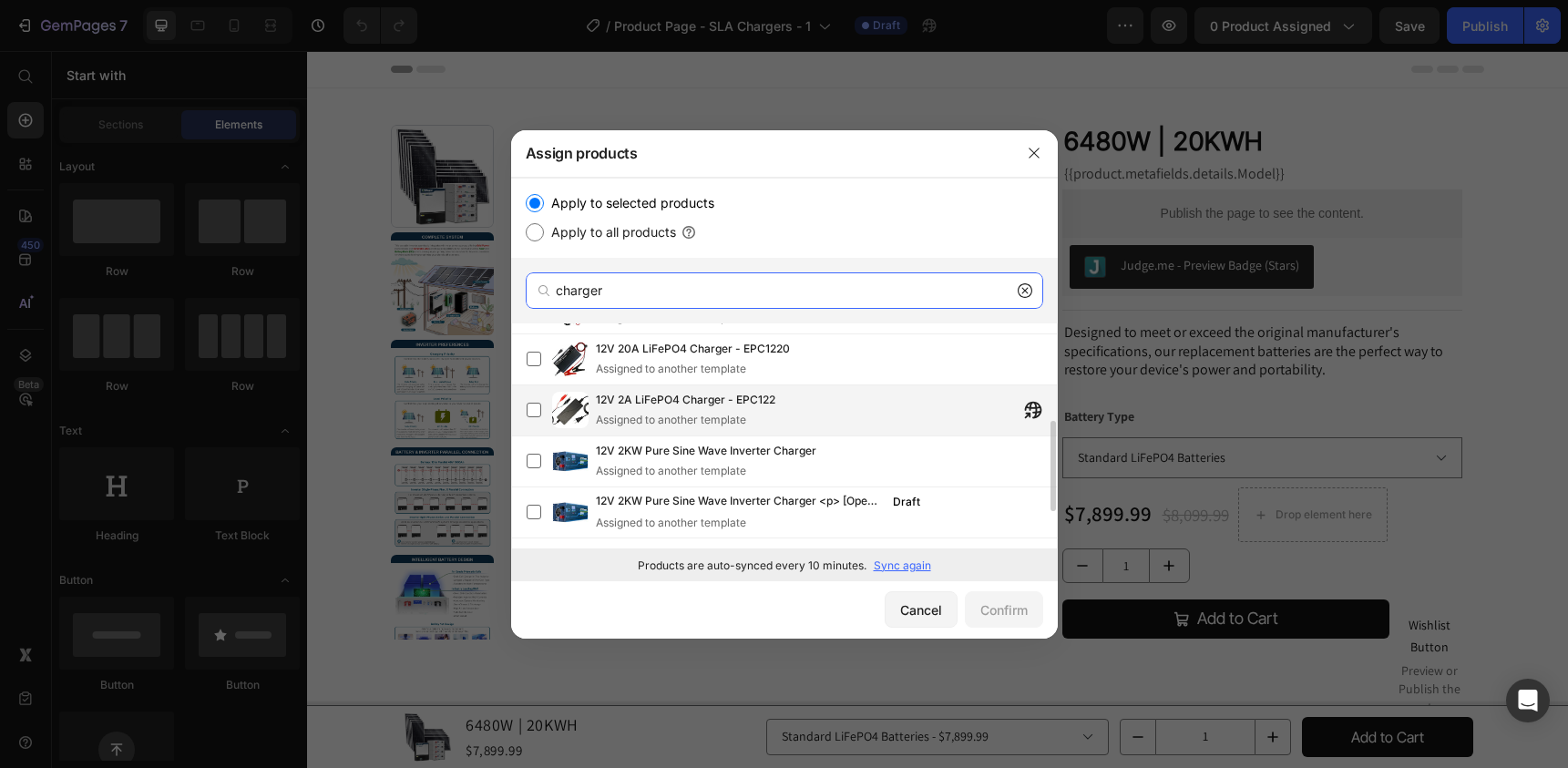 scroll, scrollTop: 154, scrollLeft: 0, axis: vertical 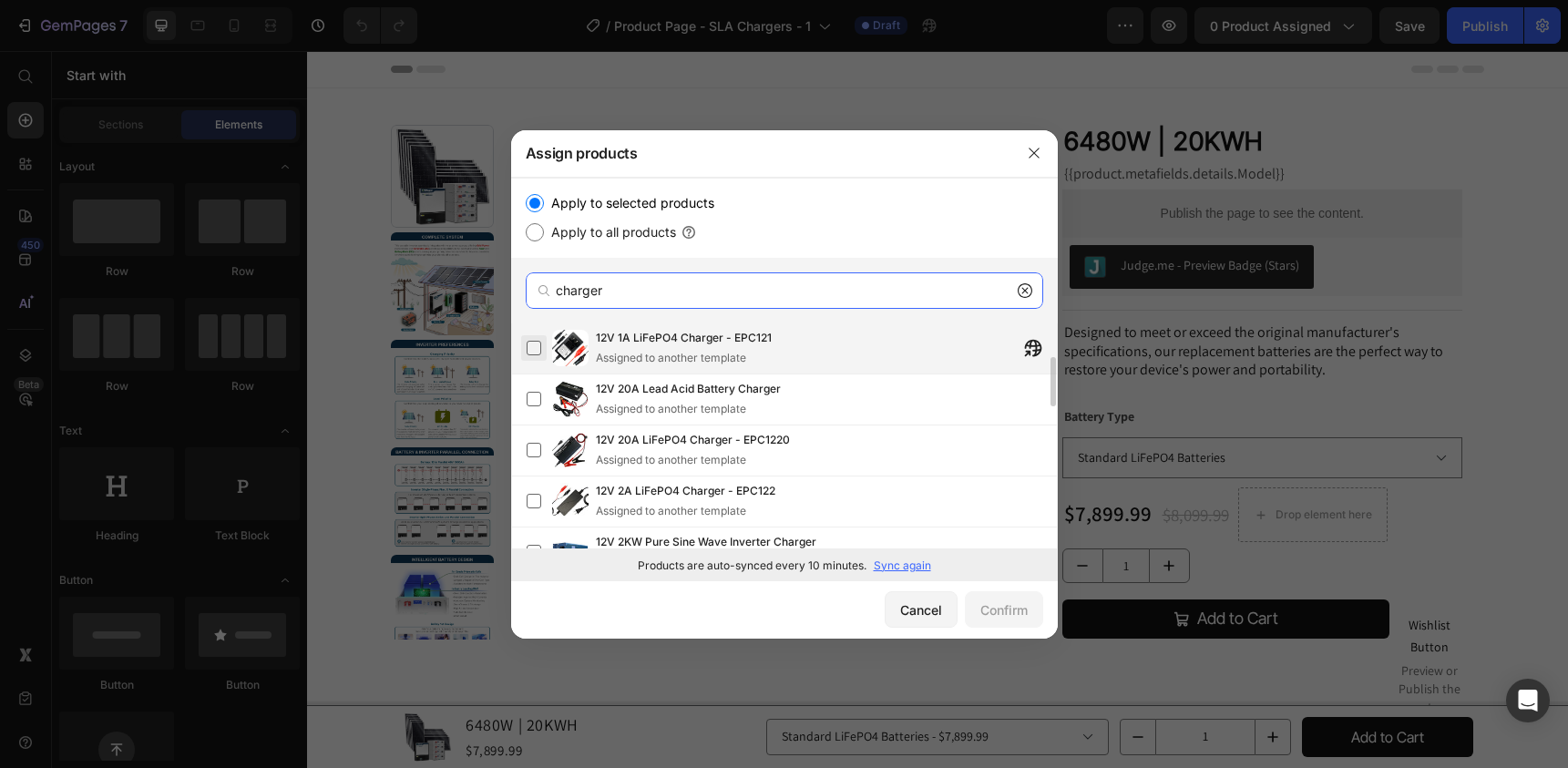 type on "charger" 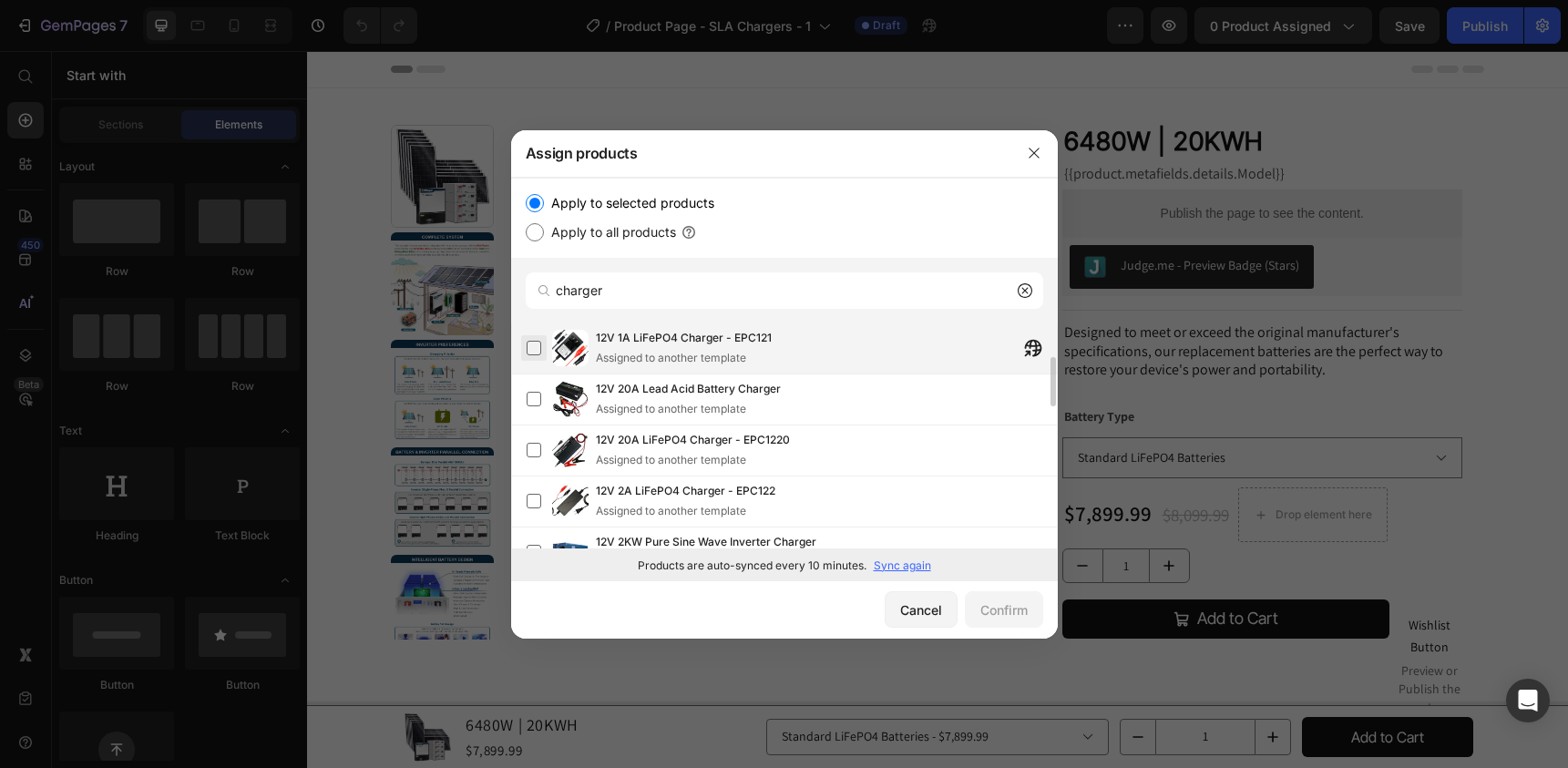 click at bounding box center (534, 348) 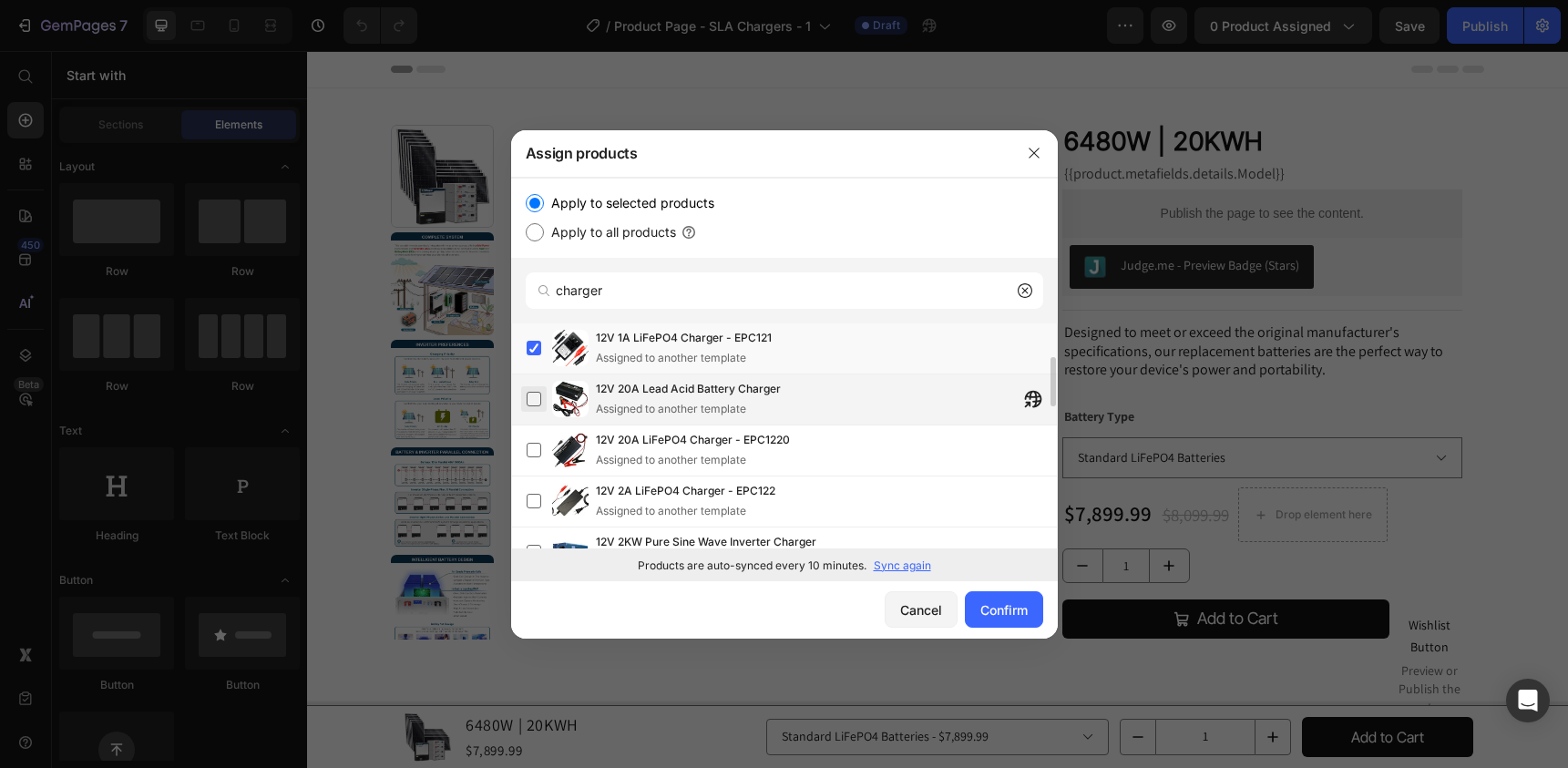click at bounding box center [534, 399] 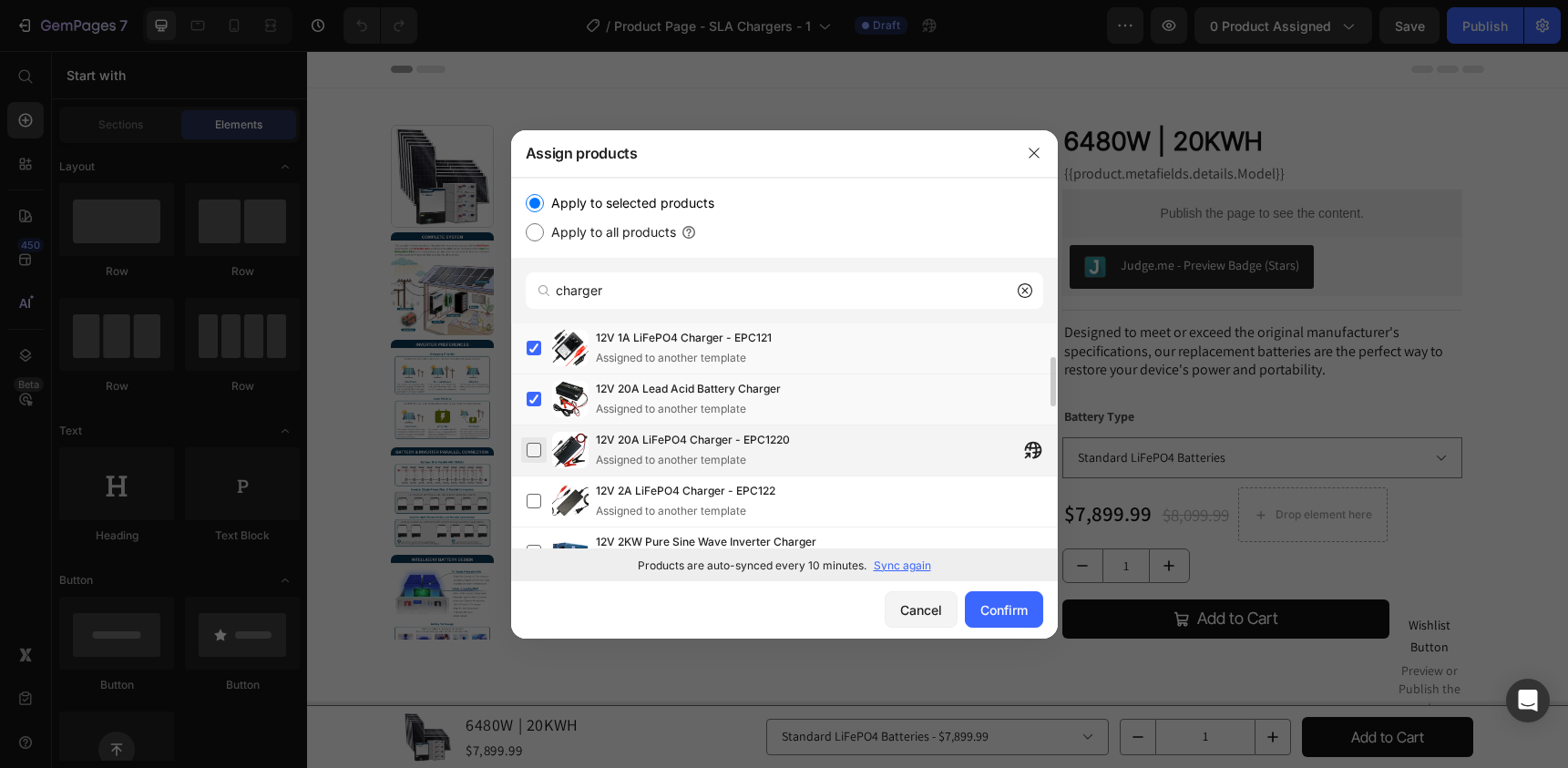 click at bounding box center [534, 450] 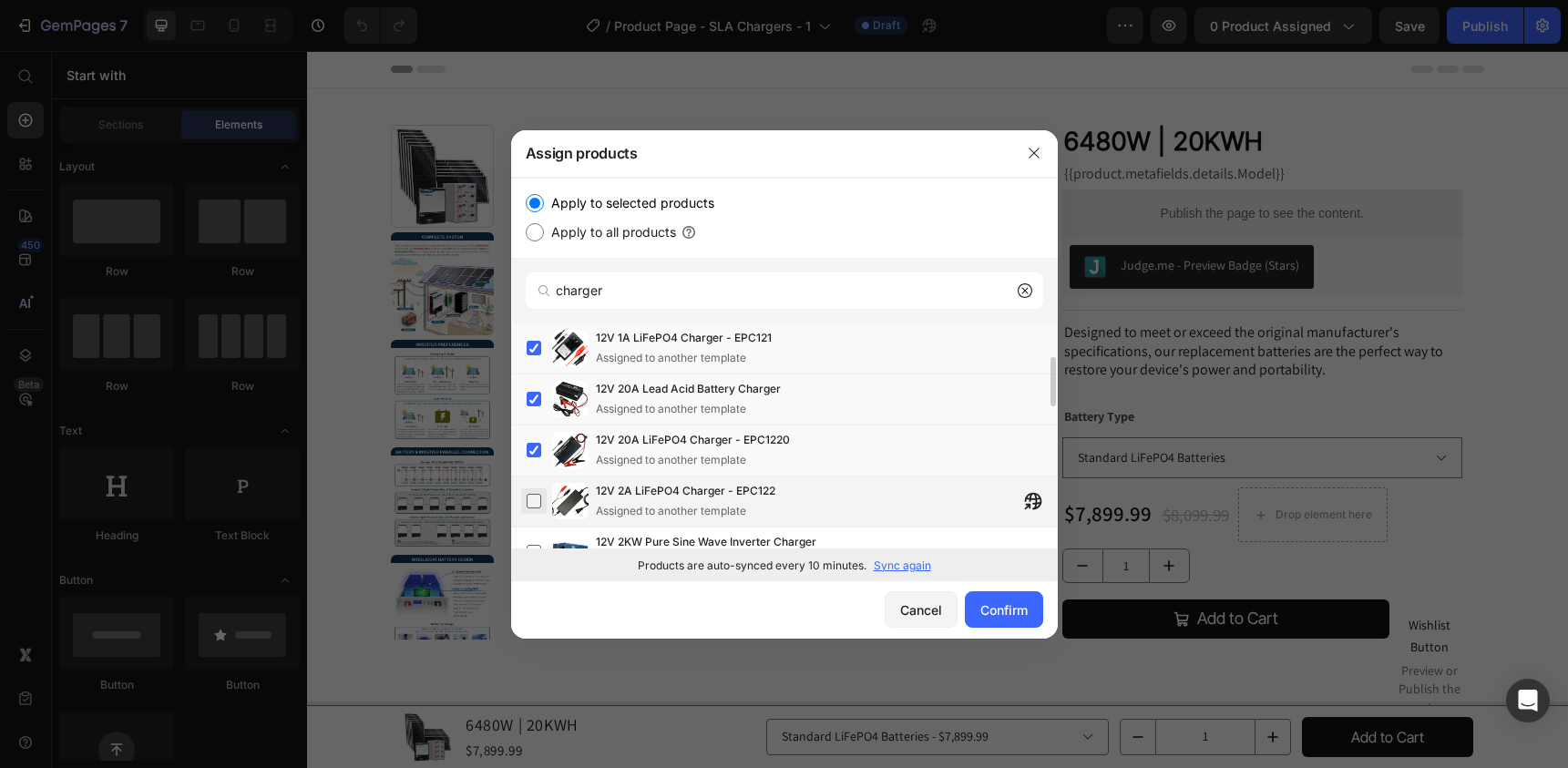 click at bounding box center [534, 501] 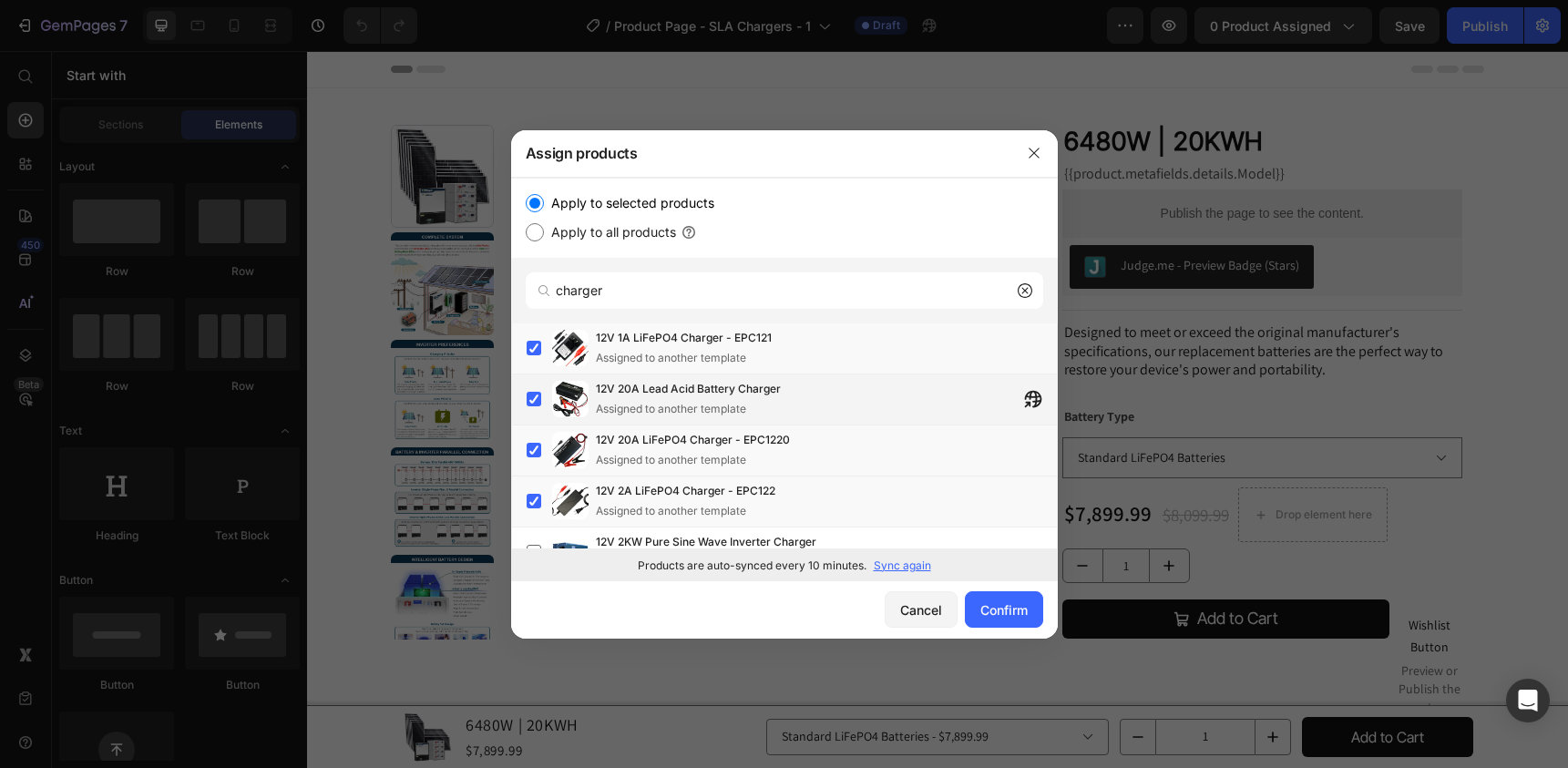 scroll, scrollTop: 63, scrollLeft: 0, axis: vertical 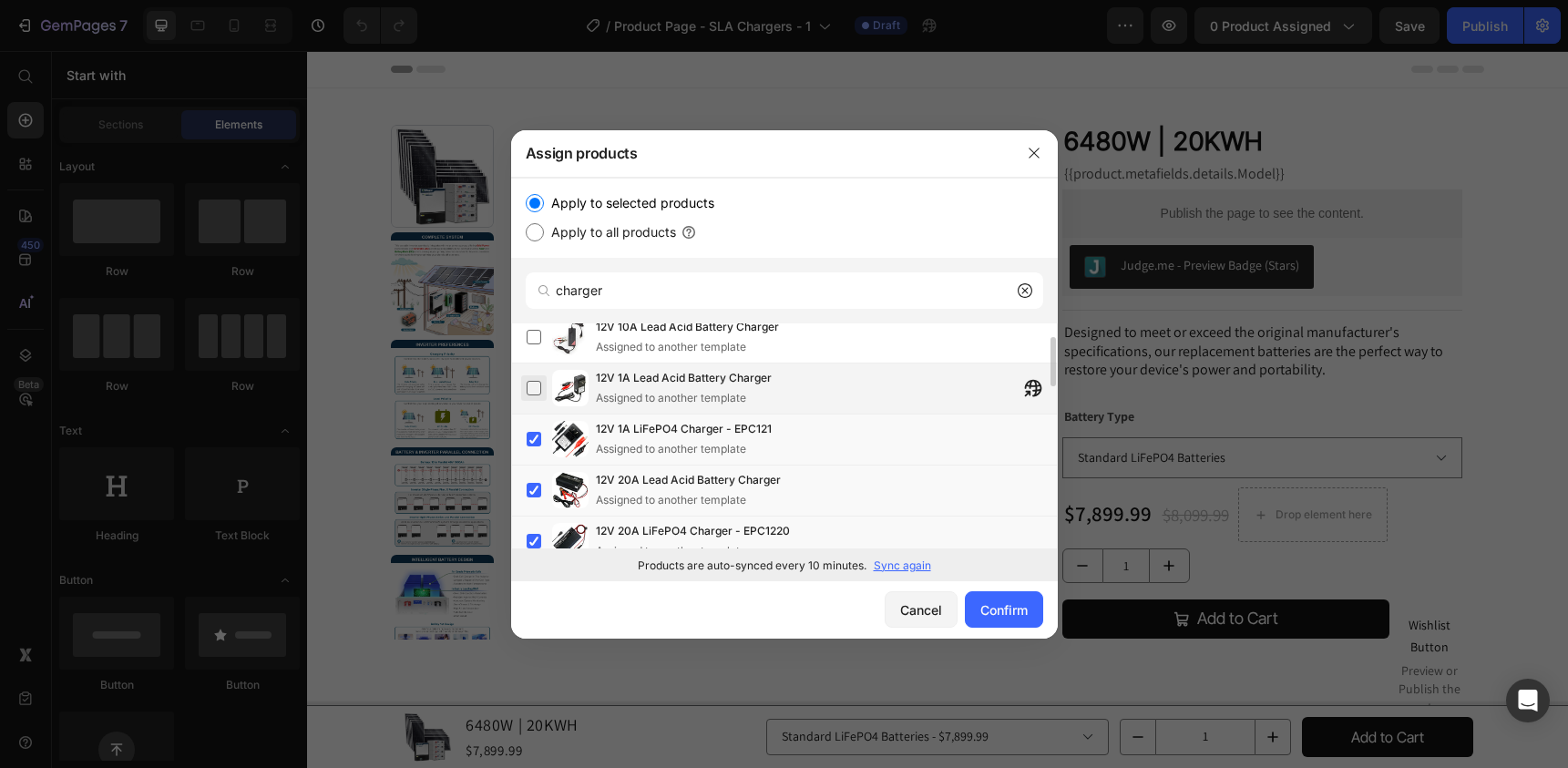 click at bounding box center [534, 388] 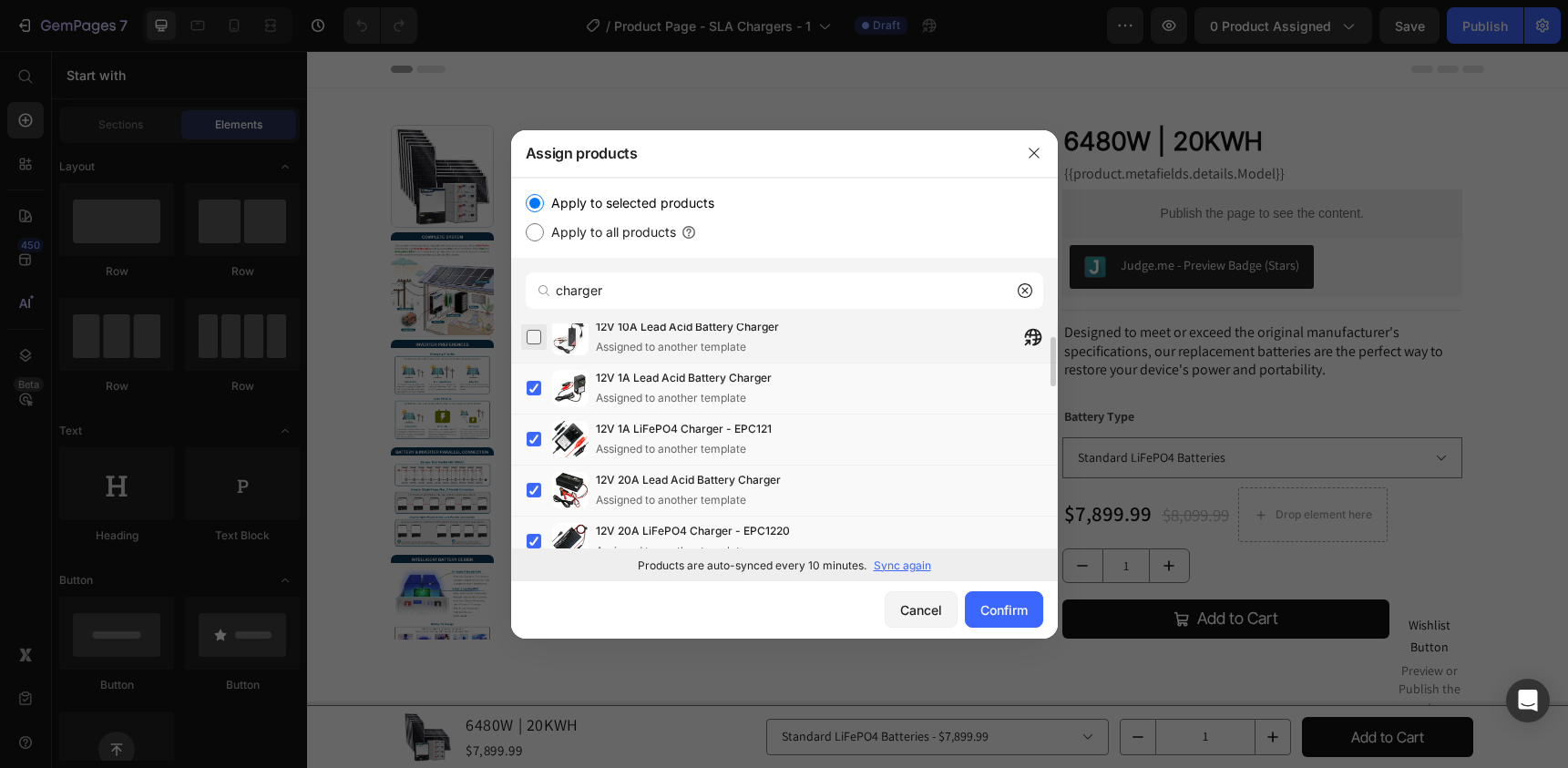 scroll, scrollTop: 0, scrollLeft: 0, axis: both 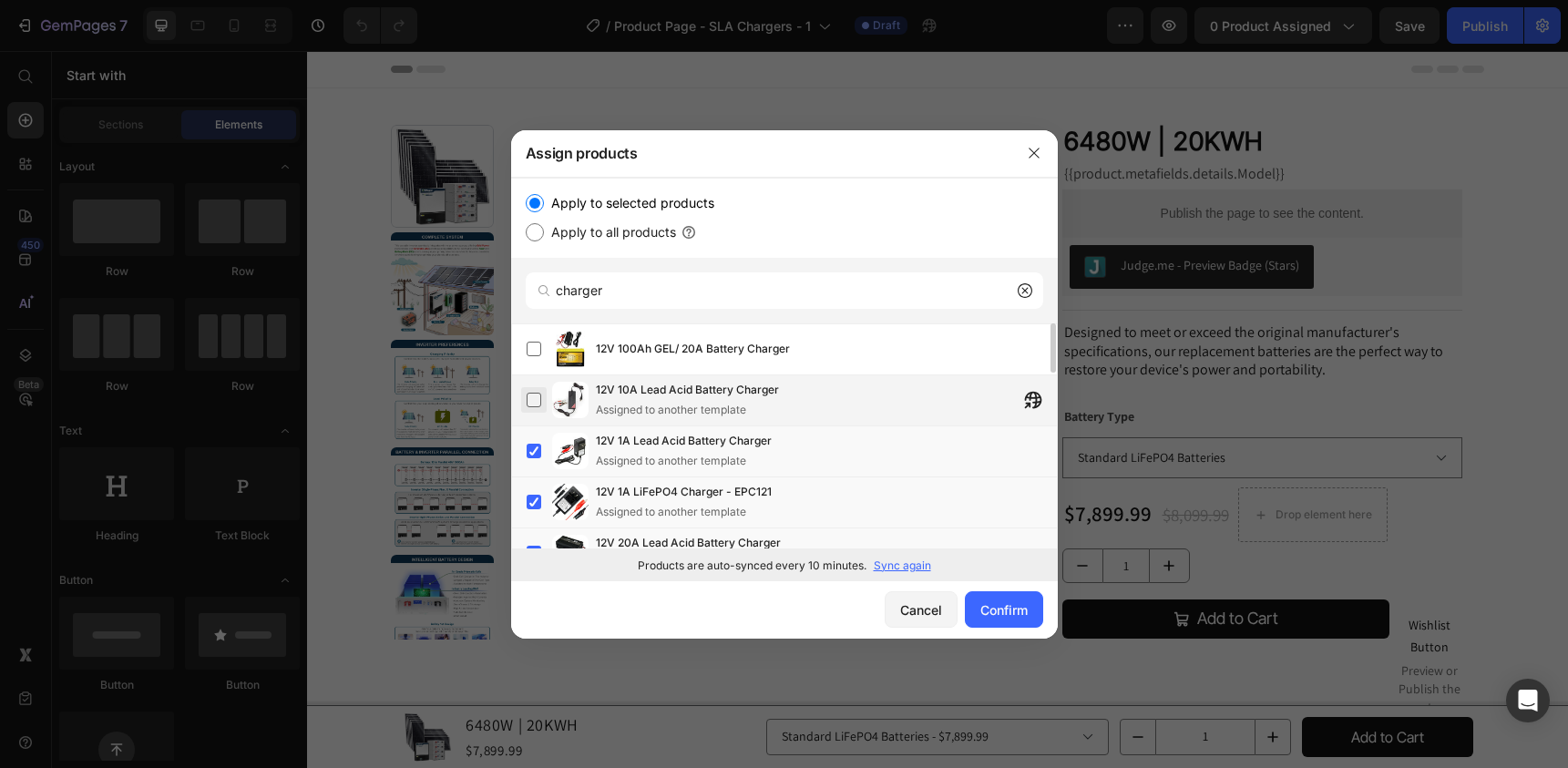 click at bounding box center [534, 400] 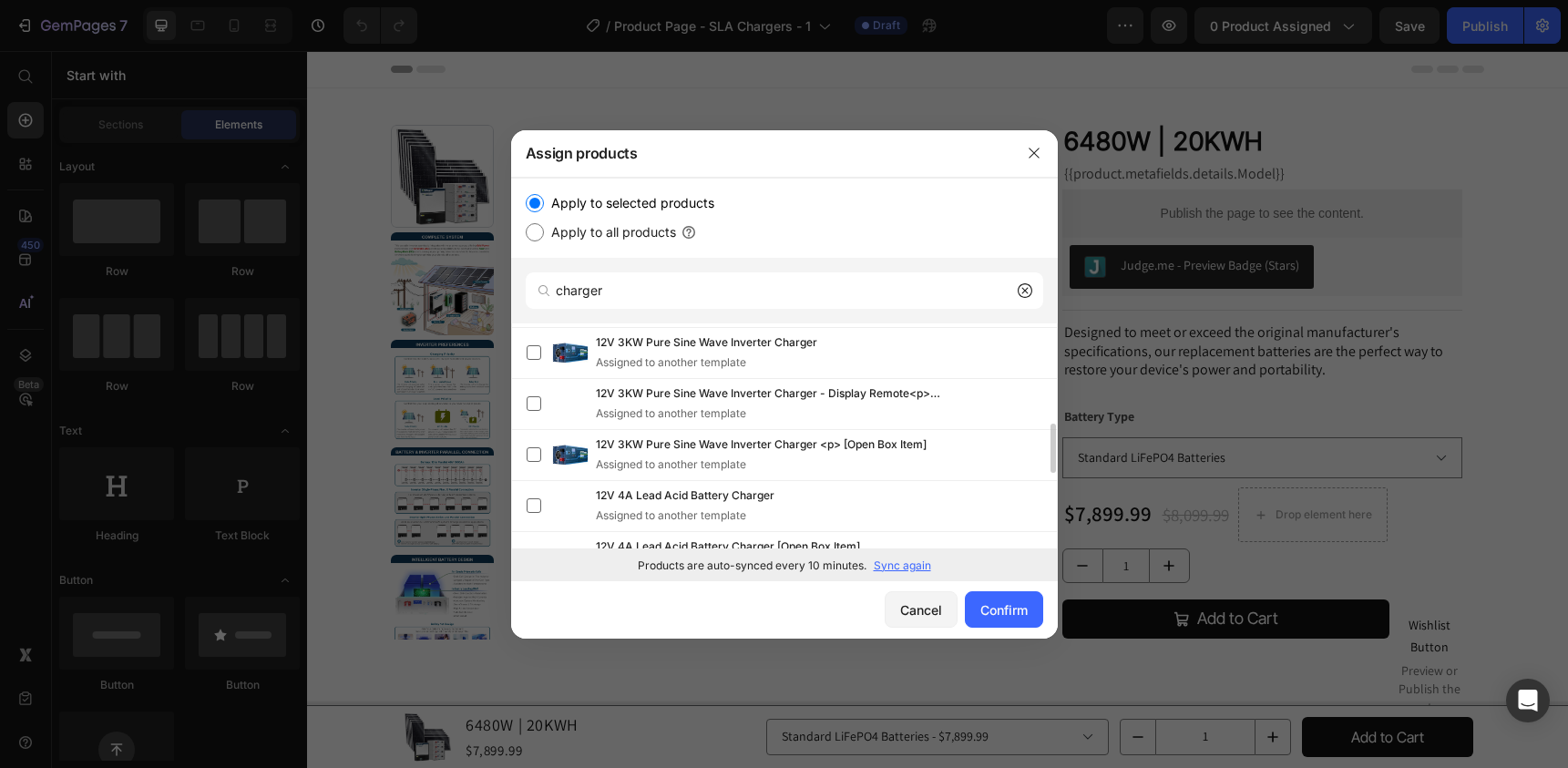 scroll, scrollTop: 547, scrollLeft: 0, axis: vertical 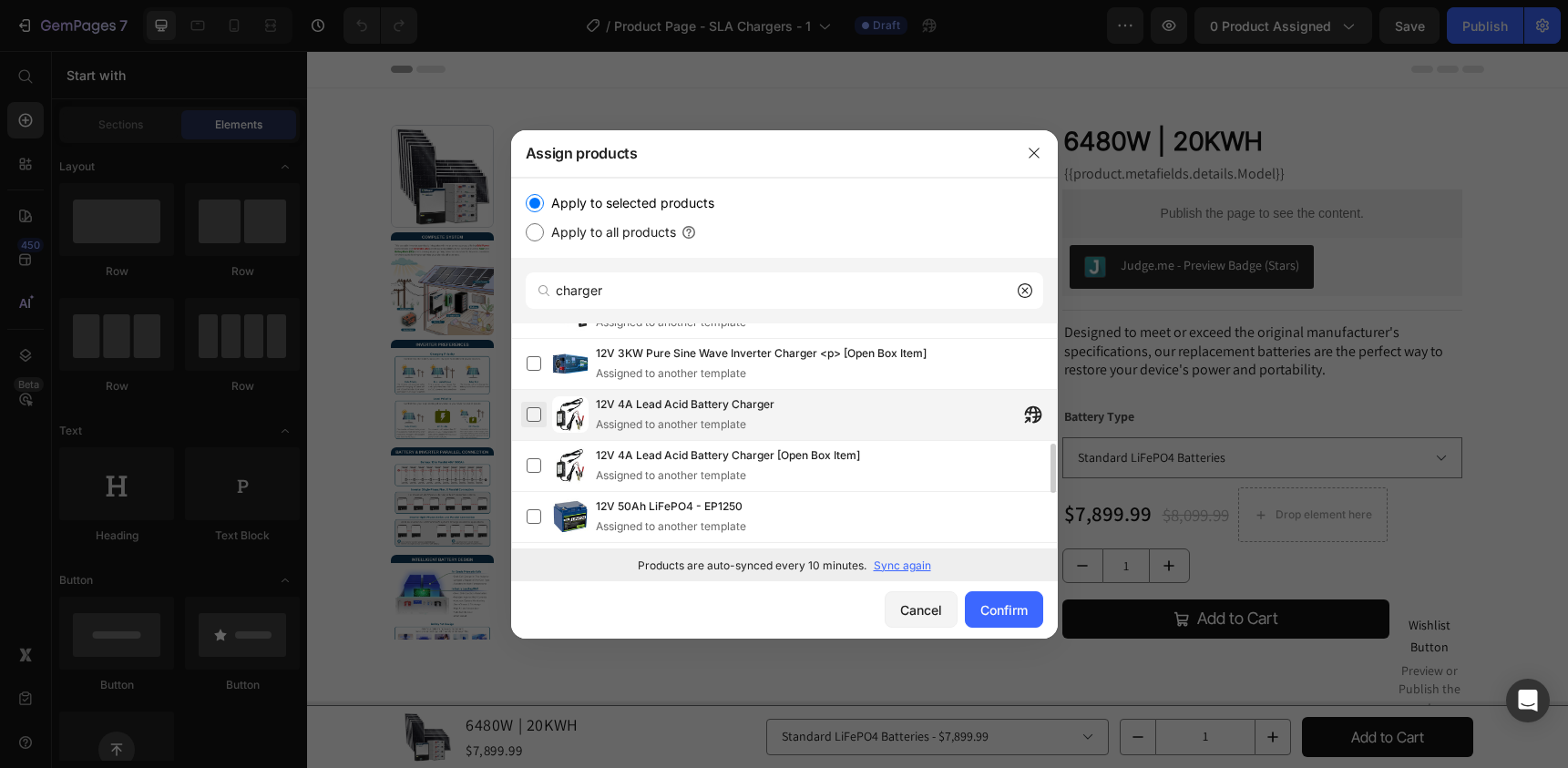 click at bounding box center [534, 415] 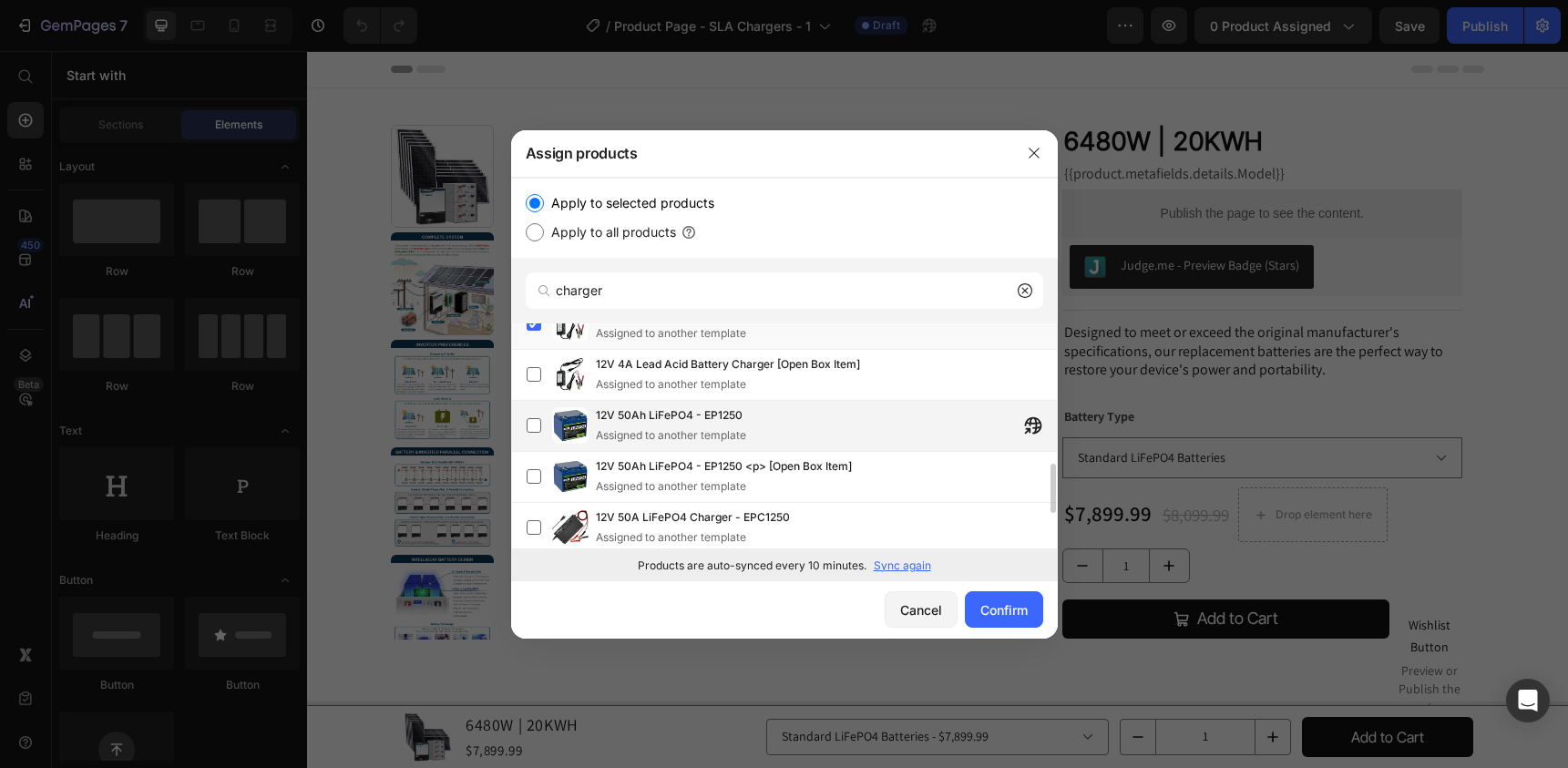 scroll, scrollTop: 729, scrollLeft: 0, axis: vertical 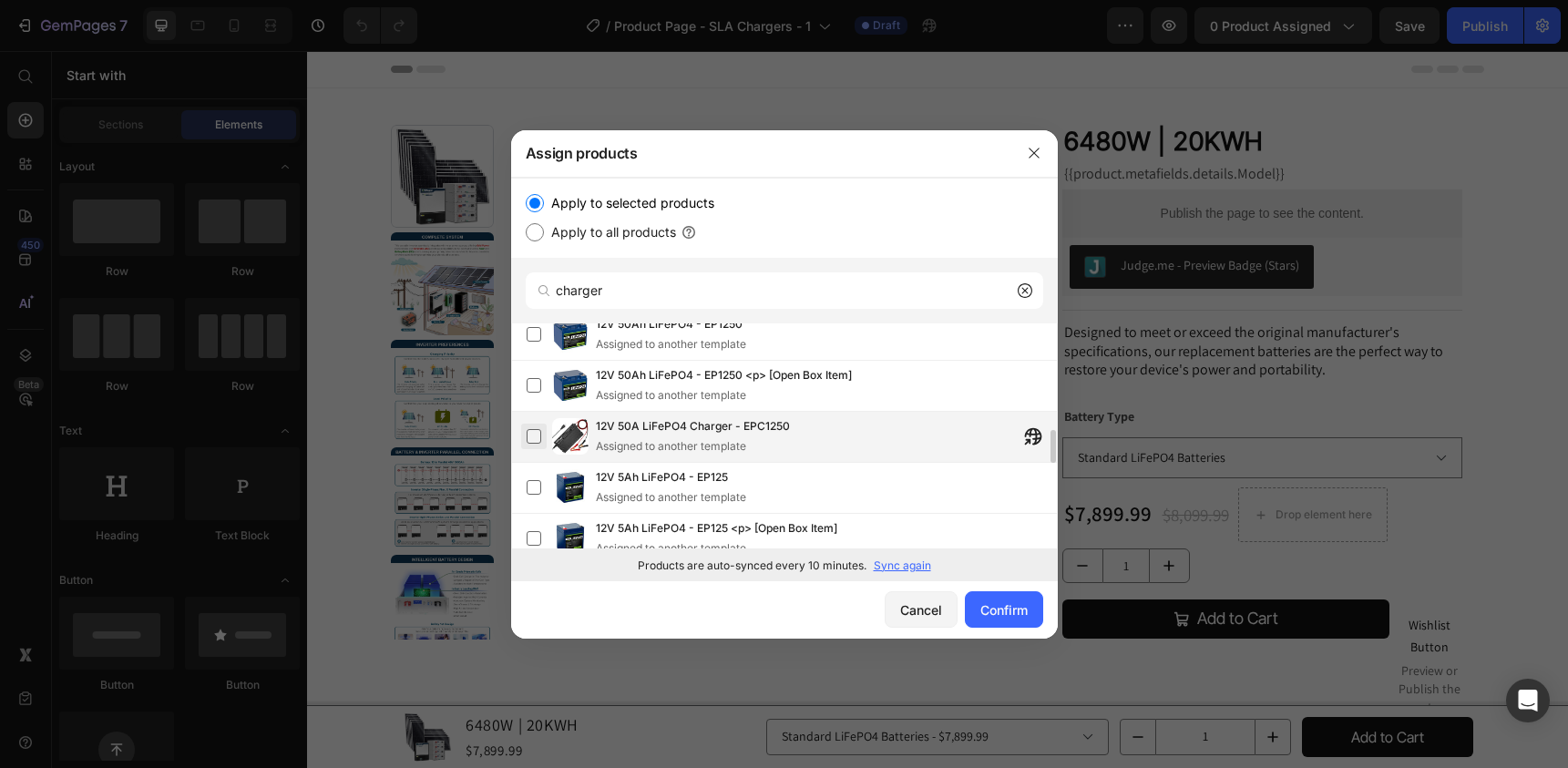 click at bounding box center [534, 436] 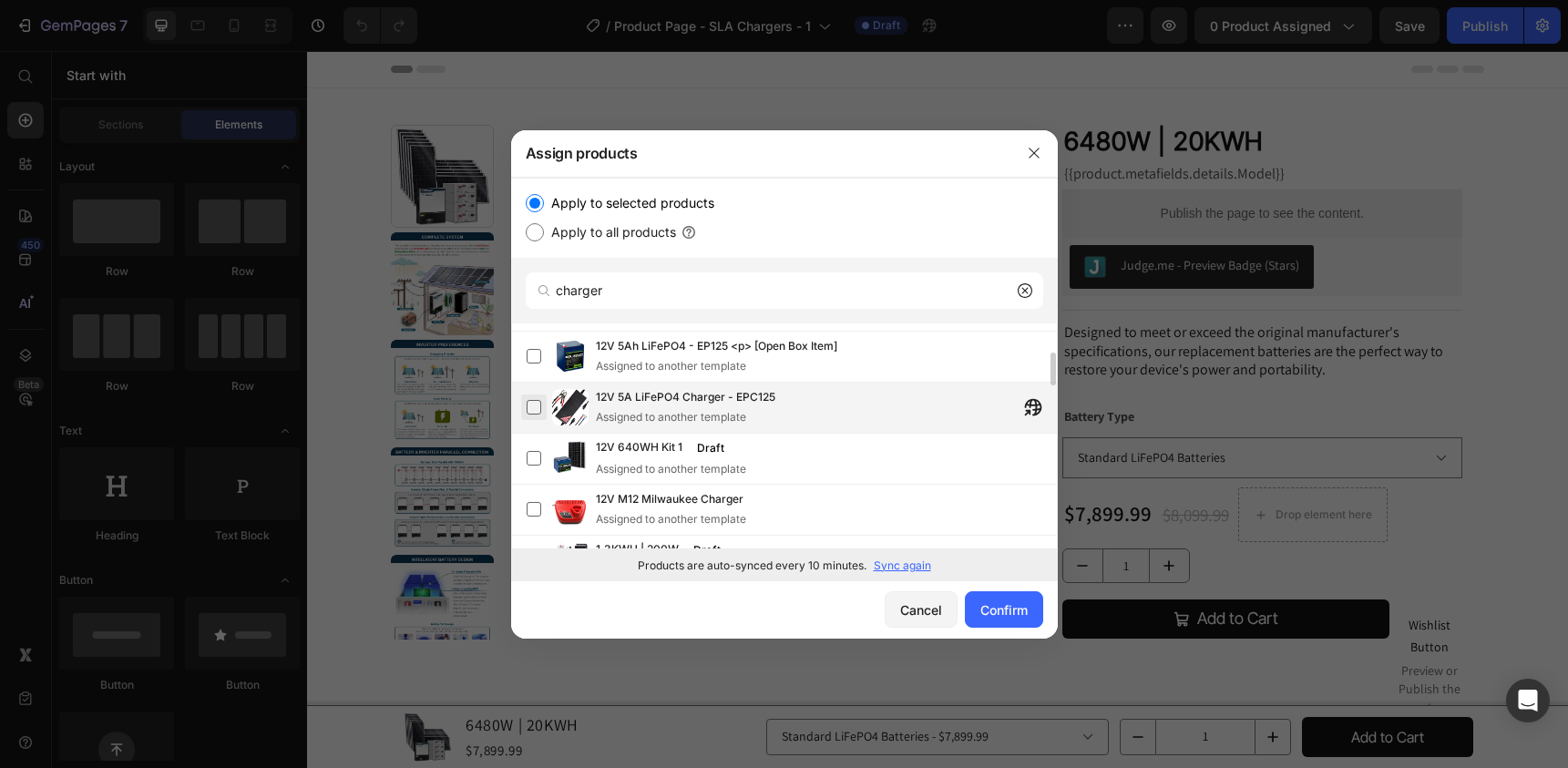 scroll, scrollTop: 820, scrollLeft: 0, axis: vertical 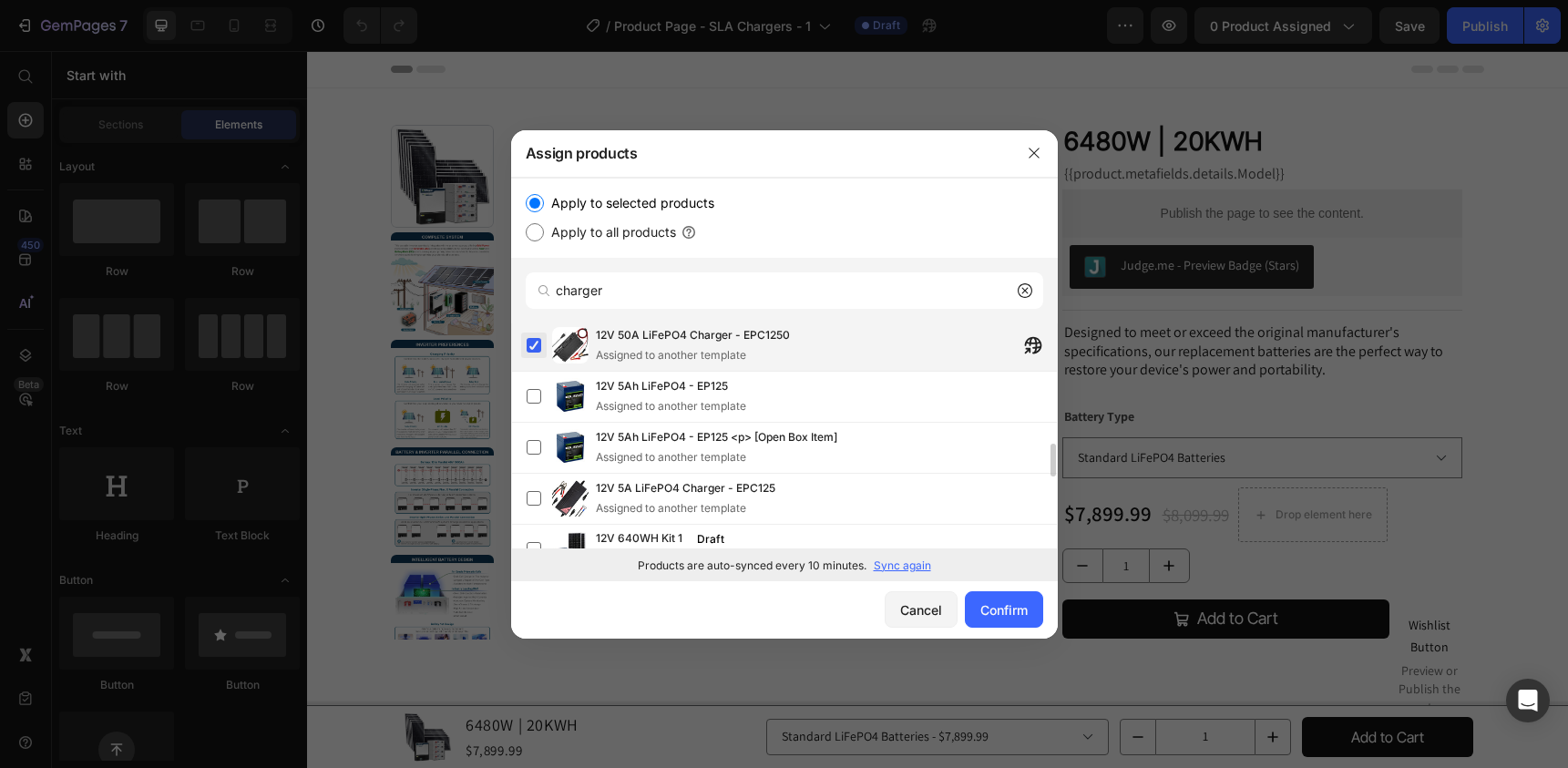 click at bounding box center [534, 345] 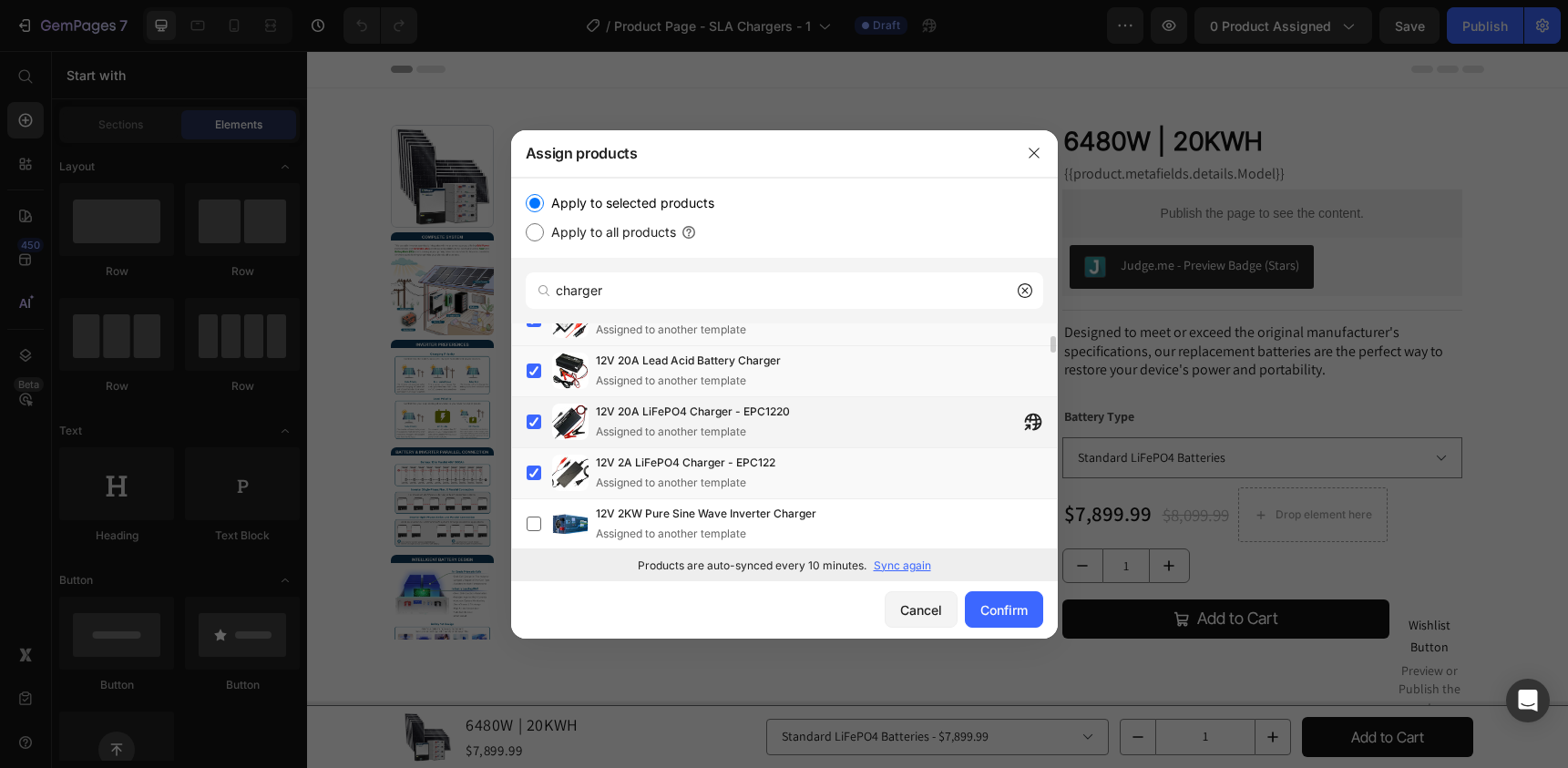 scroll, scrollTop: 91, scrollLeft: 0, axis: vertical 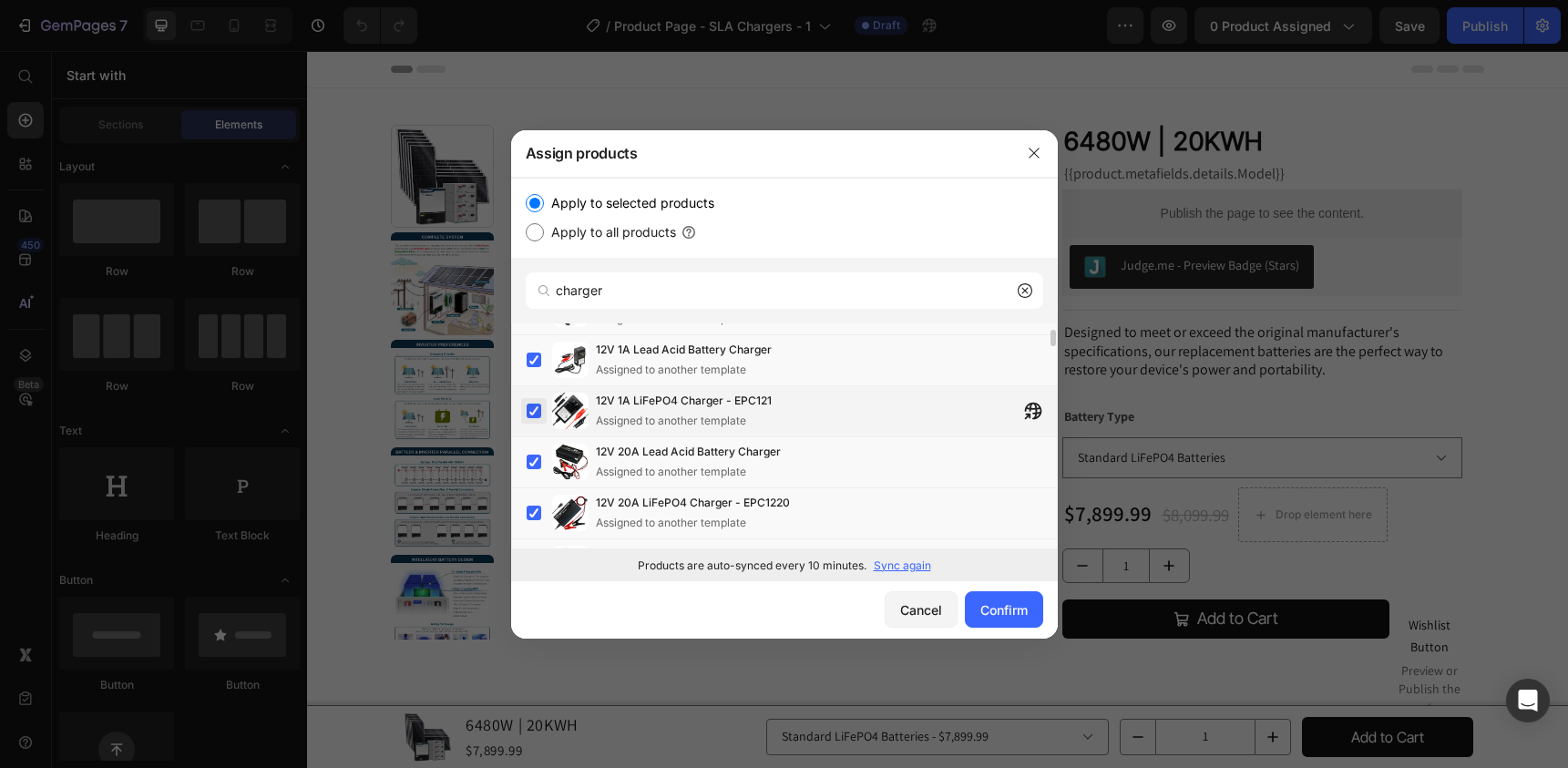 click at bounding box center [534, 411] 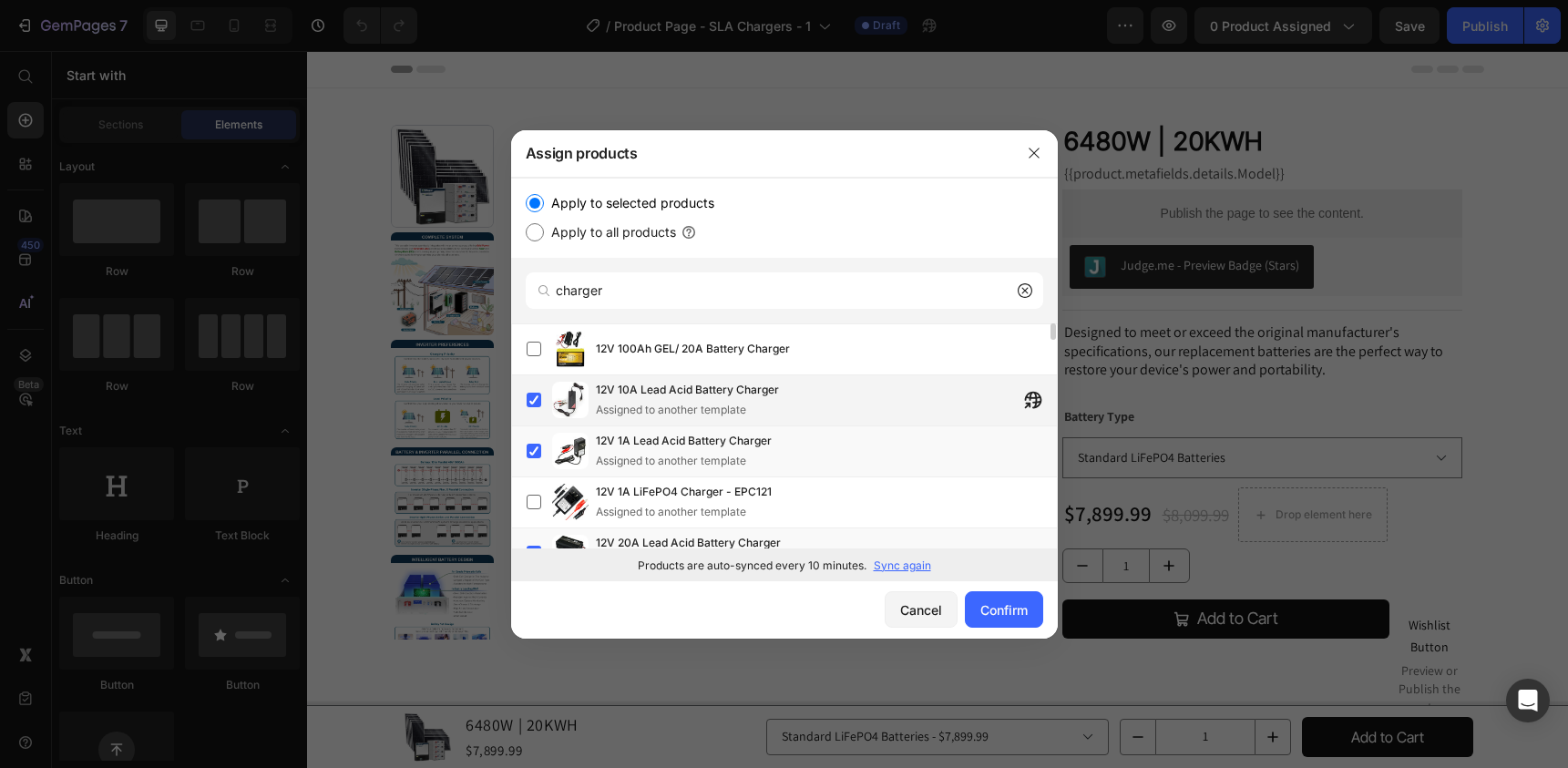 scroll, scrollTop: 91, scrollLeft: 0, axis: vertical 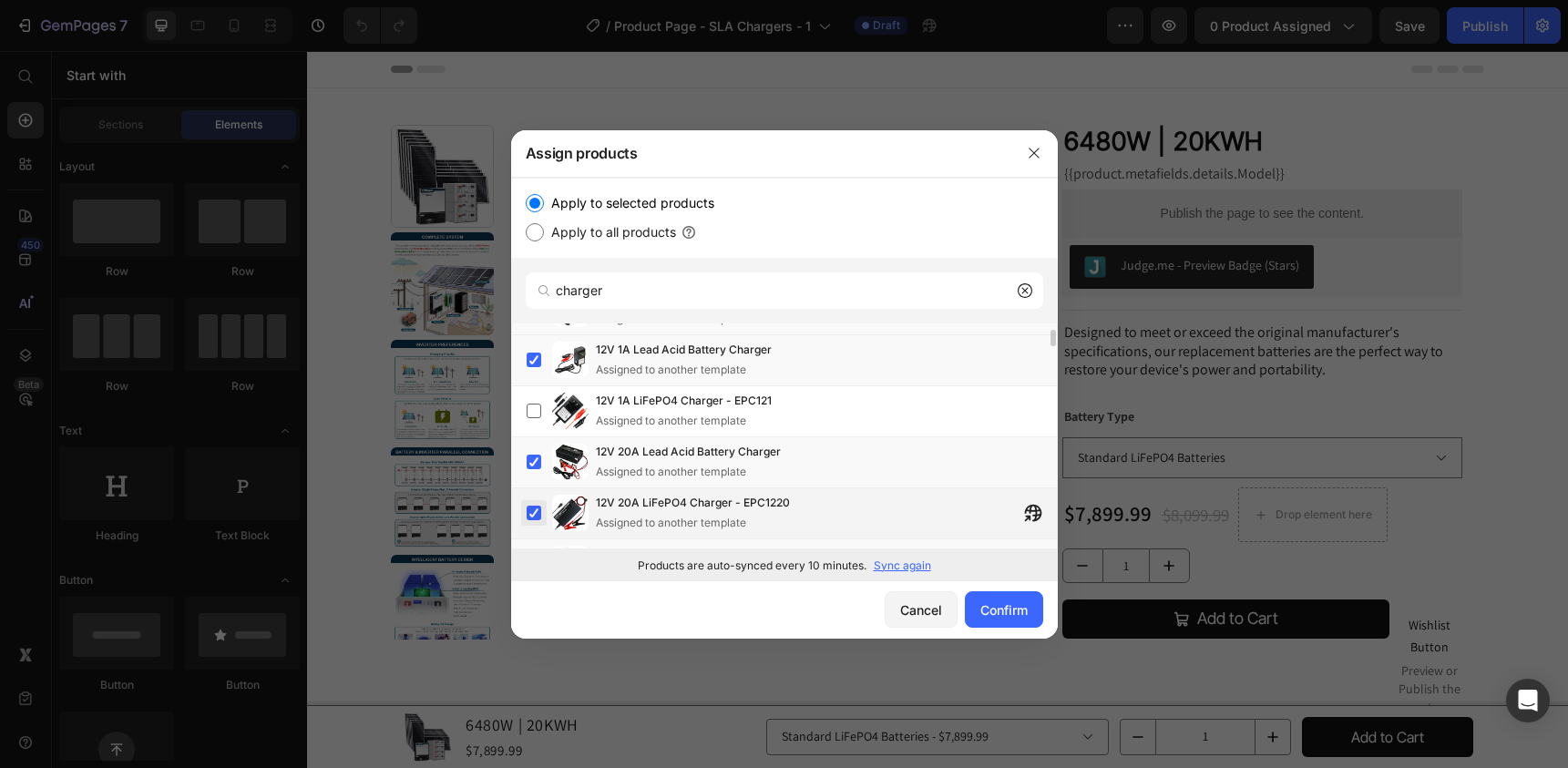 click at bounding box center (534, 513) 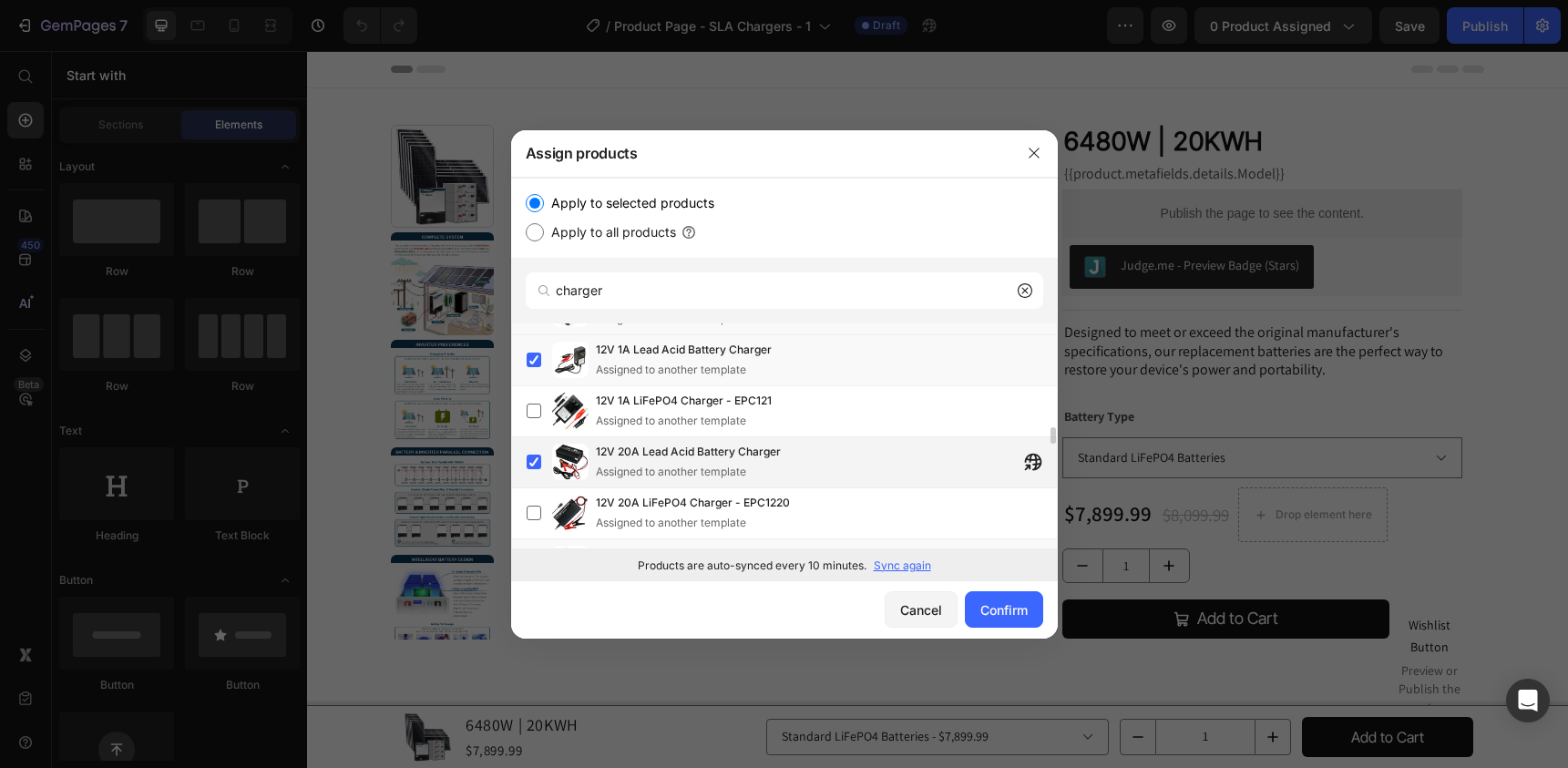 scroll, scrollTop: 182, scrollLeft: 0, axis: vertical 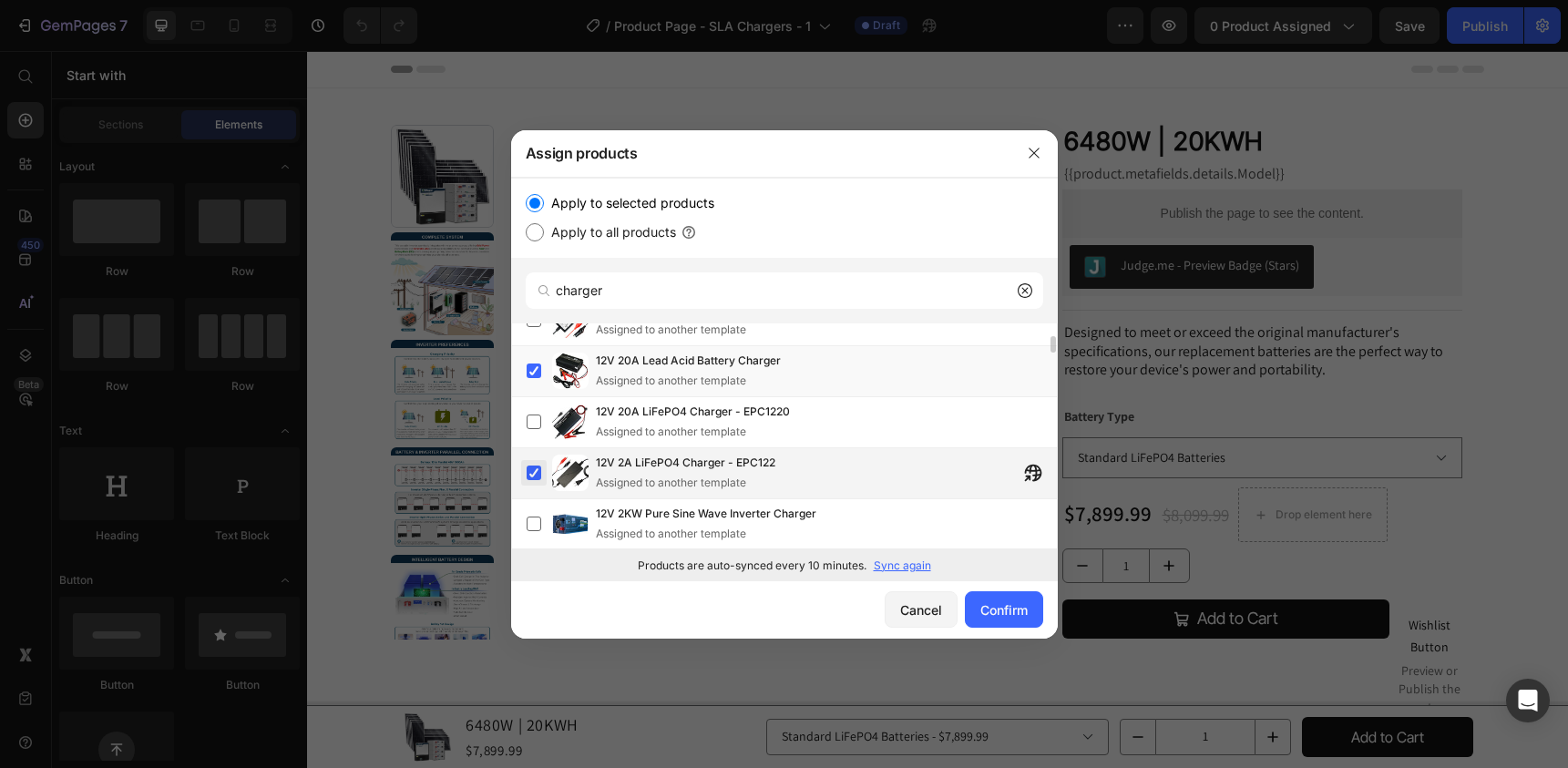 click at bounding box center [534, 473] 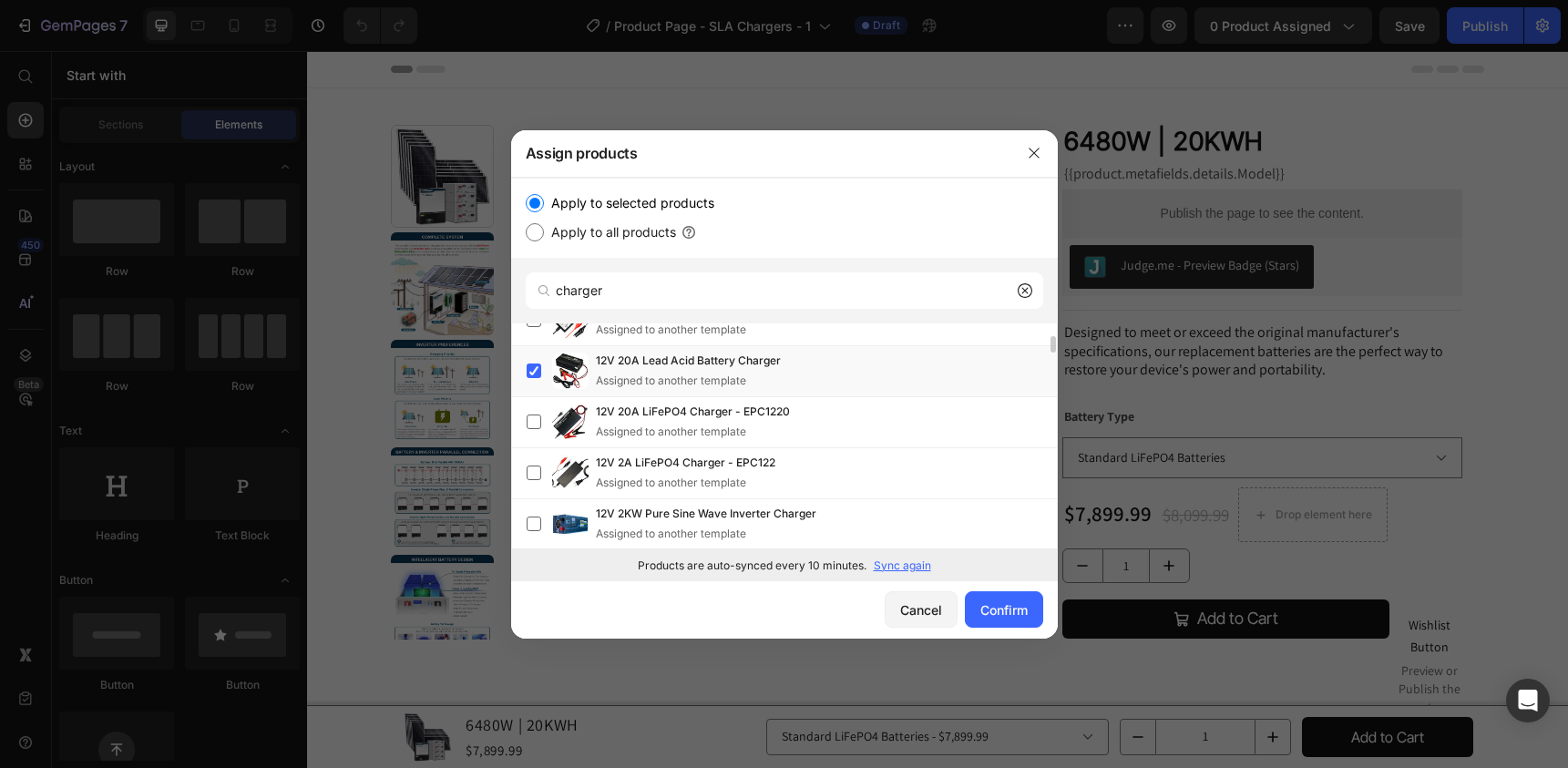 scroll, scrollTop: 273, scrollLeft: 0, axis: vertical 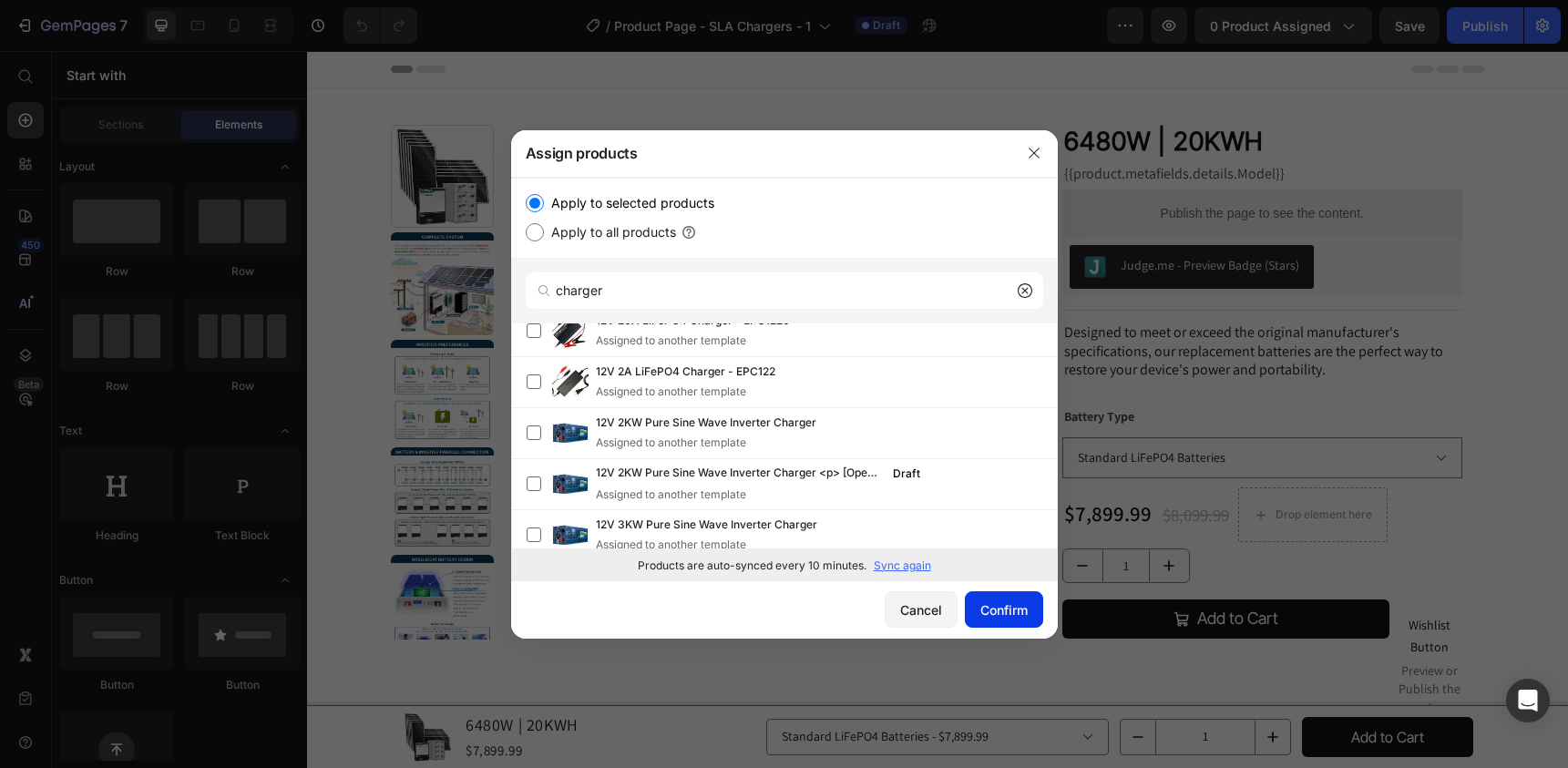 click on "Confirm" at bounding box center (1004, 609) 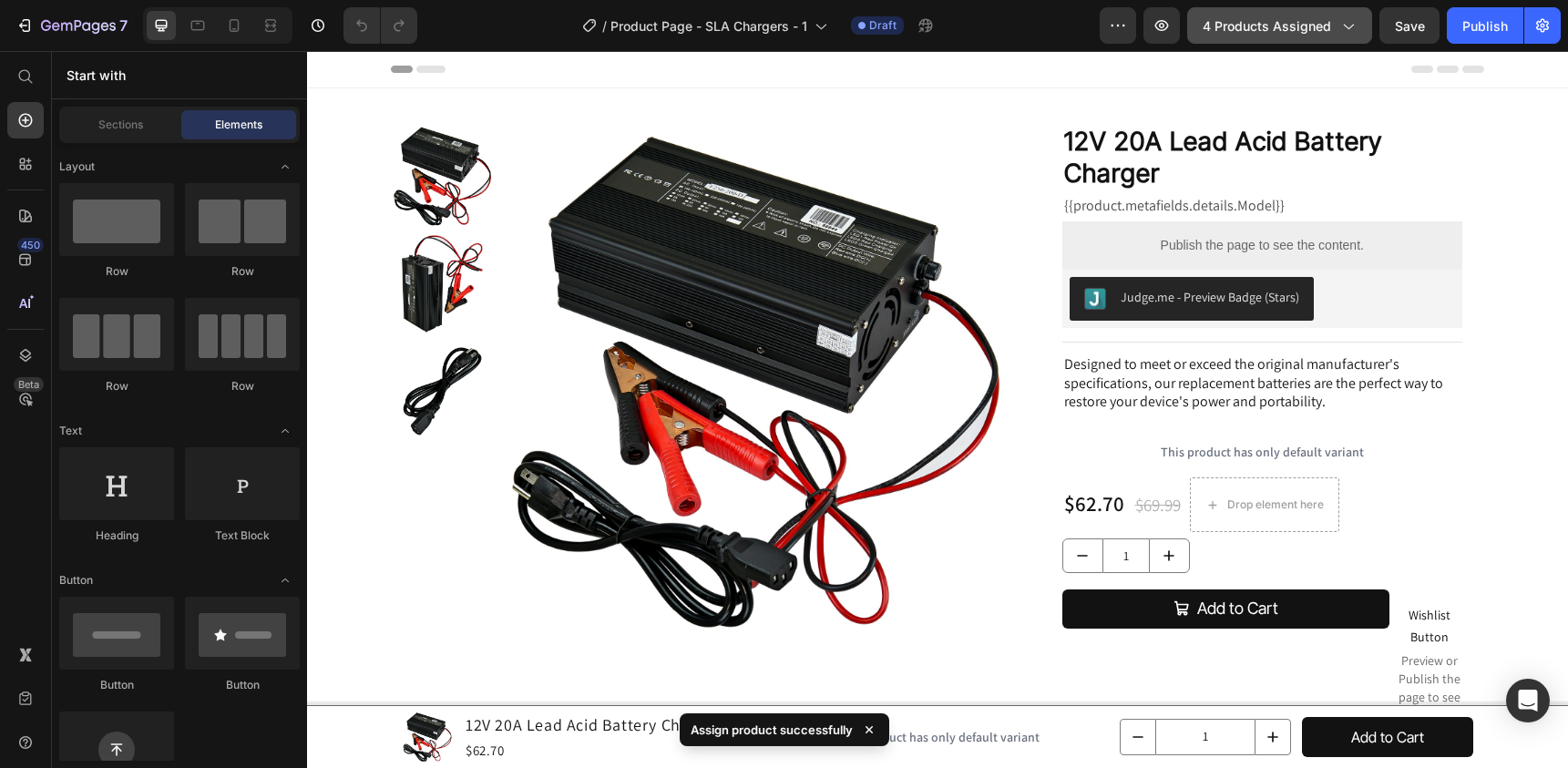 click on "4 products assigned" at bounding box center [1279, 26] 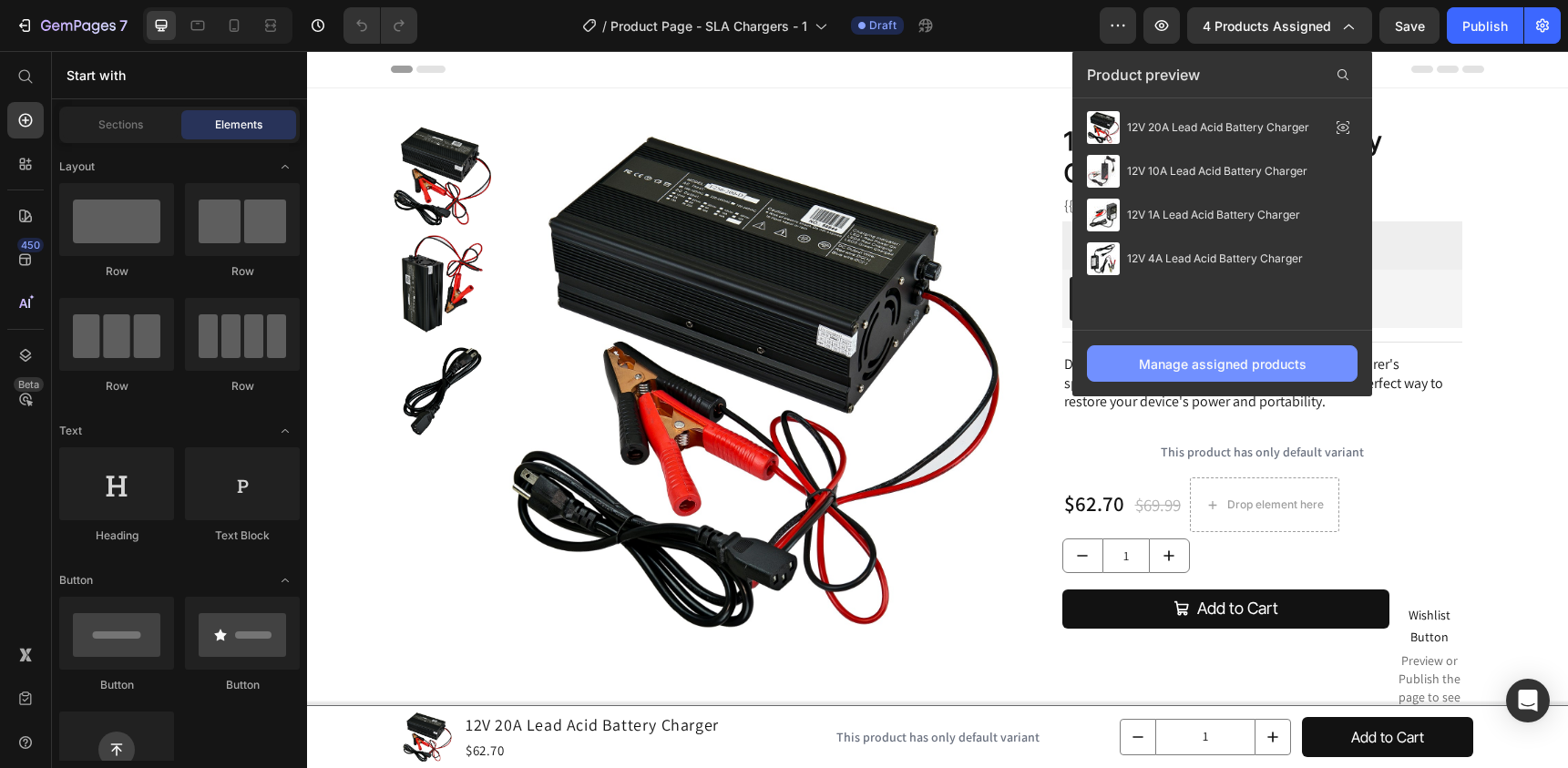 click on "Manage assigned products" at bounding box center [1223, 364] 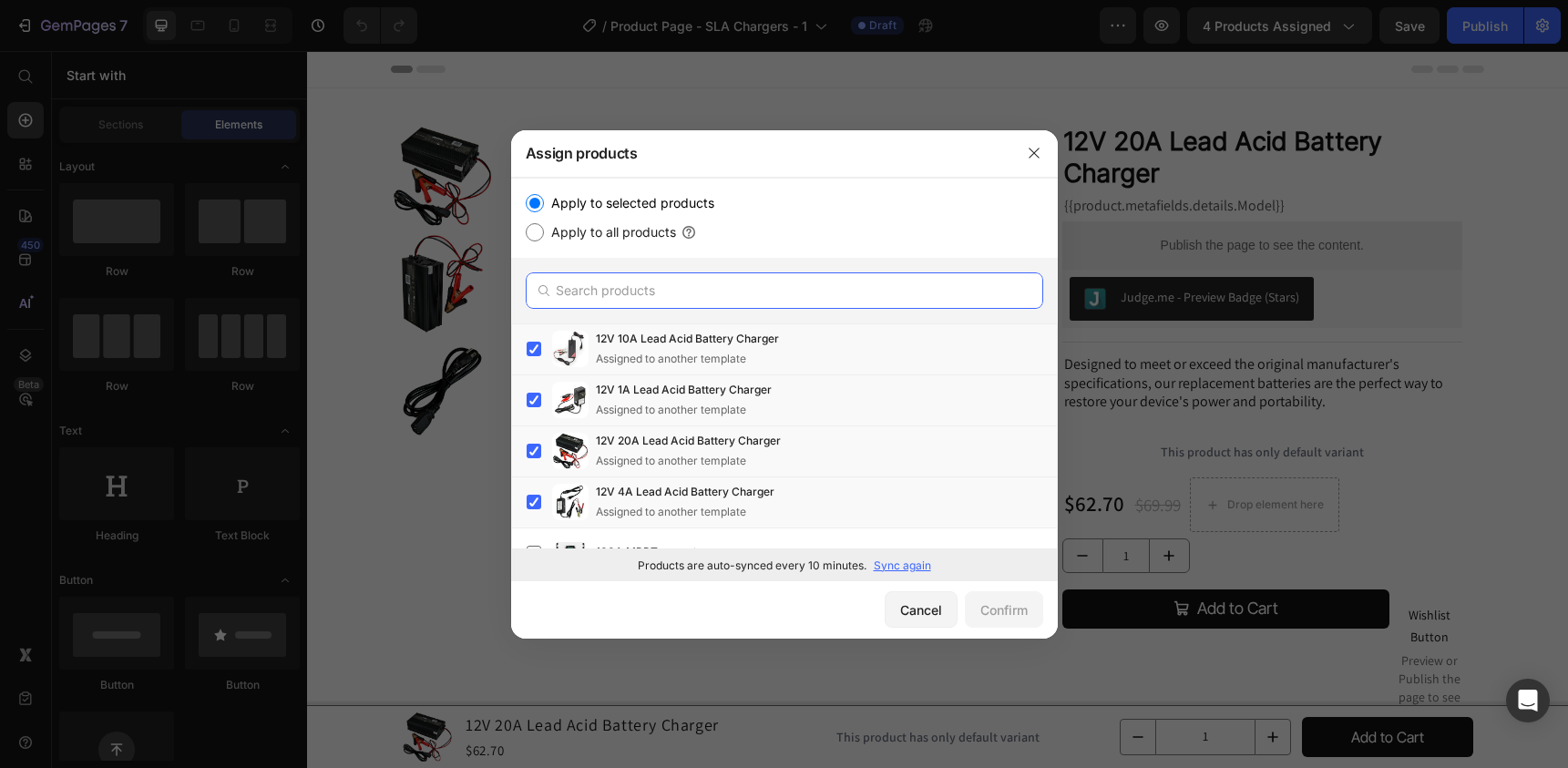 click at bounding box center (784, 291) 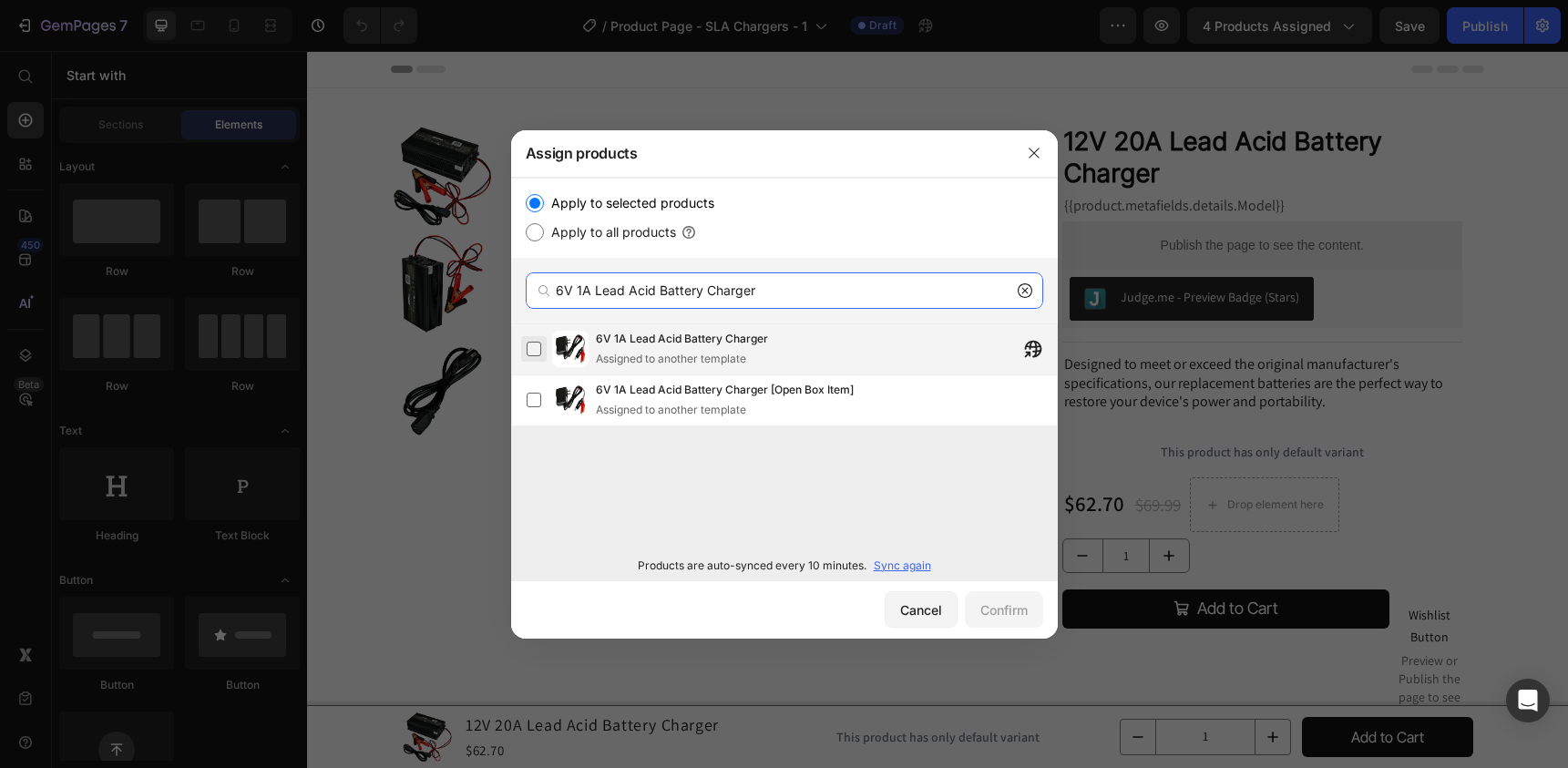 type on "6V 1A Lead Acid Battery Charger" 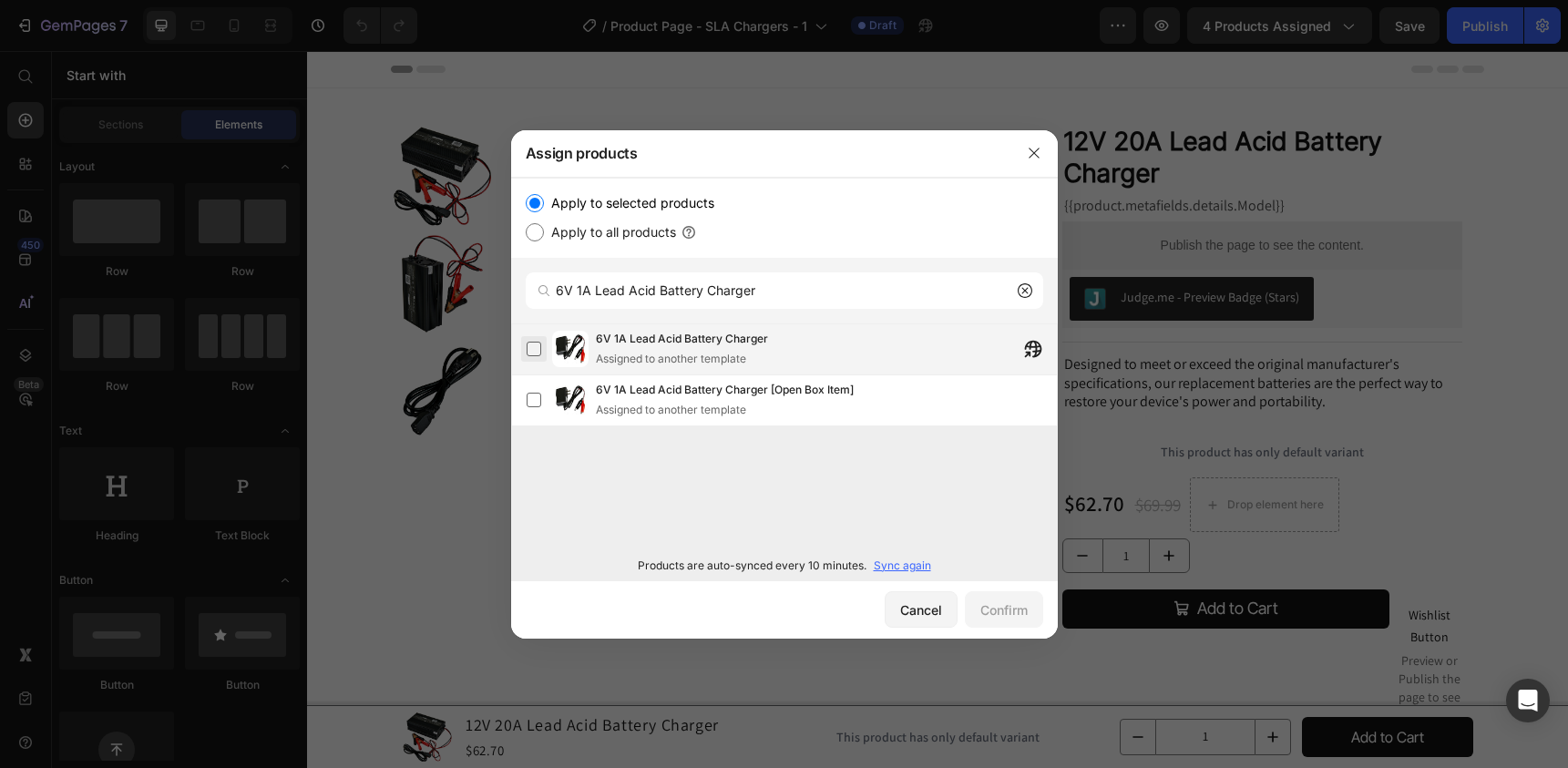 click at bounding box center [534, 349] 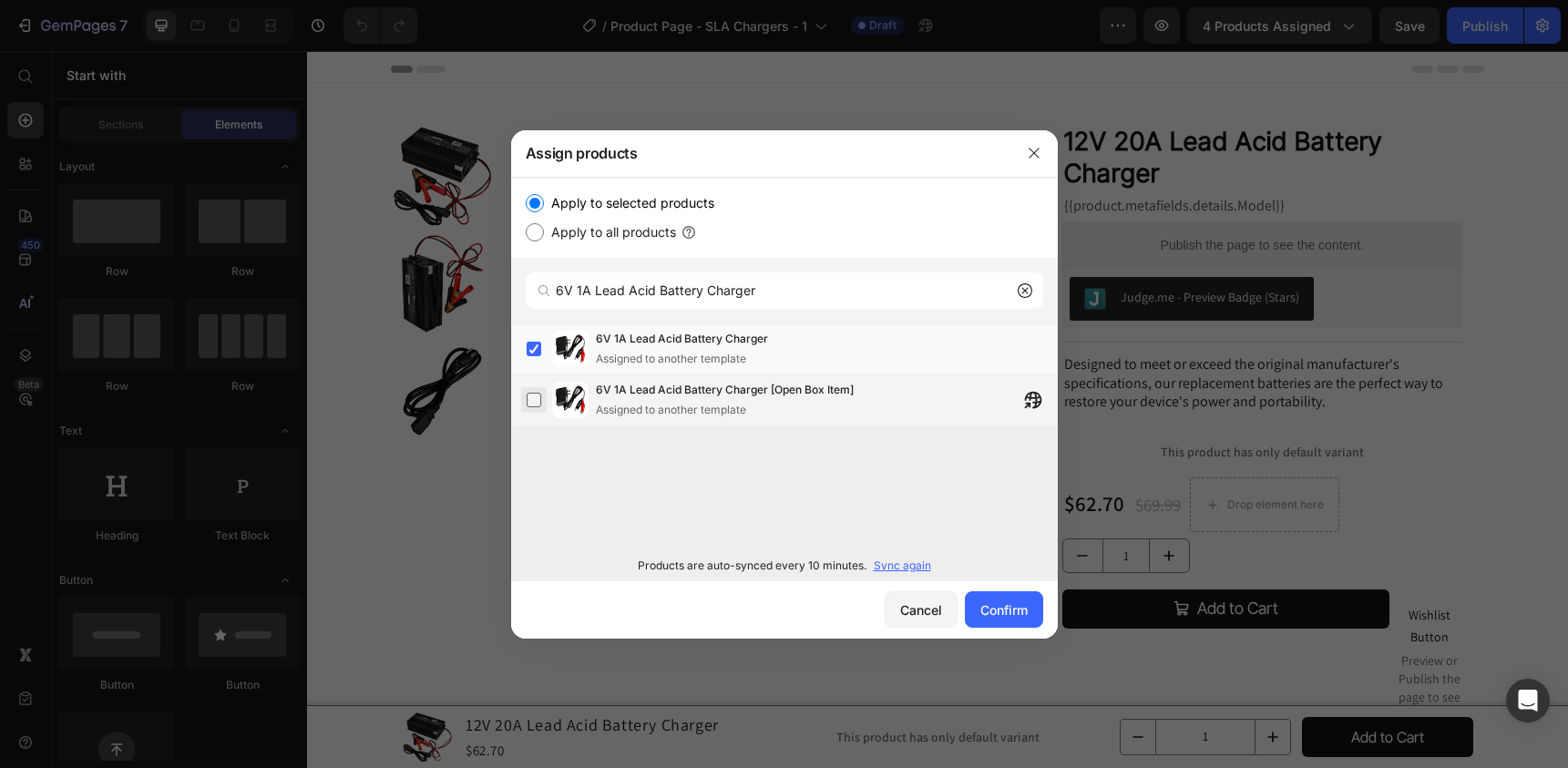 click at bounding box center [534, 400] 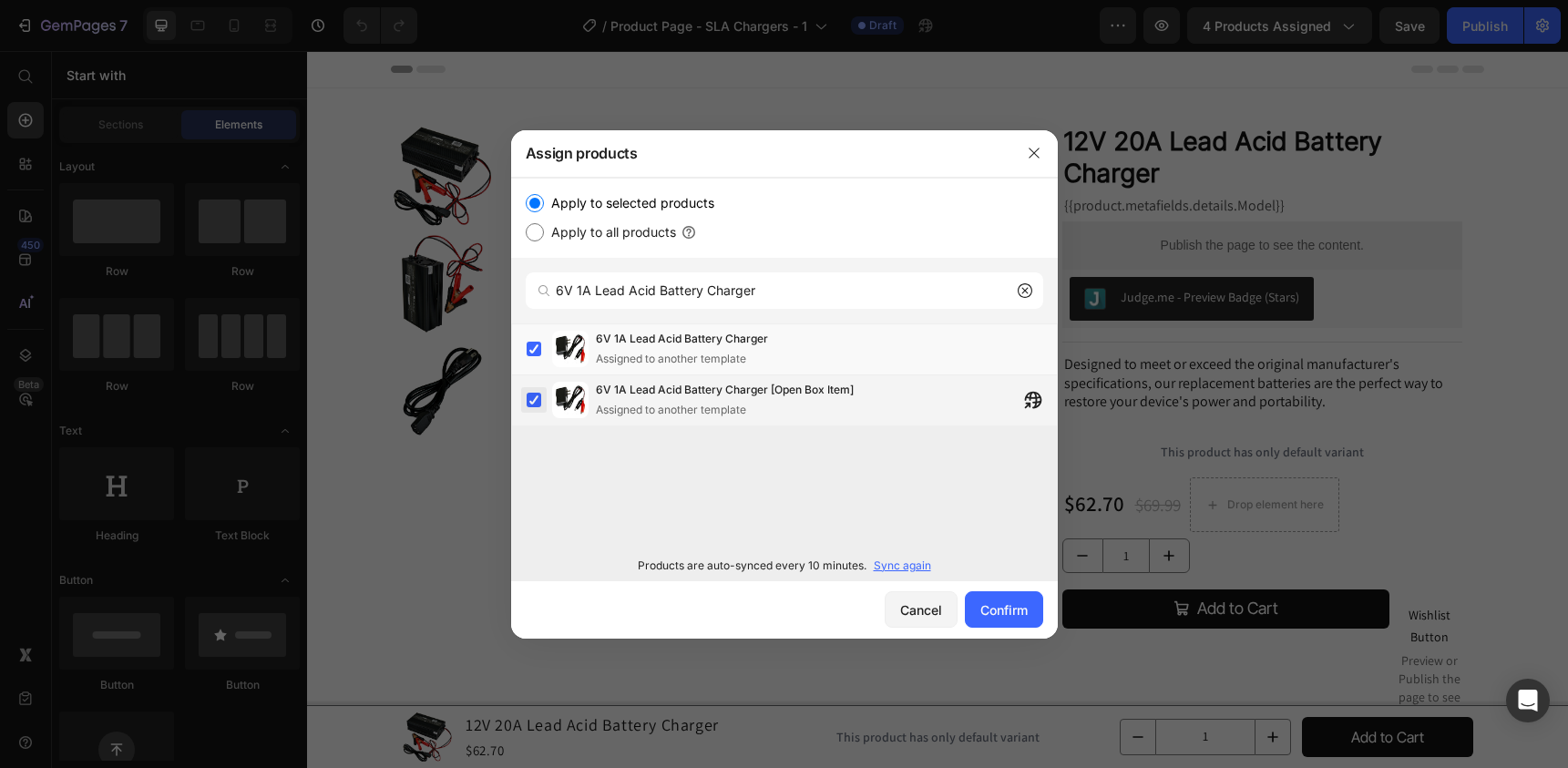 click at bounding box center (534, 400) 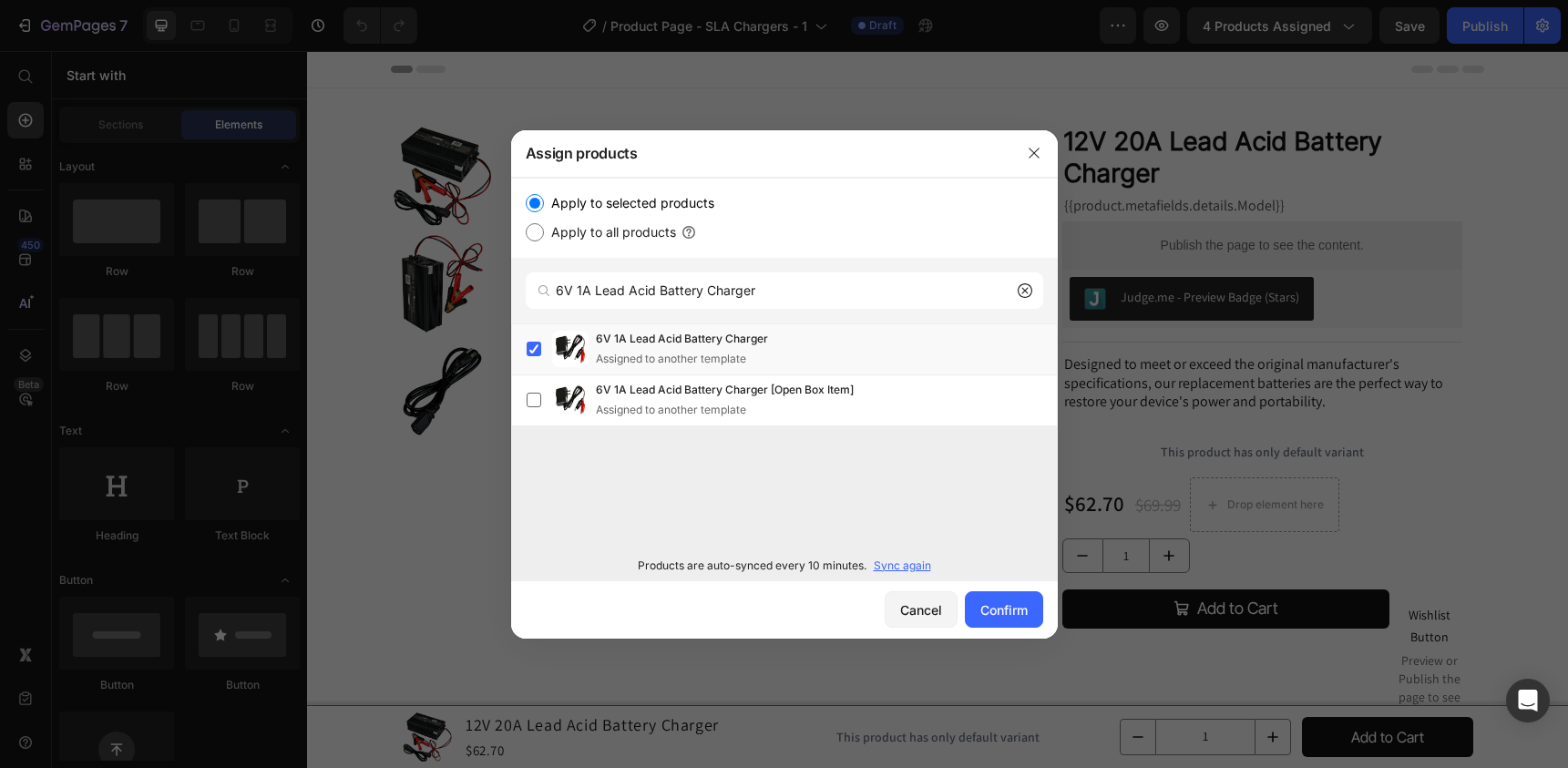 click on "Cancel Confirm" at bounding box center [784, 609] 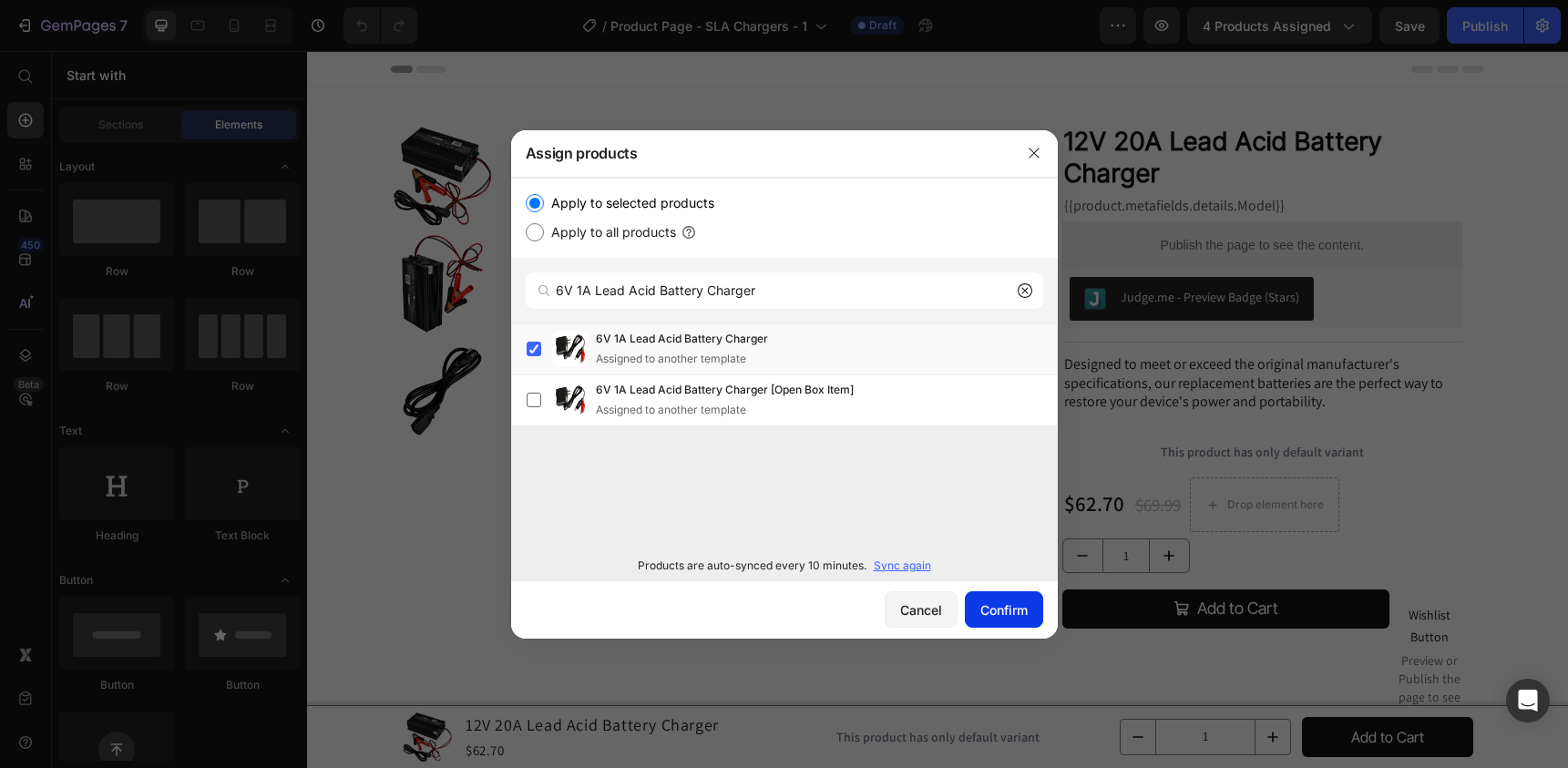 click on "Confirm" at bounding box center (1004, 609) 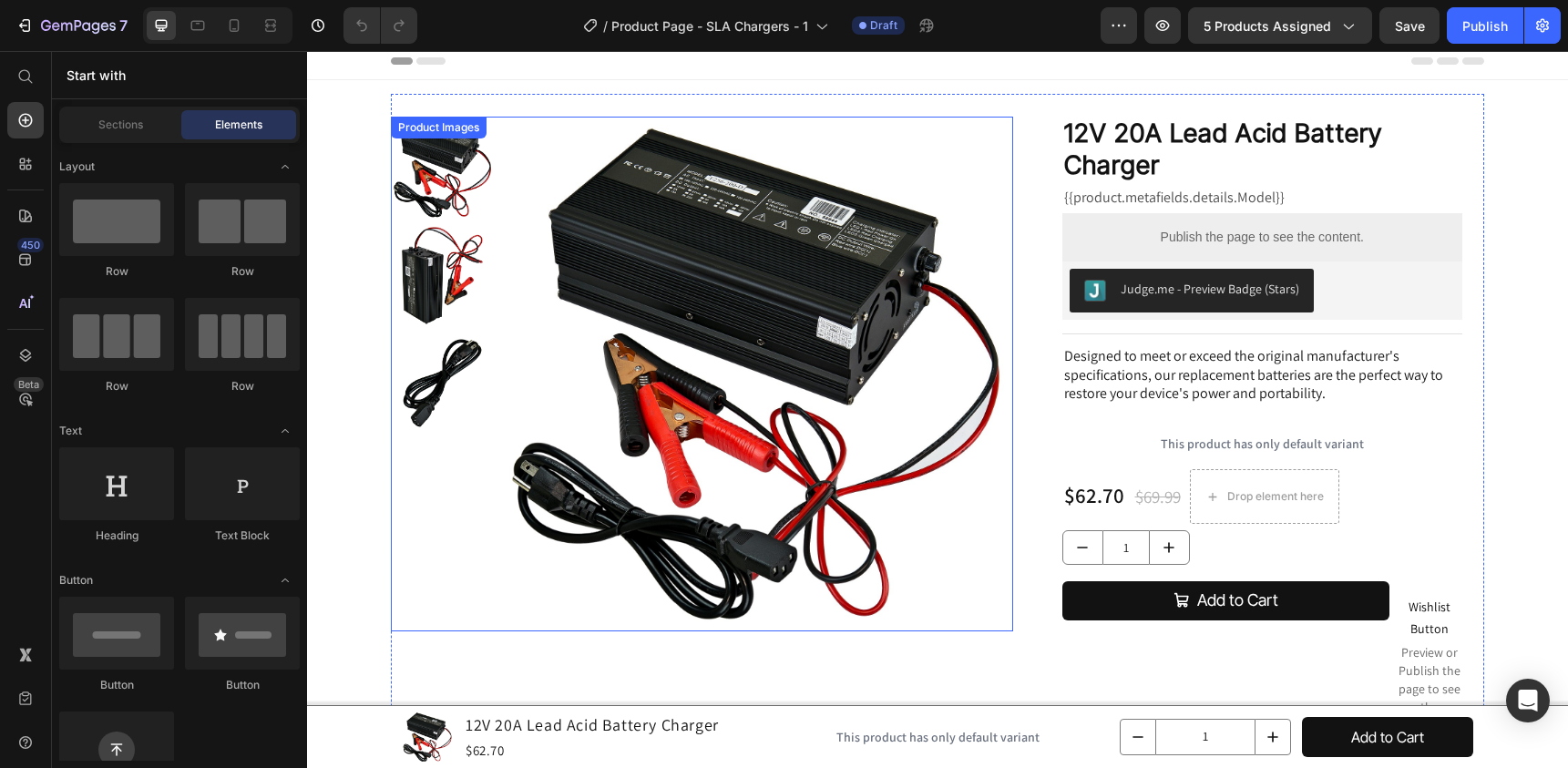 scroll, scrollTop: 0, scrollLeft: 0, axis: both 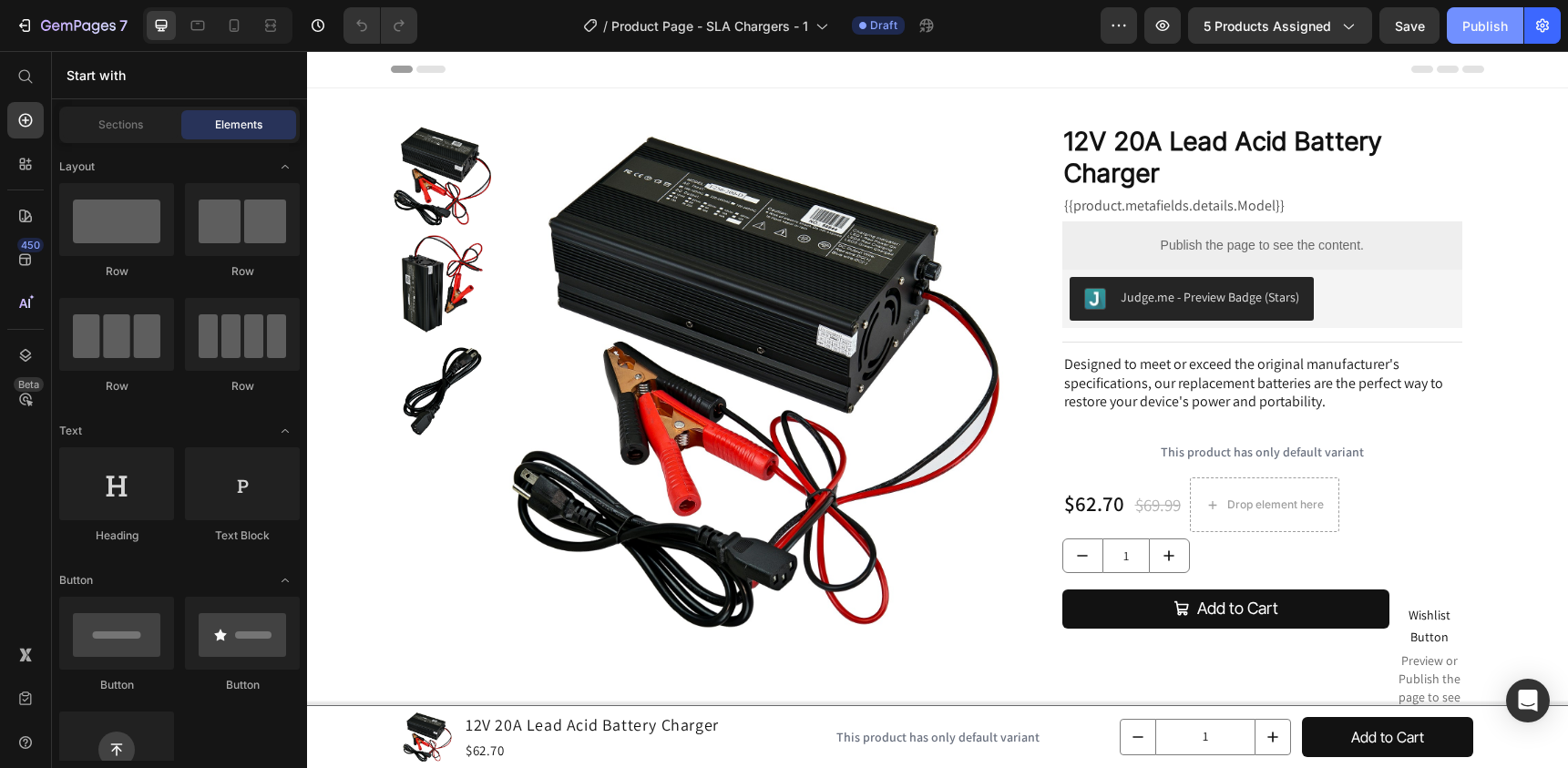 click on "Publish" 